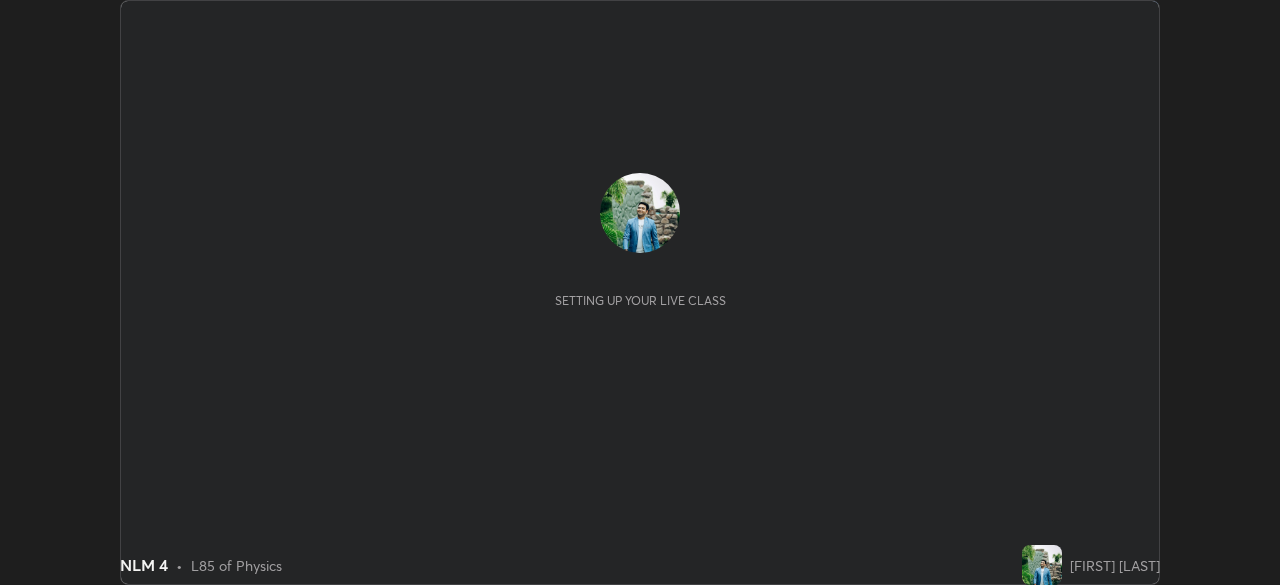 scroll, scrollTop: 0, scrollLeft: 0, axis: both 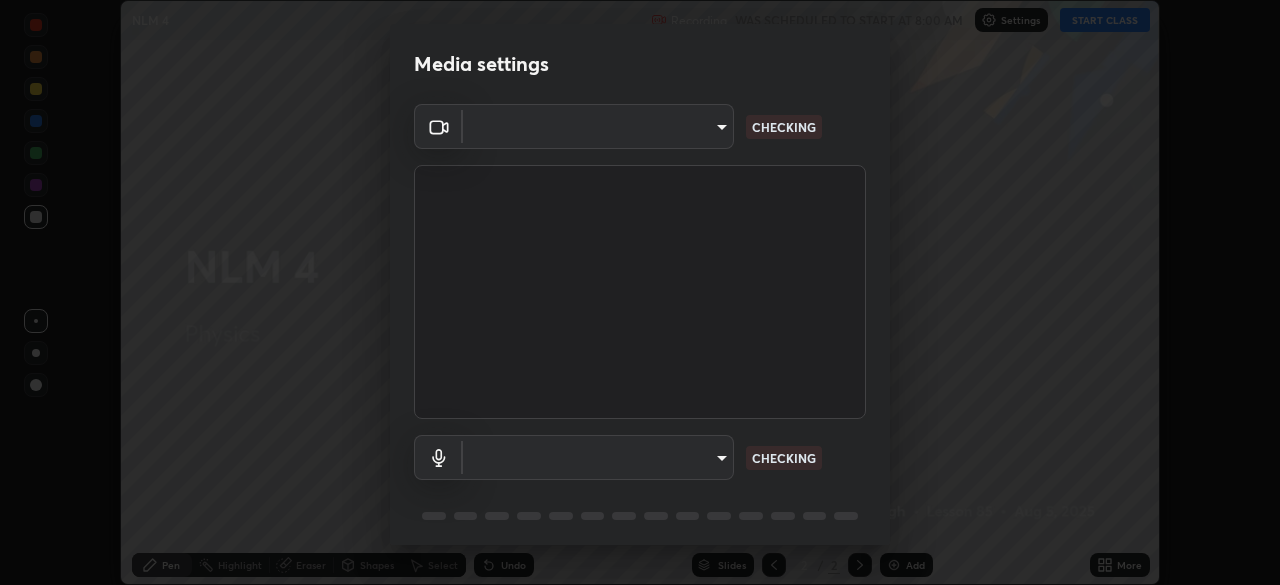 type on "cbd69d3ab31666e68bc16f5f2905db6189ec8135df4d15a94e2bba87772e1748" 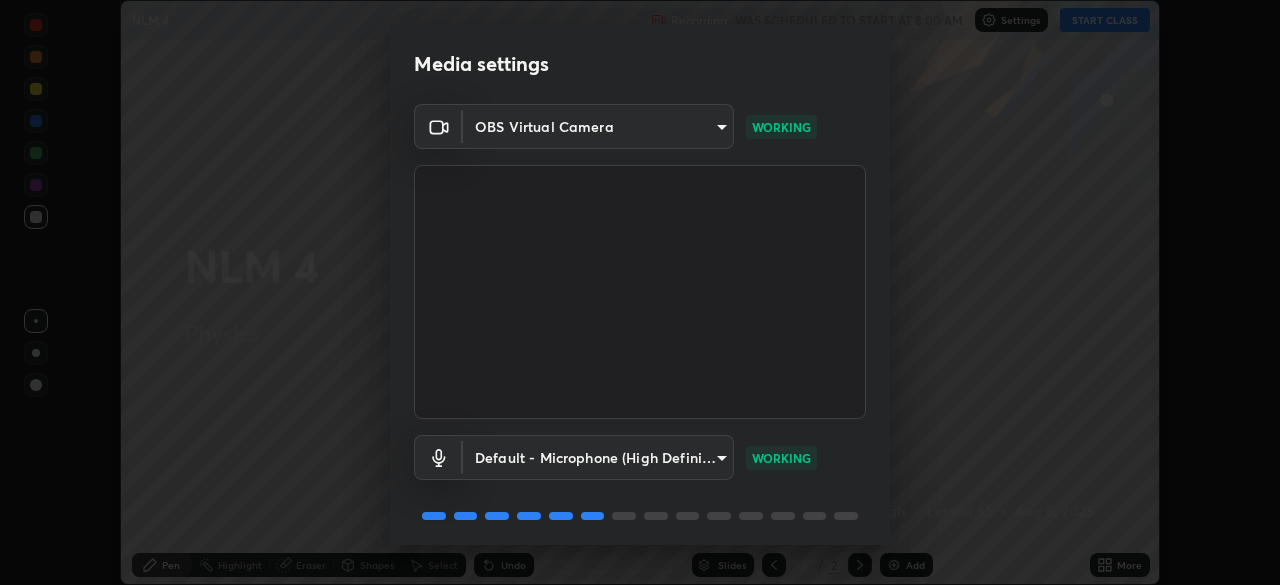 click on "Erase all NLM 4 Recording WAS SCHEDULED TO START AT  8:00 AM Settings START CLASS Setting up your live class NLM 4 • L85 of Physics Mahendra Singh Pen Highlight Eraser Shapes Select Undo Slides 2 / 2 Add More No doubts shared Encourage your learners to ask a doubt for better clarity Report an issue Reason for reporting Buffering Chat not working Audio - Video sync issue Educator video quality low ​ Attach an image Report Media settings OBS Virtual Camera cbd69d3ab31666e68bc16f5f2905db6189ec8135df4d15a94e2bba87772e1748 WORKING Default - Microphone (High Definition Audio Device) default WORKING 1 / 5 Next" at bounding box center (640, 292) 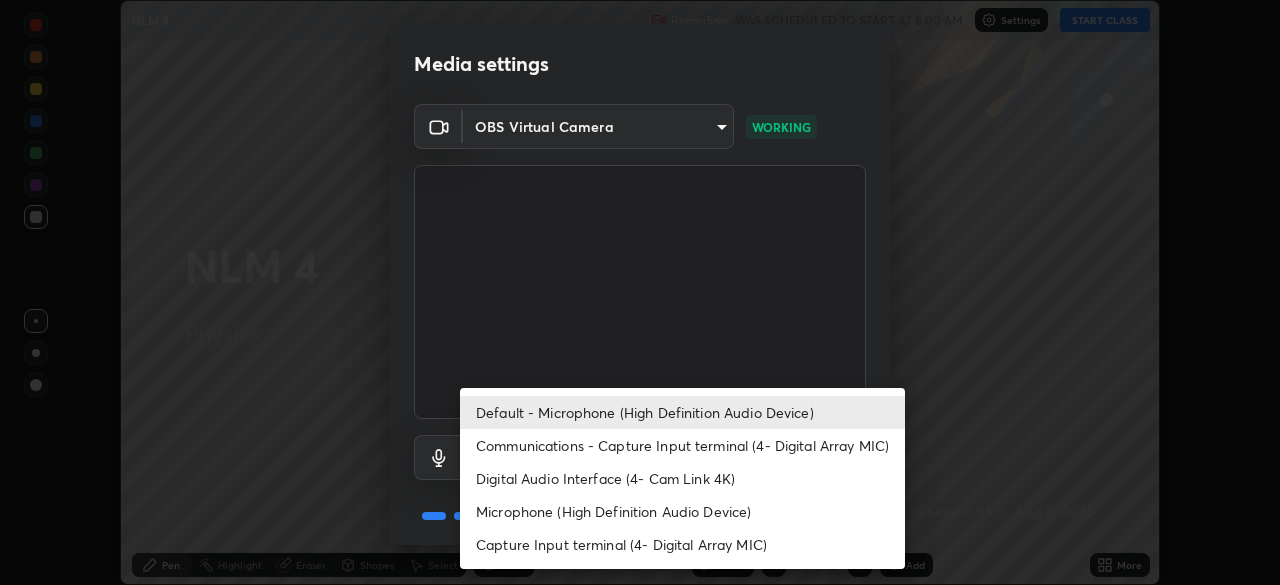 click on "Default - Microphone (High Definition Audio Device)" at bounding box center (682, 412) 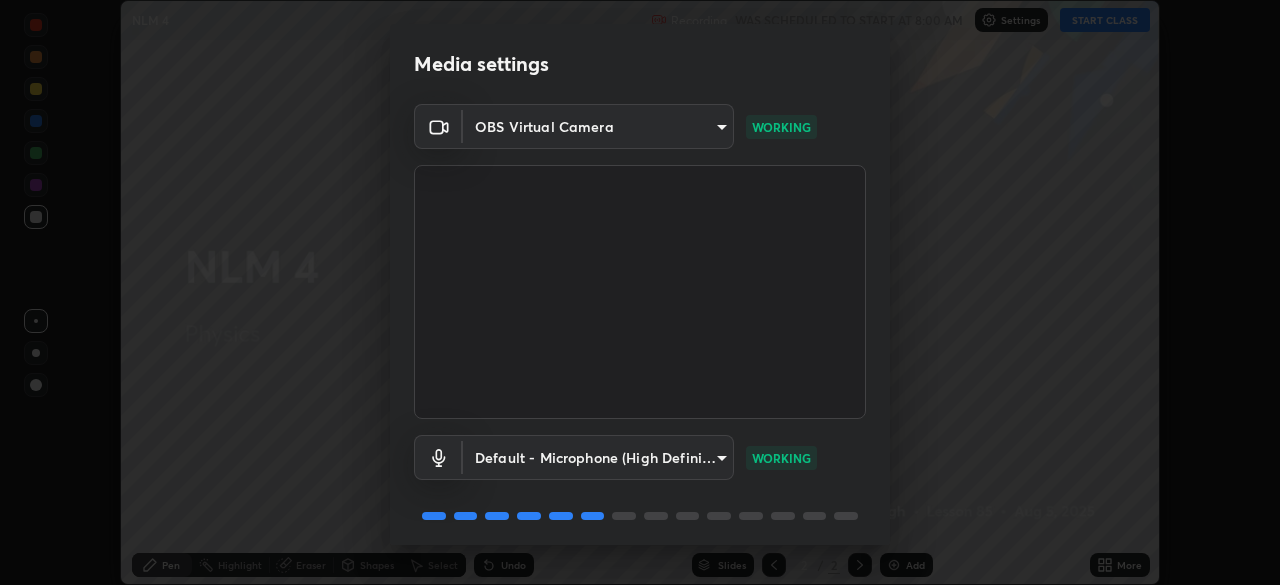 scroll, scrollTop: 71, scrollLeft: 0, axis: vertical 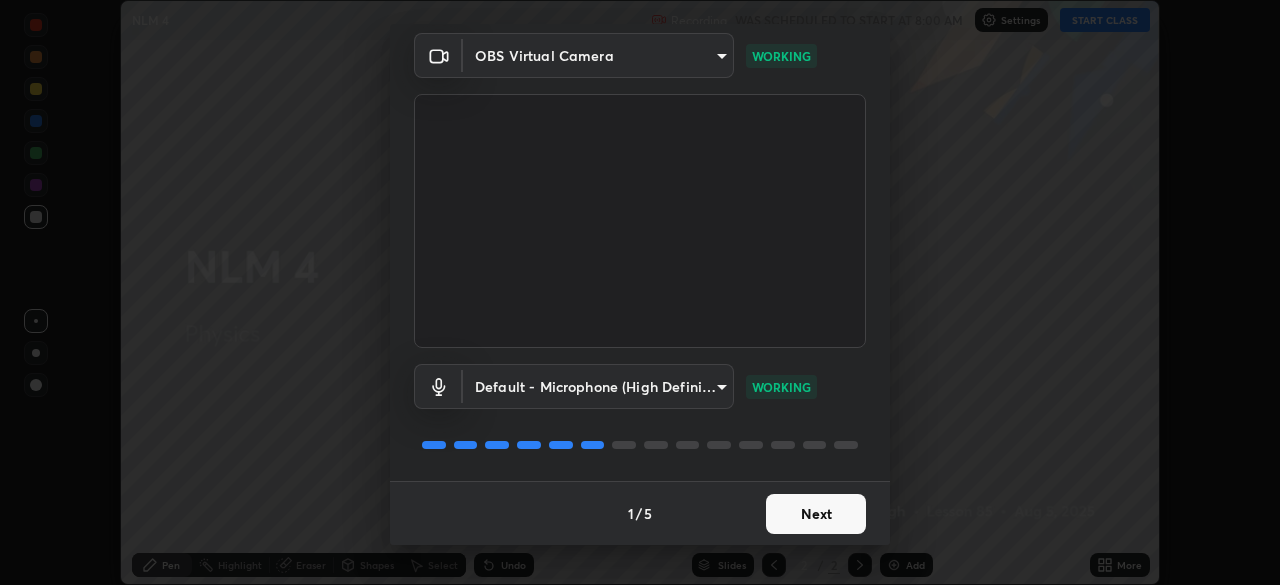 click on "Next" at bounding box center (816, 514) 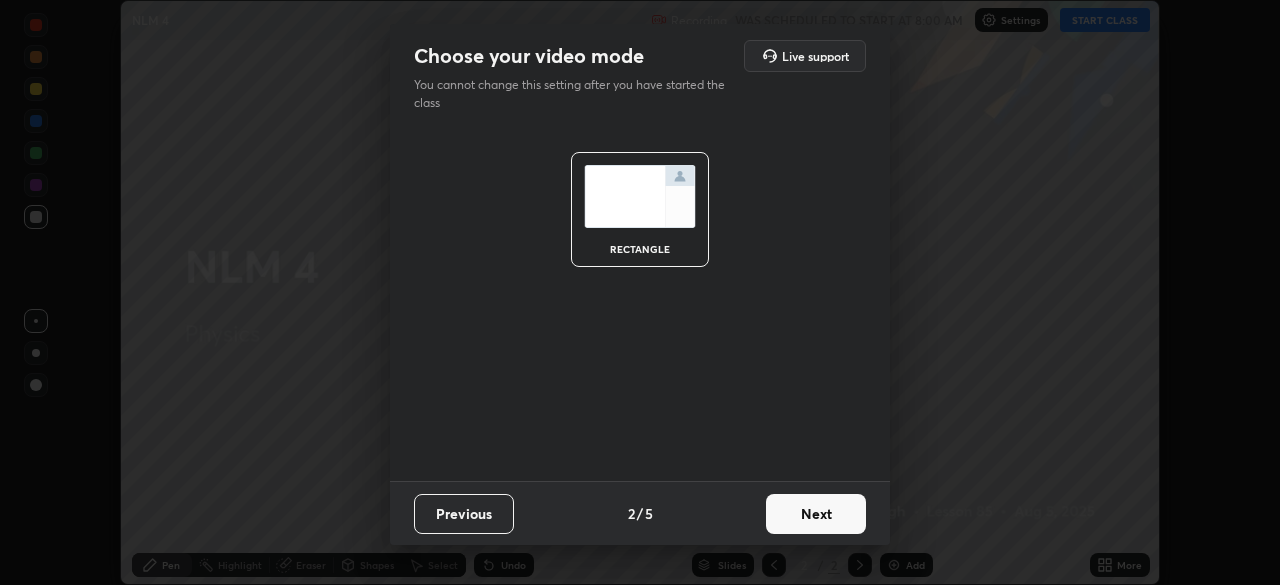 click on "Next" at bounding box center [816, 514] 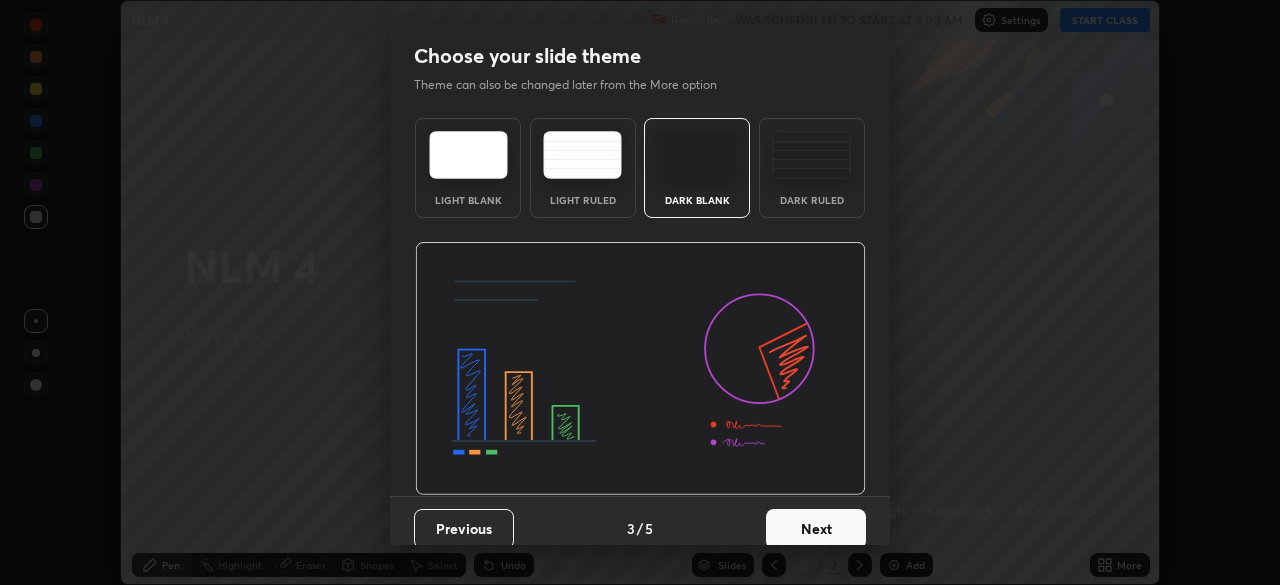 click on "Next" at bounding box center [816, 529] 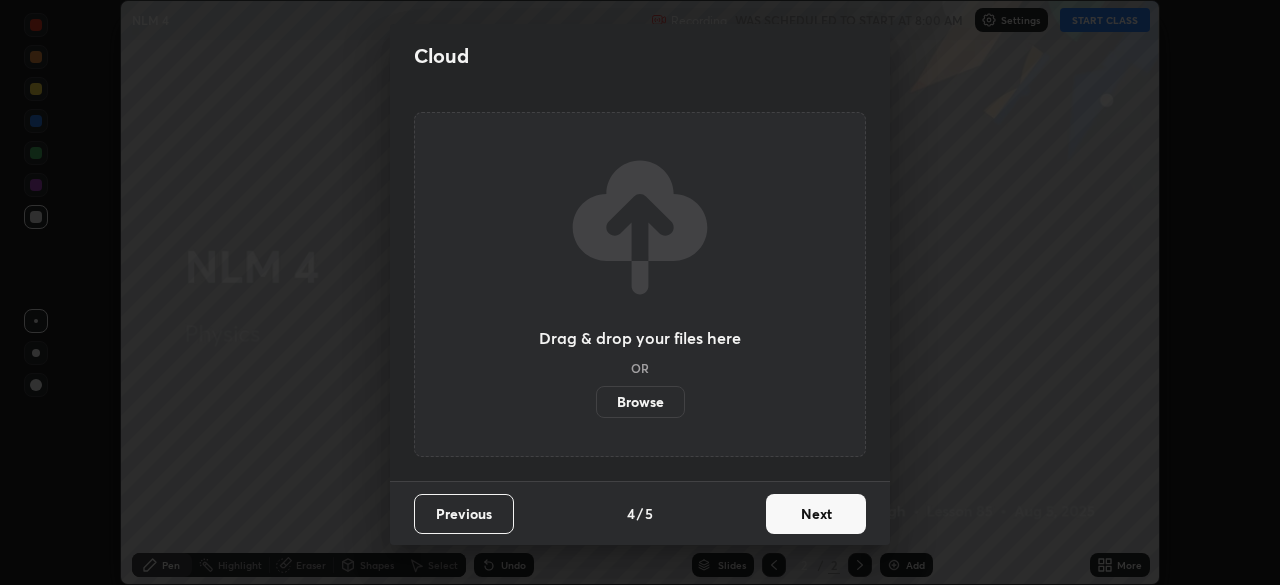 click on "Next" at bounding box center (816, 514) 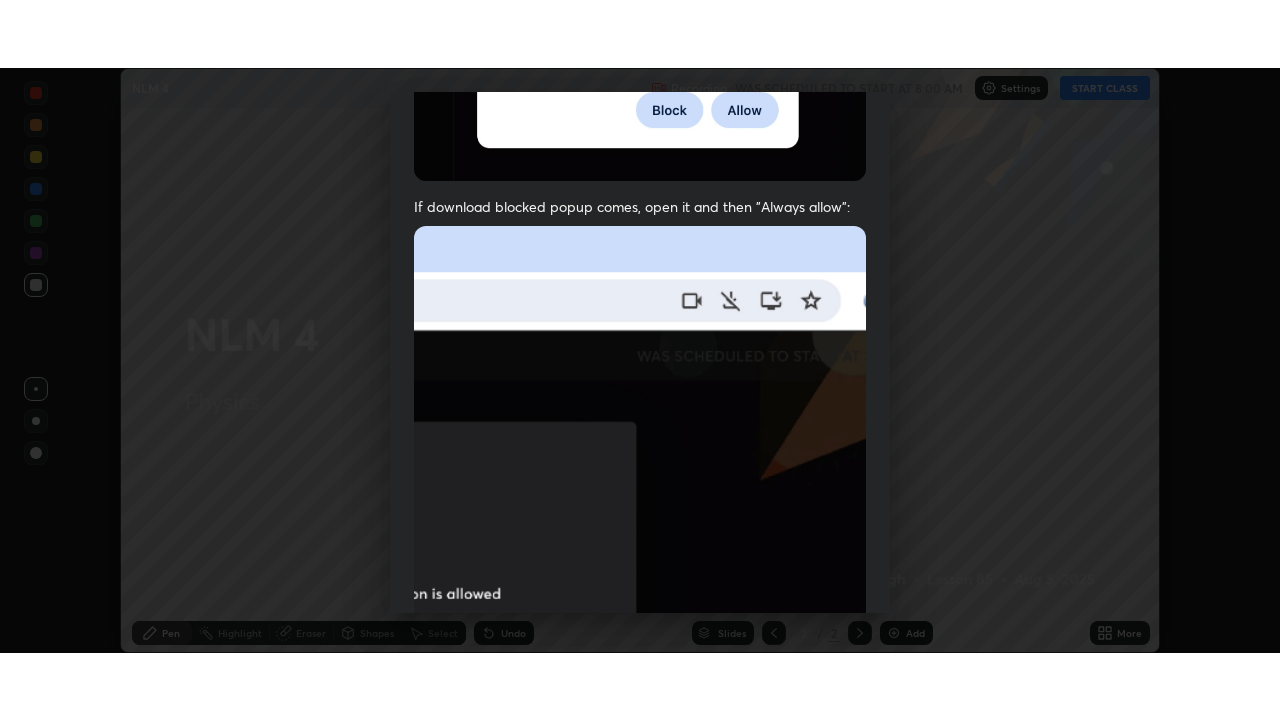 scroll, scrollTop: 479, scrollLeft: 0, axis: vertical 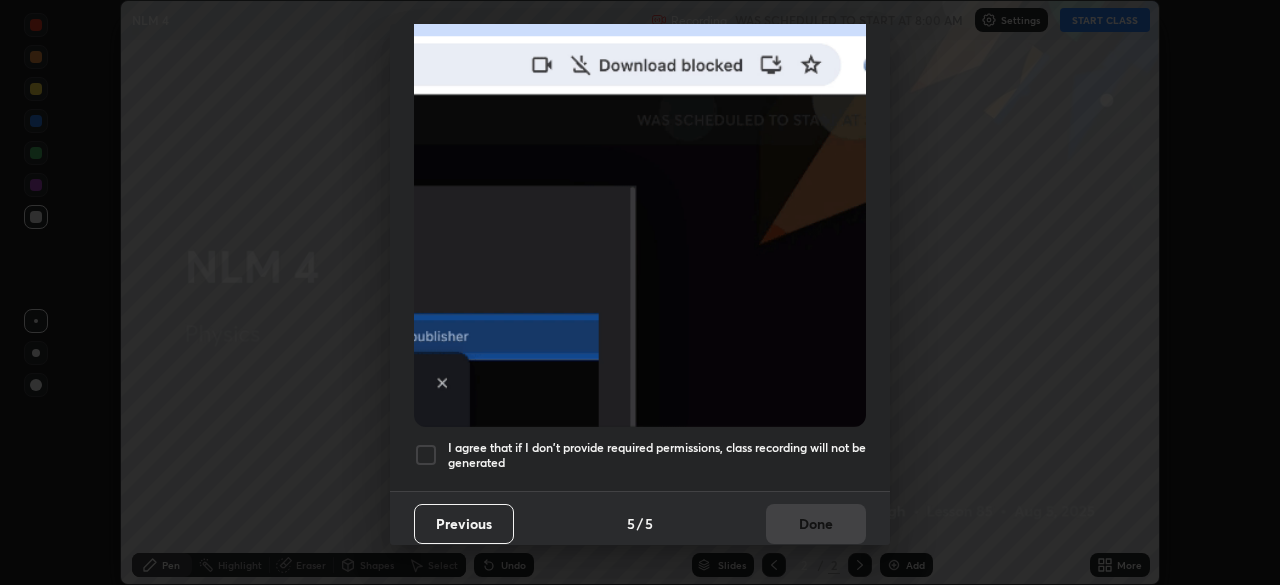 click at bounding box center (426, 455) 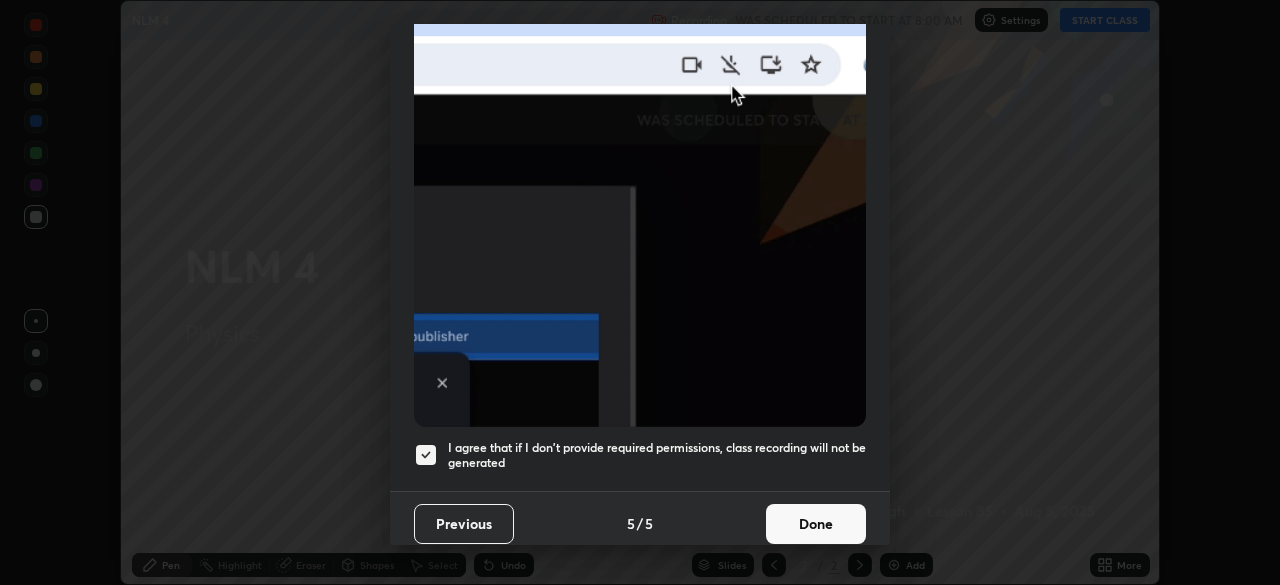 click on "Done" at bounding box center (816, 524) 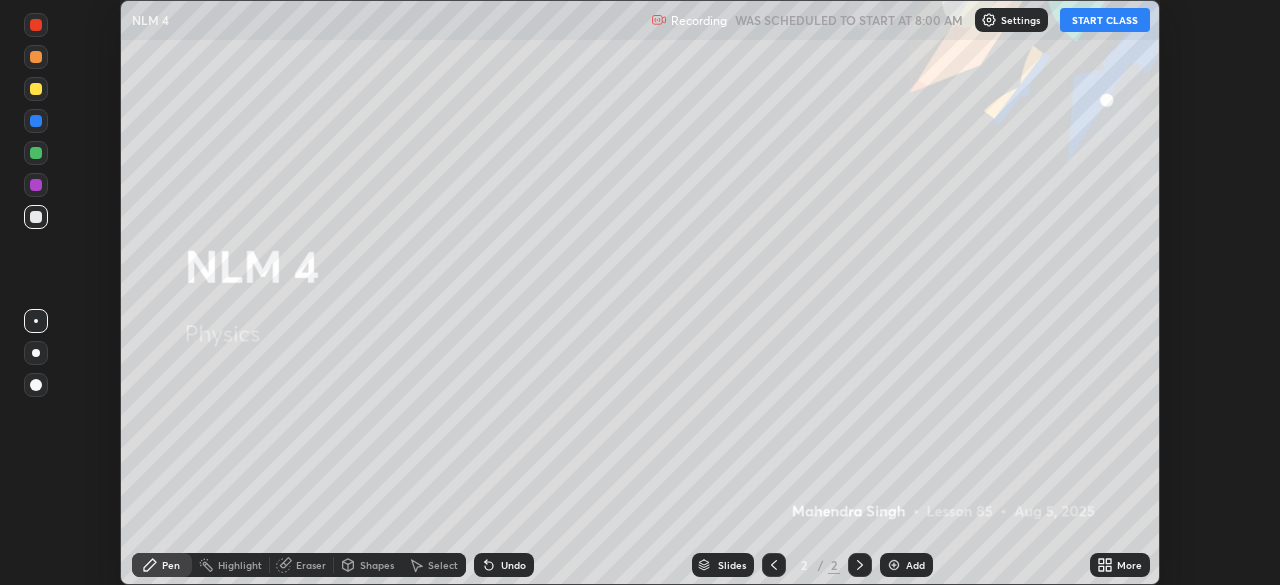 click on "START CLASS" at bounding box center (1105, 20) 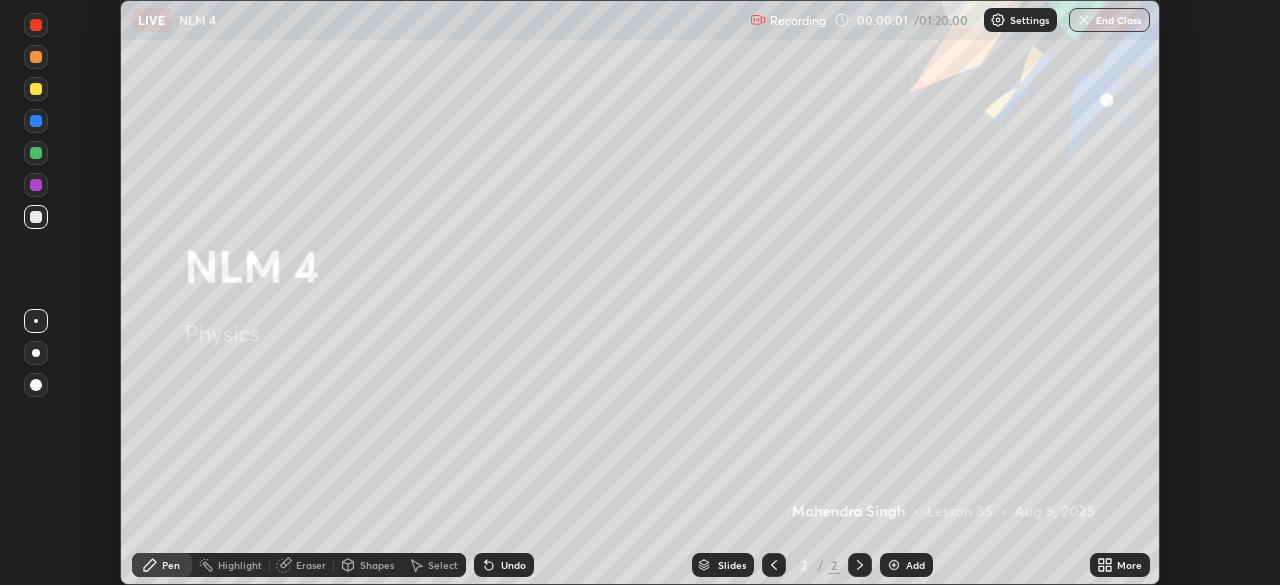 click on "More" at bounding box center [1129, 565] 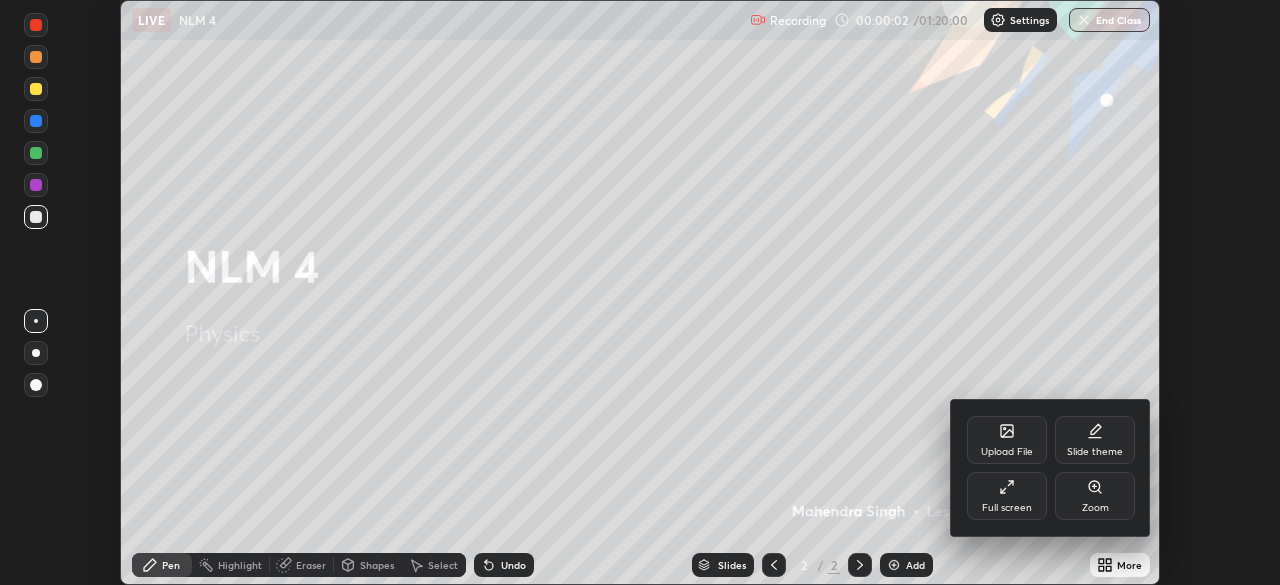 click on "Full screen" at bounding box center (1007, 508) 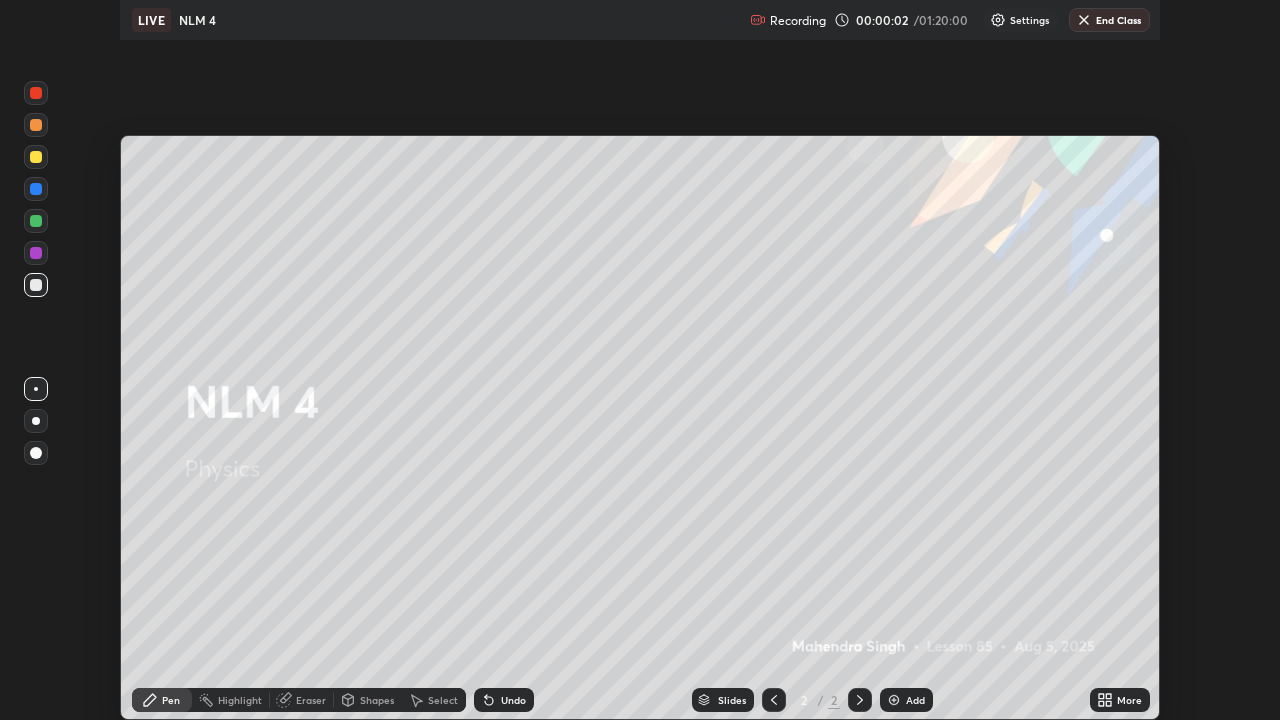 scroll, scrollTop: 99280, scrollLeft: 98720, axis: both 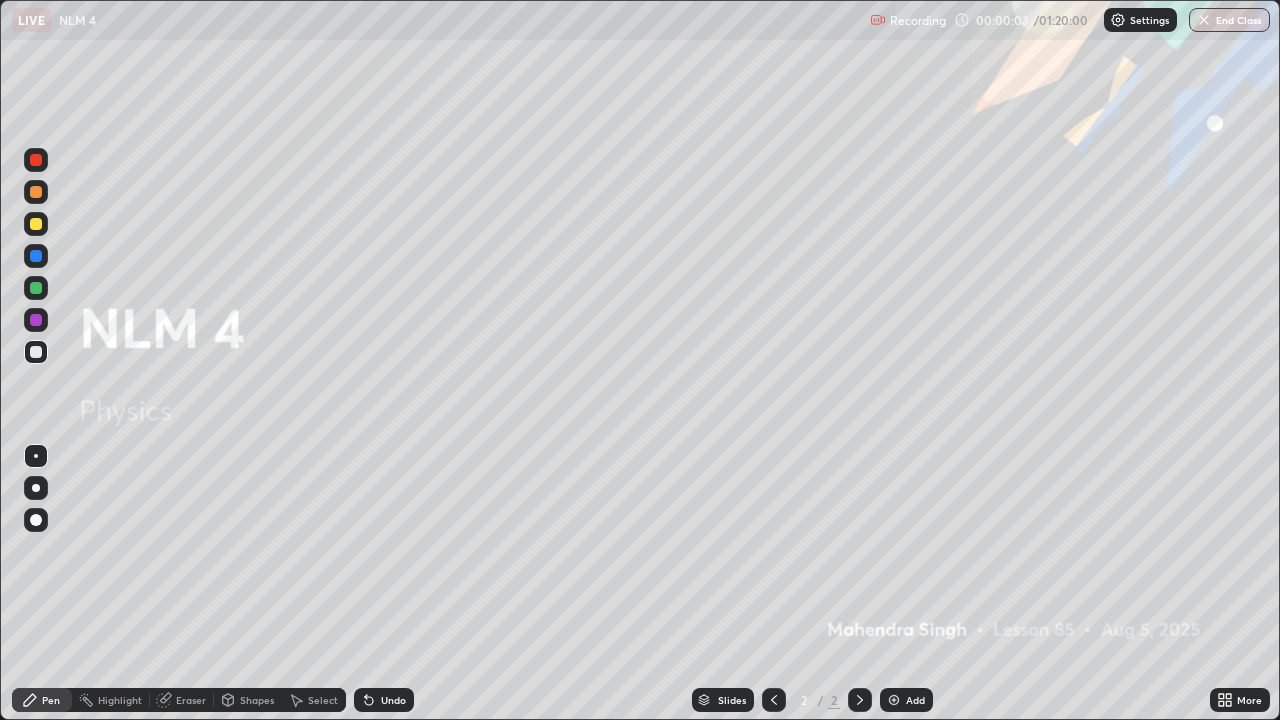 click on "Add" at bounding box center [906, 700] 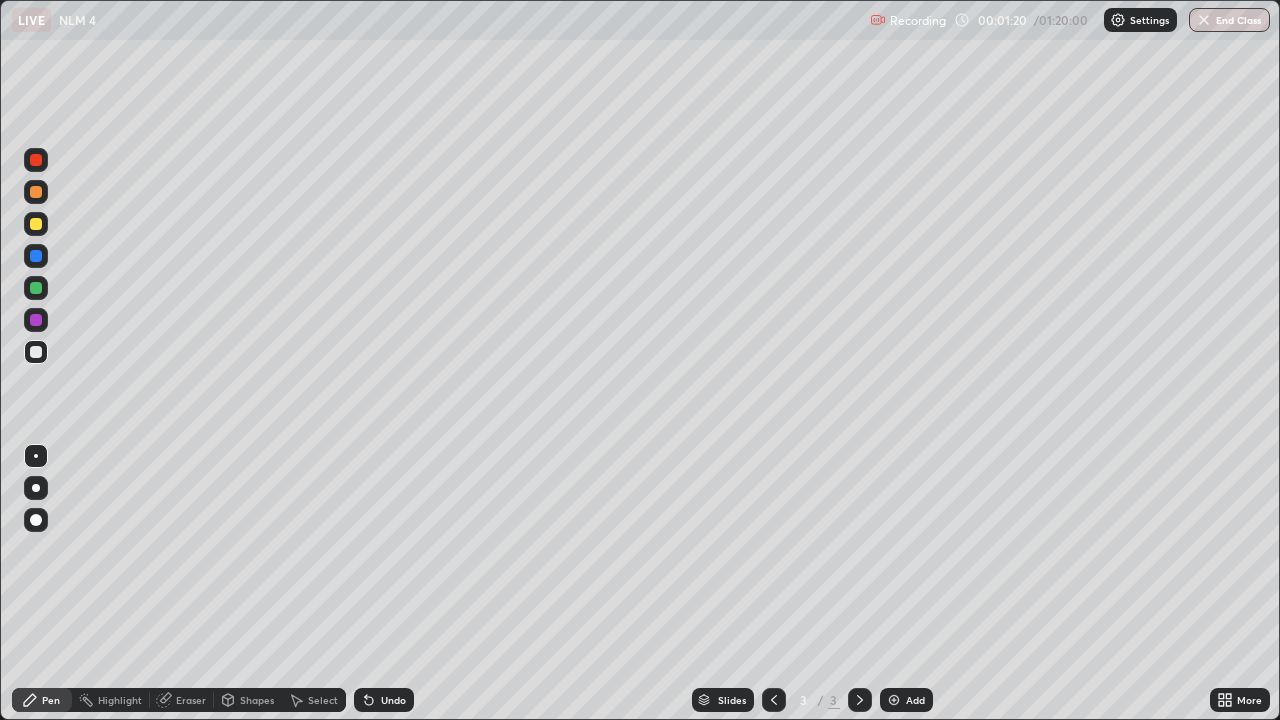 click at bounding box center [36, 352] 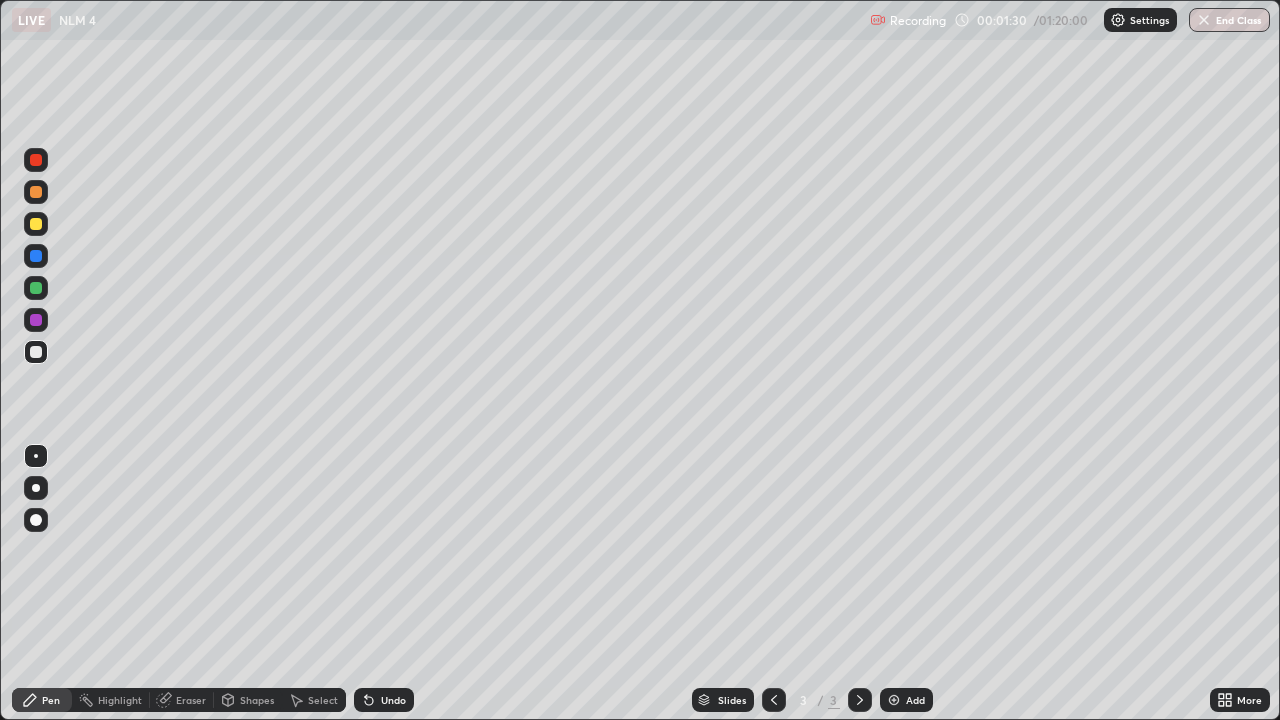 click on "Shapes" at bounding box center [248, 700] 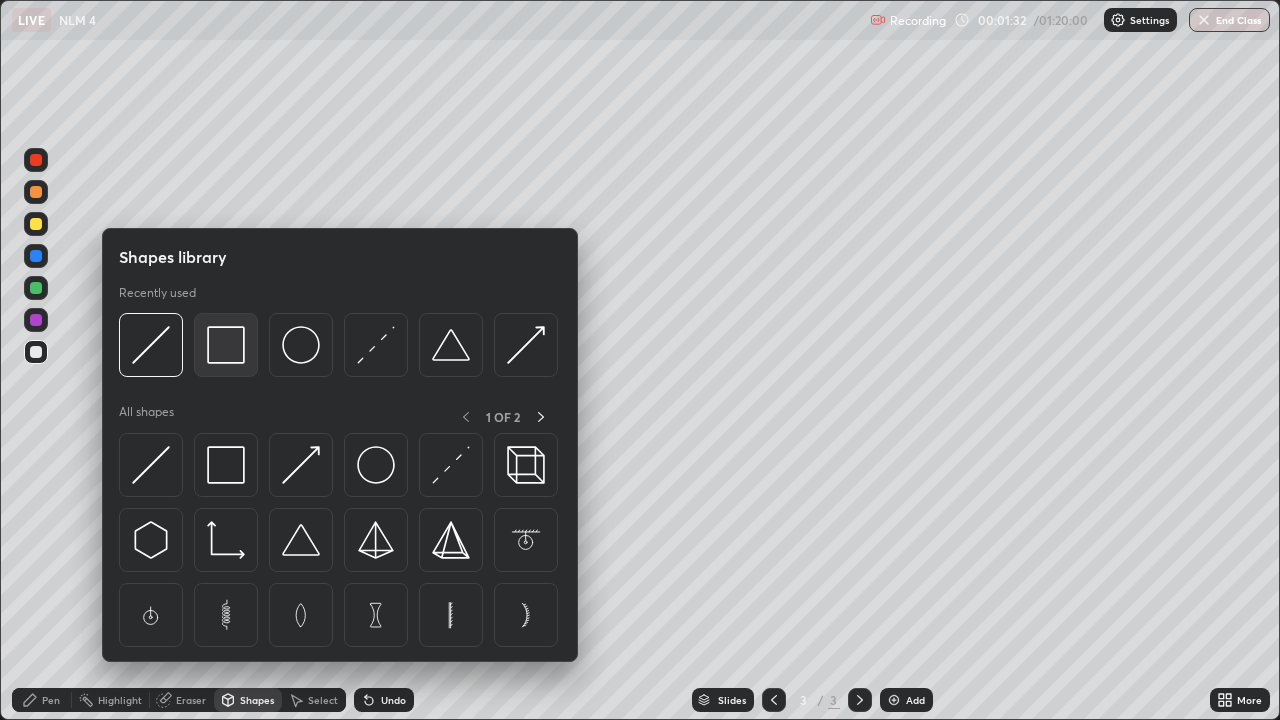 click at bounding box center [226, 345] 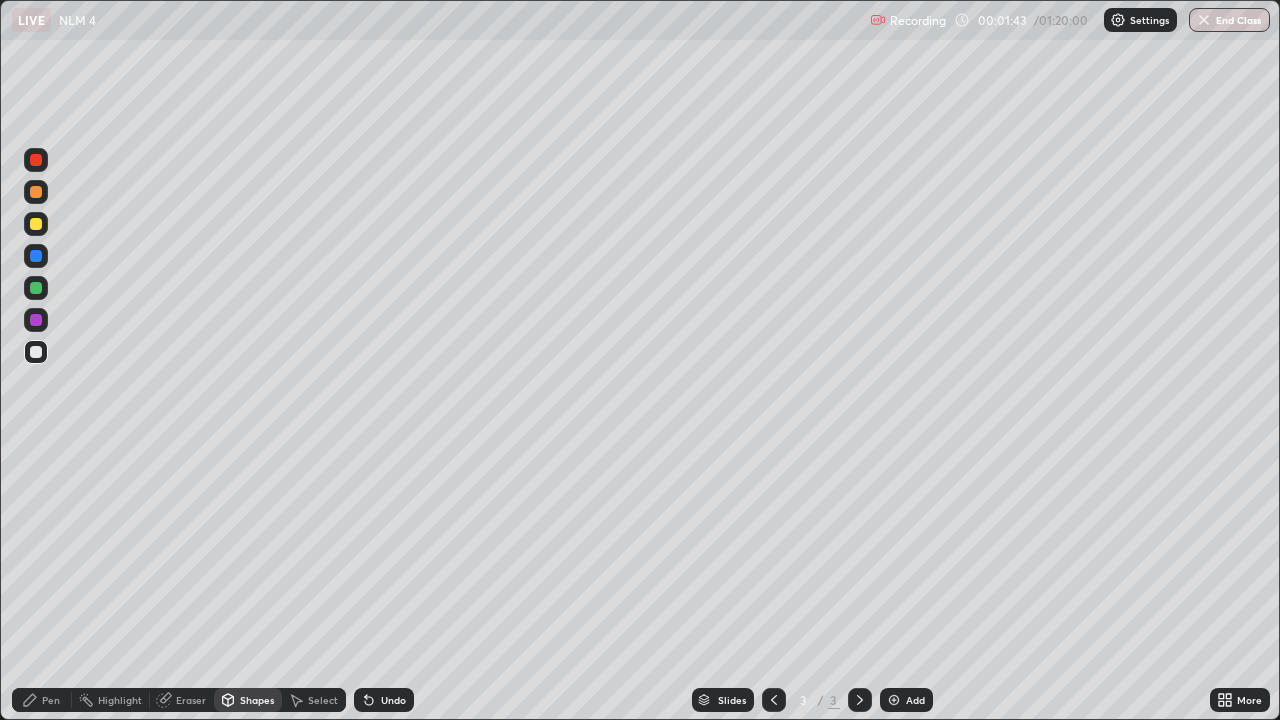 click on "Pen" at bounding box center [42, 700] 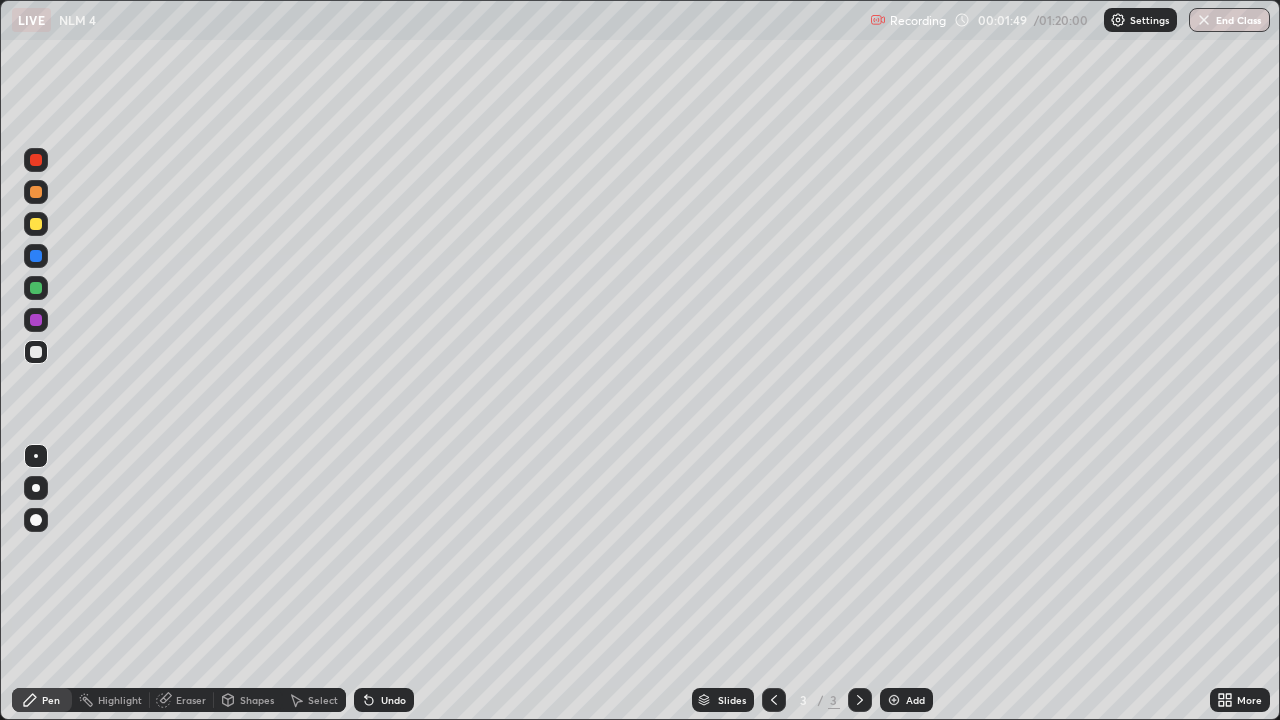 click on "Shapes" at bounding box center (257, 700) 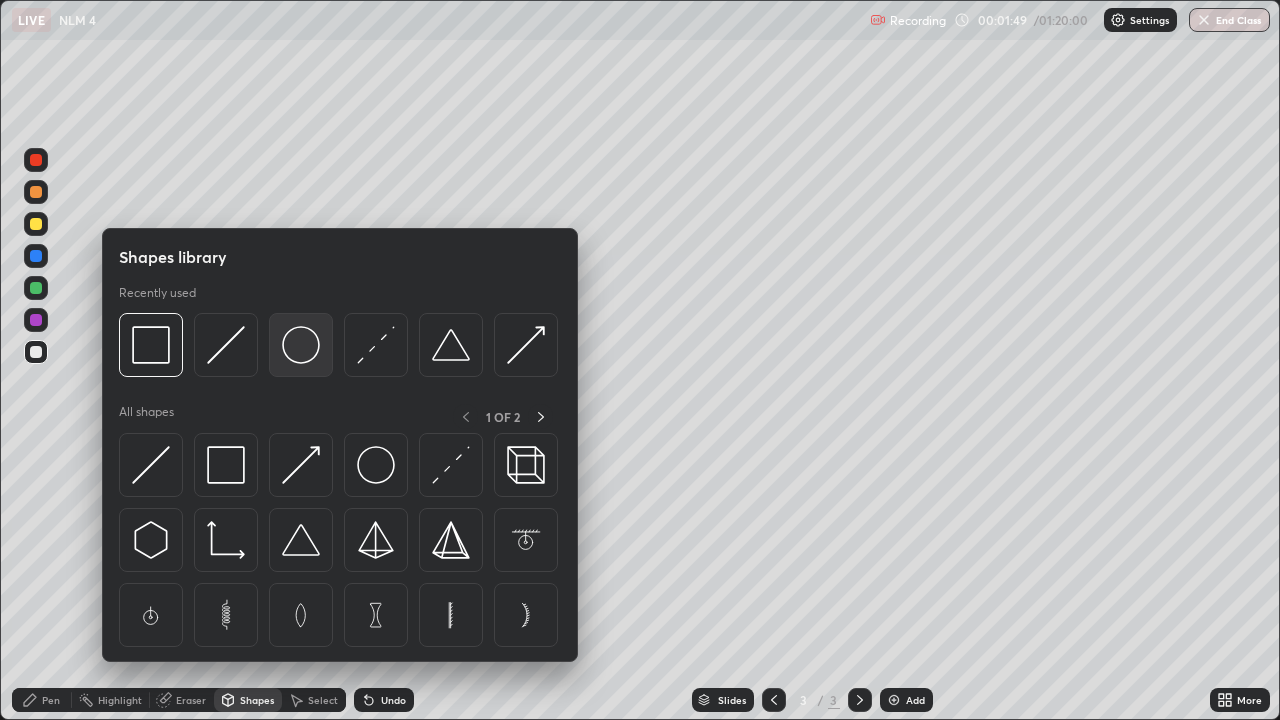 click at bounding box center [301, 345] 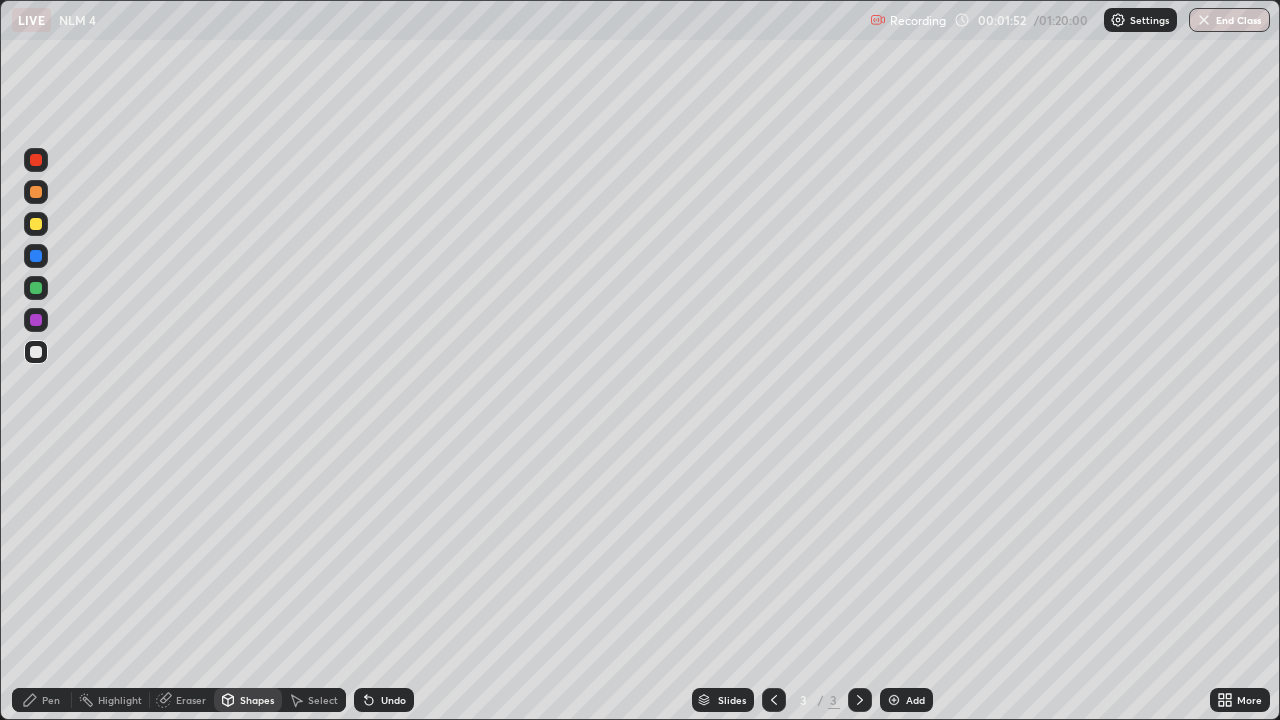 click on "Select" at bounding box center (323, 700) 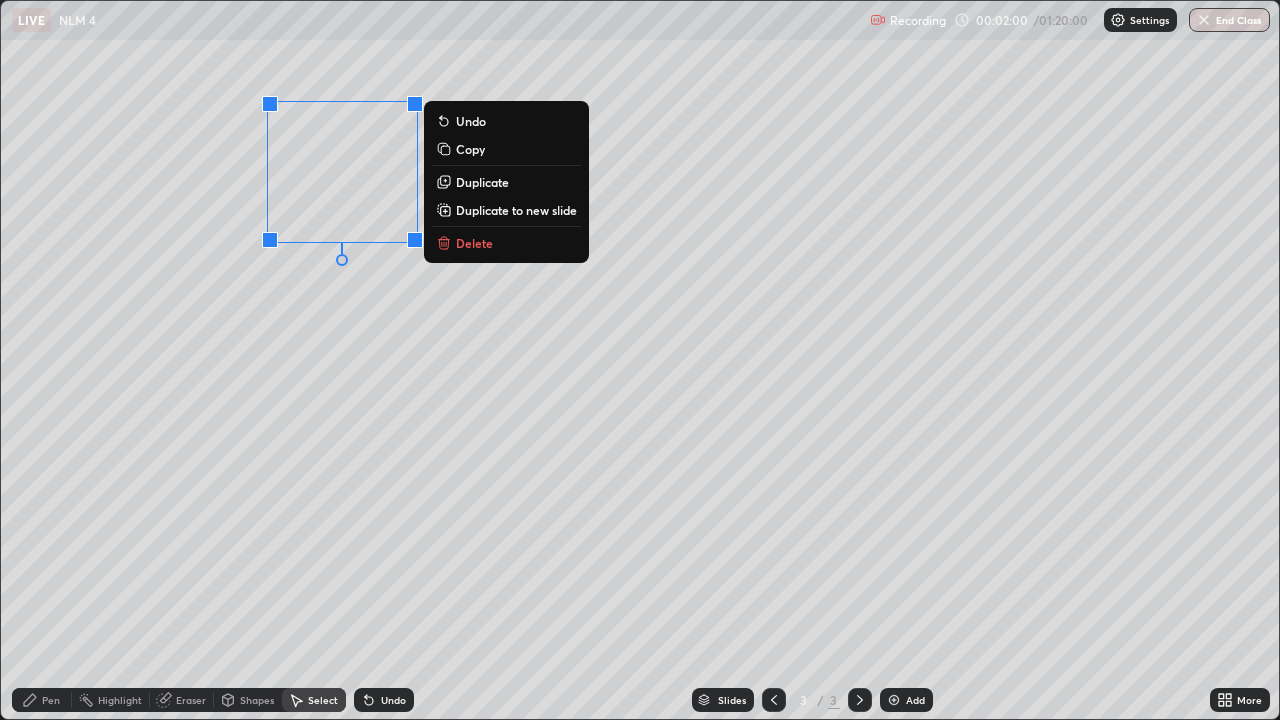 click on "0 ° Undo Copy Duplicate Duplicate to new slide Delete" at bounding box center (640, 360) 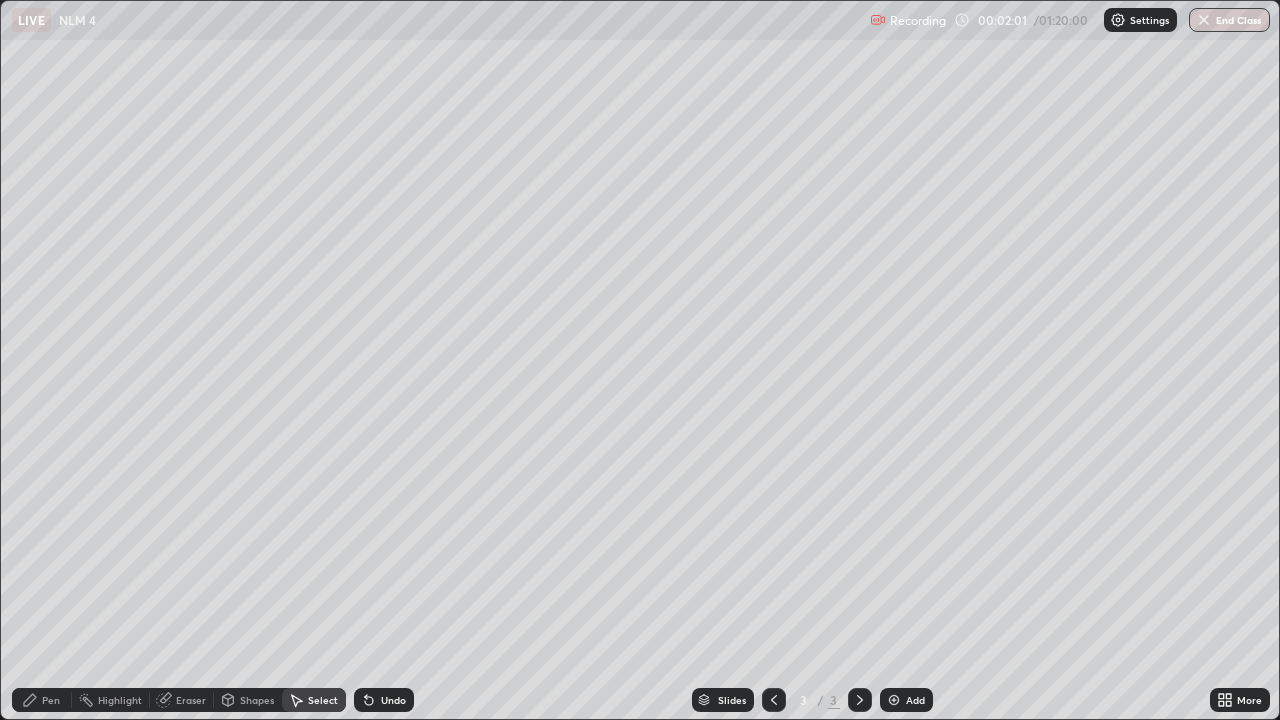 click on "Select" at bounding box center [323, 700] 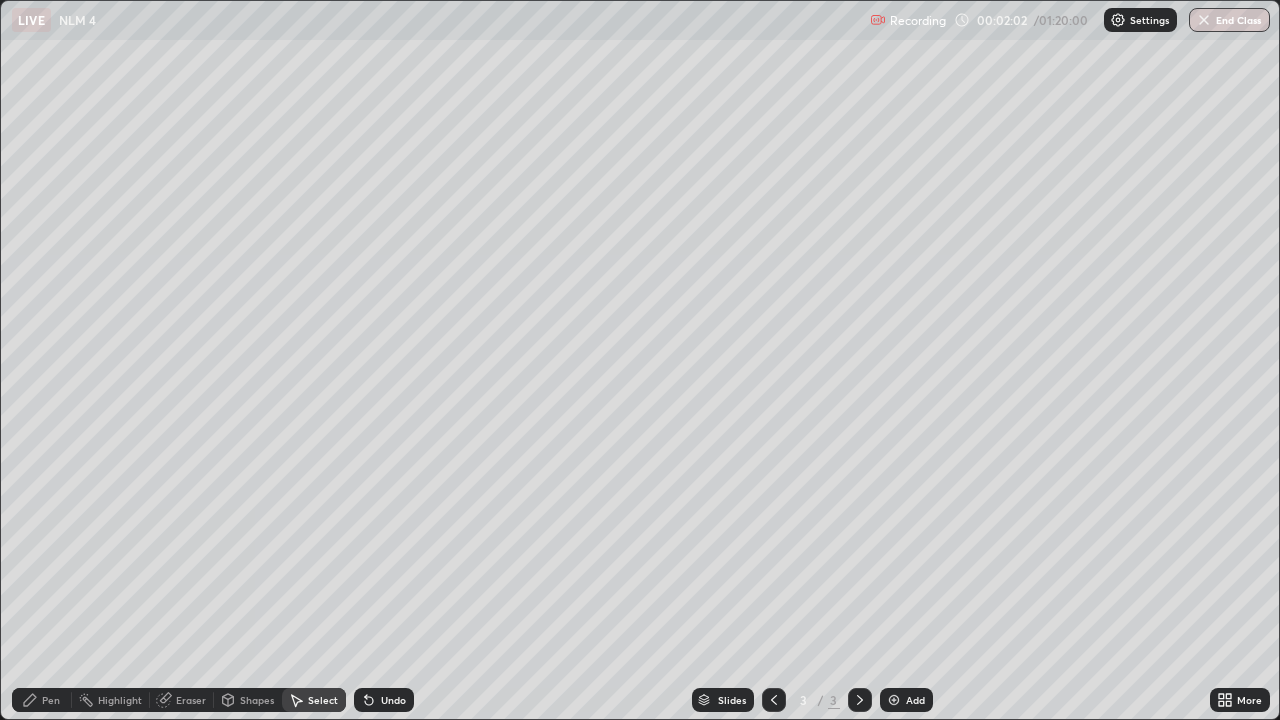 click on "Shapes" at bounding box center [248, 700] 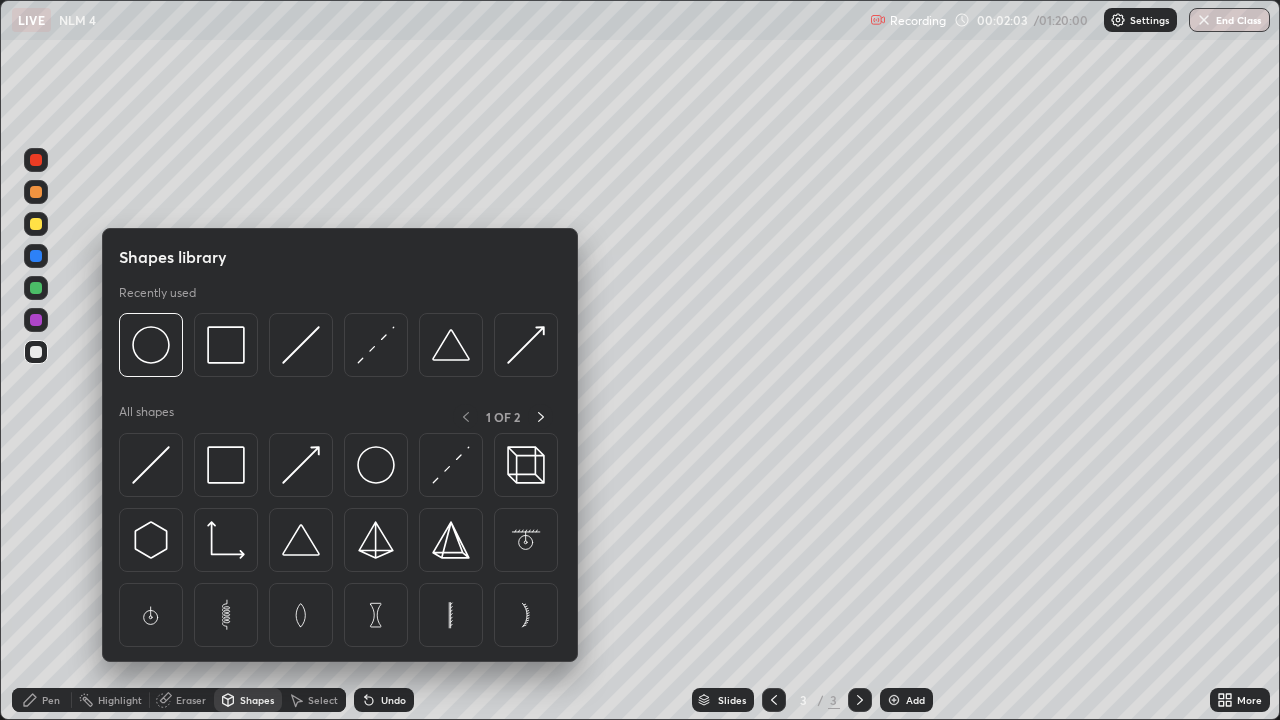 click at bounding box center (301, 345) 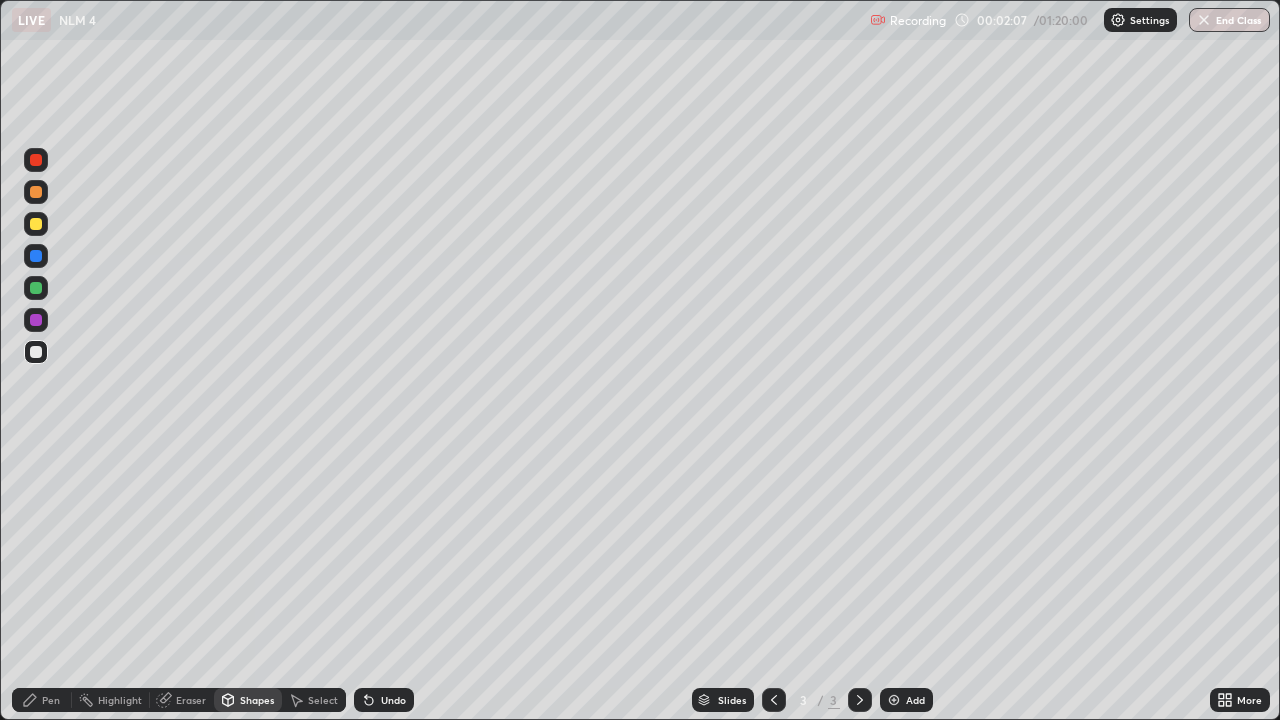 click on "Pen" at bounding box center (51, 700) 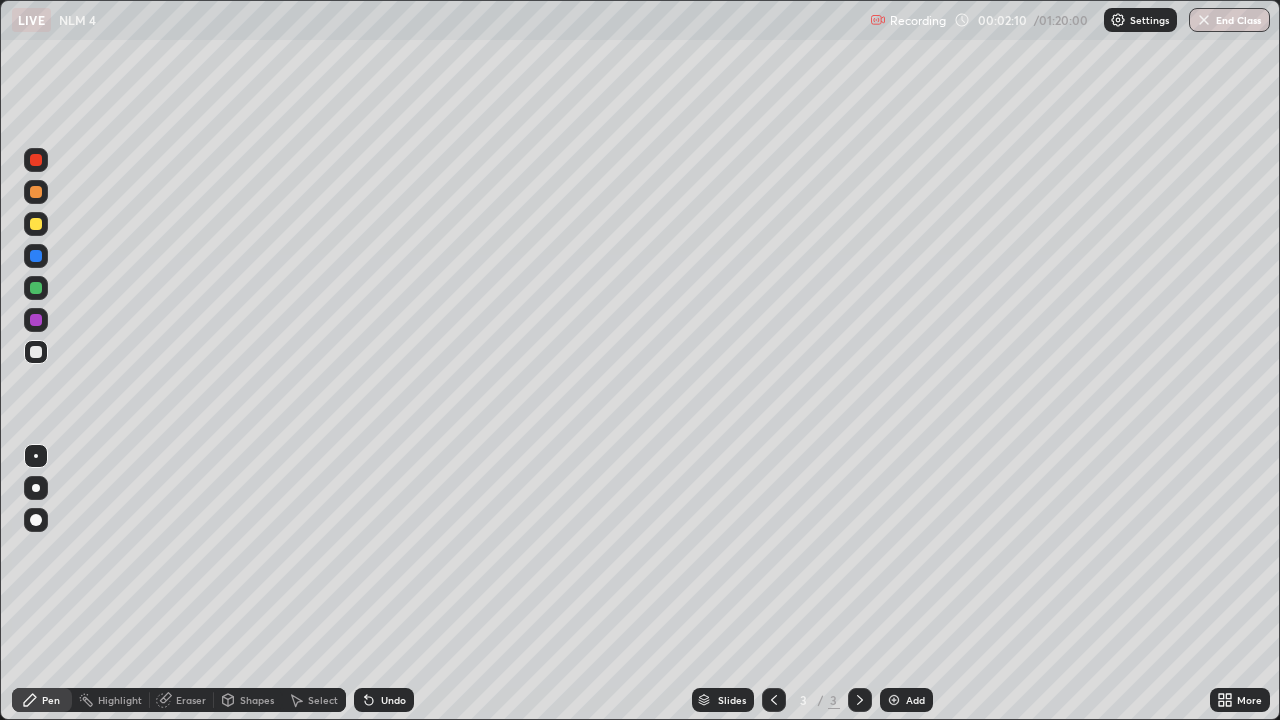 click on "Shapes" at bounding box center [257, 700] 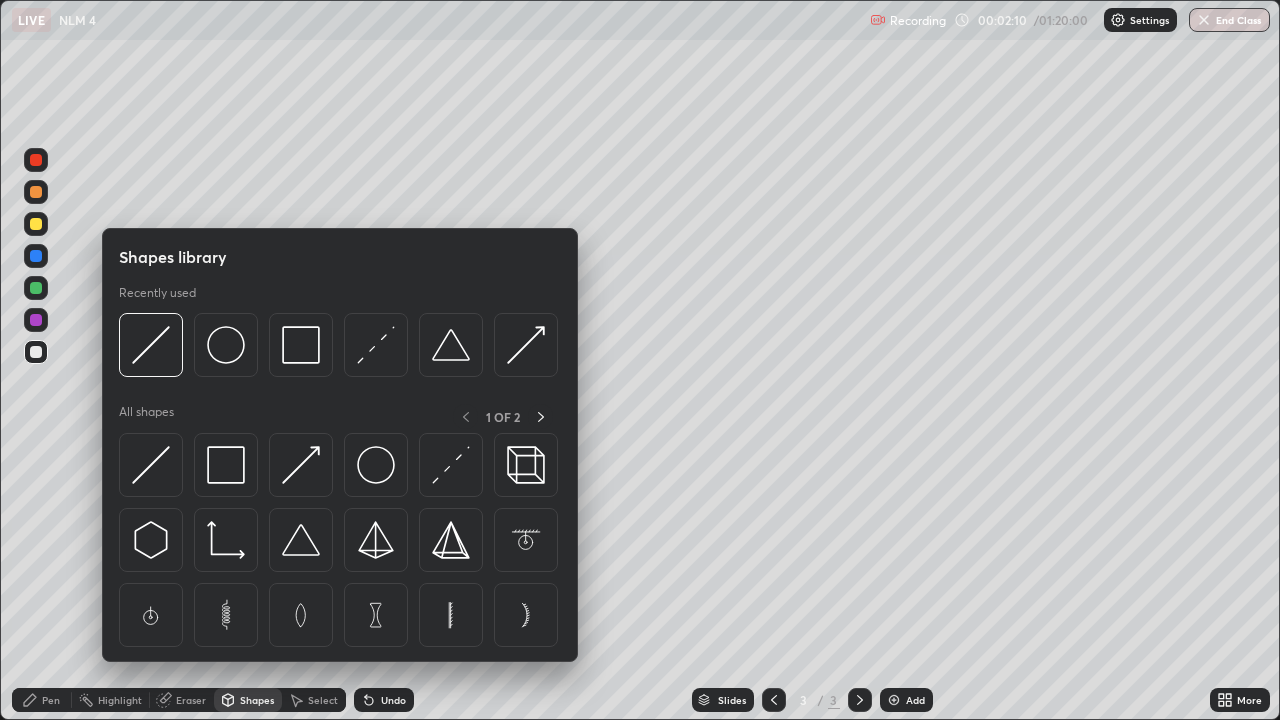 click on "Eraser" at bounding box center (191, 700) 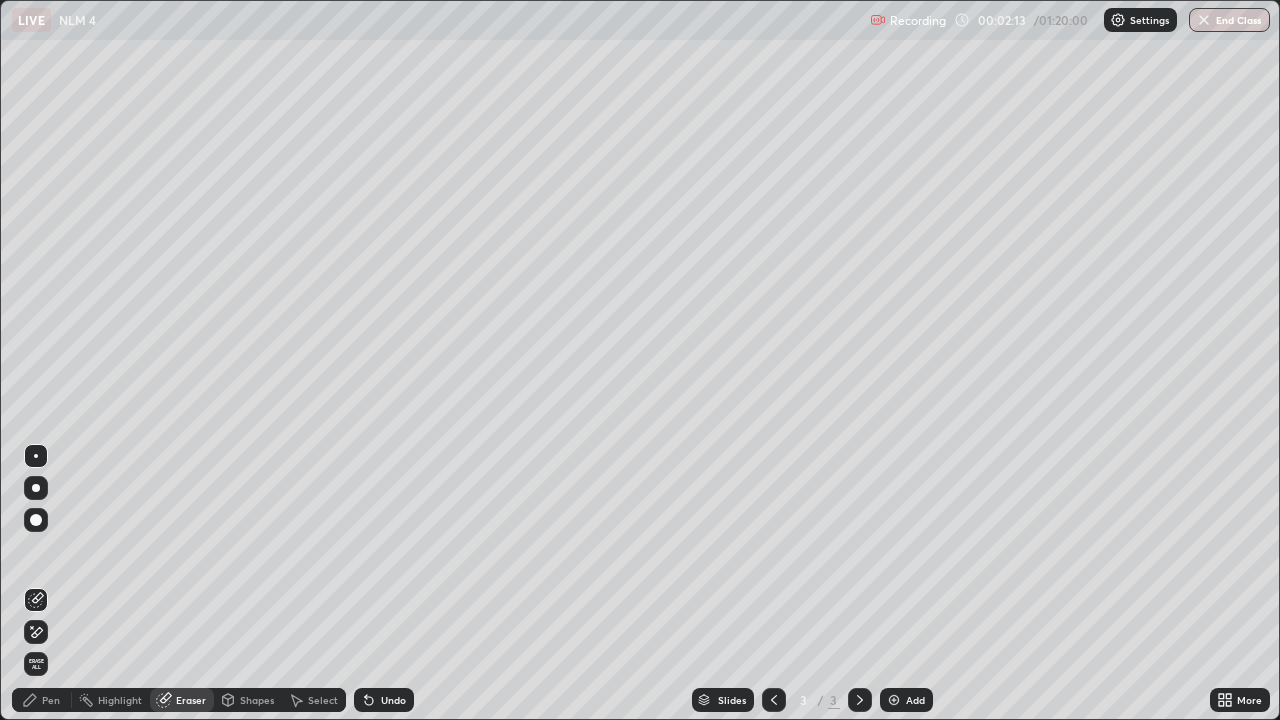 click on "Pen" at bounding box center (42, 700) 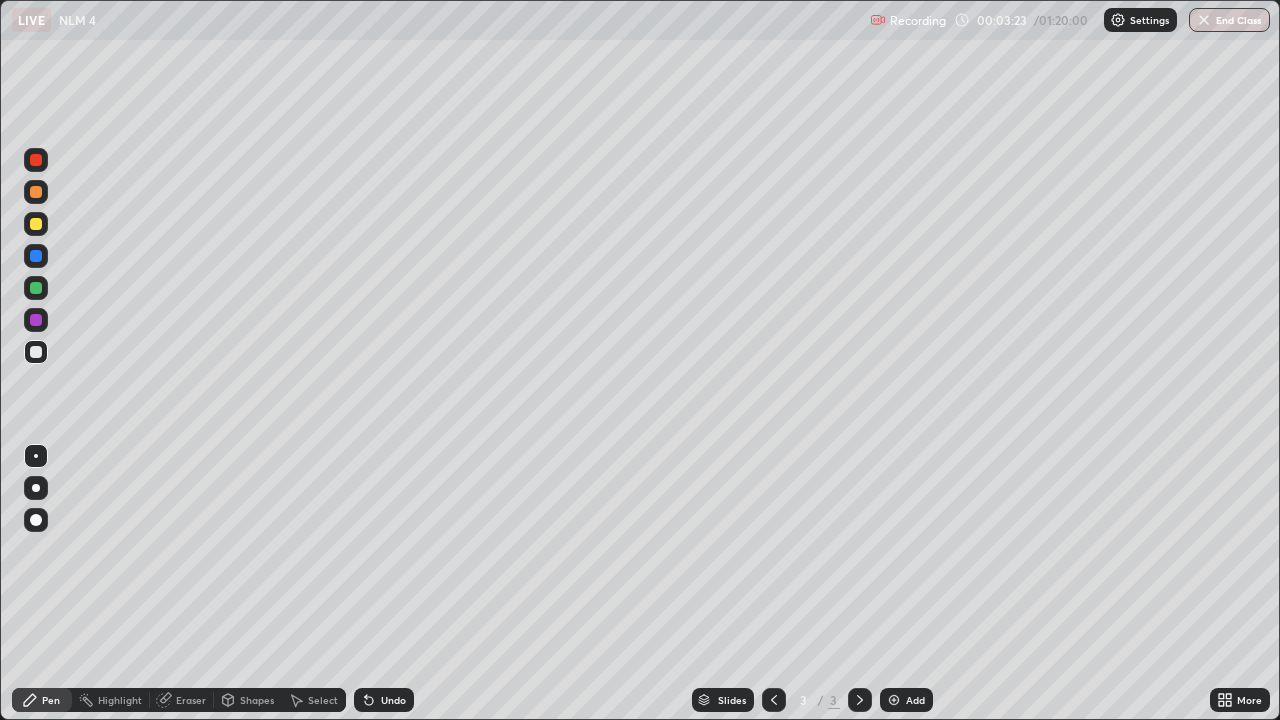 click on "Highlight" at bounding box center (111, 700) 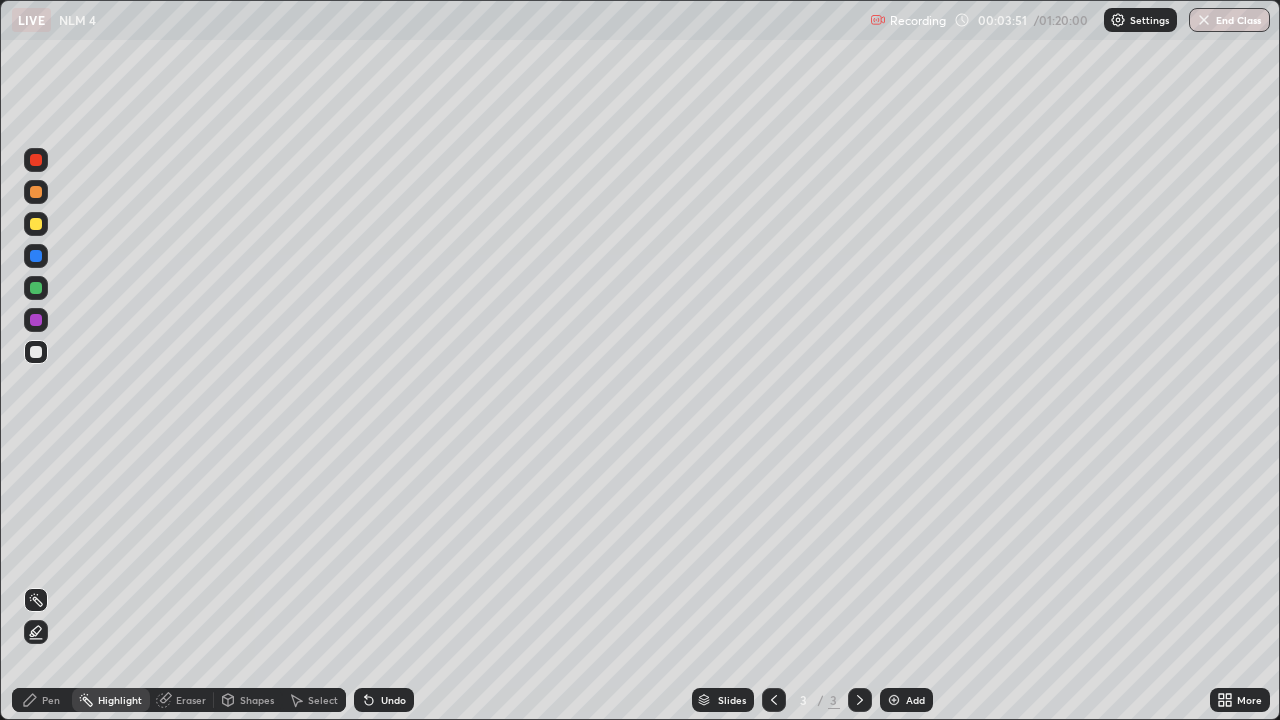 click on "Shapes" at bounding box center [257, 700] 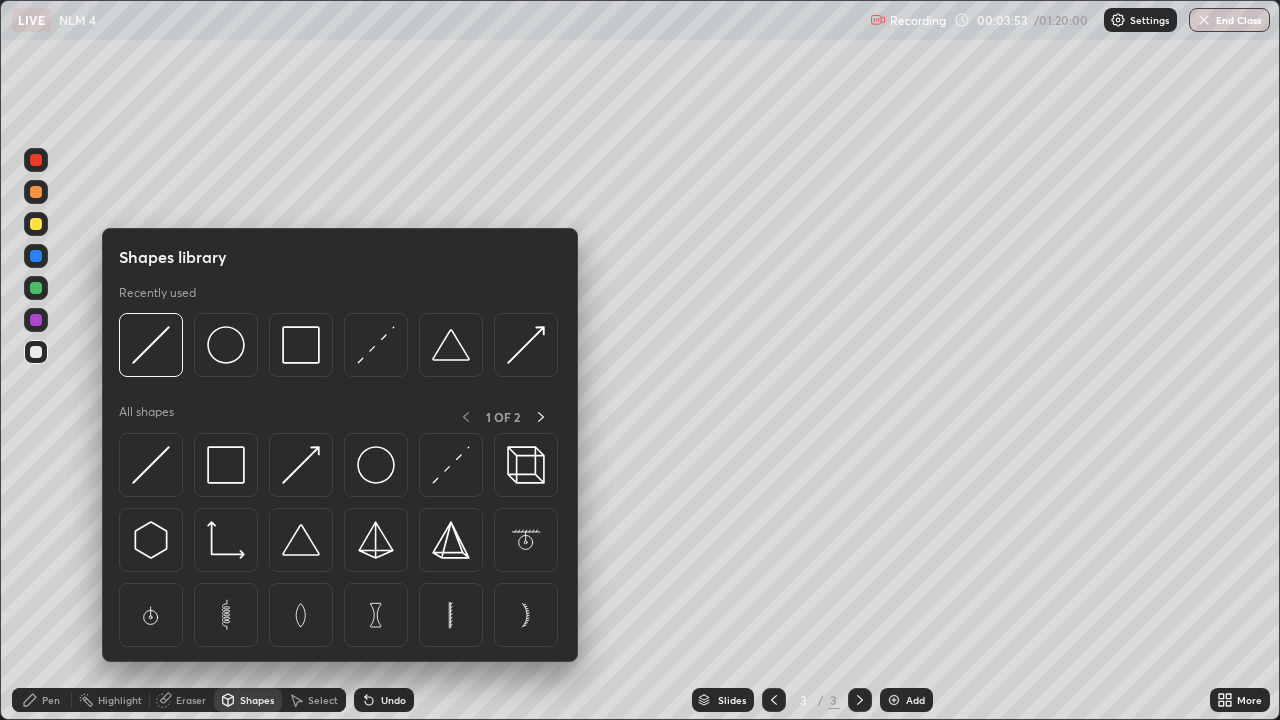 click on "Pen" at bounding box center (51, 700) 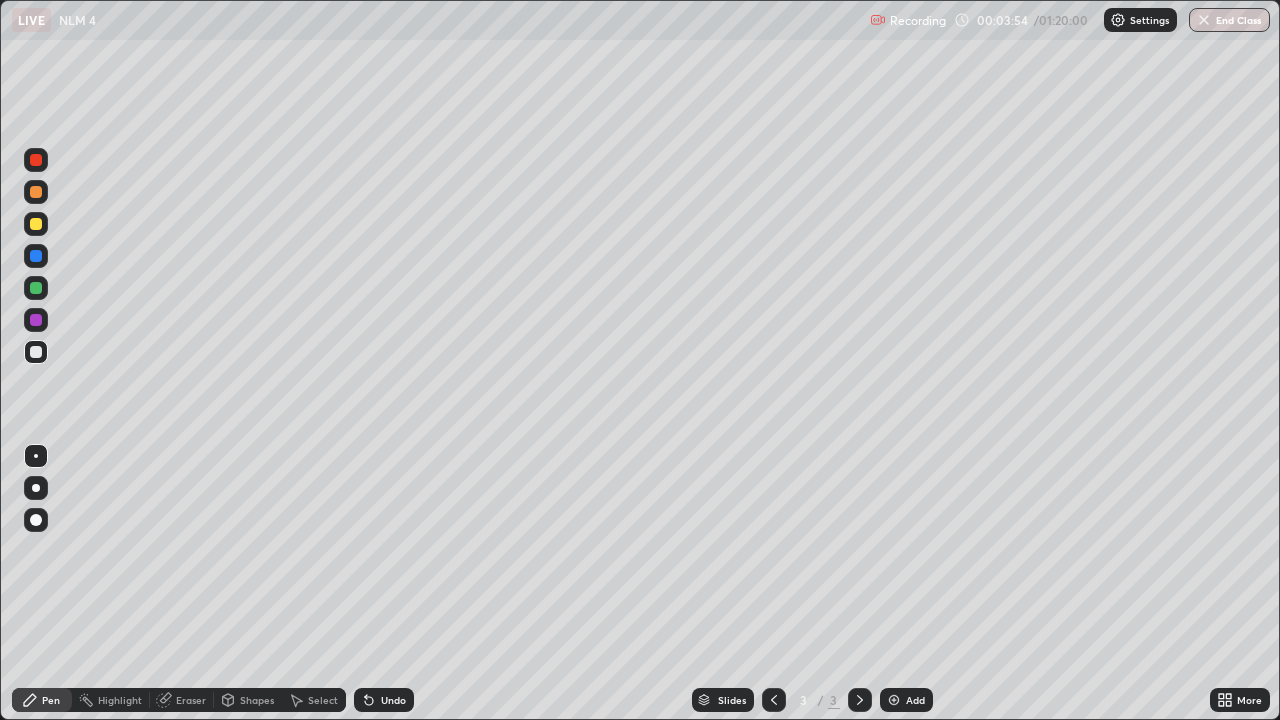click on "Shapes" at bounding box center (257, 700) 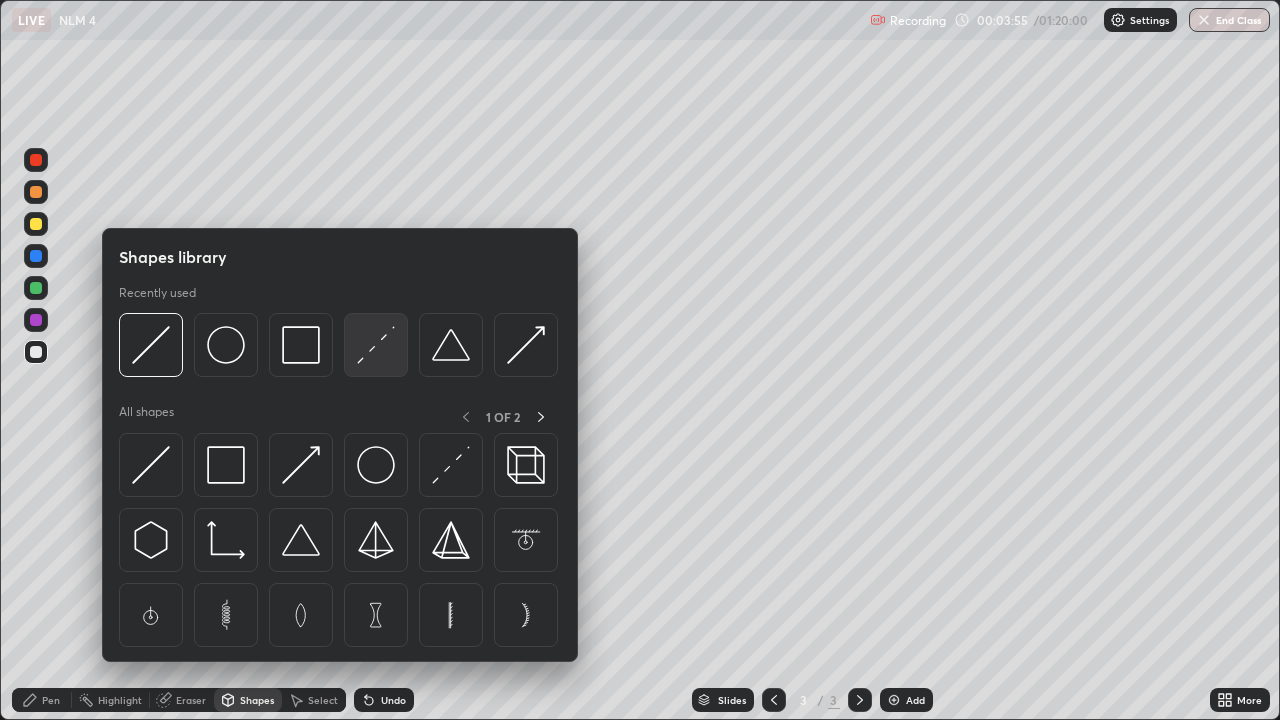 click at bounding box center (376, 345) 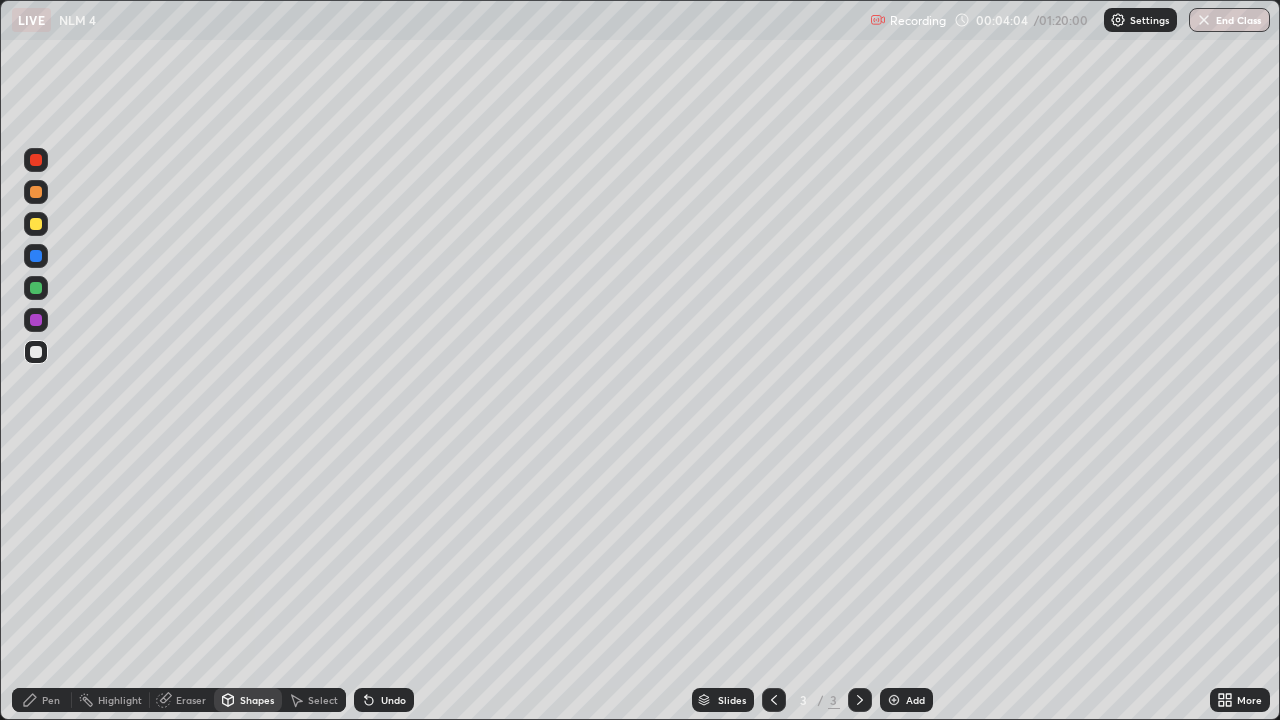 click on "Pen" at bounding box center [42, 700] 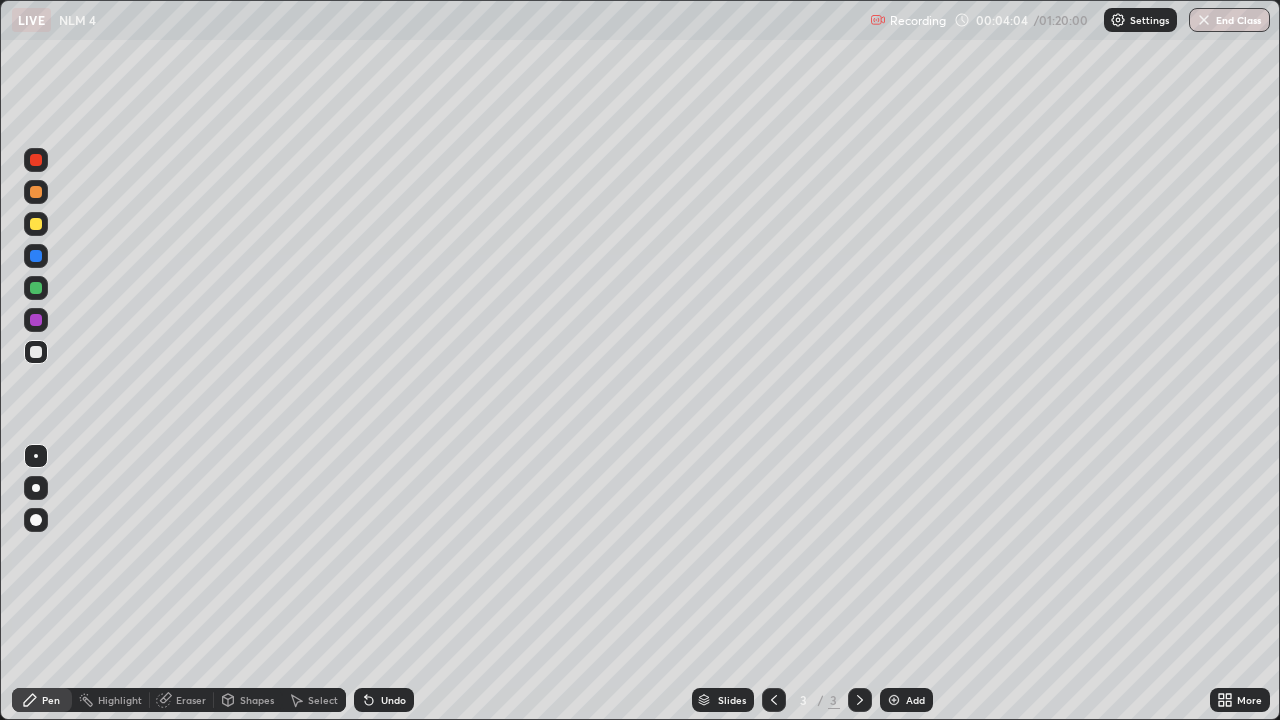 click at bounding box center [36, 352] 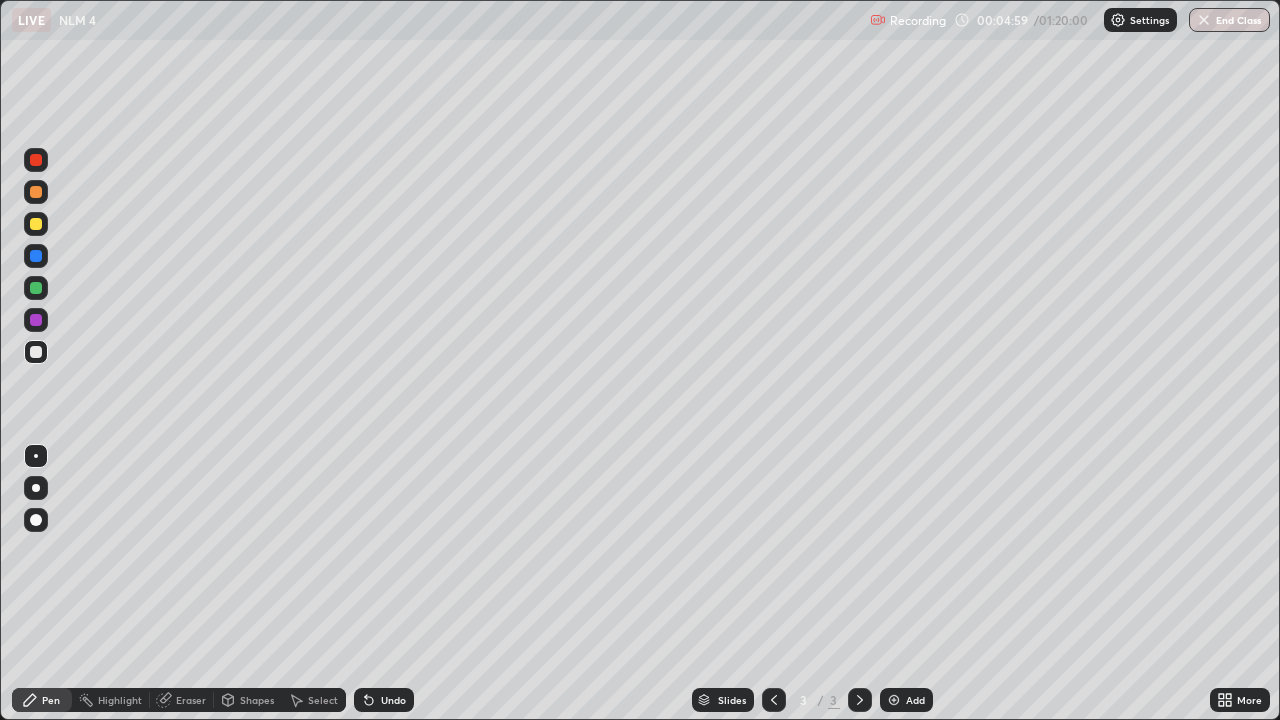 click at bounding box center (36, 288) 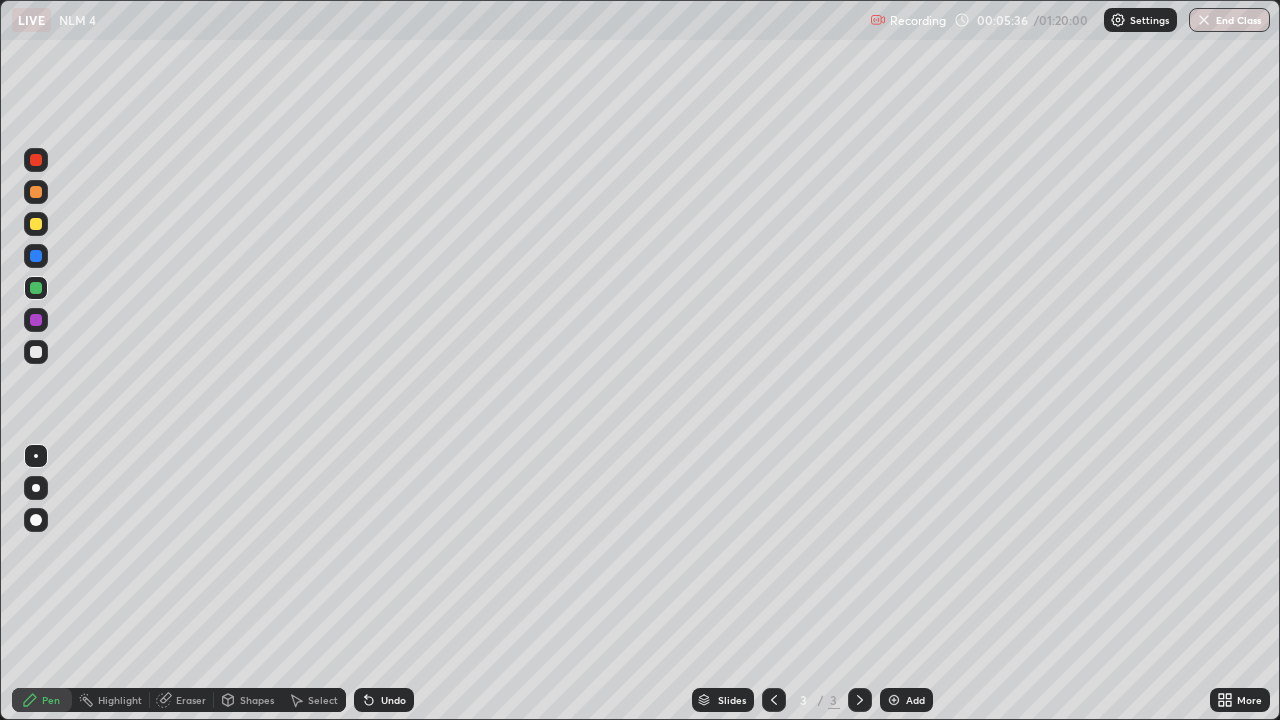 click at bounding box center [36, 224] 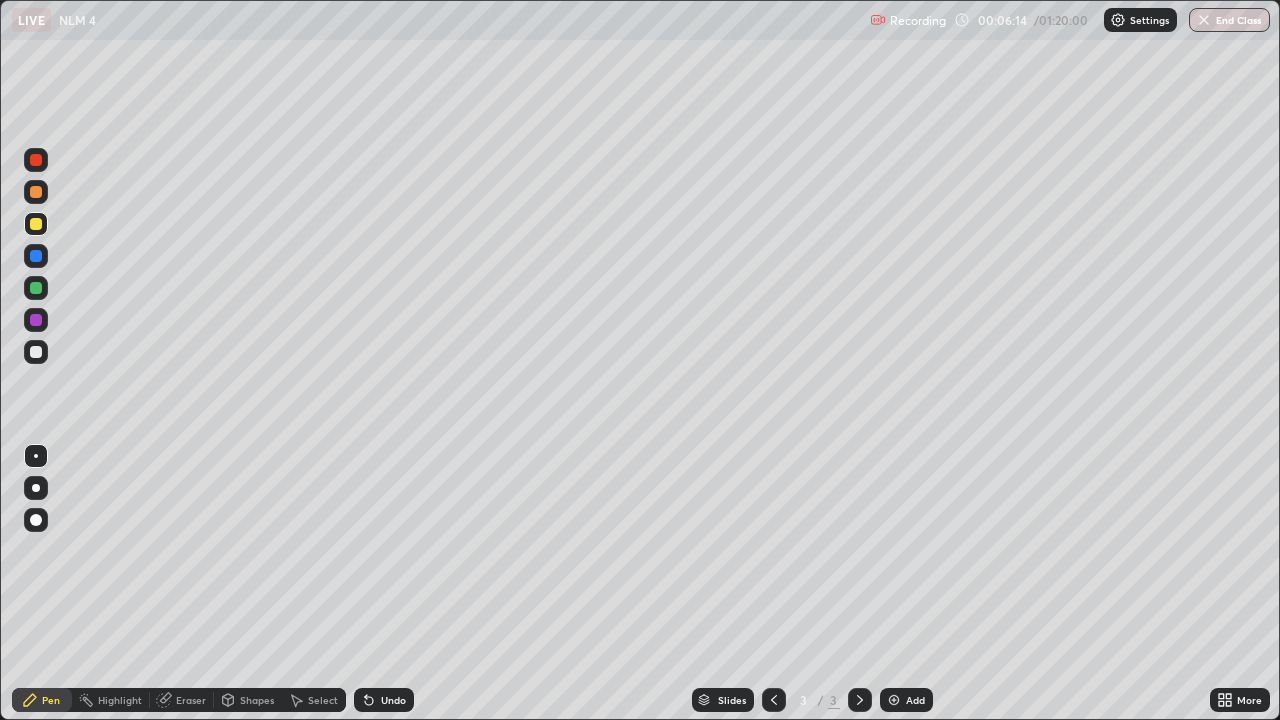 click at bounding box center (36, 352) 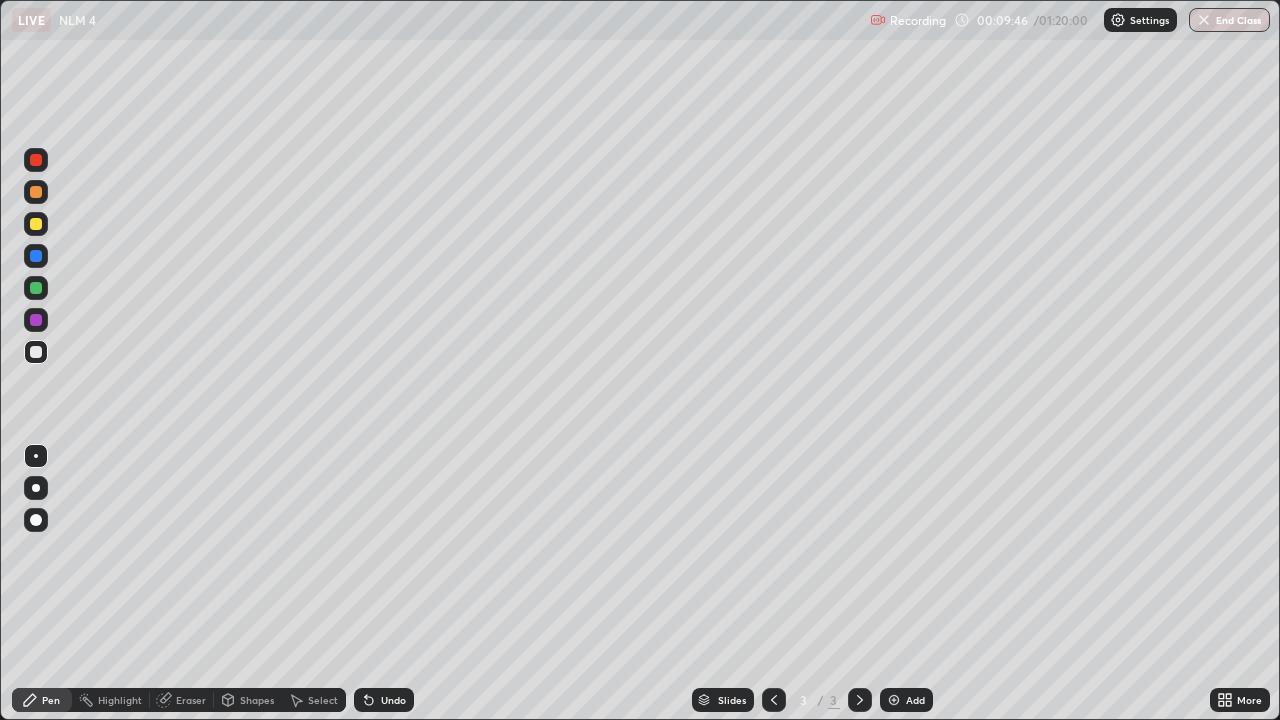 click on "Undo" at bounding box center [393, 700] 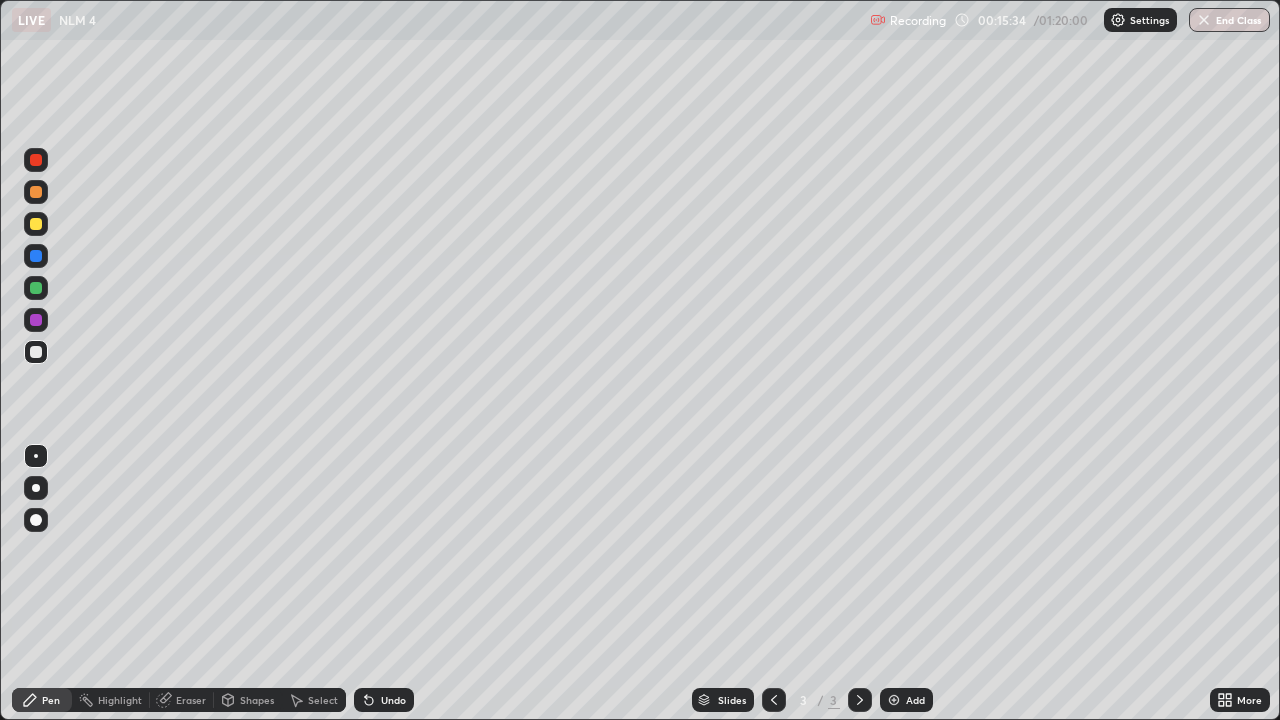 click on "Add" at bounding box center [915, 700] 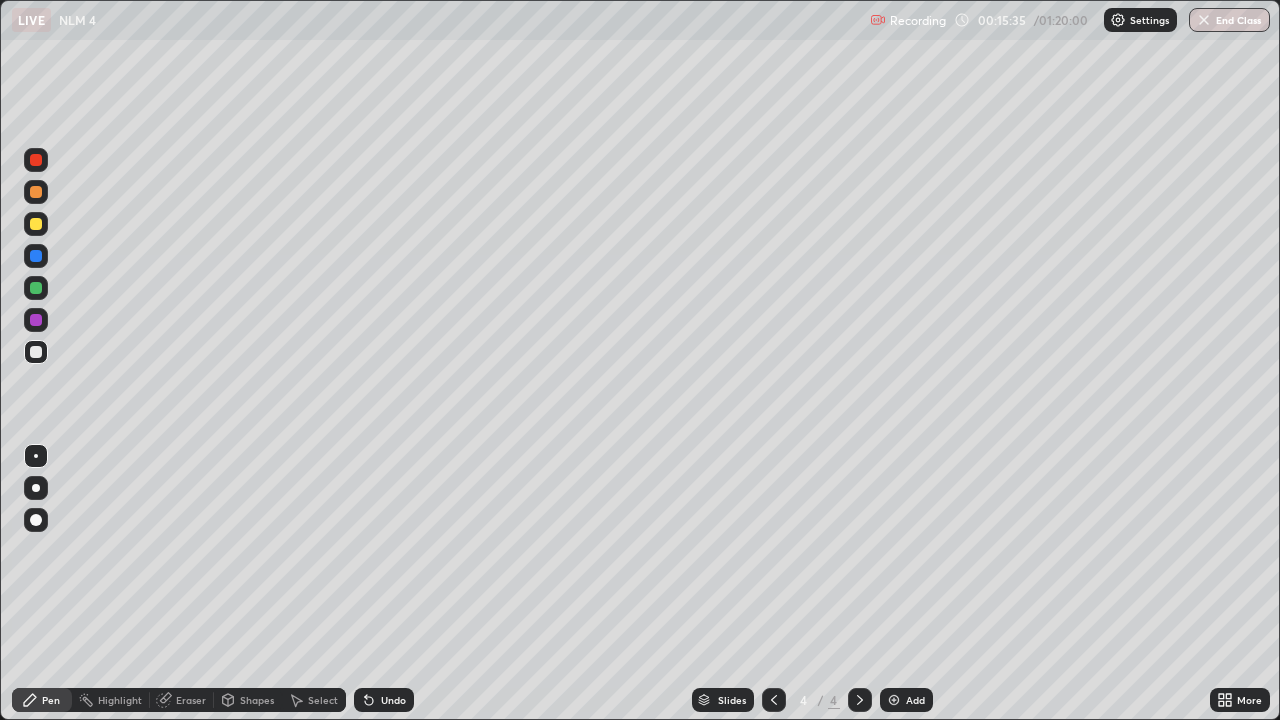 click on "Shapes" at bounding box center [248, 700] 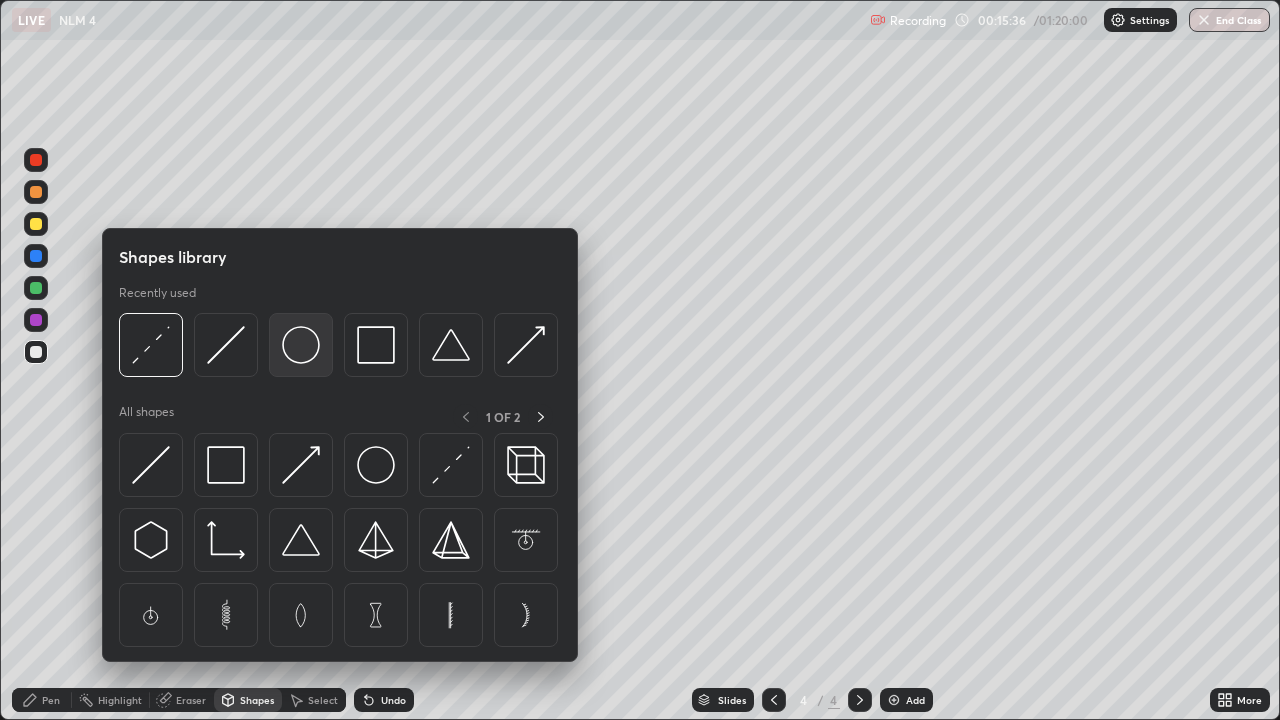 click at bounding box center [301, 345] 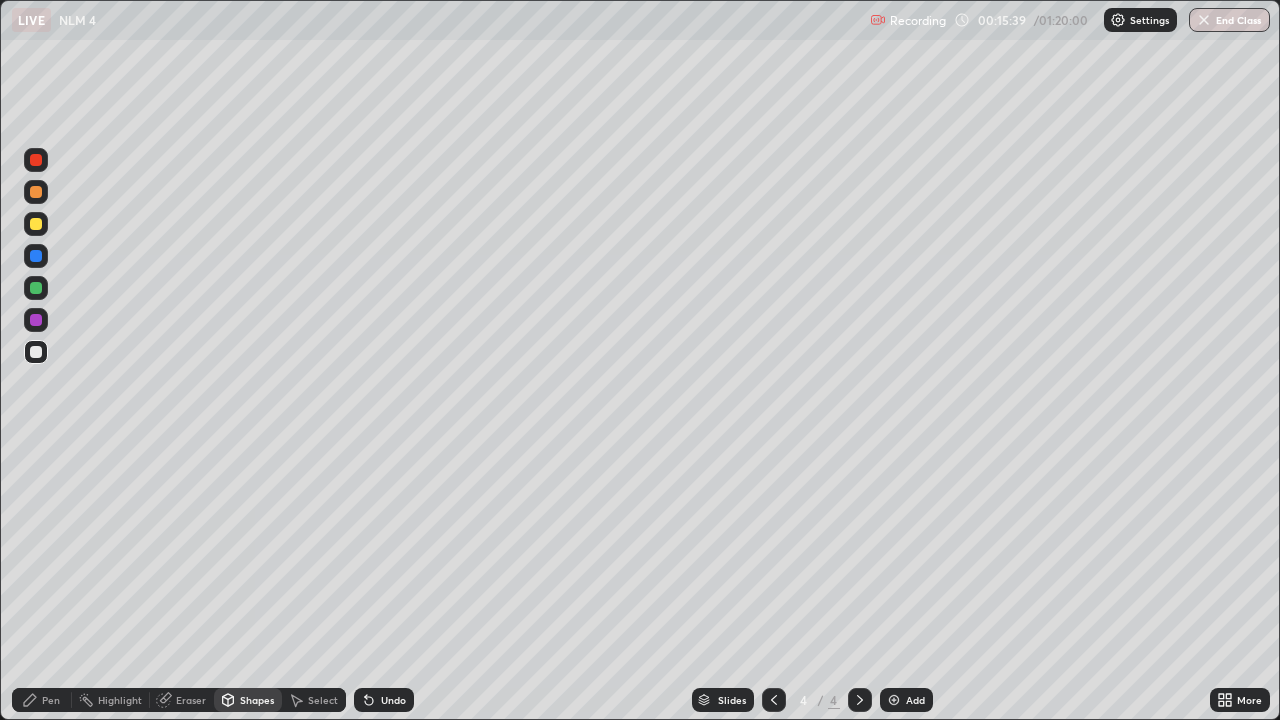 click on "Pen" at bounding box center [51, 700] 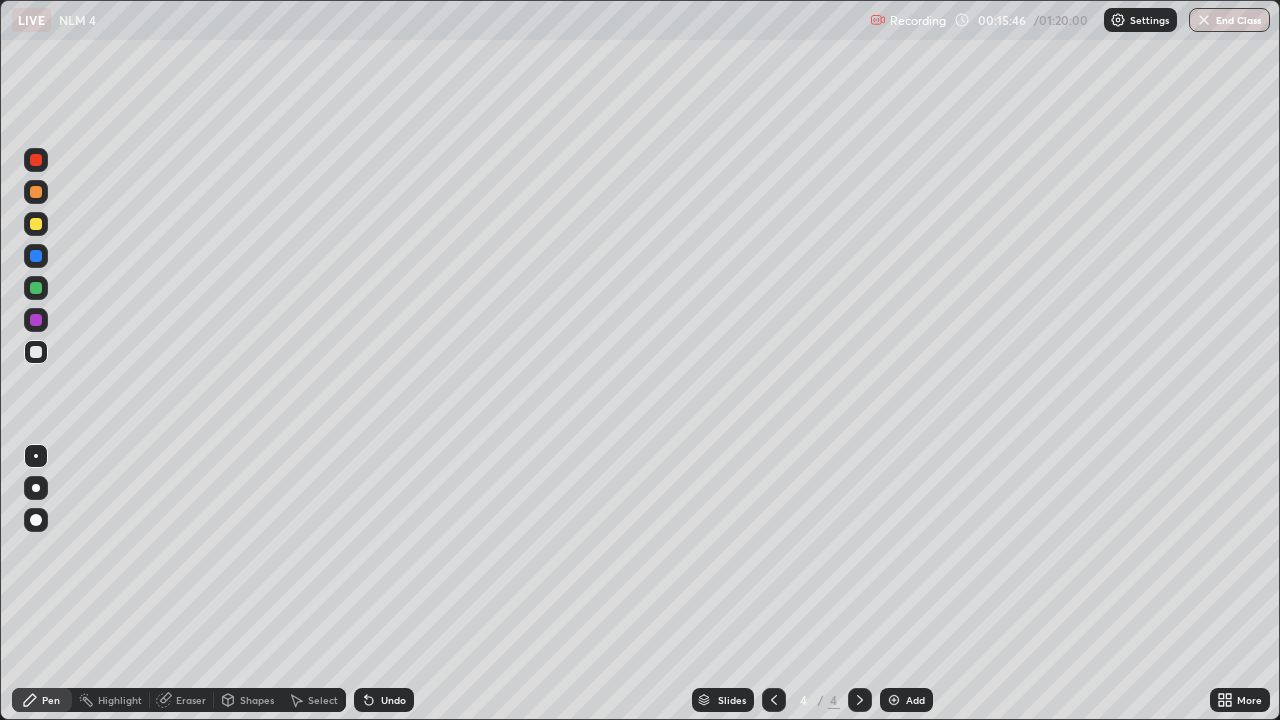 click on "Shapes" at bounding box center (257, 700) 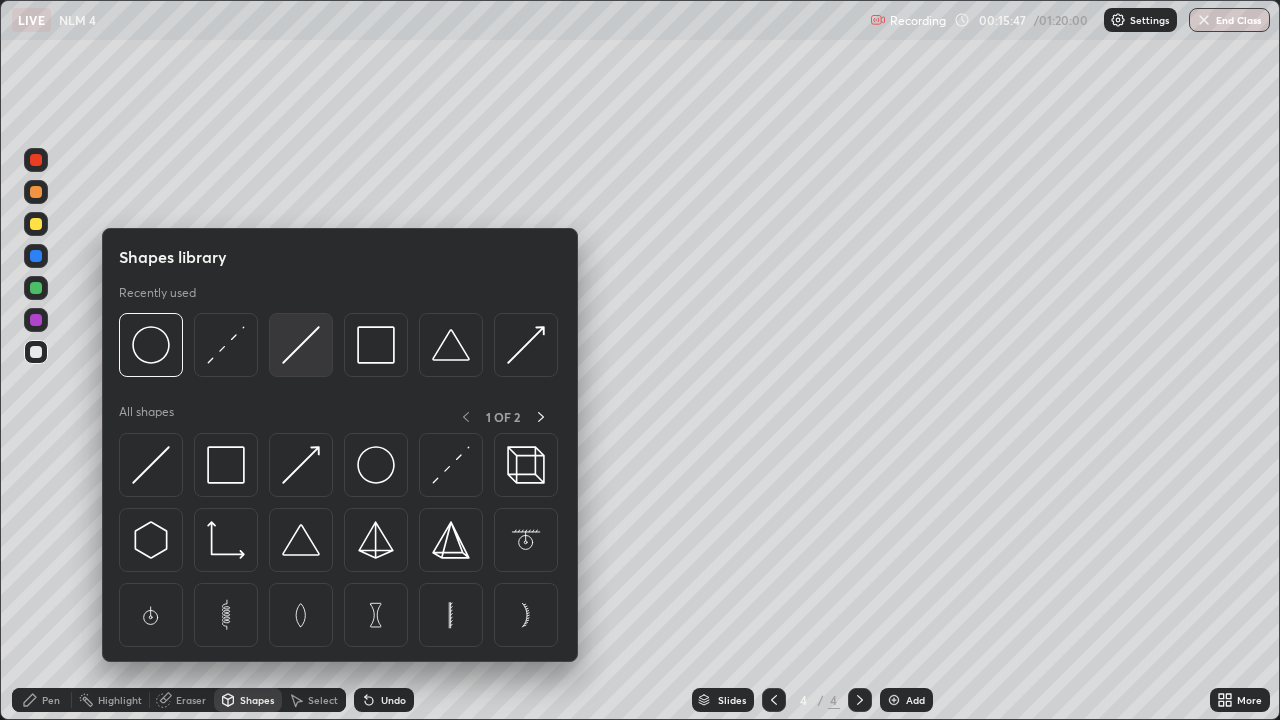 click at bounding box center (301, 345) 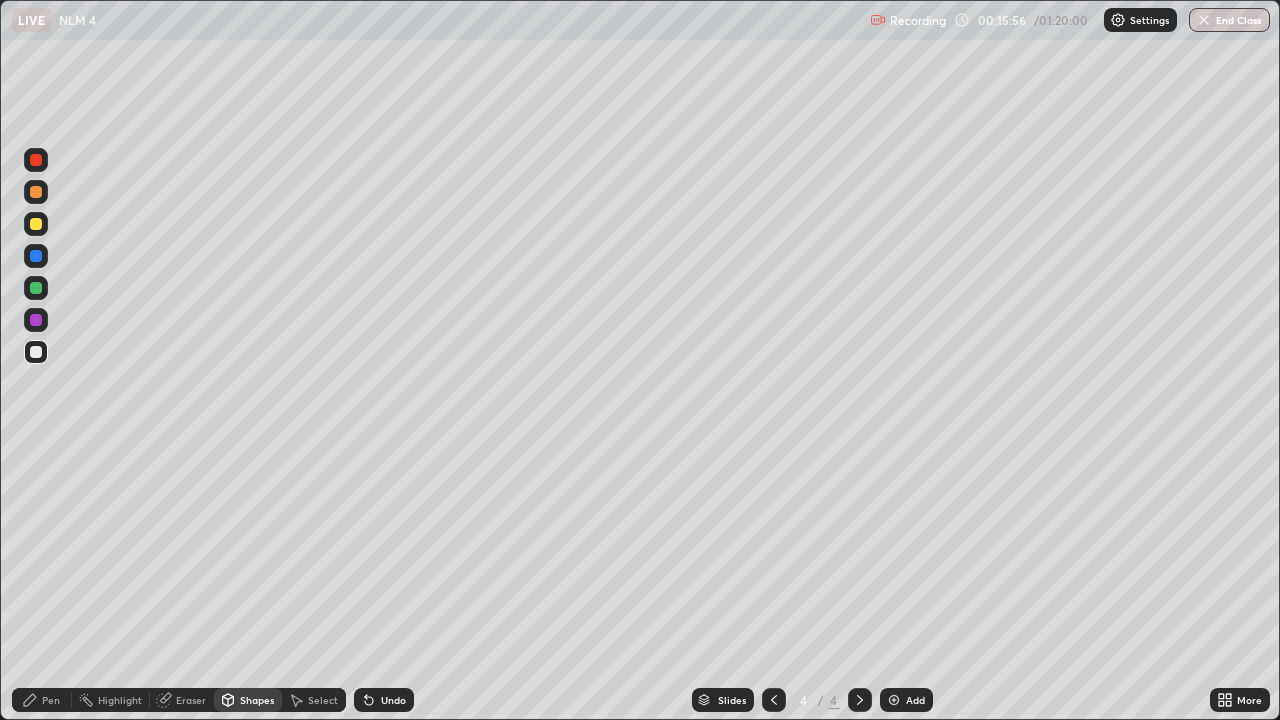 click on "Pen" at bounding box center [51, 700] 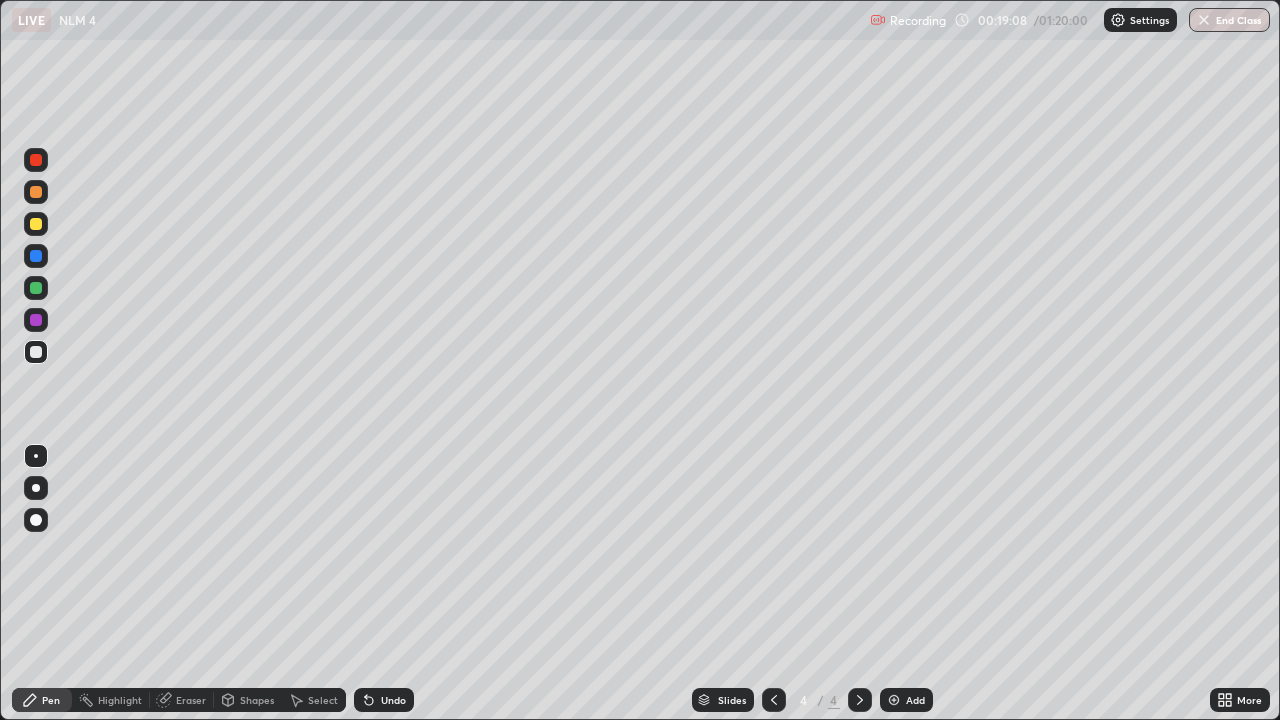 click on "Pen" at bounding box center [51, 700] 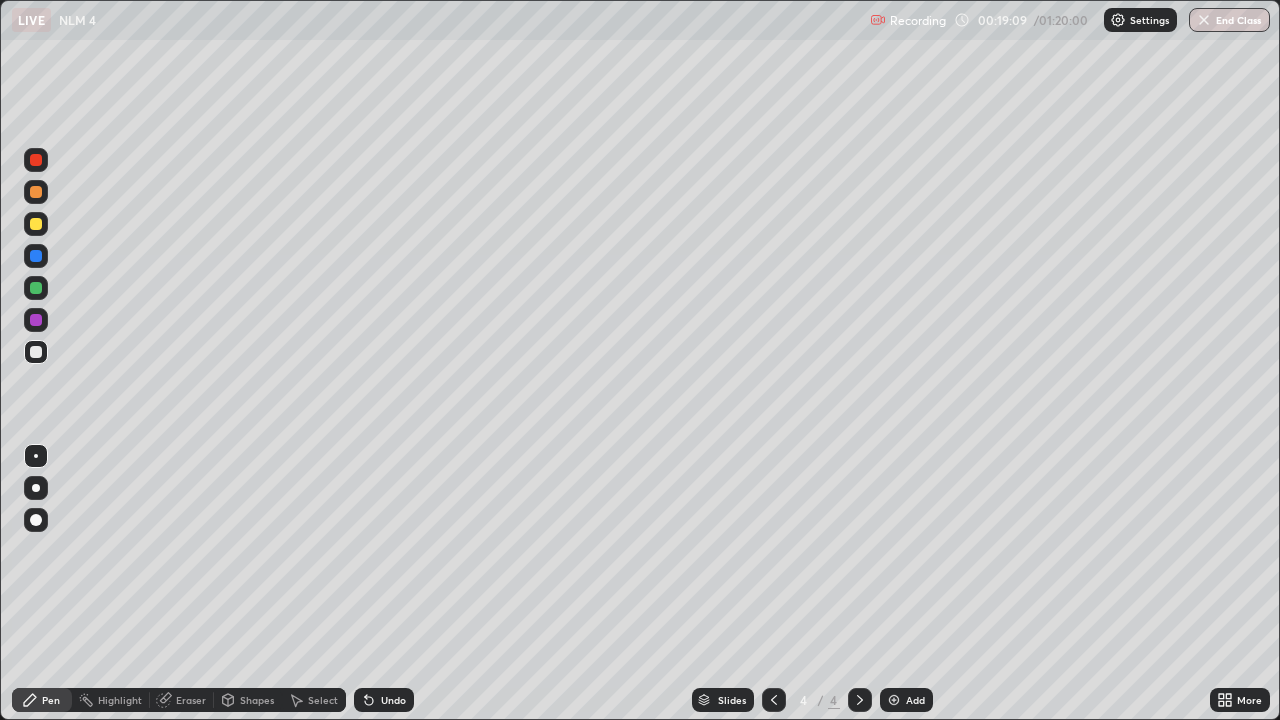 click at bounding box center [36, 352] 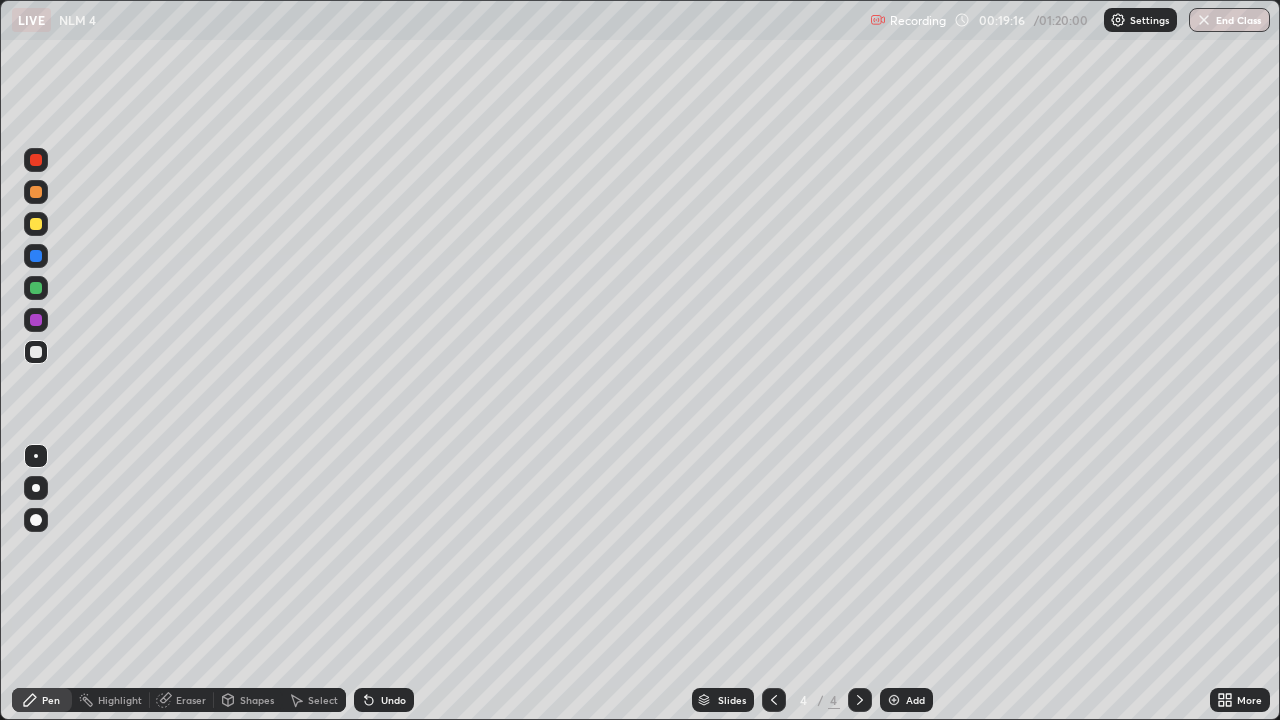 click on "Shapes" at bounding box center (257, 700) 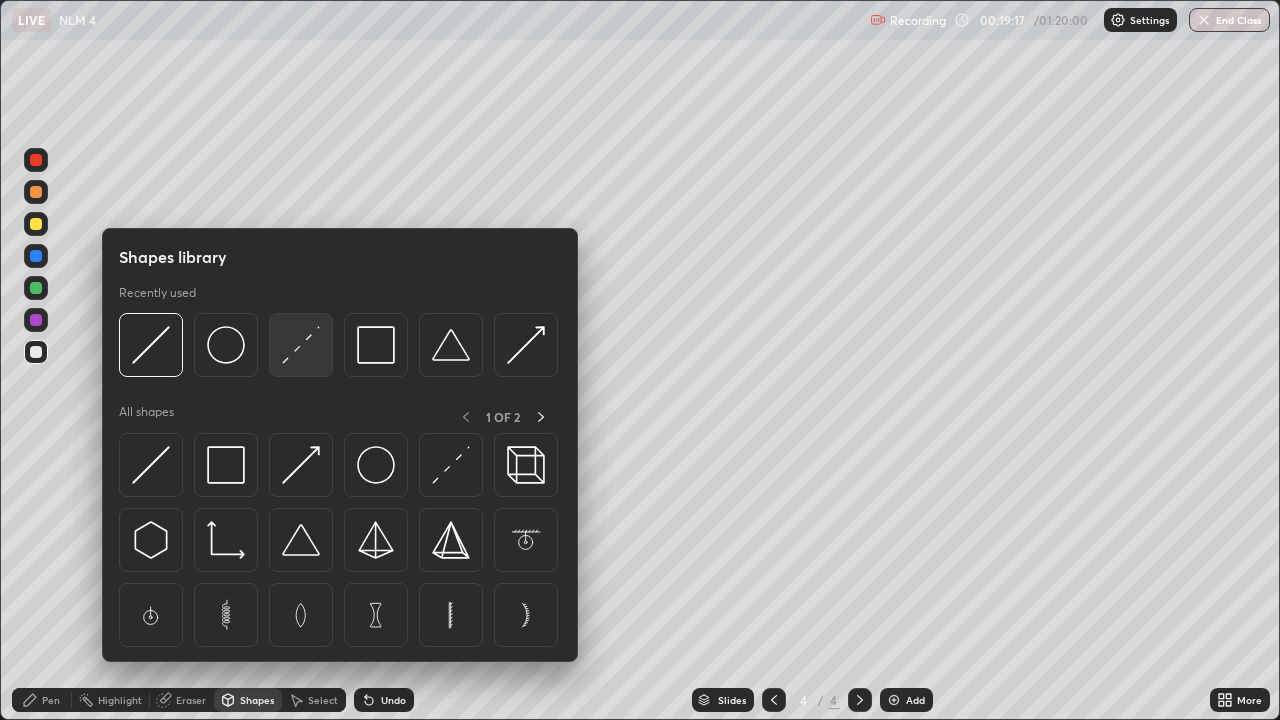 click at bounding box center (301, 345) 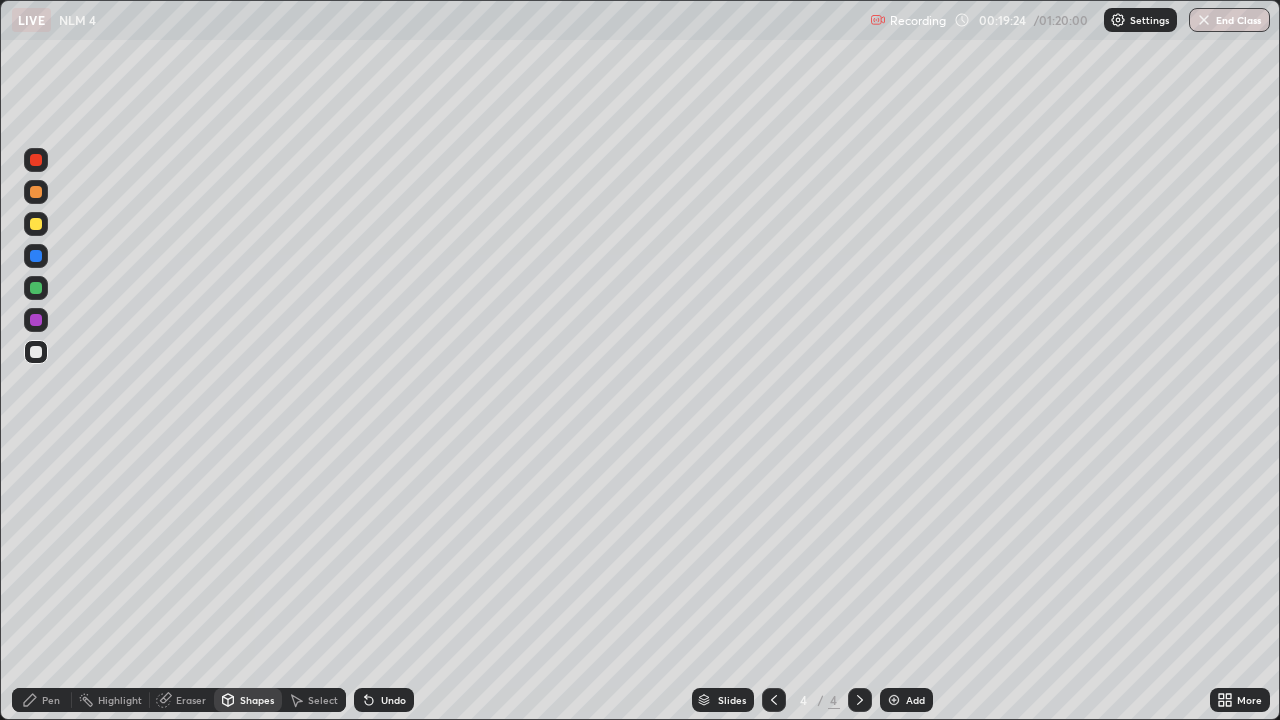 click on "Pen" at bounding box center [42, 700] 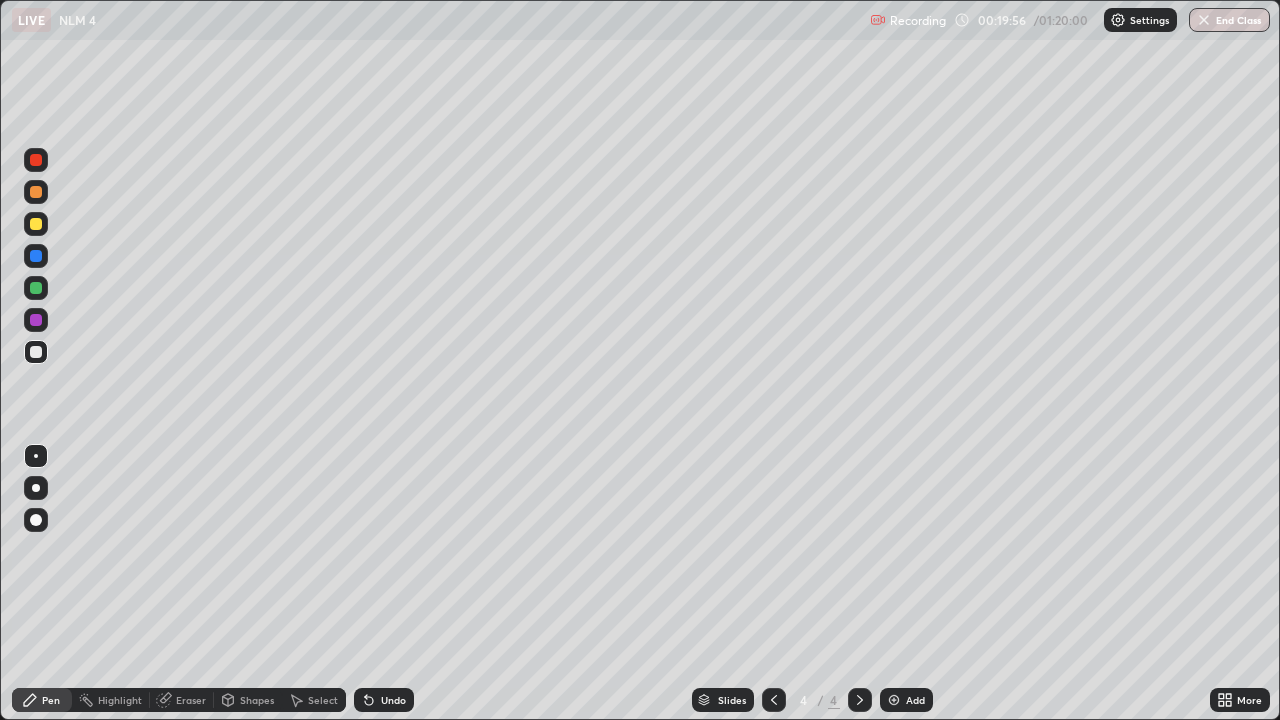 click on "Shapes" at bounding box center [257, 700] 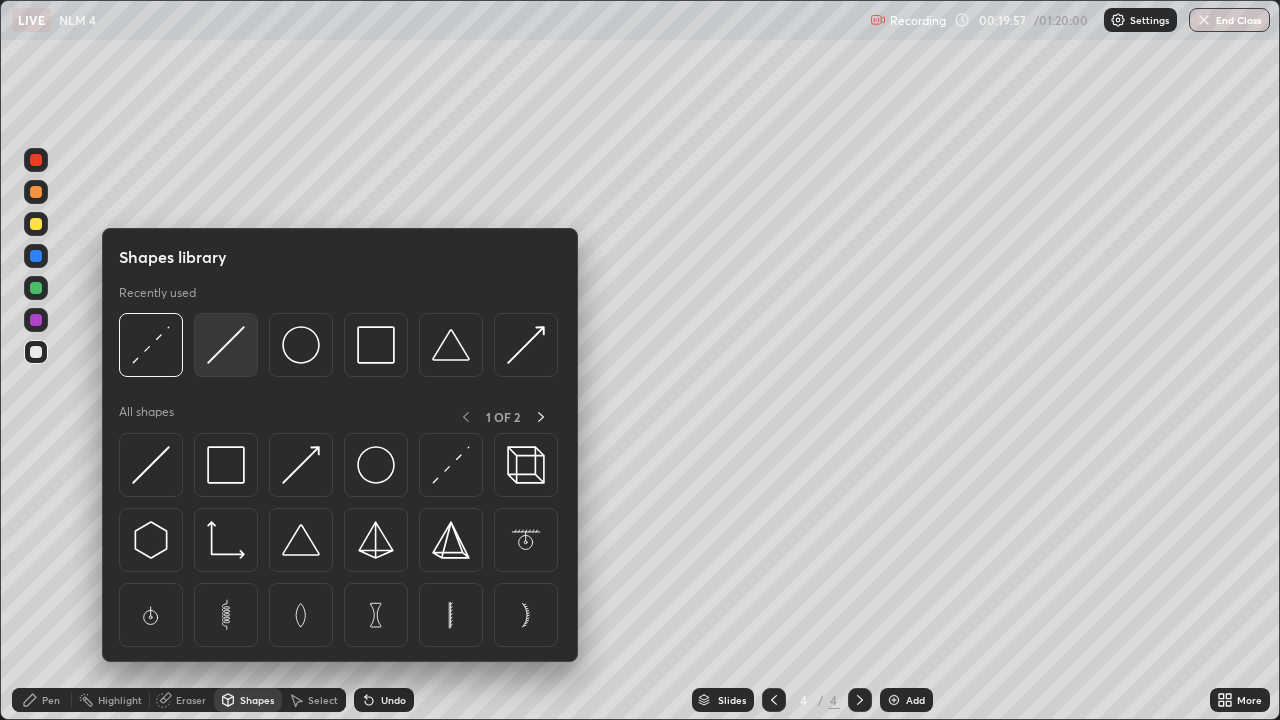 click at bounding box center (226, 345) 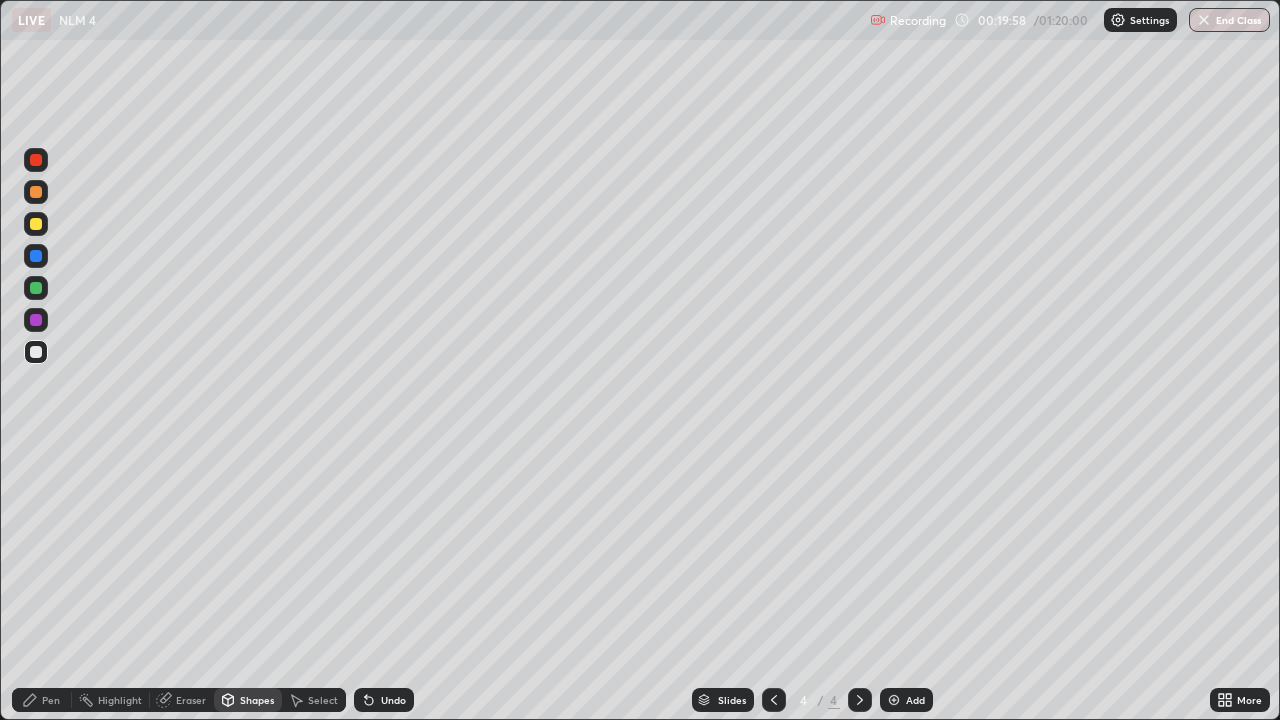 click at bounding box center (36, 352) 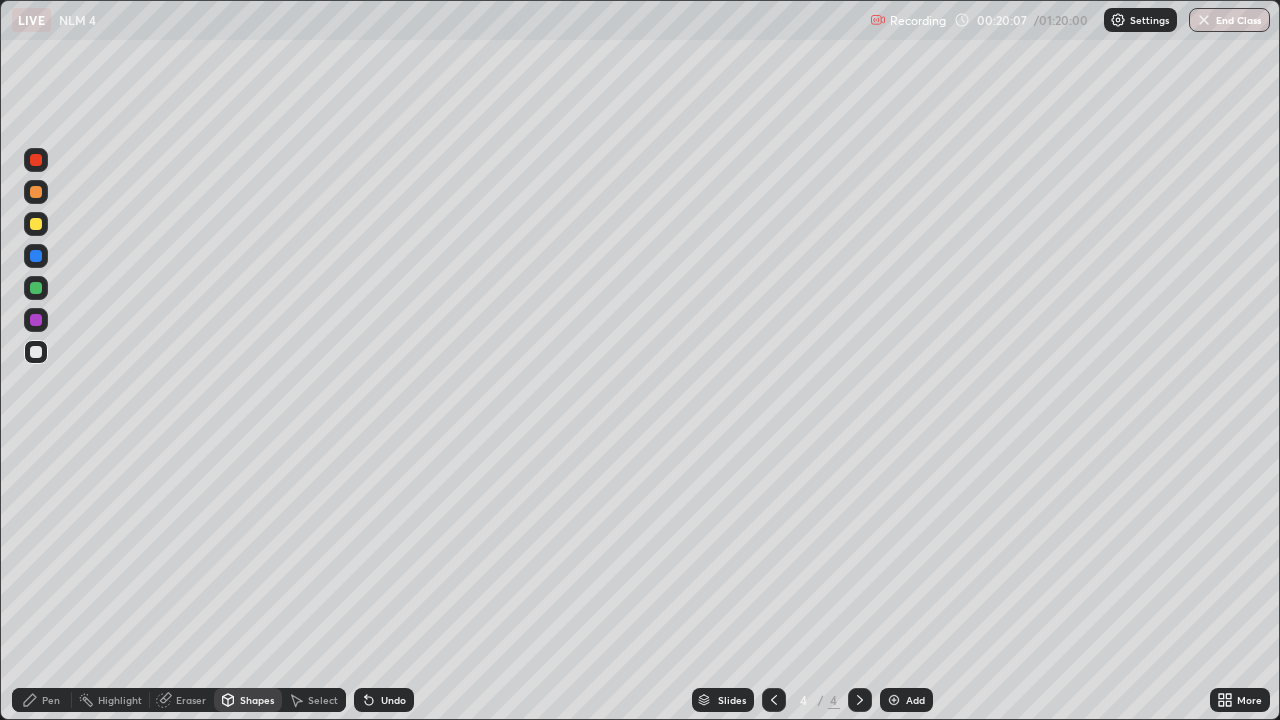 click 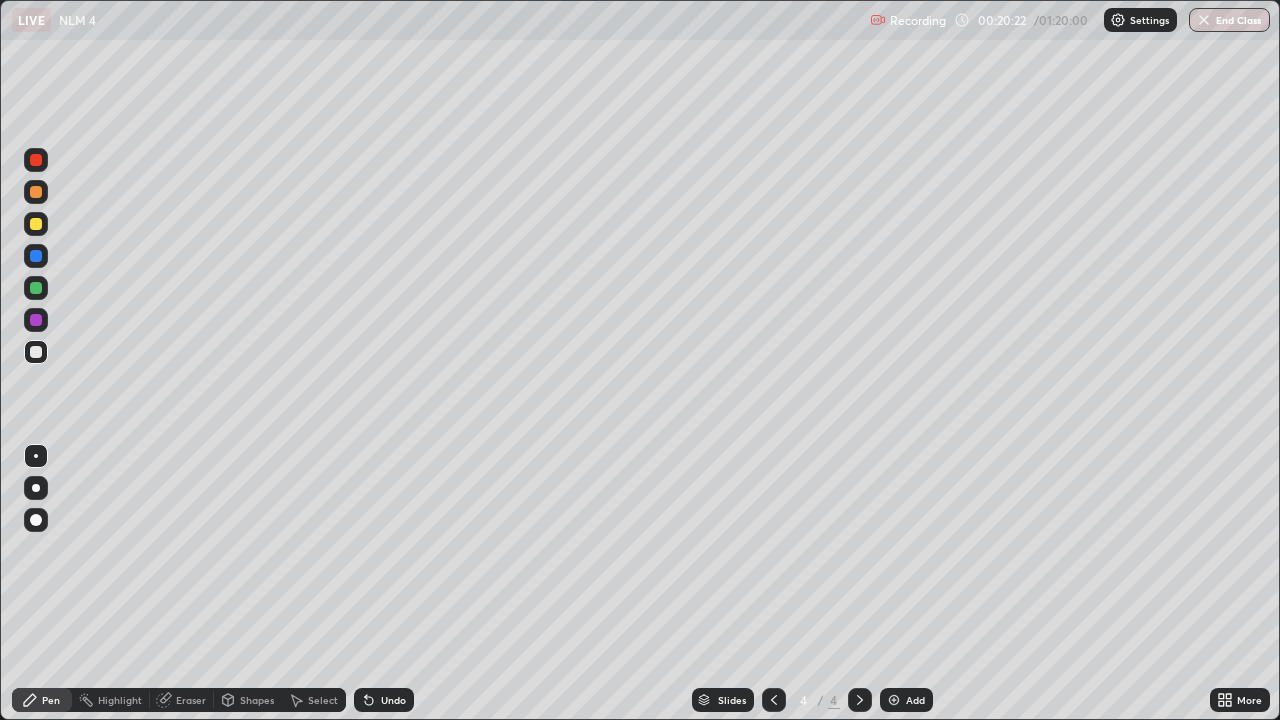 click on "Shapes" at bounding box center (257, 700) 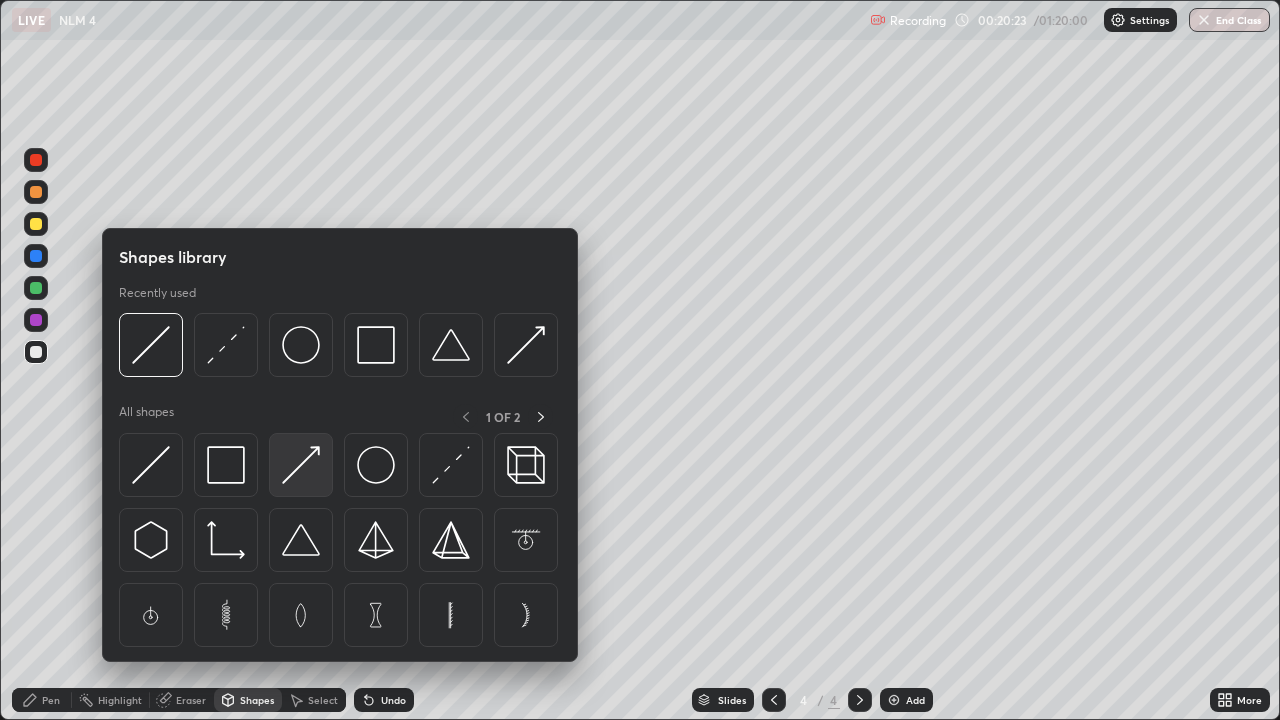 click at bounding box center [301, 465] 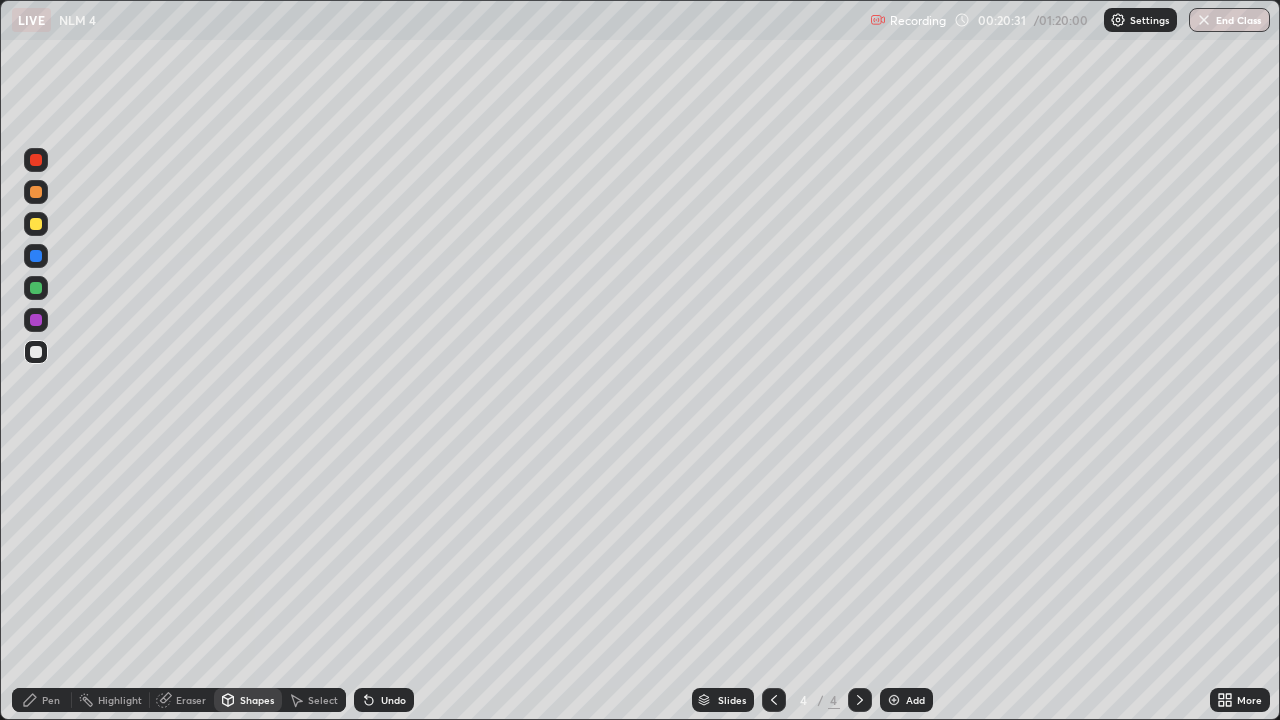 click on "Pen" at bounding box center [42, 700] 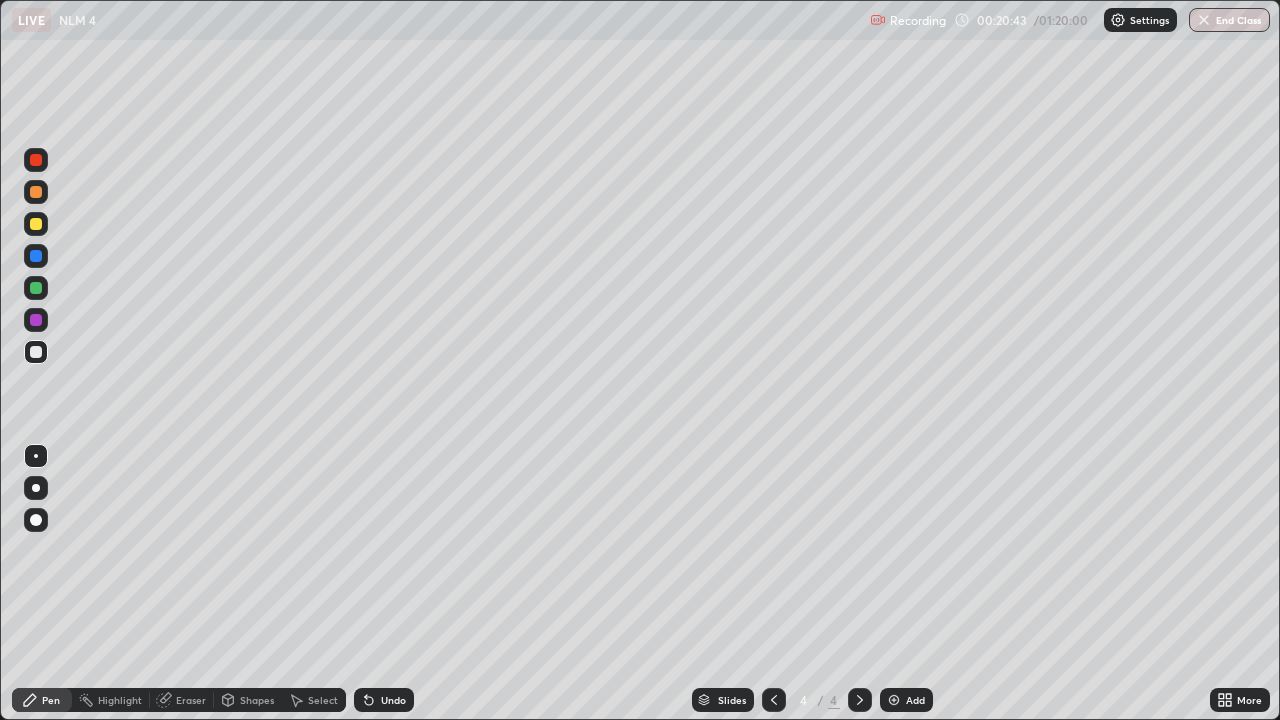 click at bounding box center (36, 320) 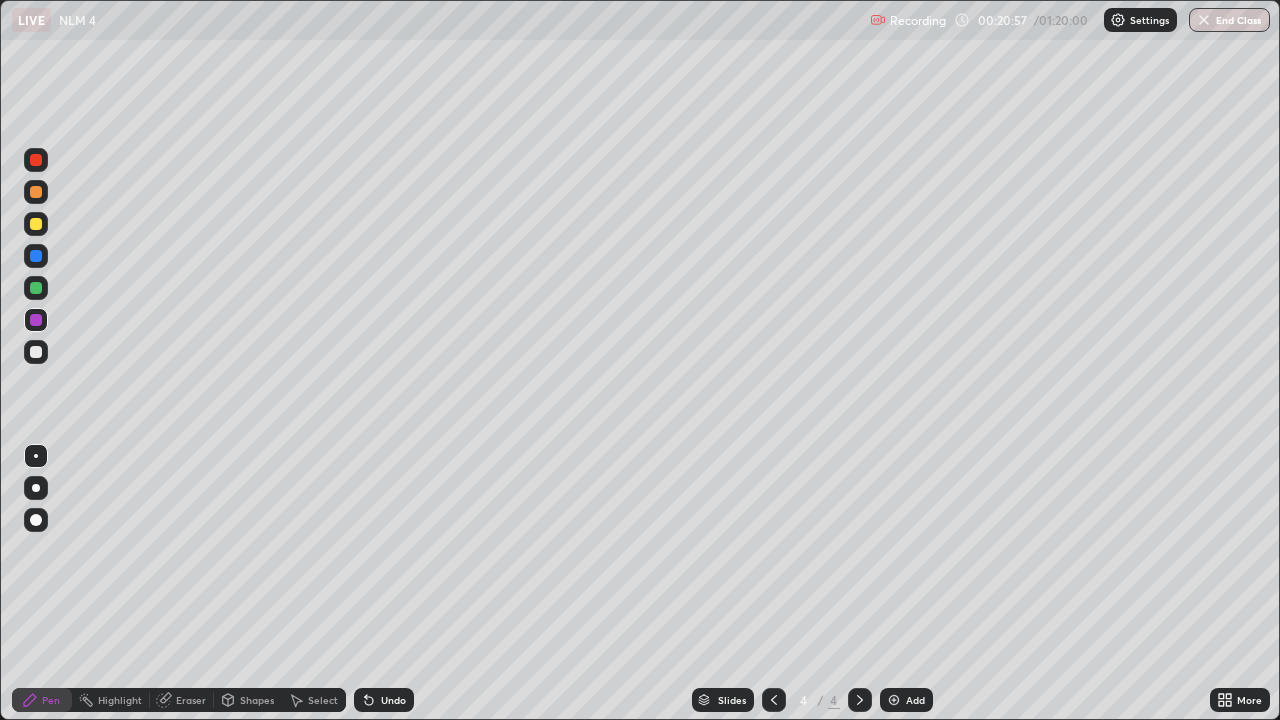 click at bounding box center [36, 352] 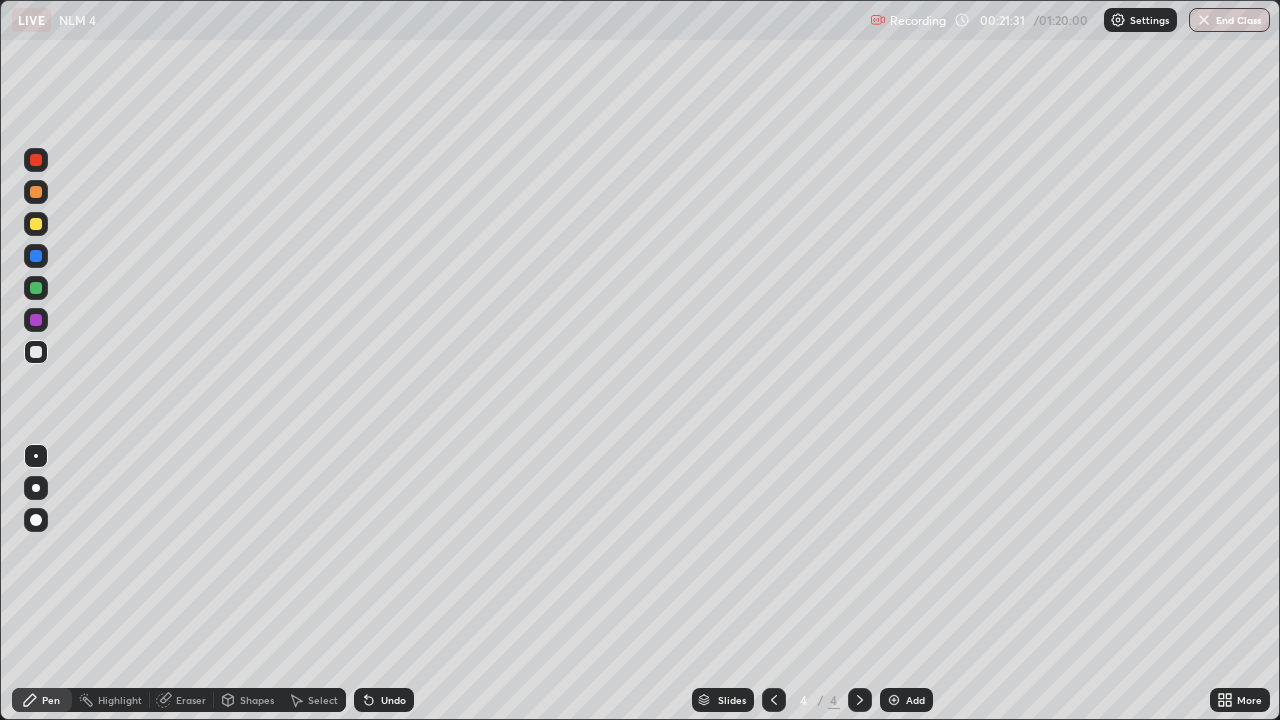 click at bounding box center (36, 352) 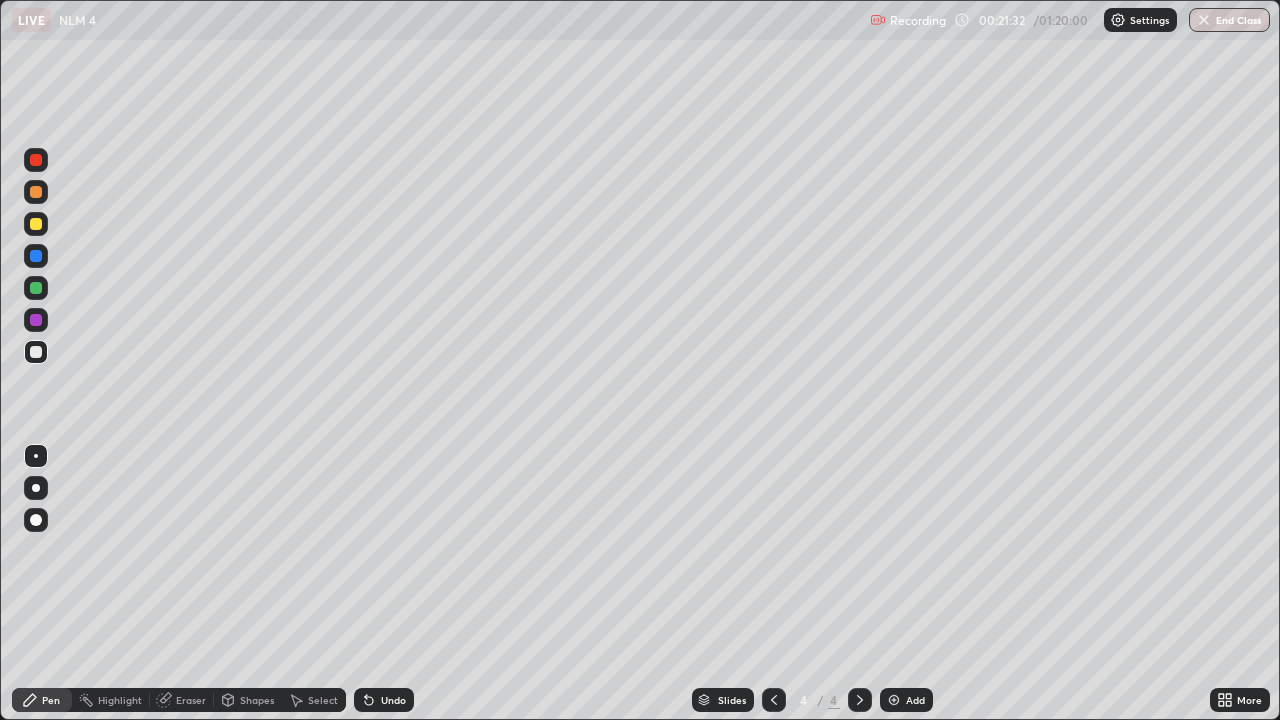 click at bounding box center [36, 288] 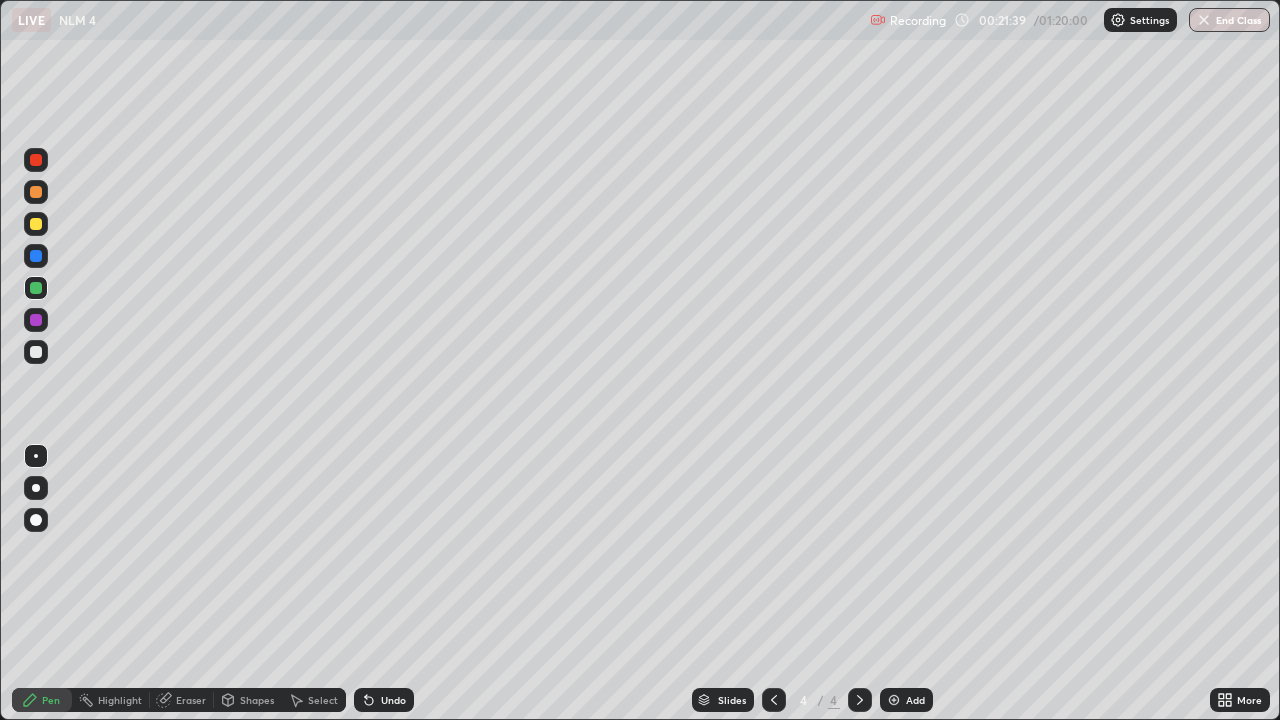 click at bounding box center [36, 192] 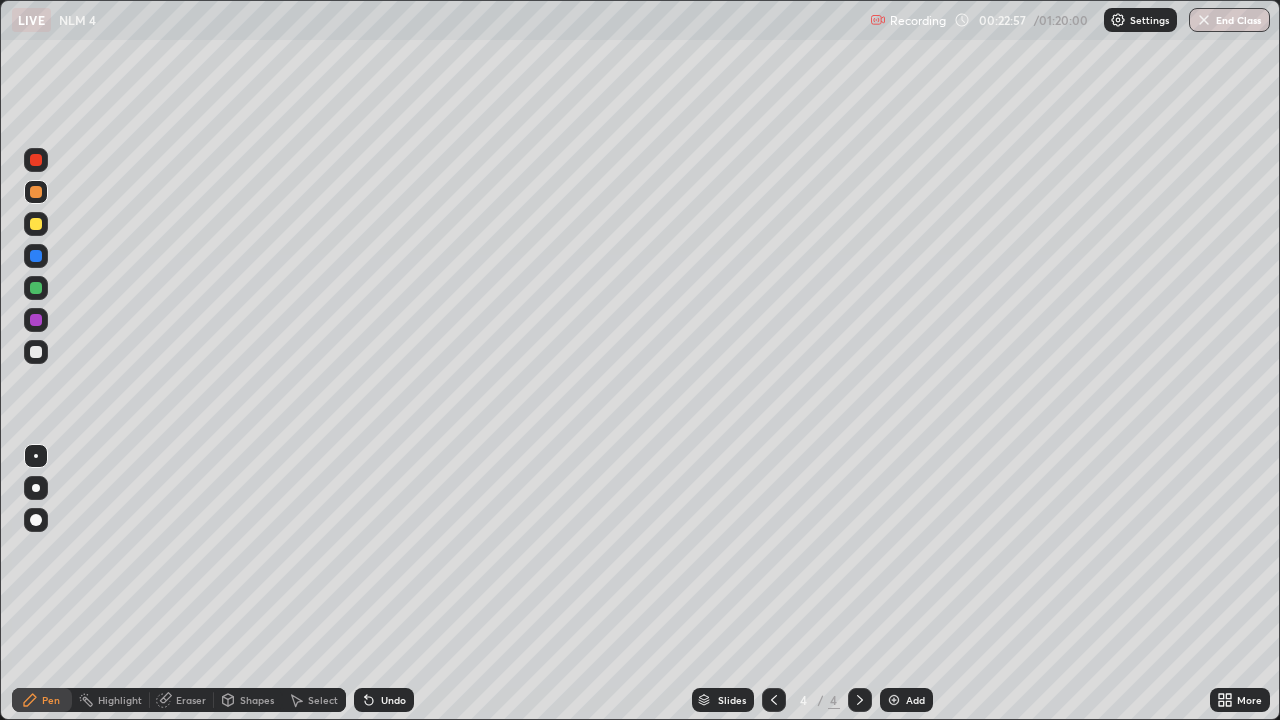 click at bounding box center [36, 224] 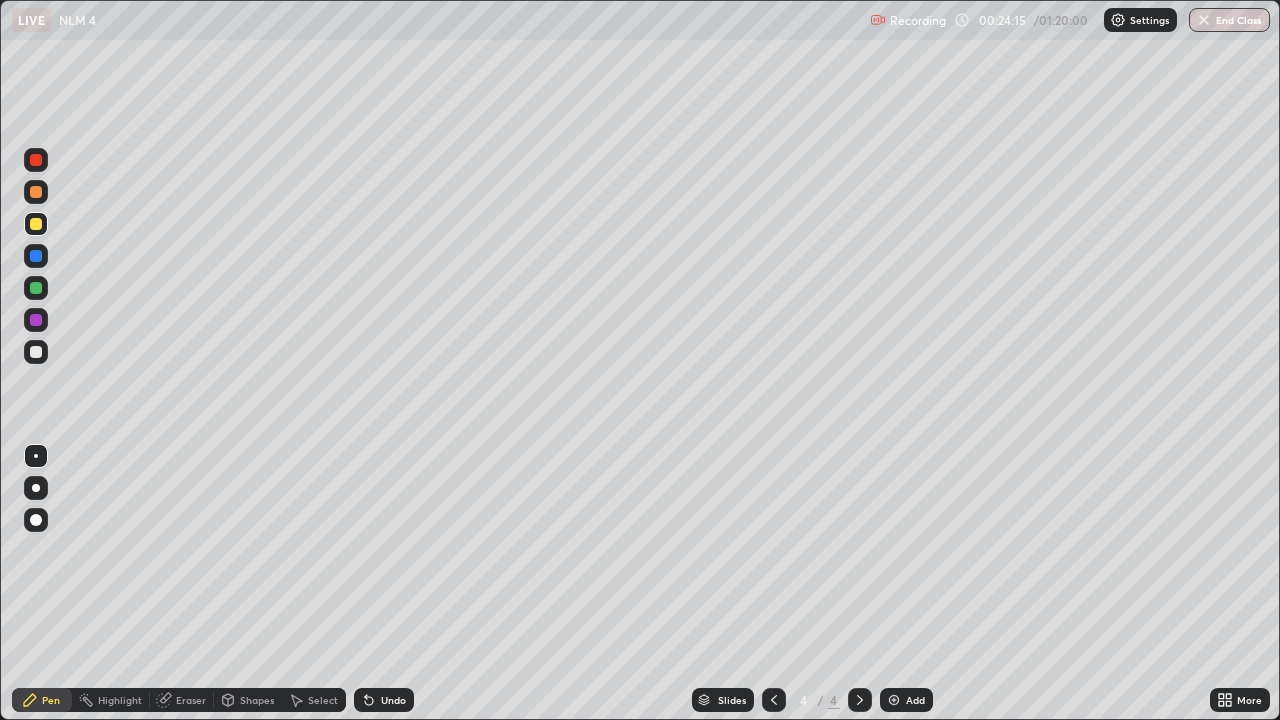 click on "Shapes" at bounding box center (257, 700) 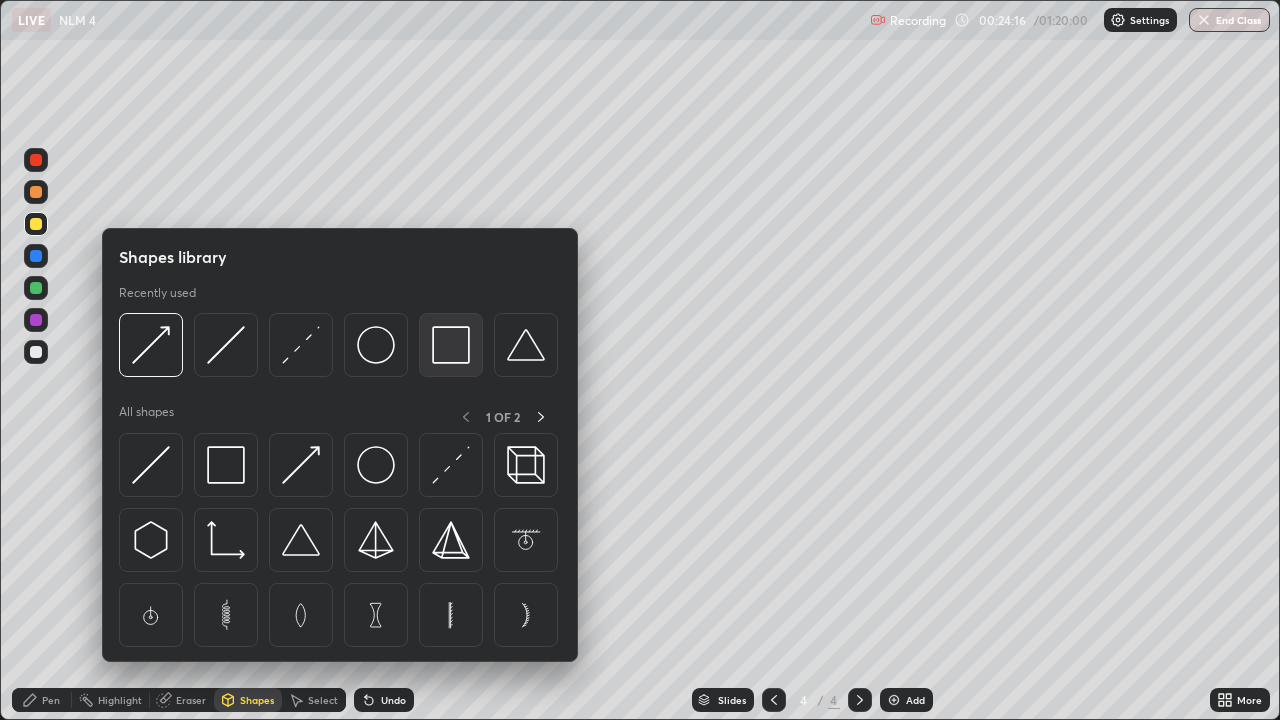 click at bounding box center [451, 345] 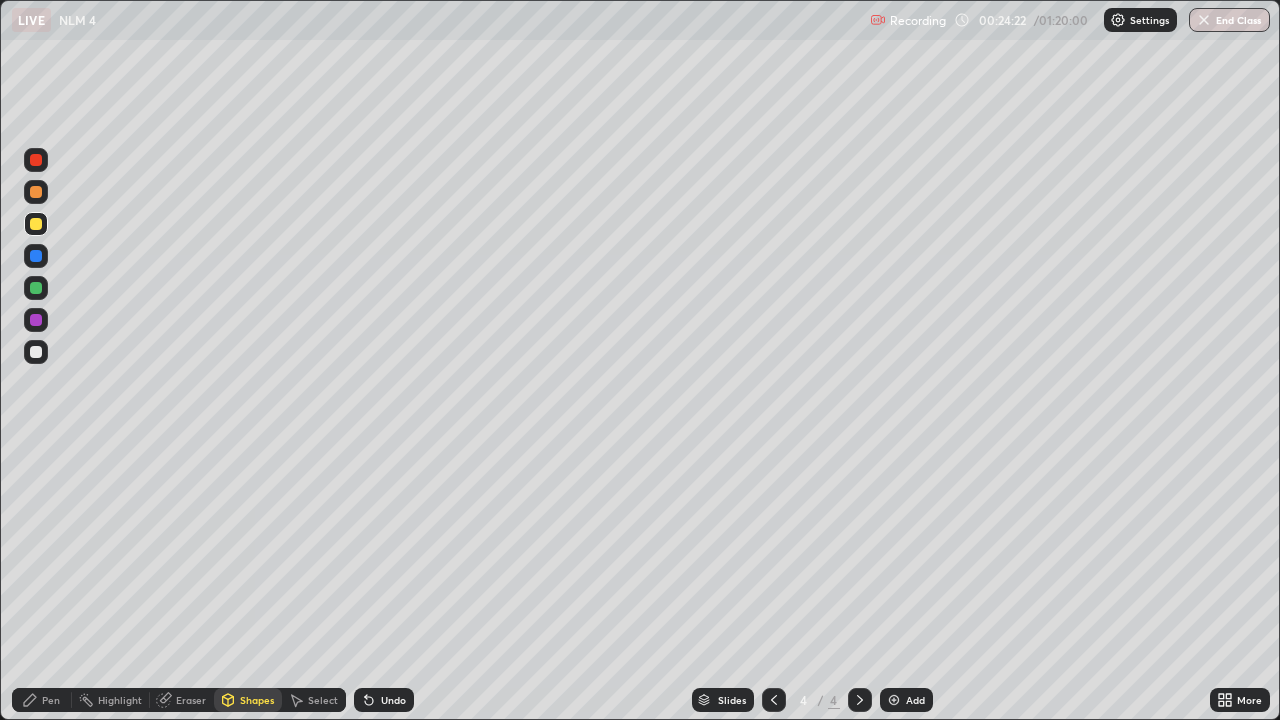 click on "Pen" at bounding box center (51, 700) 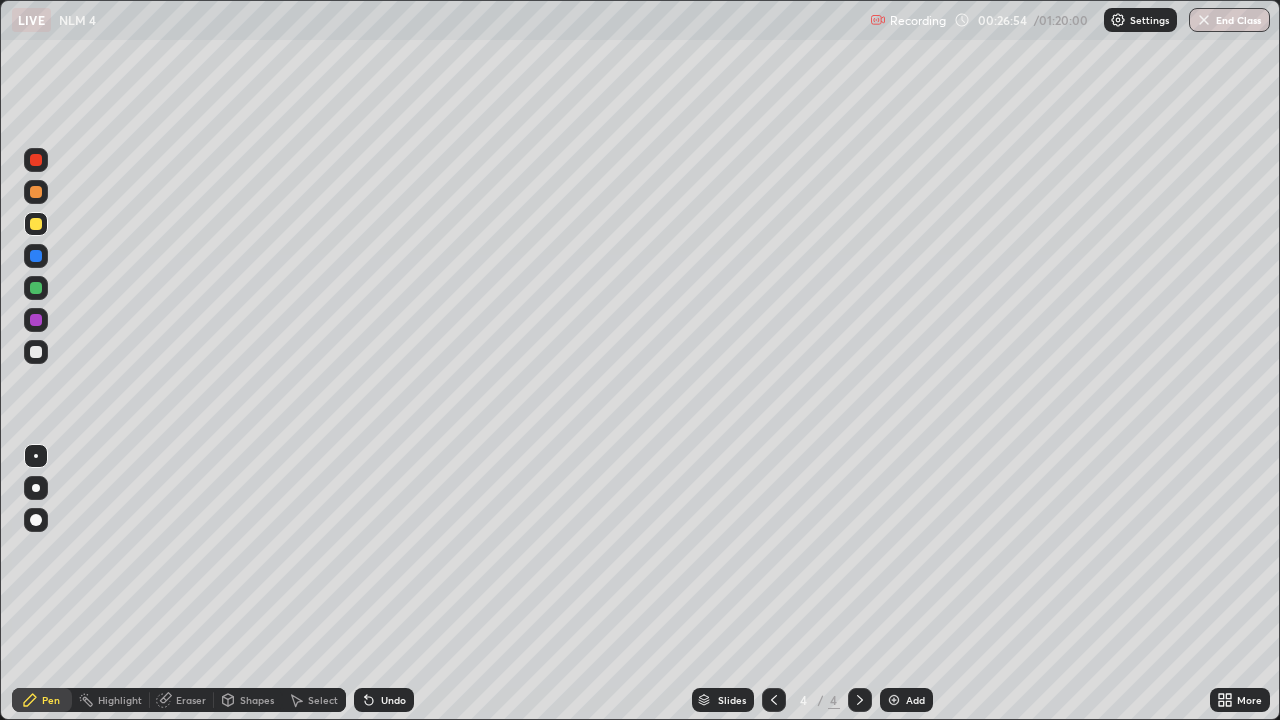 click on "Add" at bounding box center (906, 700) 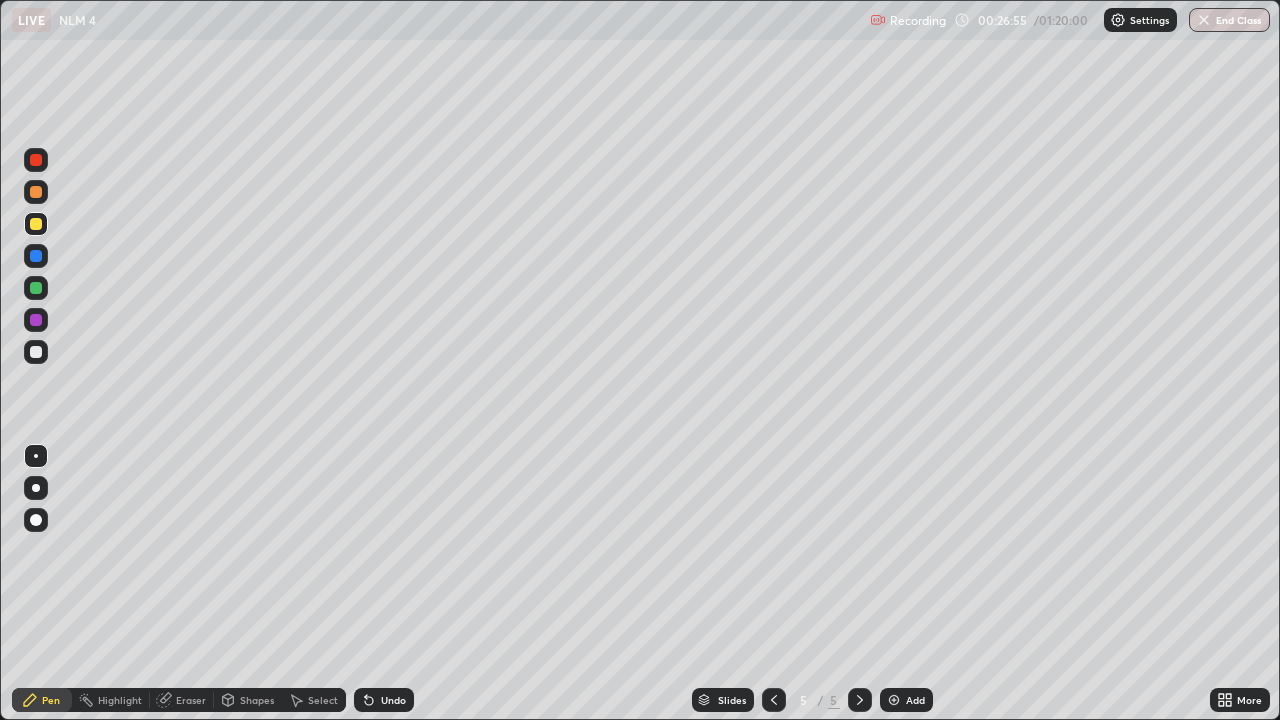 click on "Shapes" at bounding box center [257, 700] 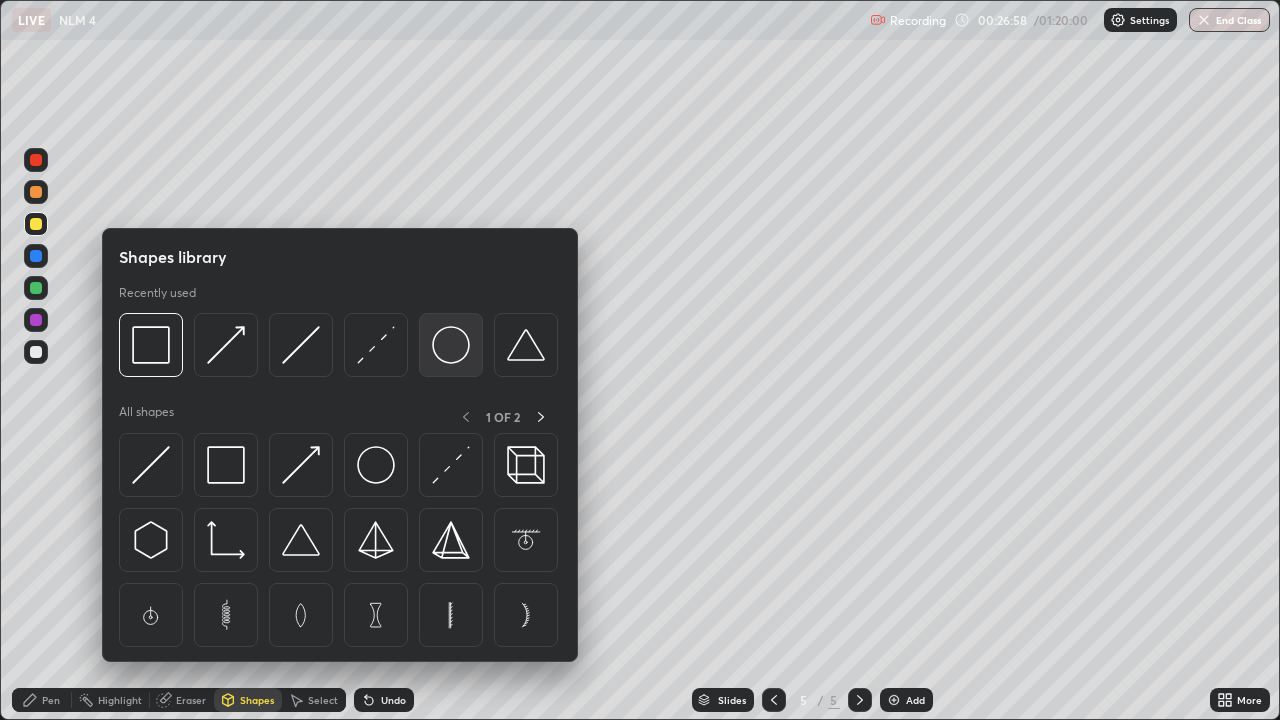 click at bounding box center [451, 345] 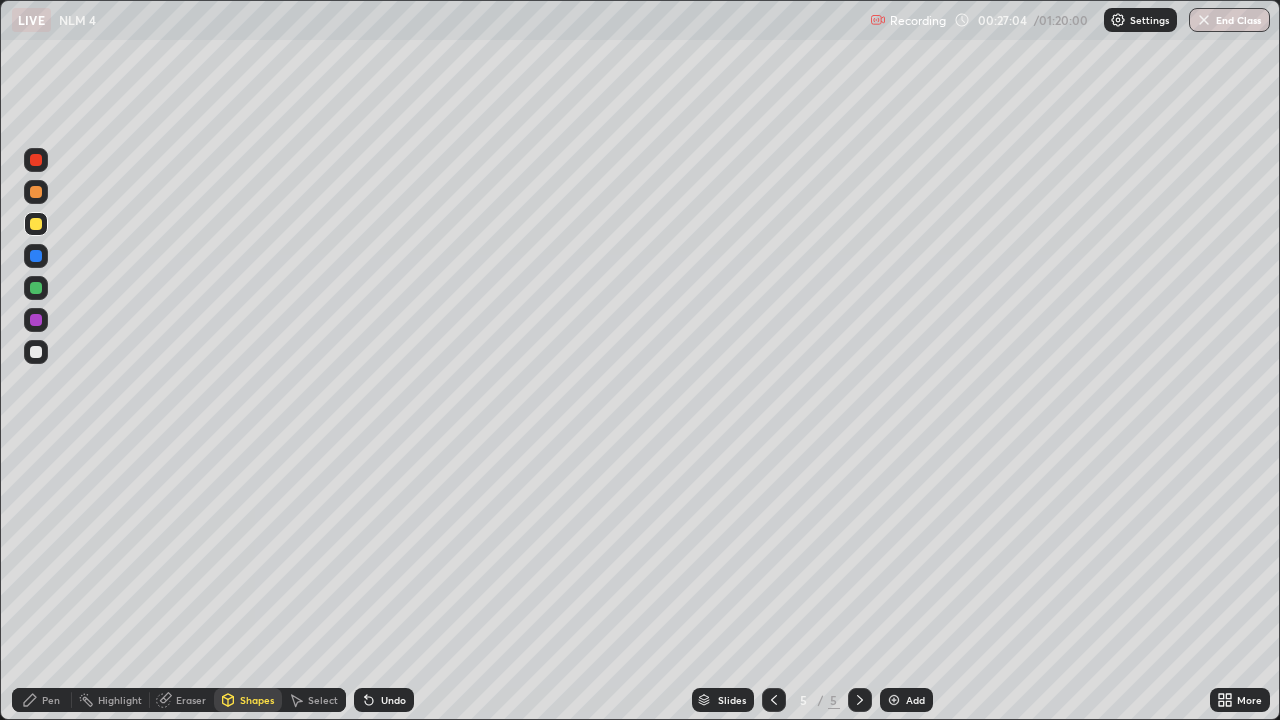 click on "Shapes" at bounding box center [248, 700] 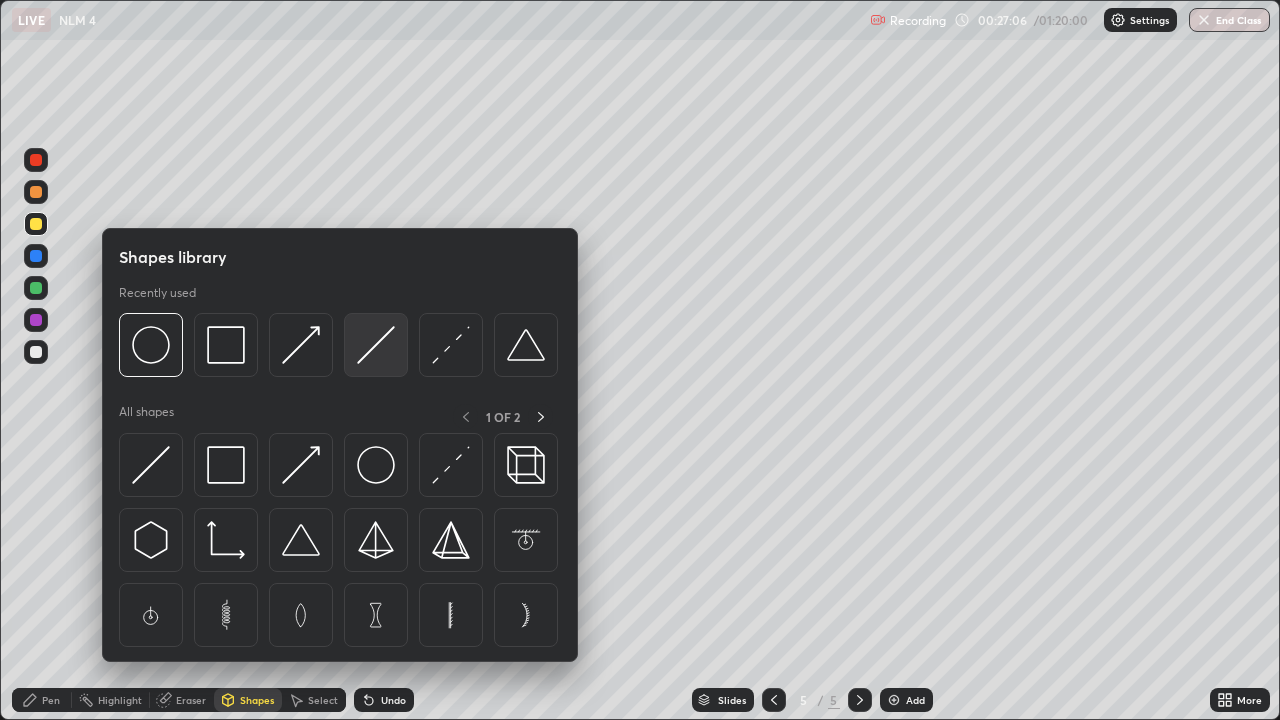 click at bounding box center (376, 345) 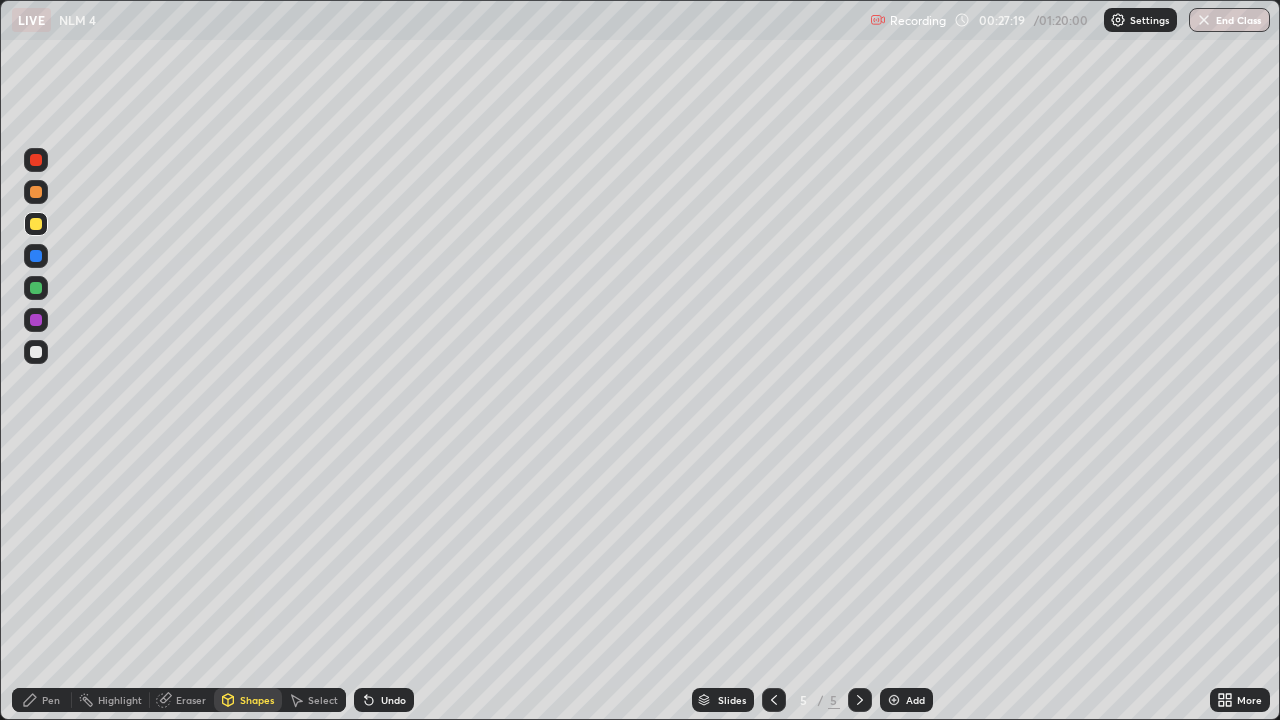 click on "Pen" at bounding box center (42, 700) 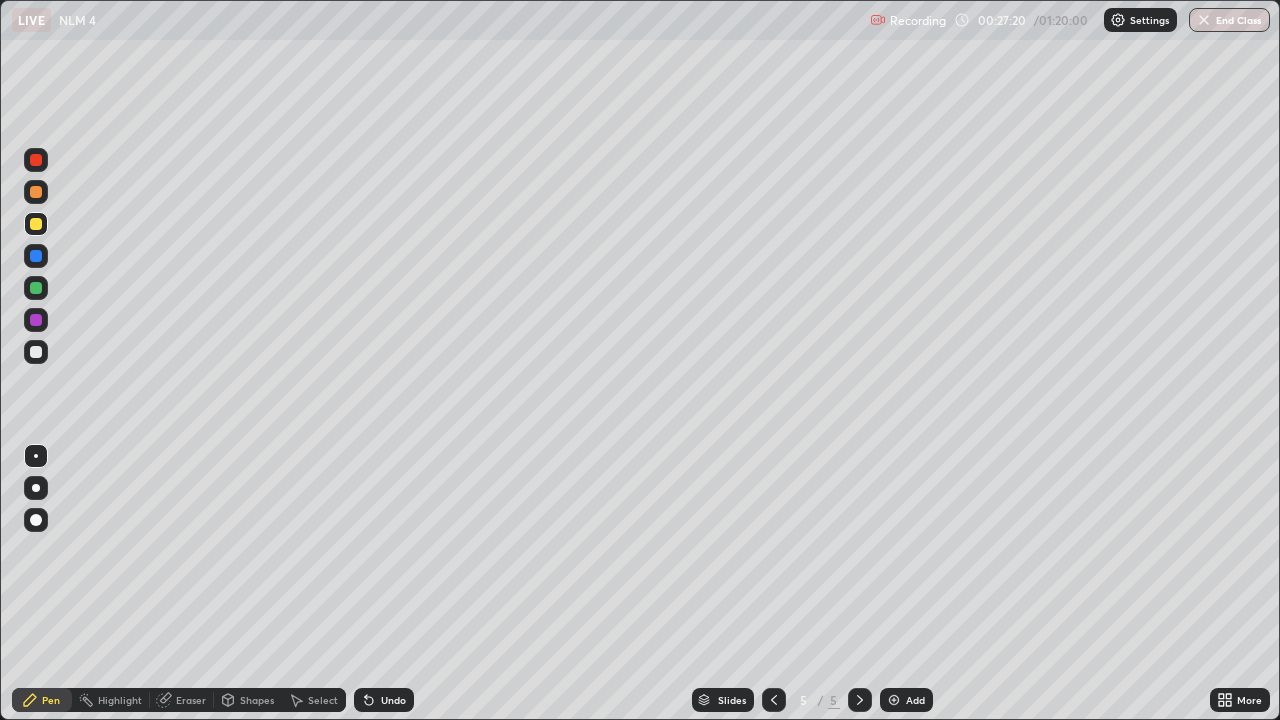 click at bounding box center [36, 352] 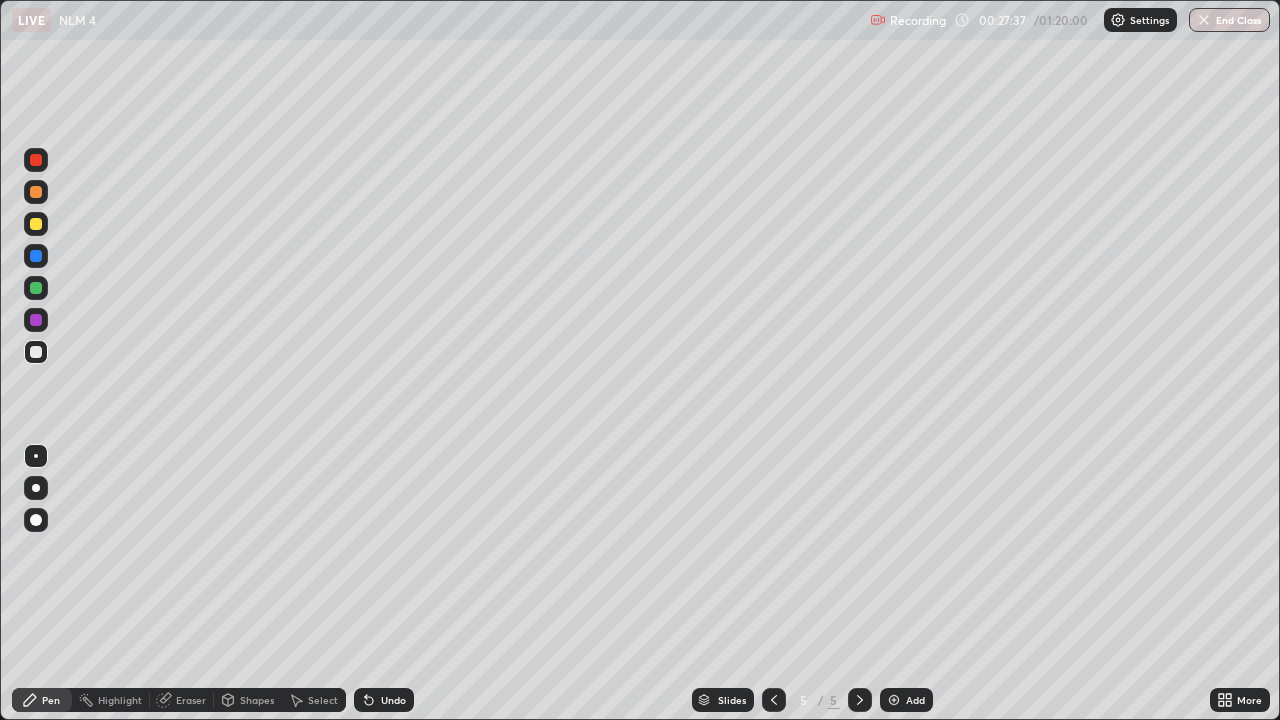 click on "Undo" at bounding box center [384, 700] 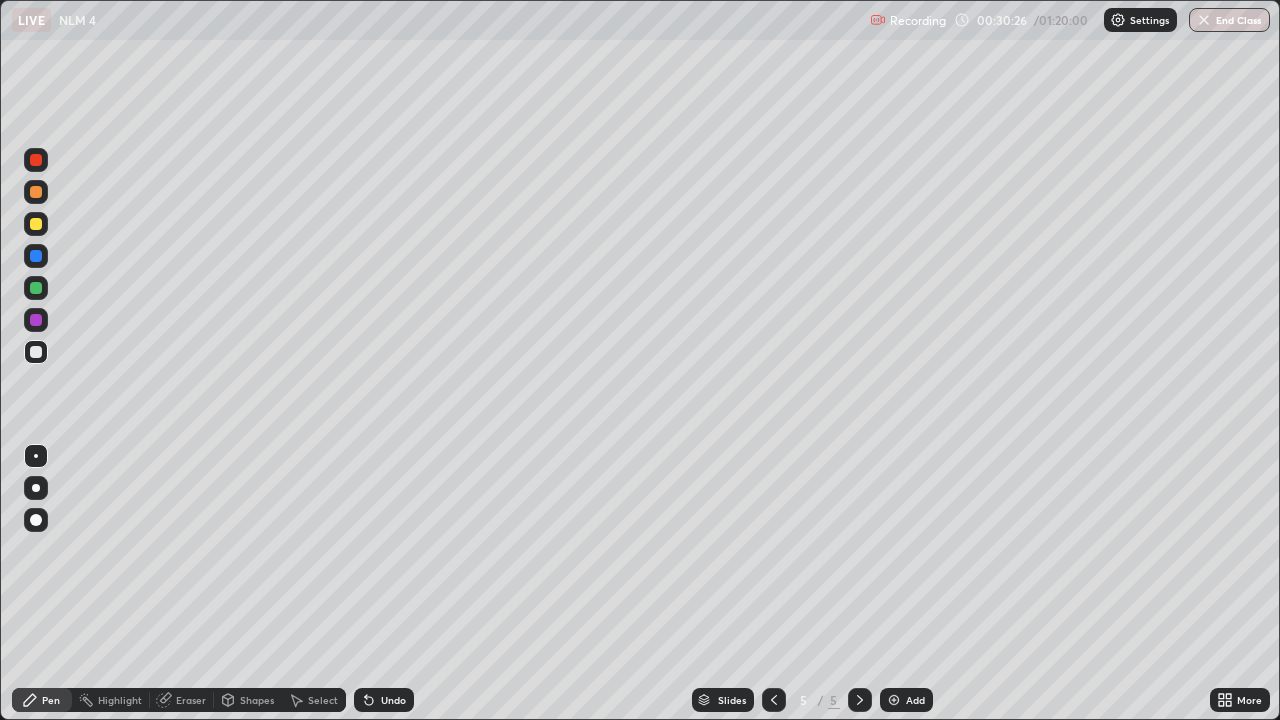 click on "Shapes" at bounding box center [257, 700] 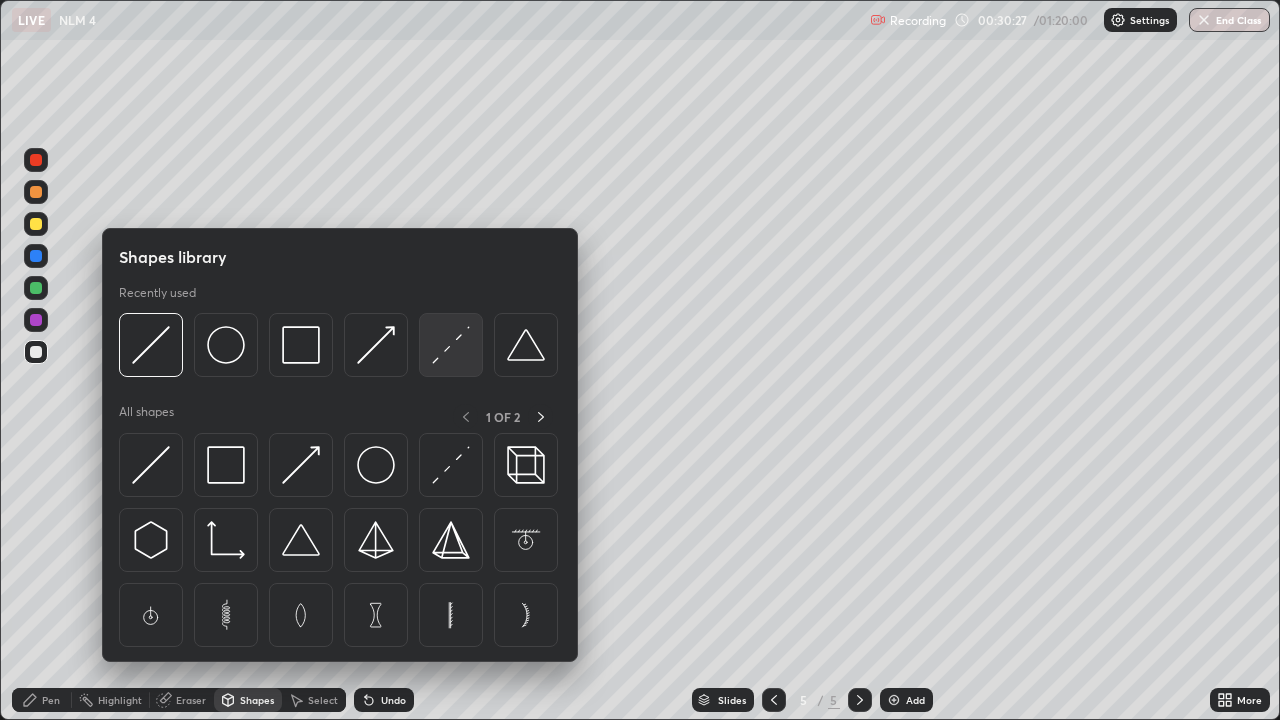 click at bounding box center [451, 345] 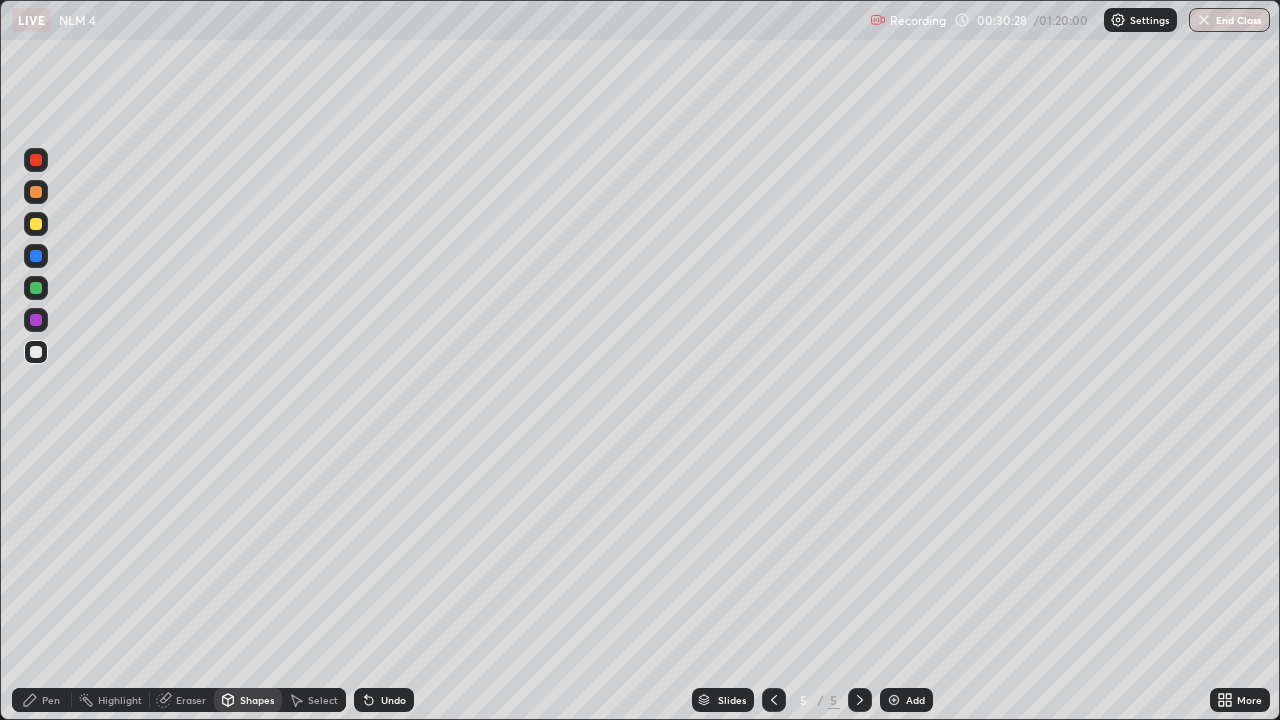 click at bounding box center [36, 352] 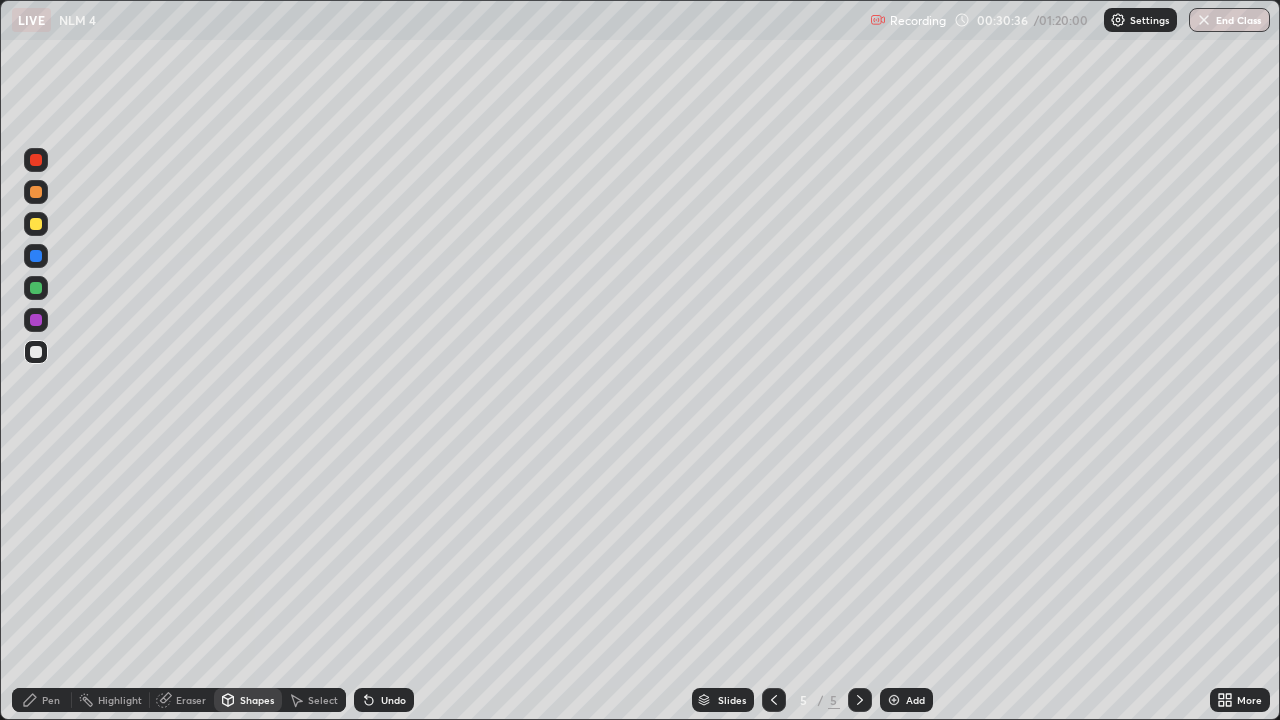 click 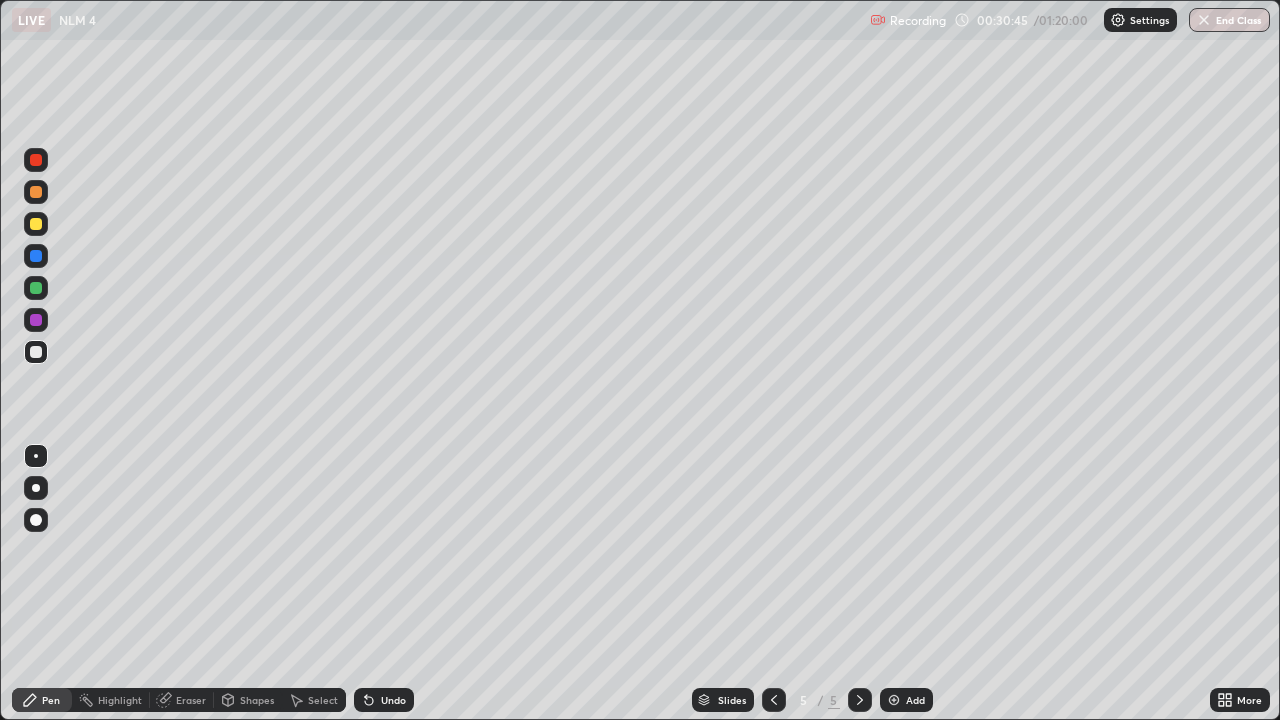 click on "Shapes" at bounding box center [257, 700] 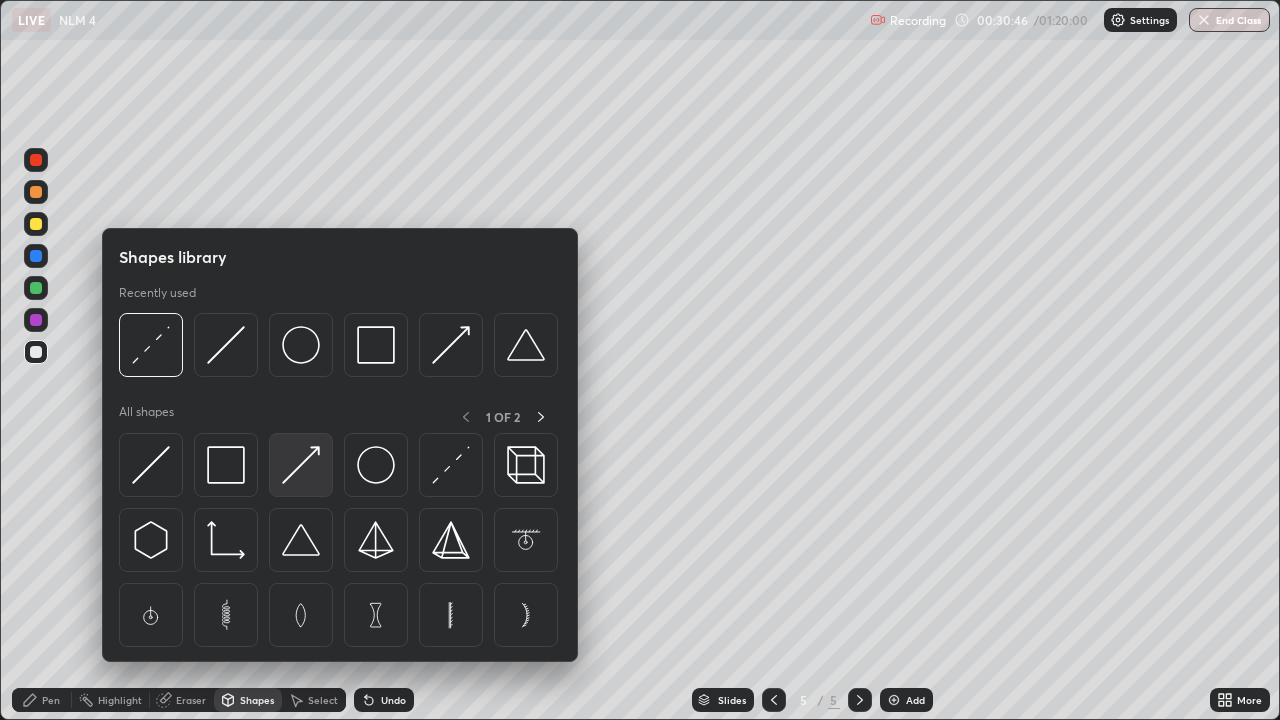 click at bounding box center (301, 465) 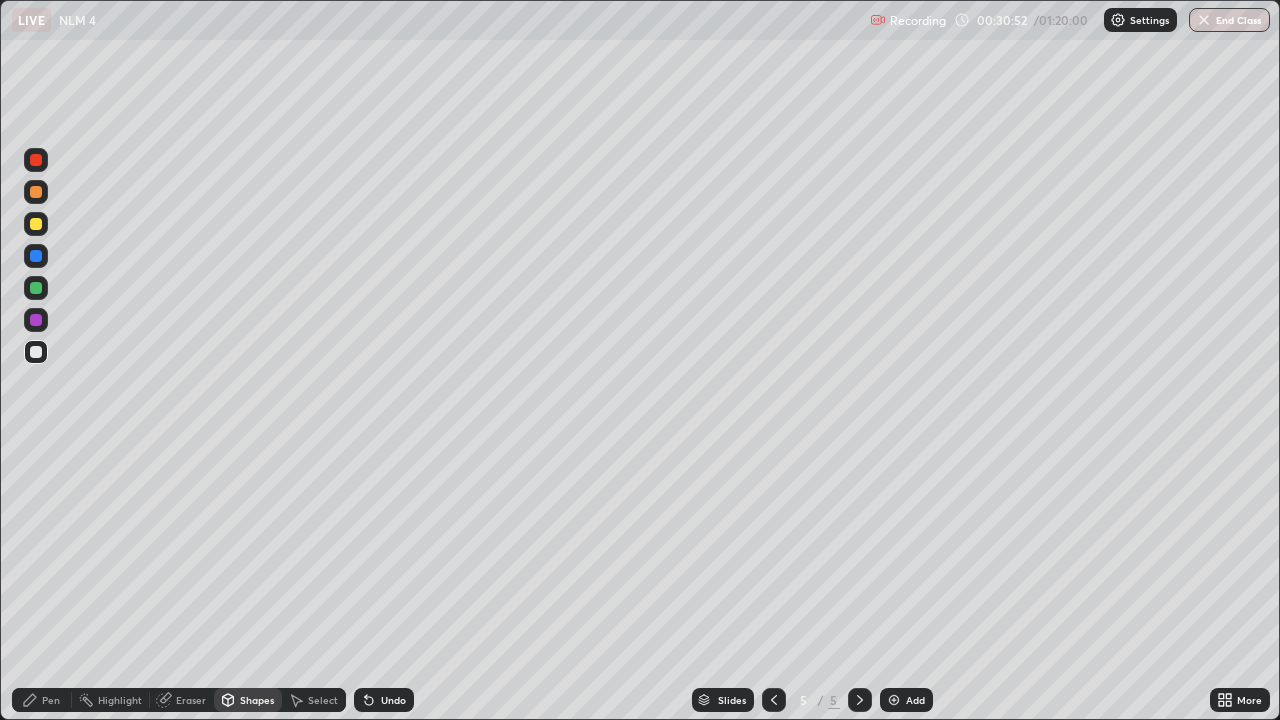 click on "Pen" at bounding box center (42, 700) 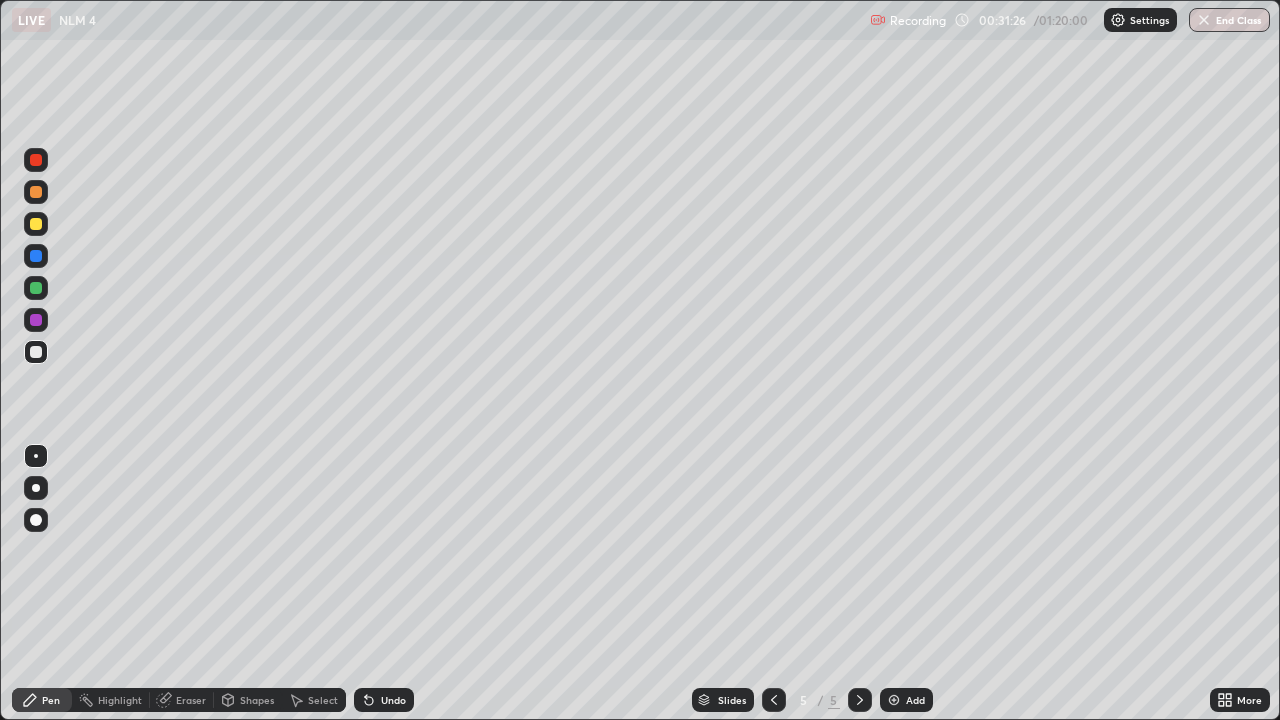 click on "Shapes" at bounding box center [257, 700] 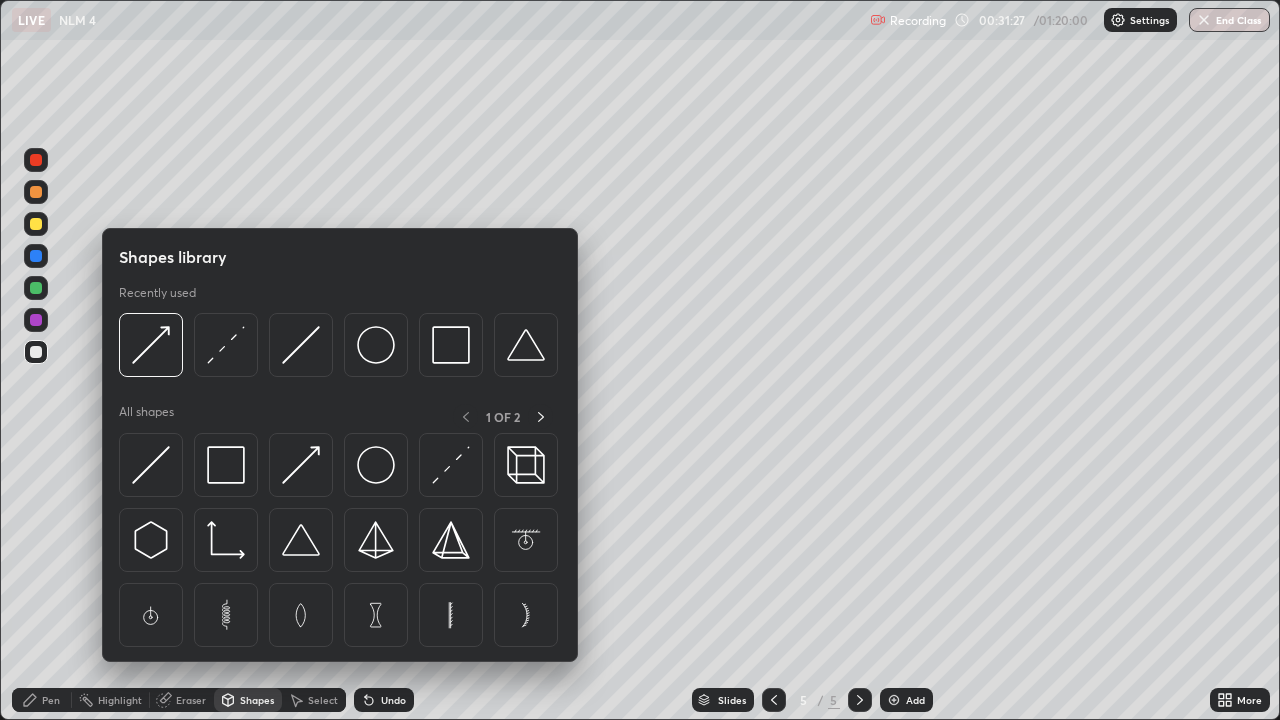click at bounding box center [151, 345] 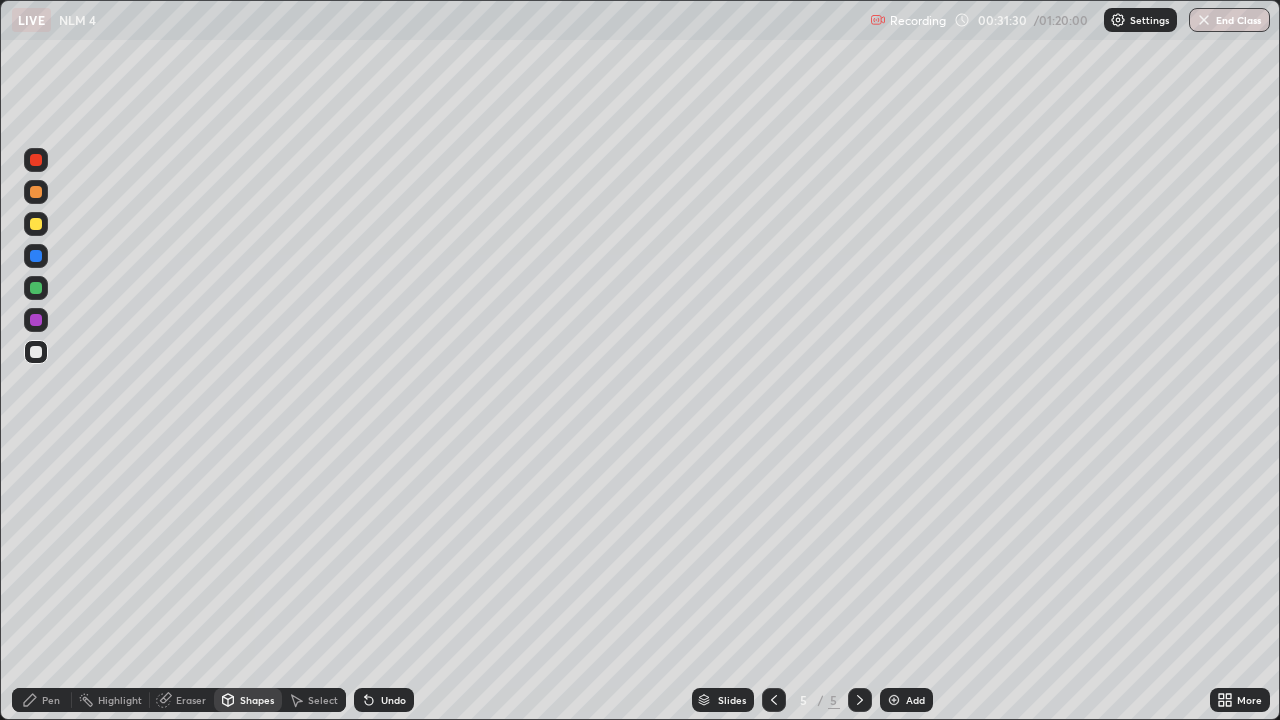 click 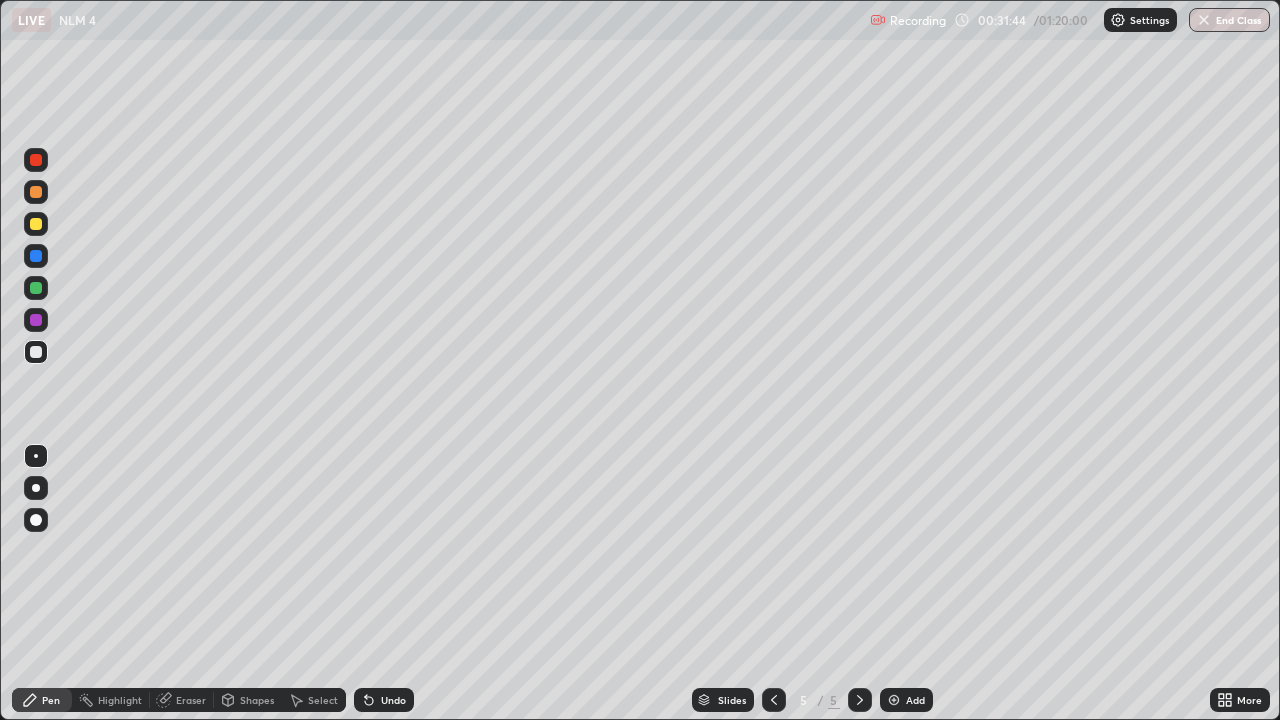 click at bounding box center (36, 288) 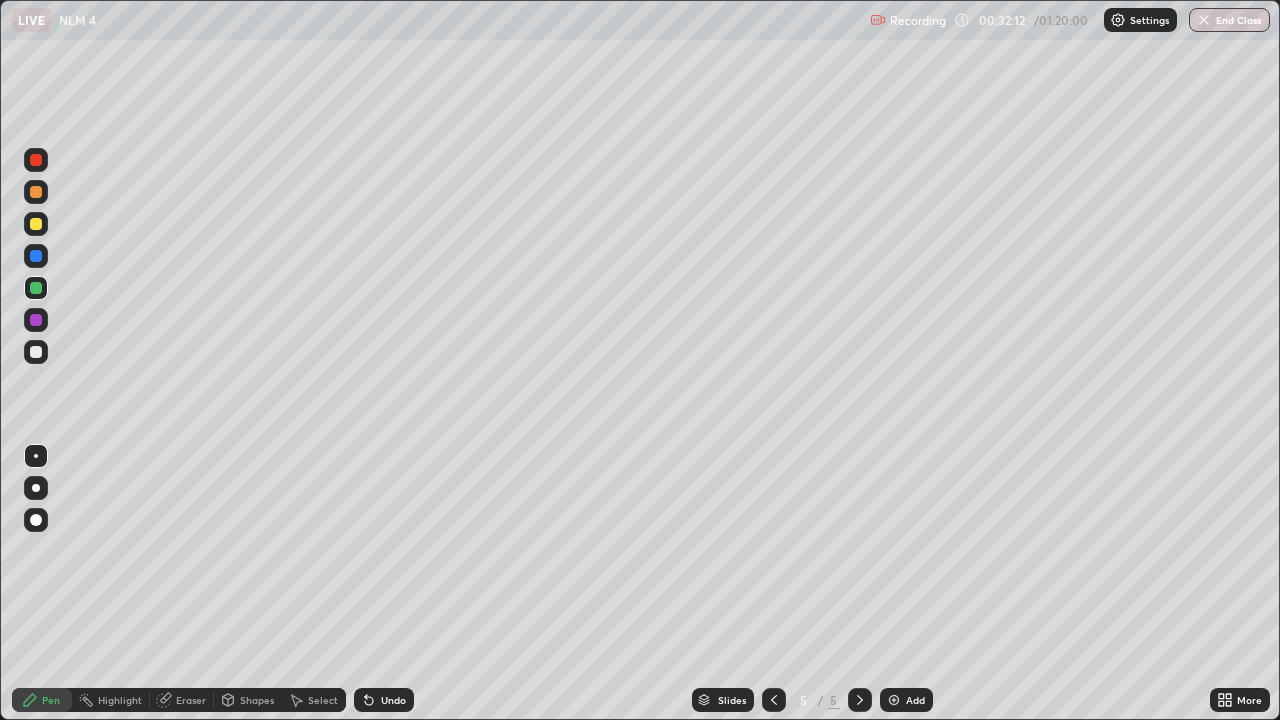 click on "Highlight" at bounding box center [120, 700] 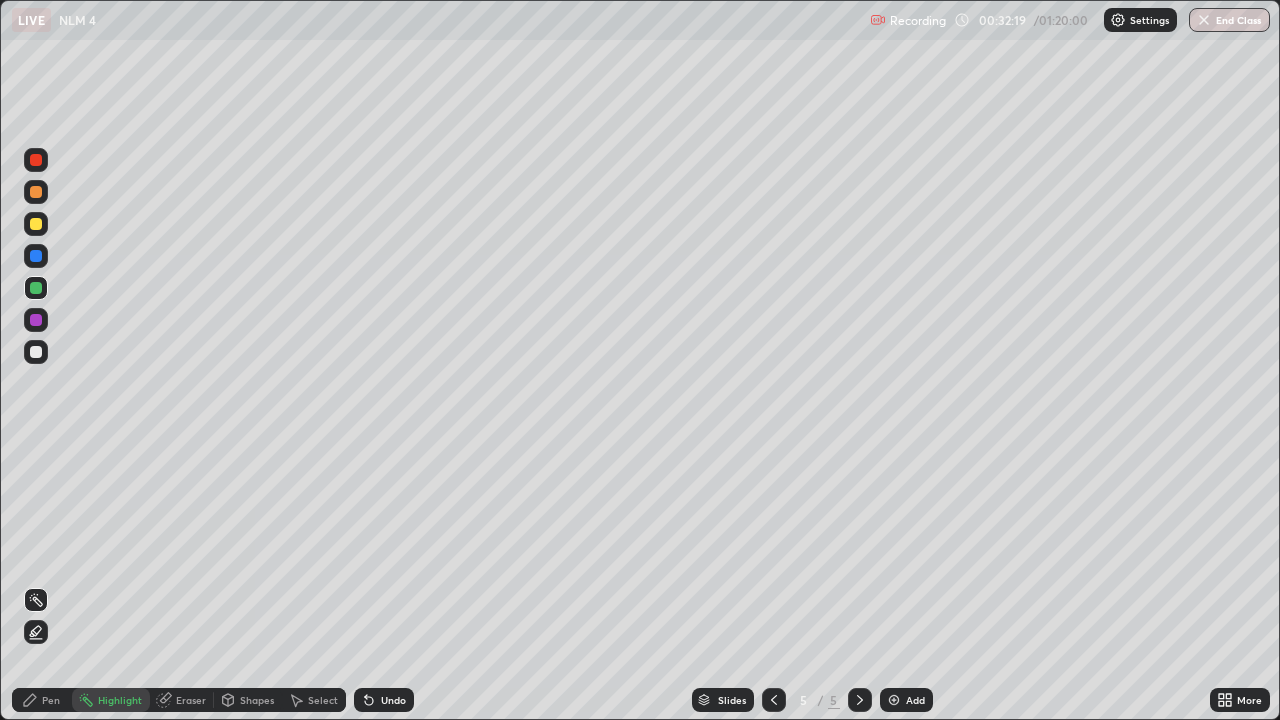 click 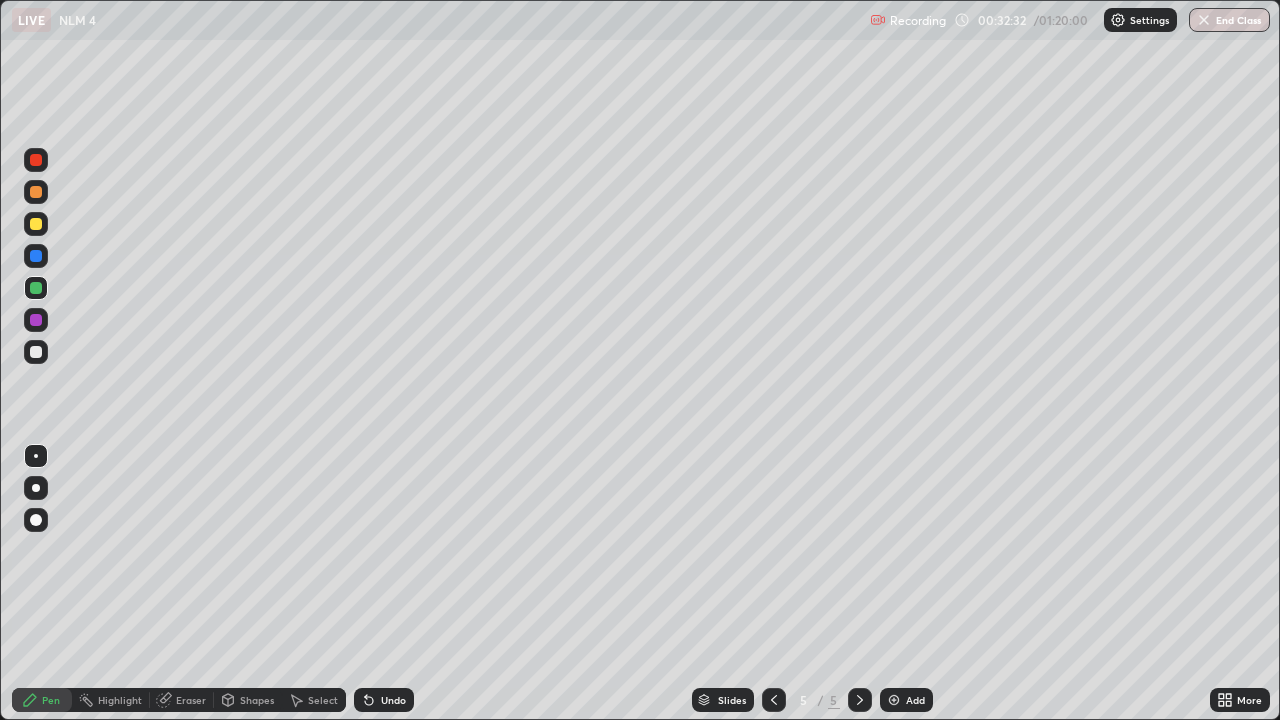 click at bounding box center [36, 352] 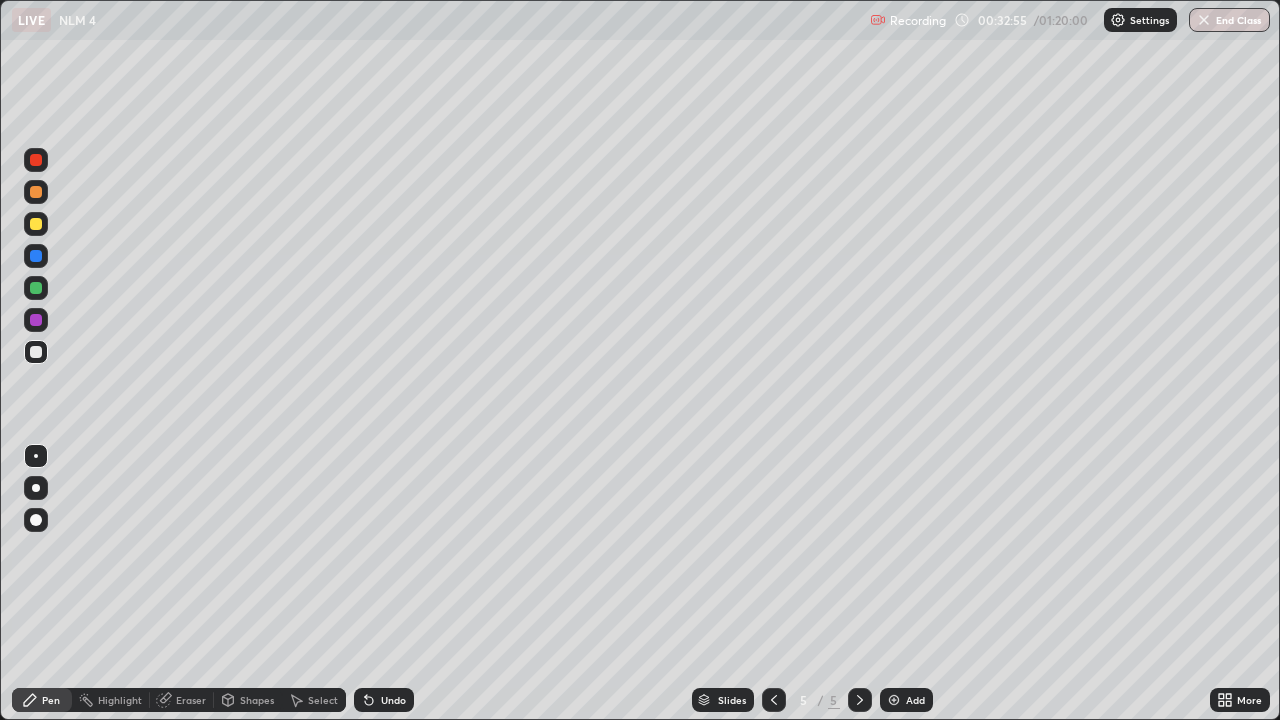 click on "Undo" at bounding box center (384, 700) 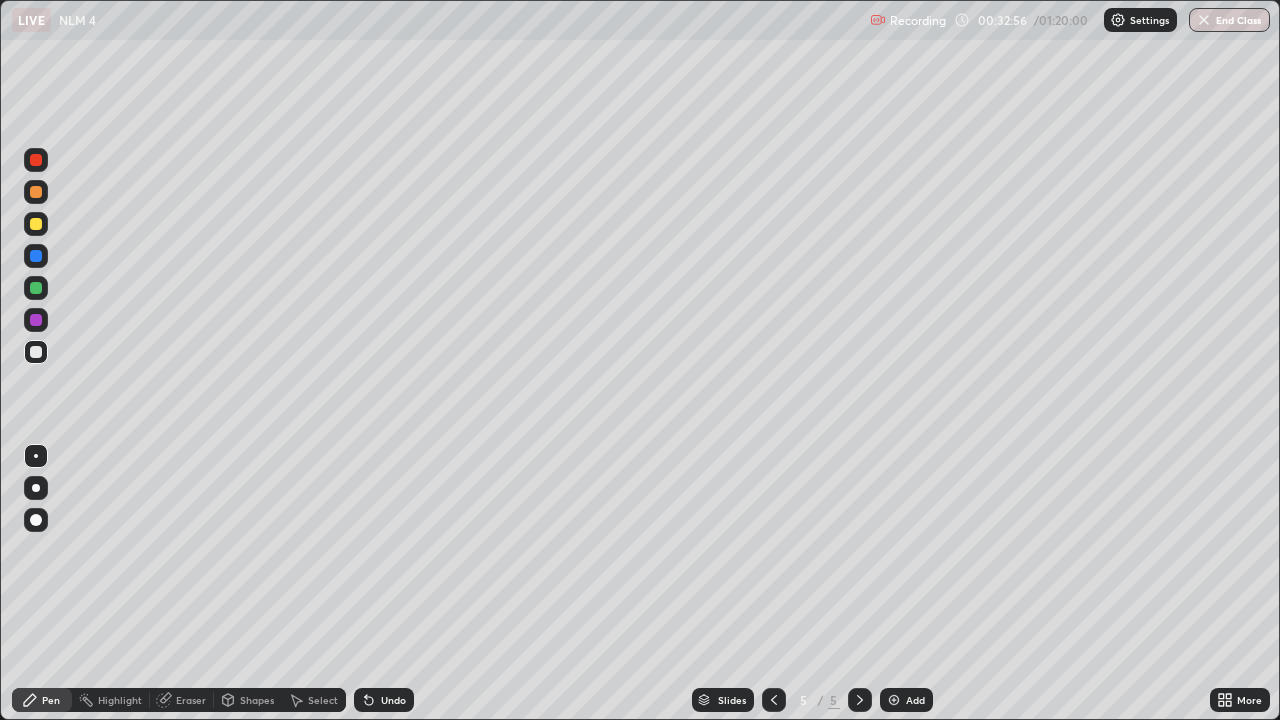 click on "Undo" at bounding box center [393, 700] 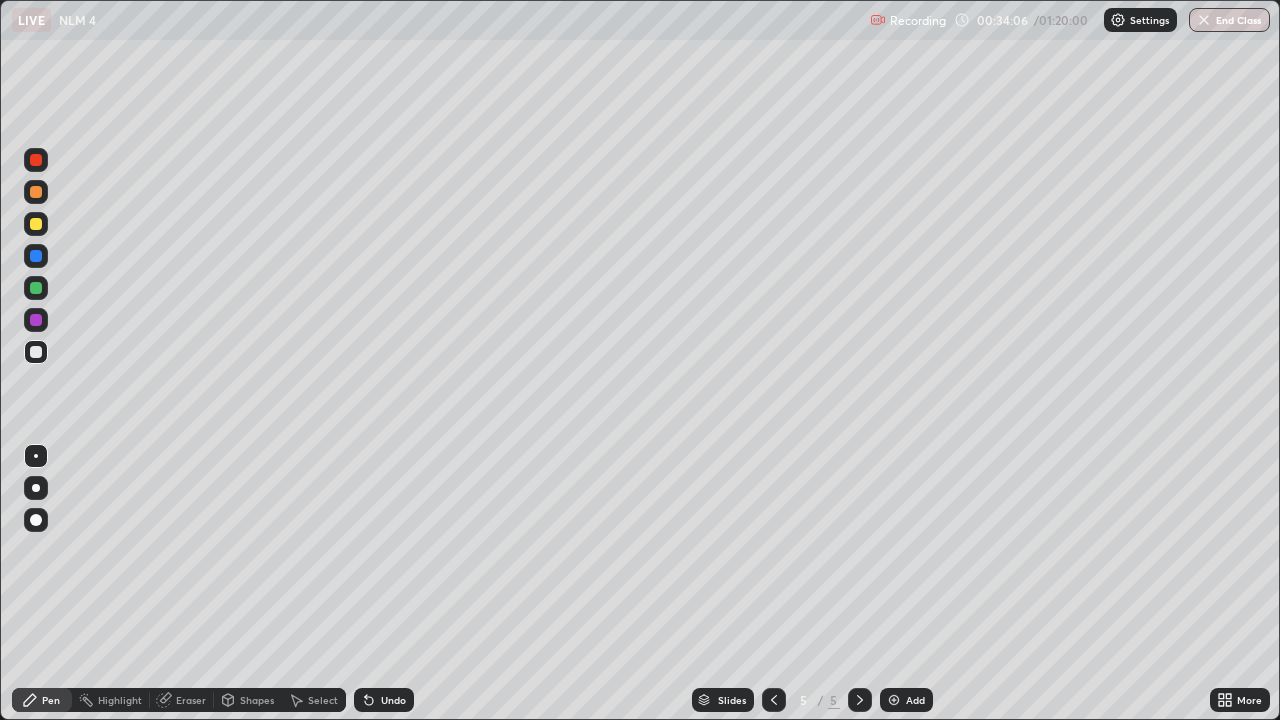 click on "Undo" at bounding box center [393, 700] 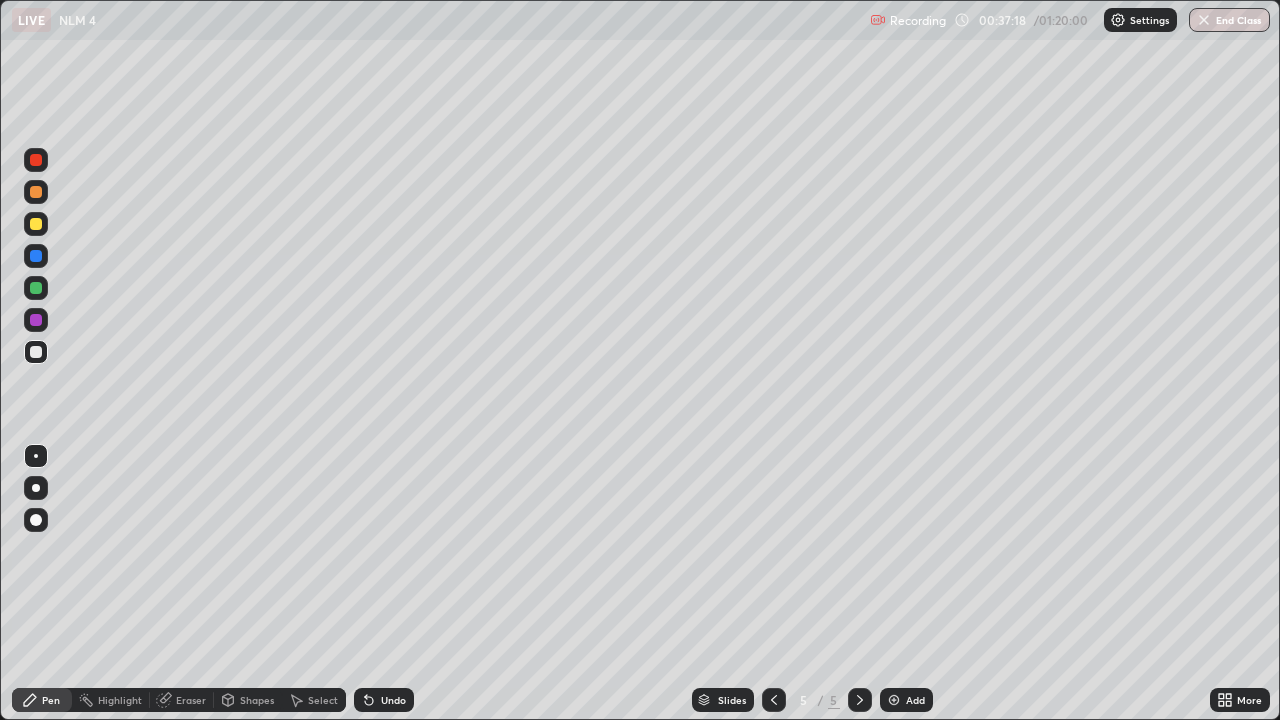 click on "Add" at bounding box center [915, 700] 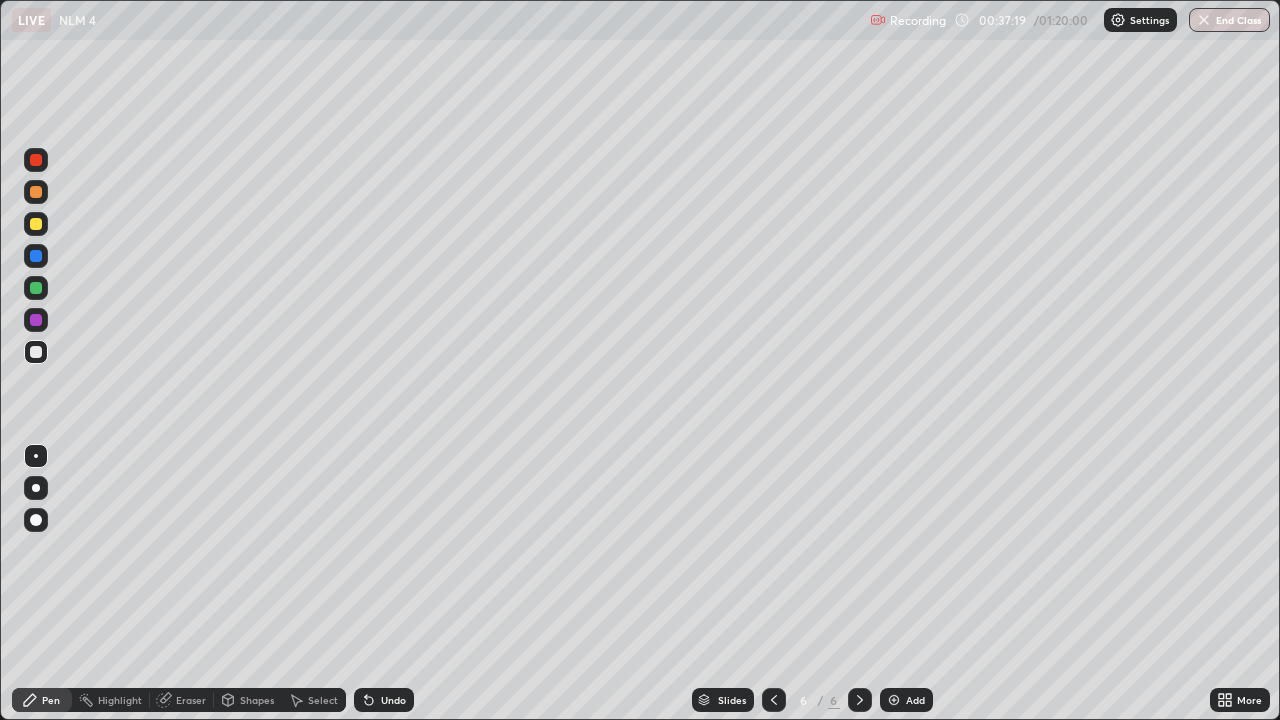 click on "Shapes" at bounding box center (257, 700) 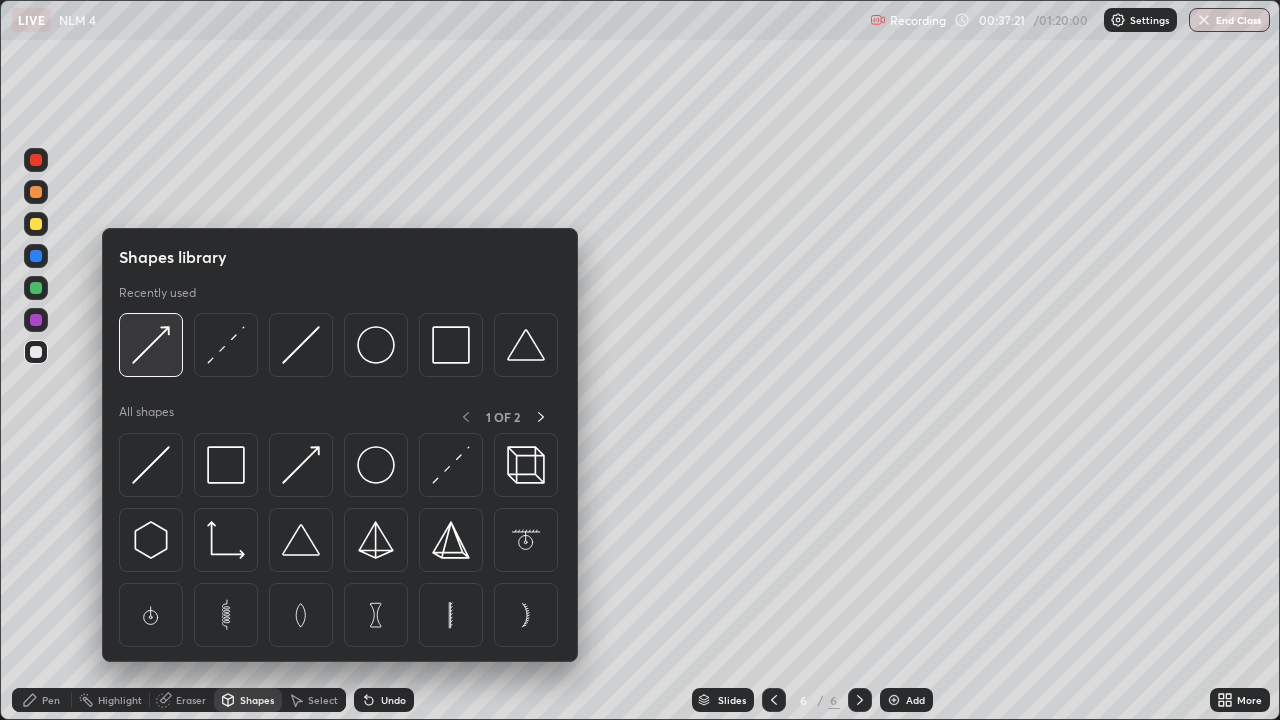 click at bounding box center (151, 345) 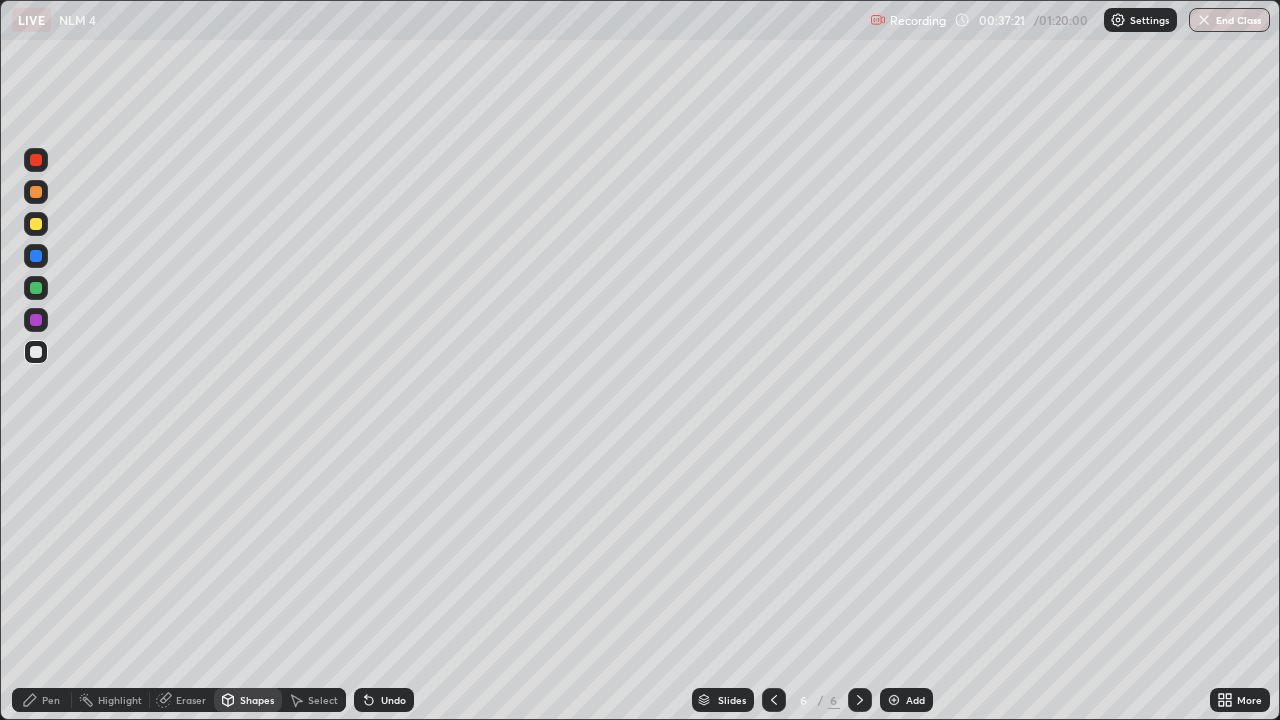 click at bounding box center [36, 352] 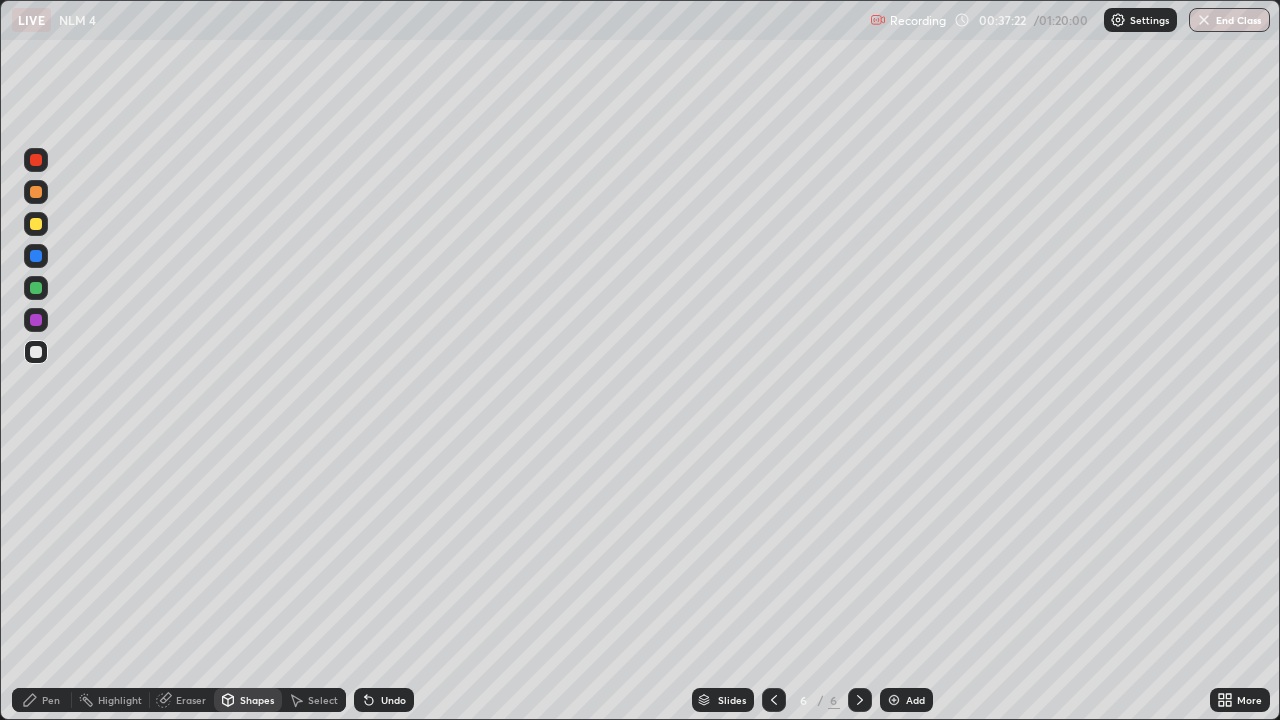 click on "Shapes" at bounding box center (257, 700) 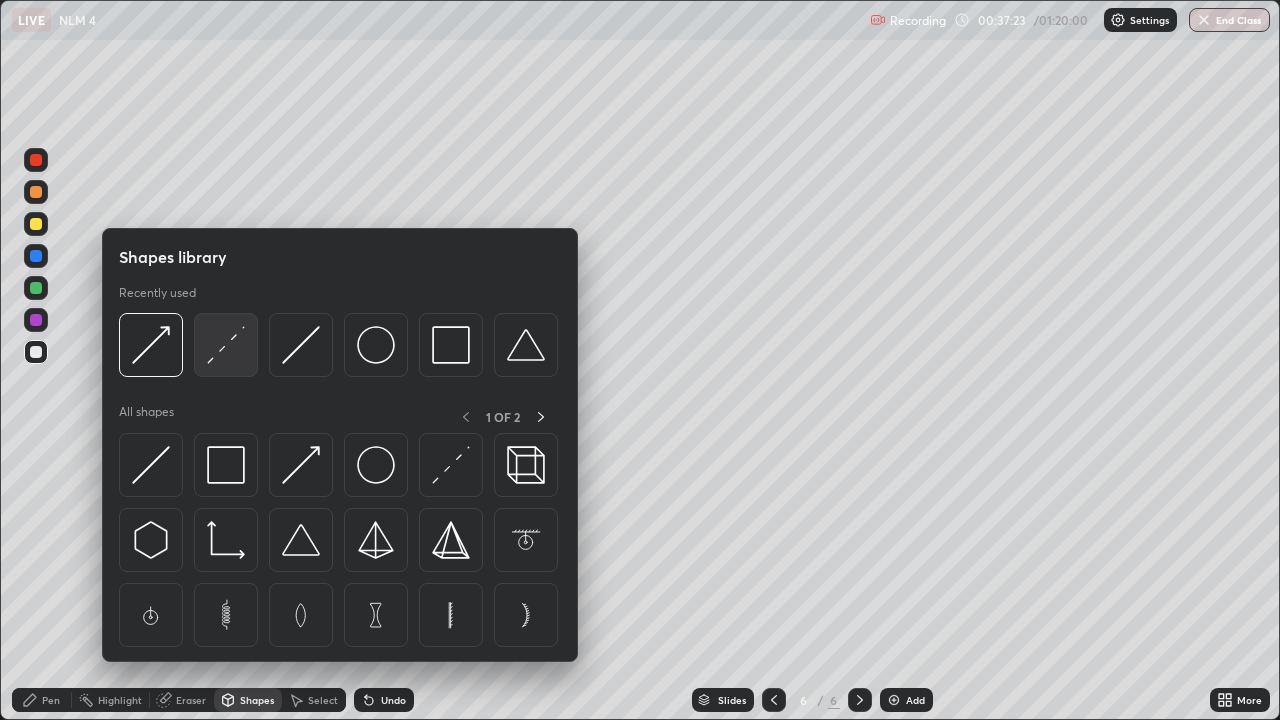click at bounding box center [226, 345] 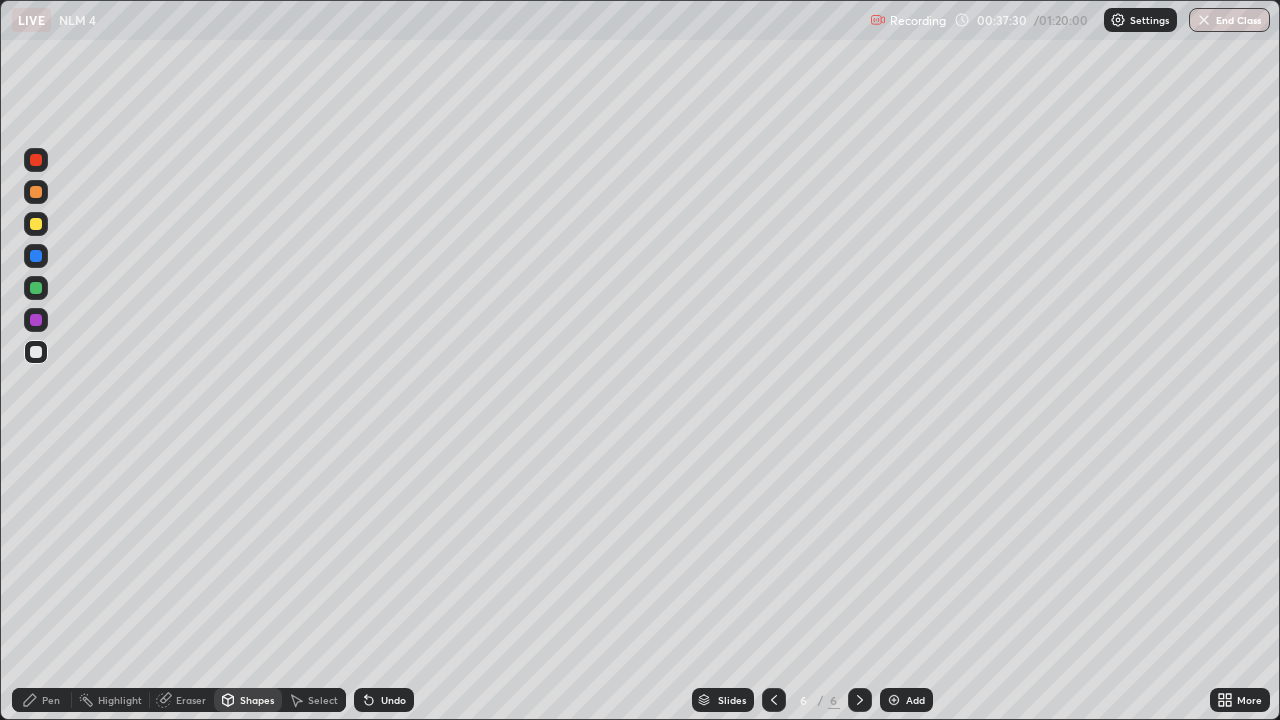 click on "Shapes" at bounding box center [257, 700] 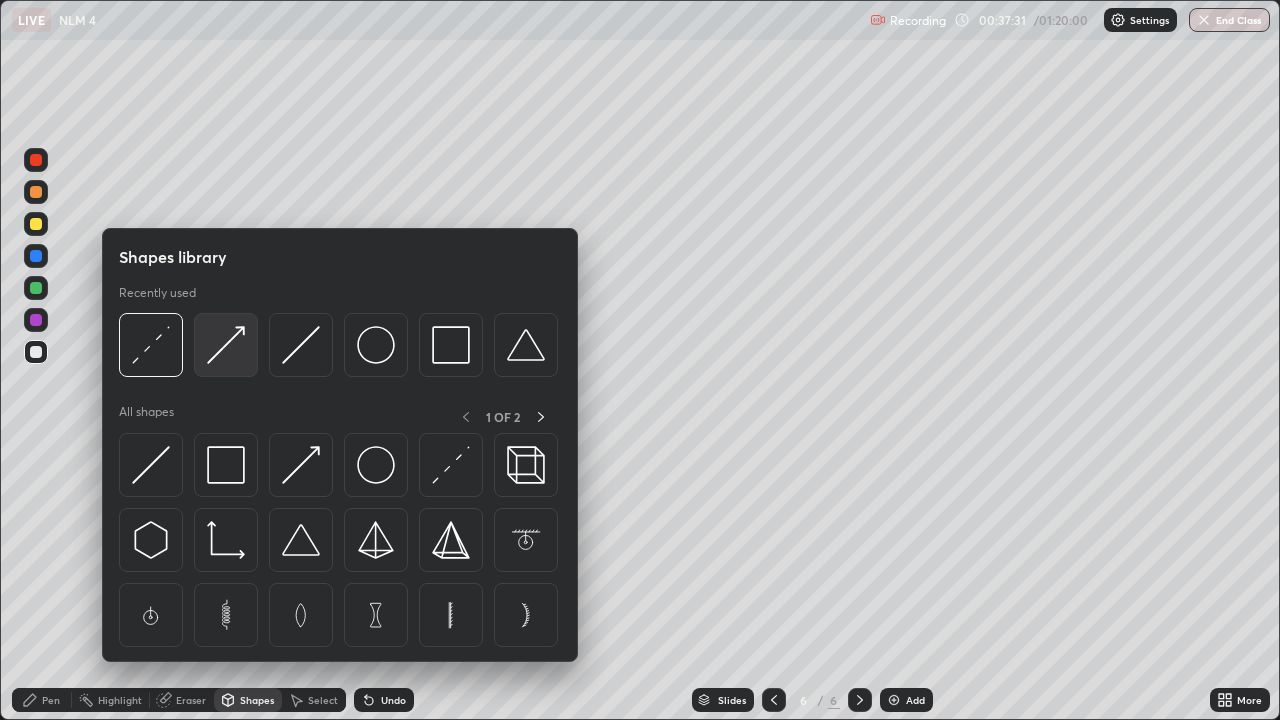 click at bounding box center [226, 345] 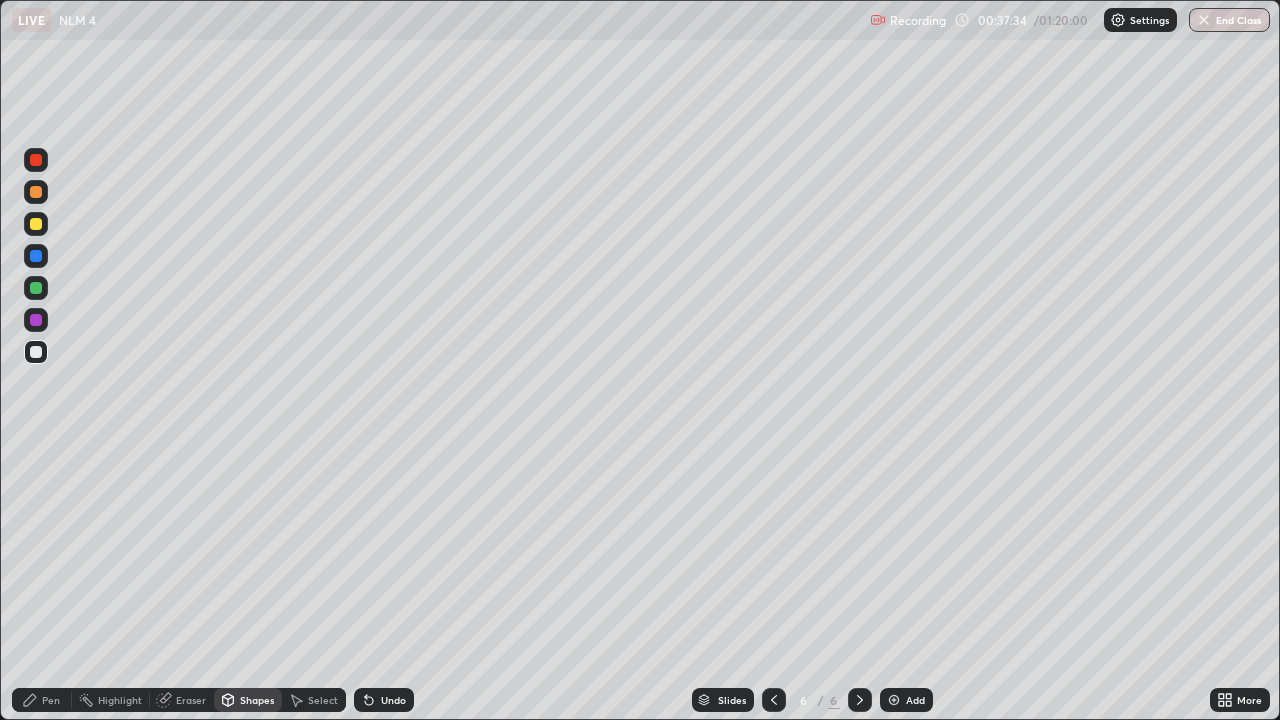 click on "Pen" at bounding box center [51, 700] 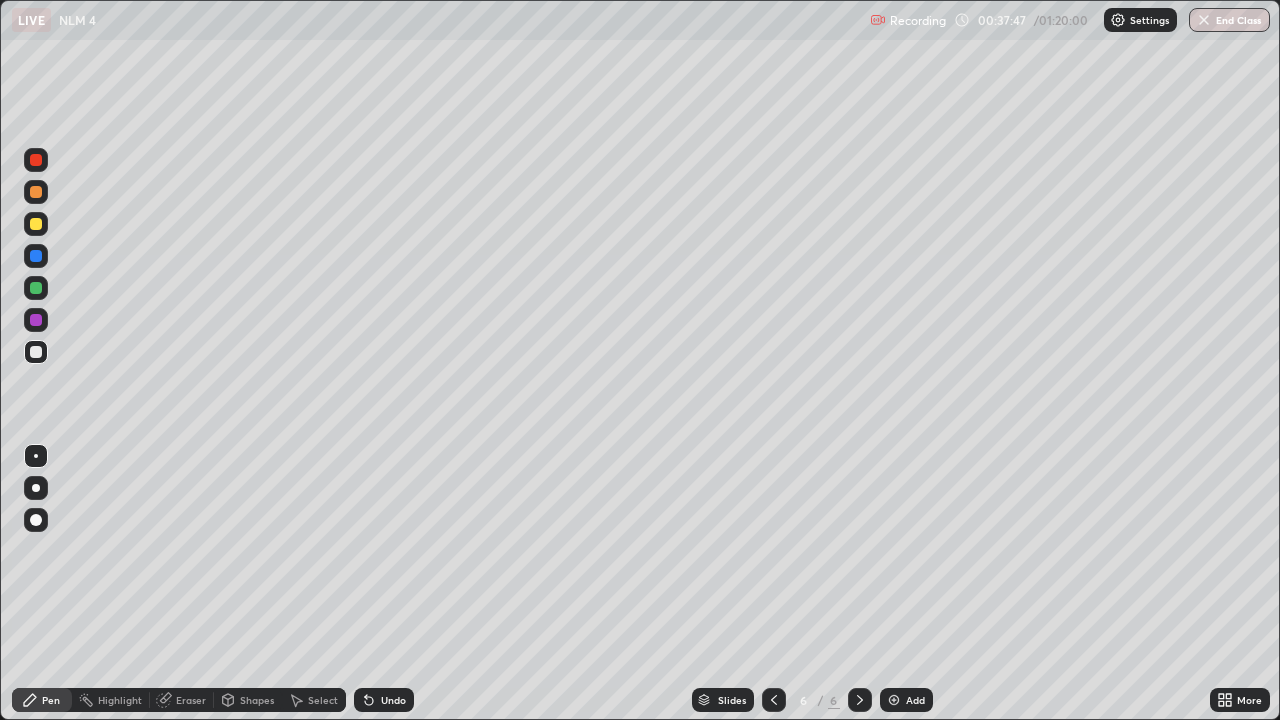 click on "Shapes" at bounding box center [257, 700] 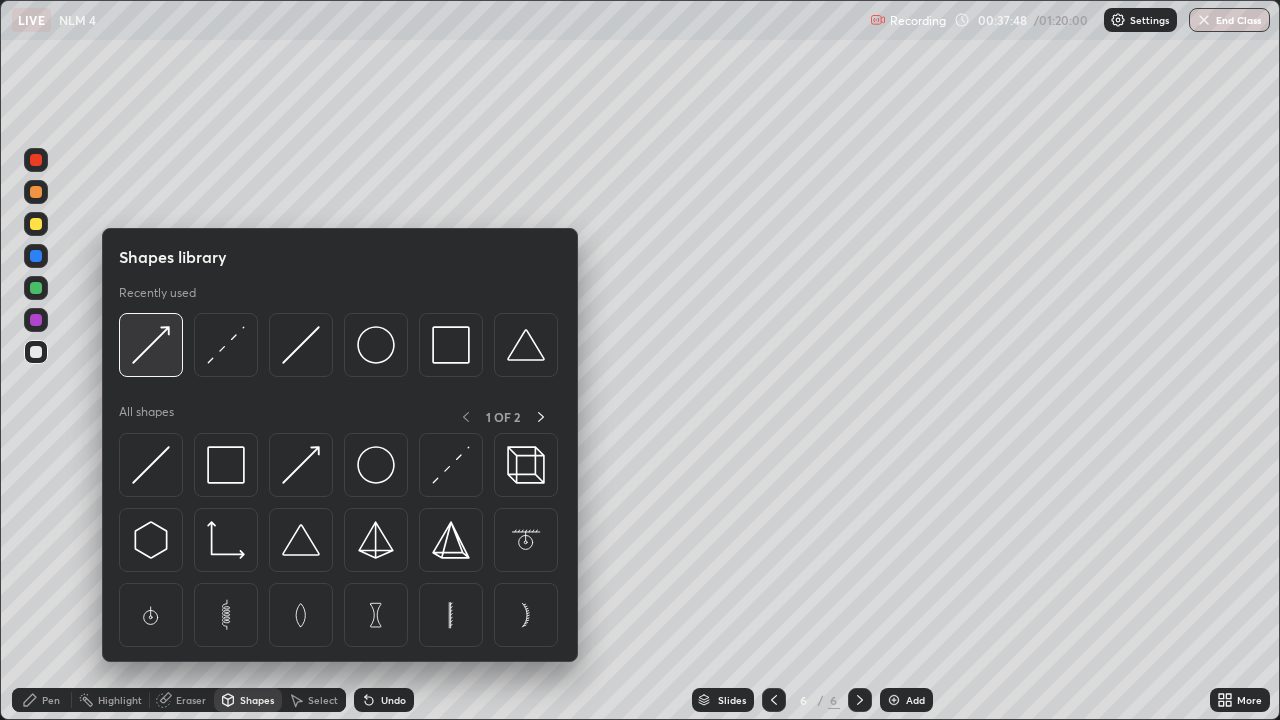 click at bounding box center (151, 345) 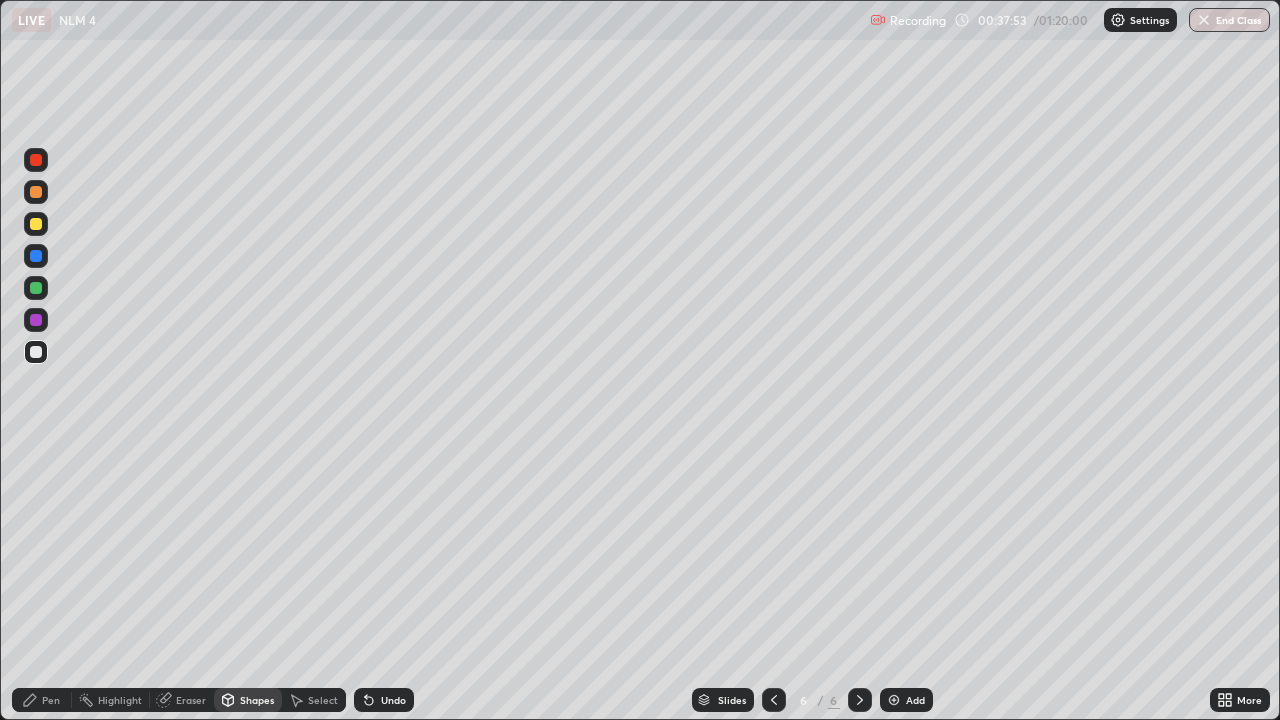 click on "Pen" at bounding box center (42, 700) 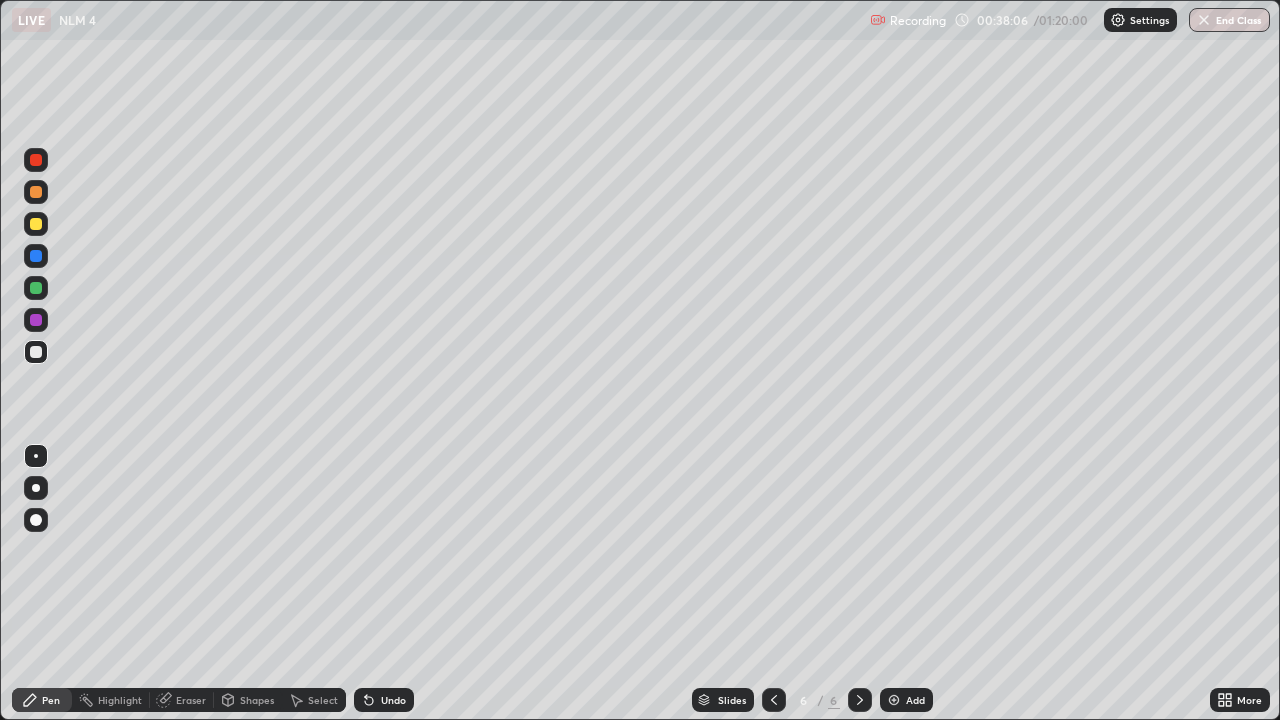 click at bounding box center (36, 224) 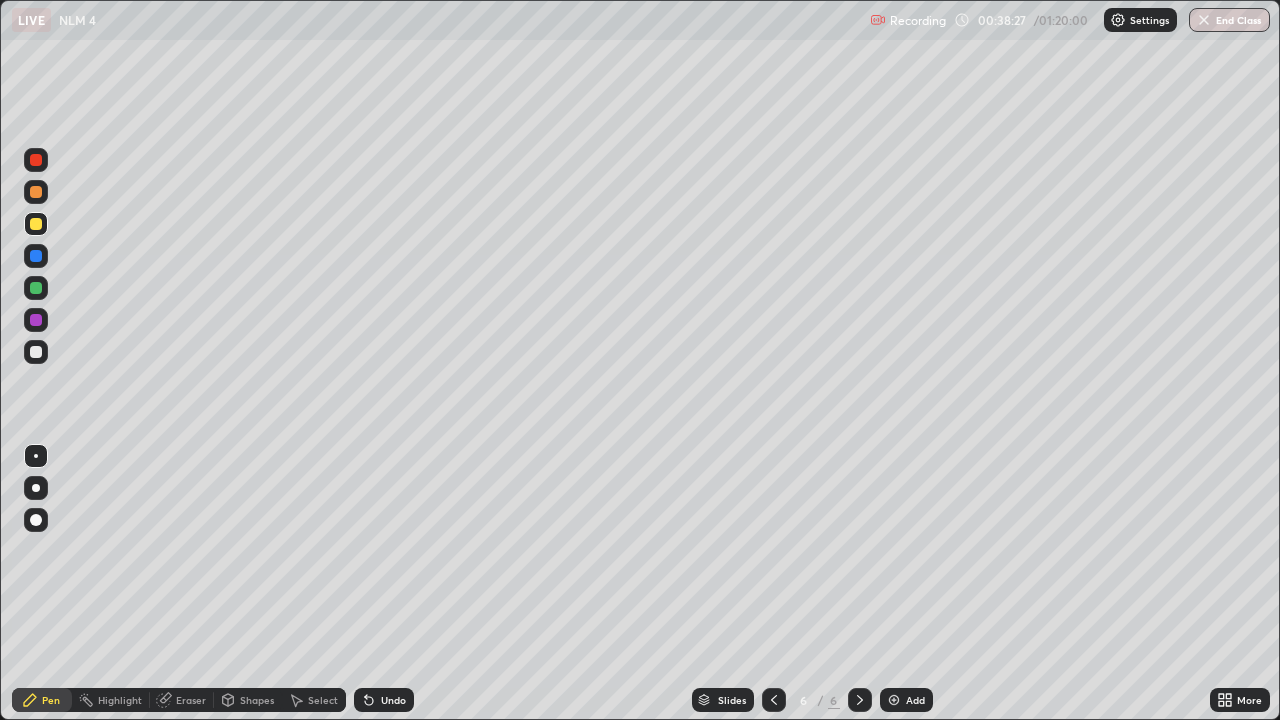 click at bounding box center [36, 352] 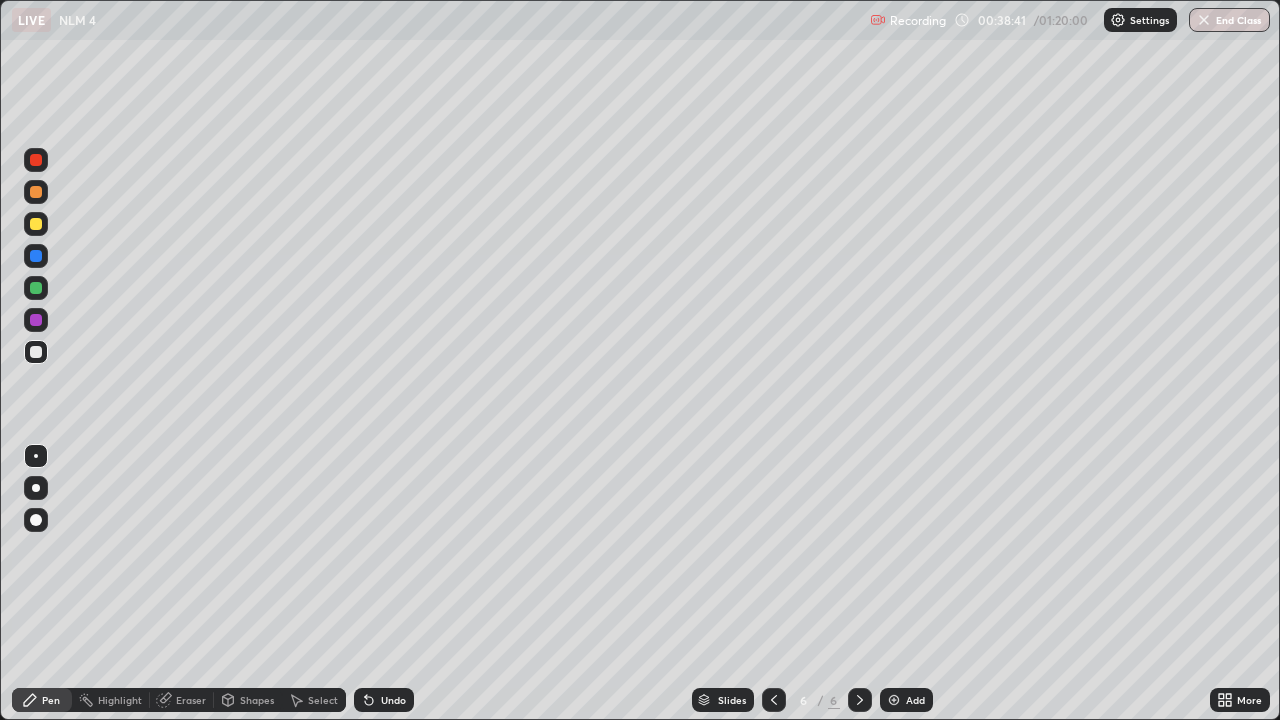 click on "Highlight" at bounding box center (120, 700) 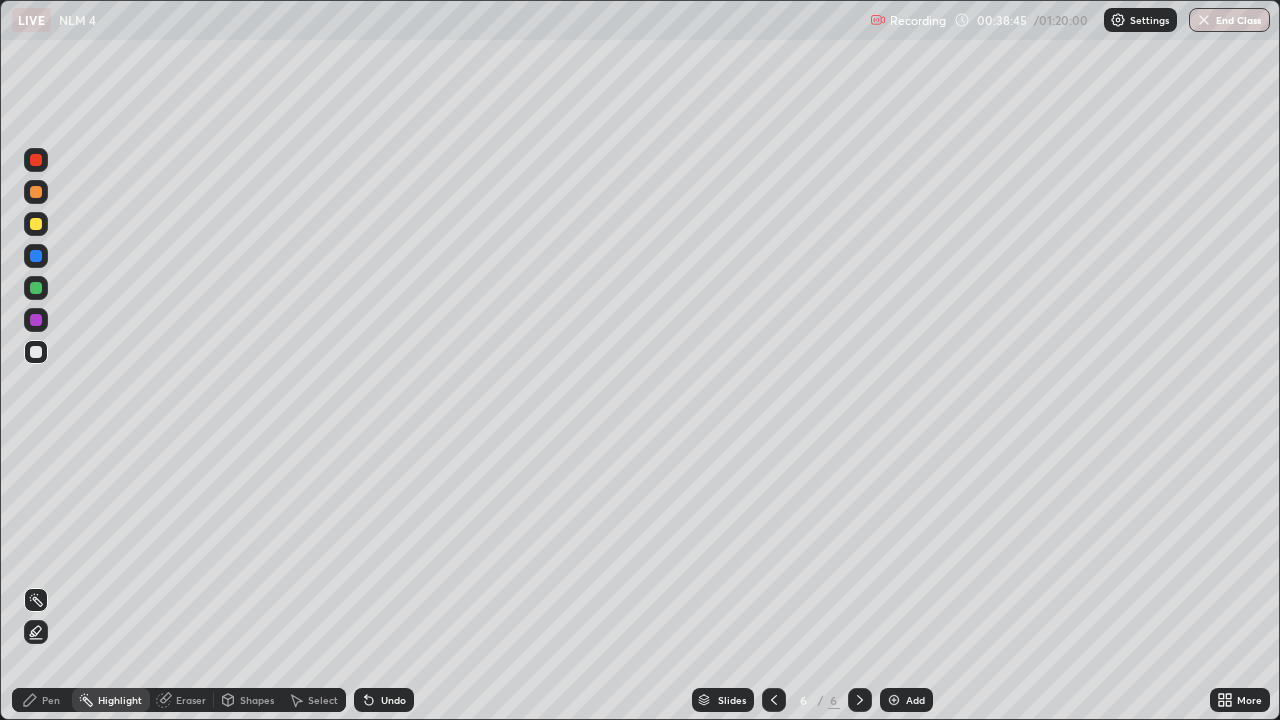 click 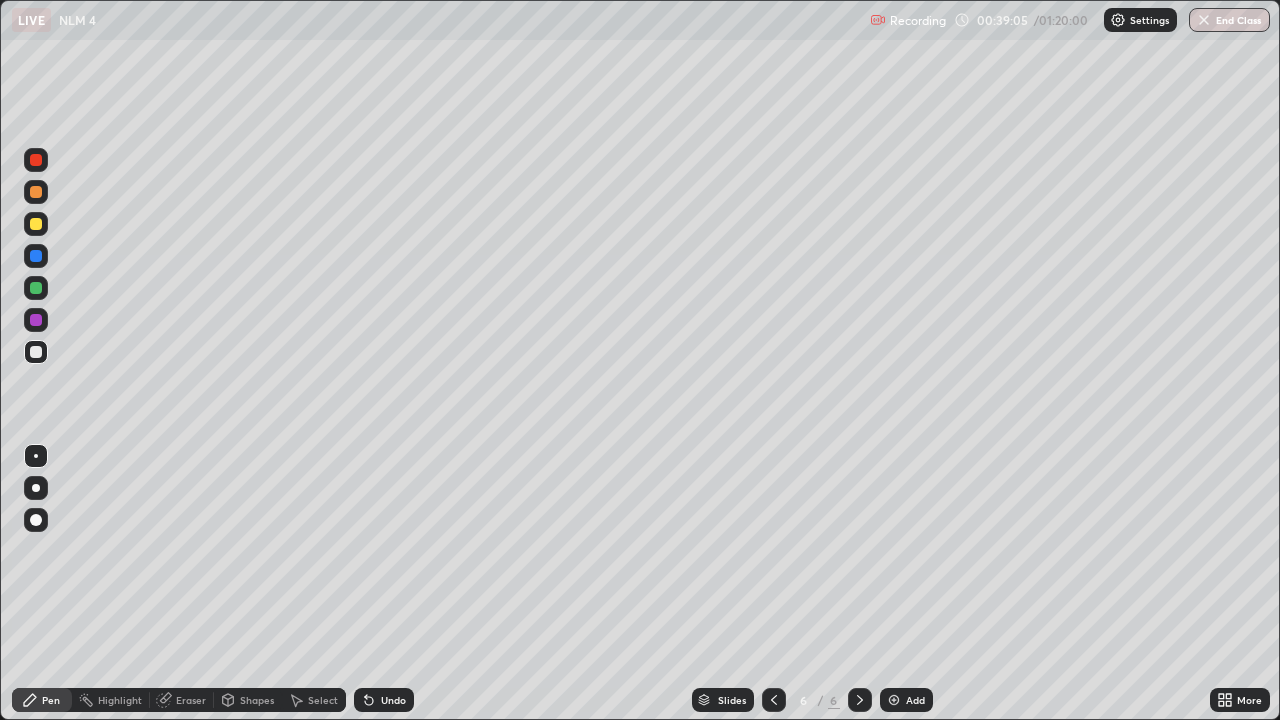 click on "Highlight" at bounding box center [120, 700] 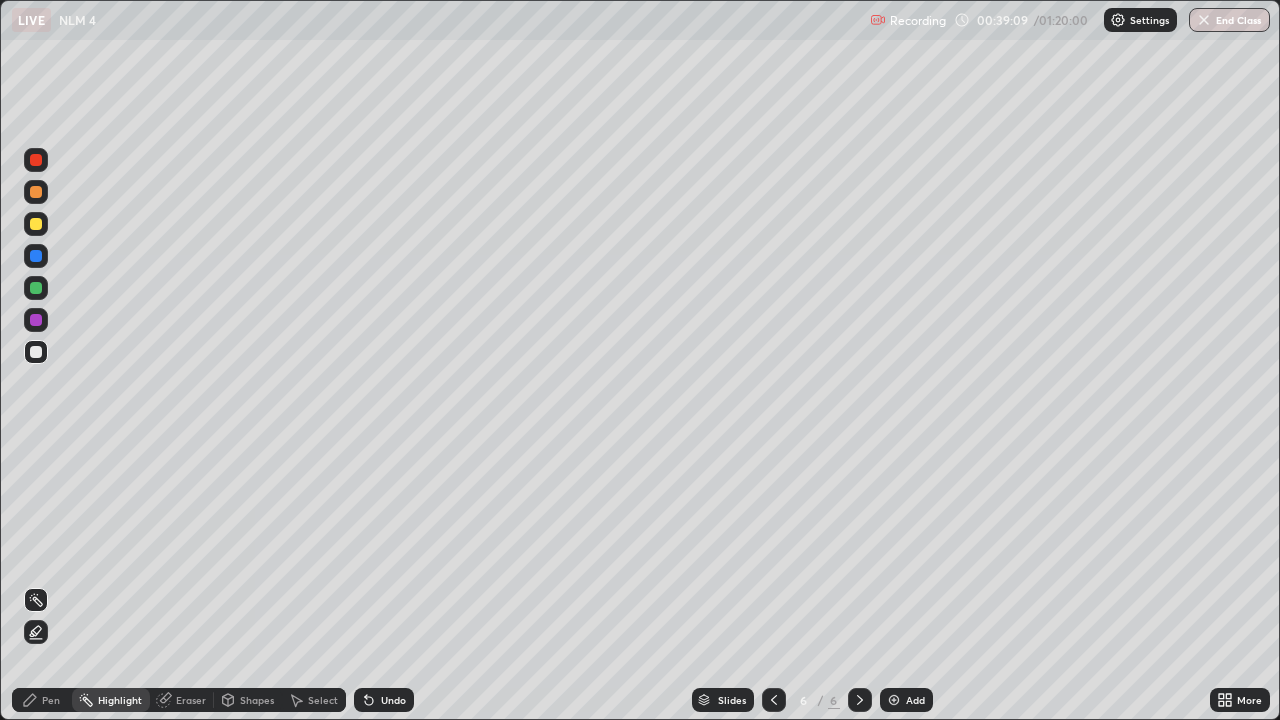 click on "Pen" at bounding box center (51, 700) 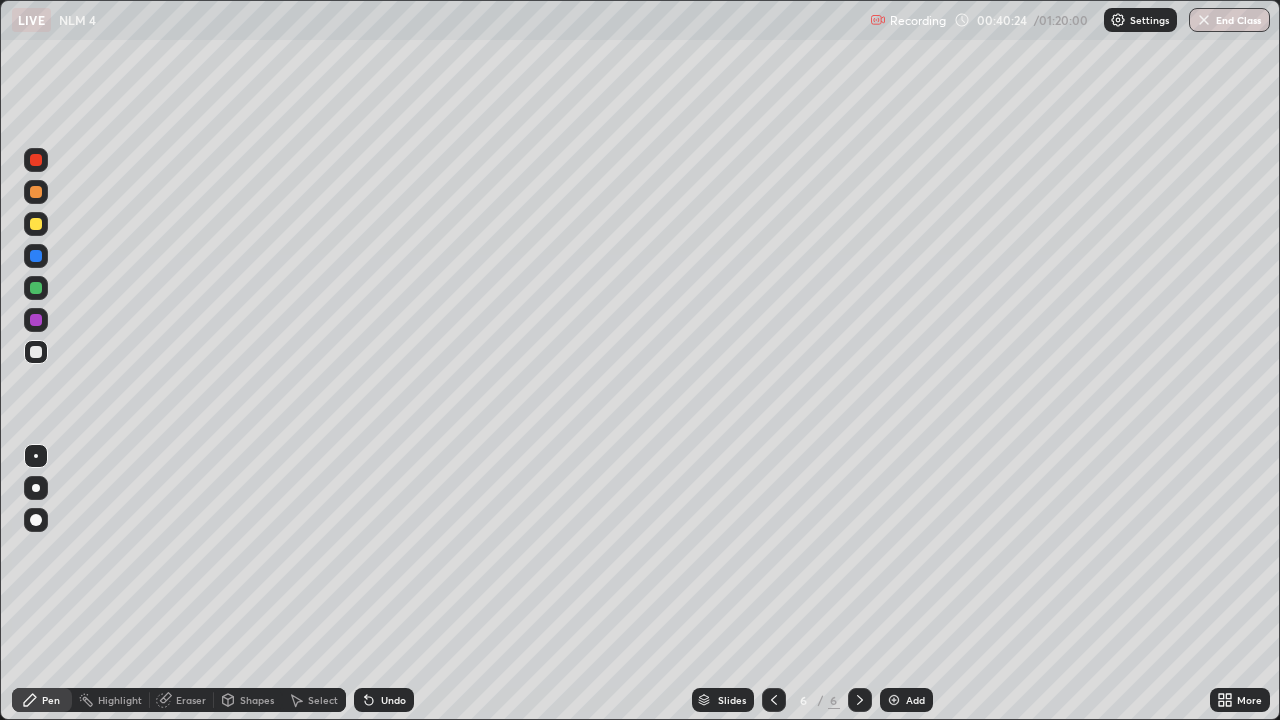 click 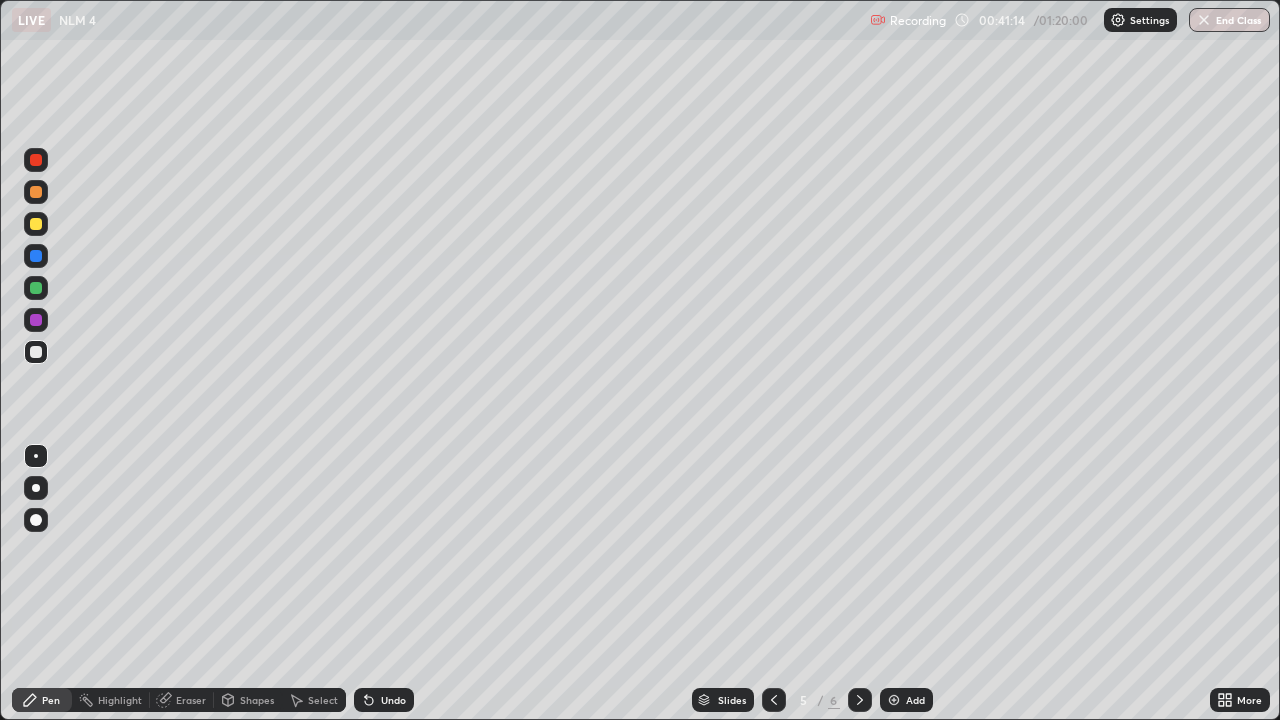 click 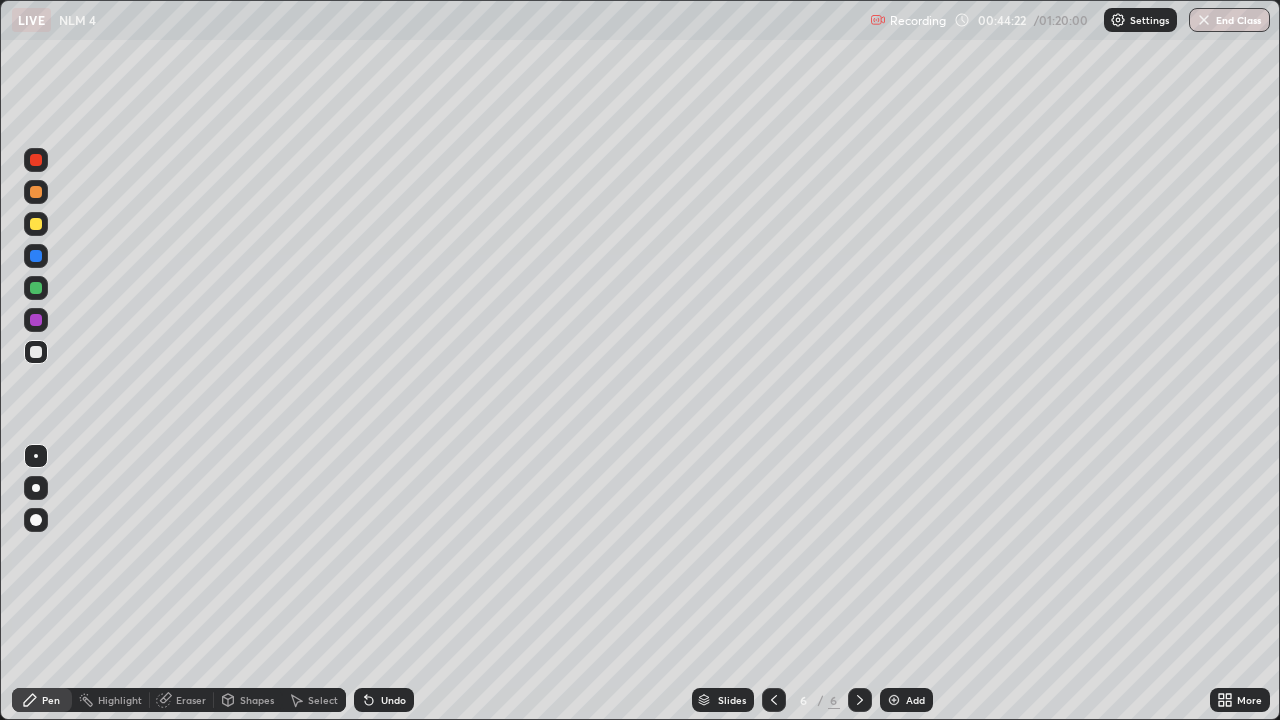 click on "Add" at bounding box center [915, 700] 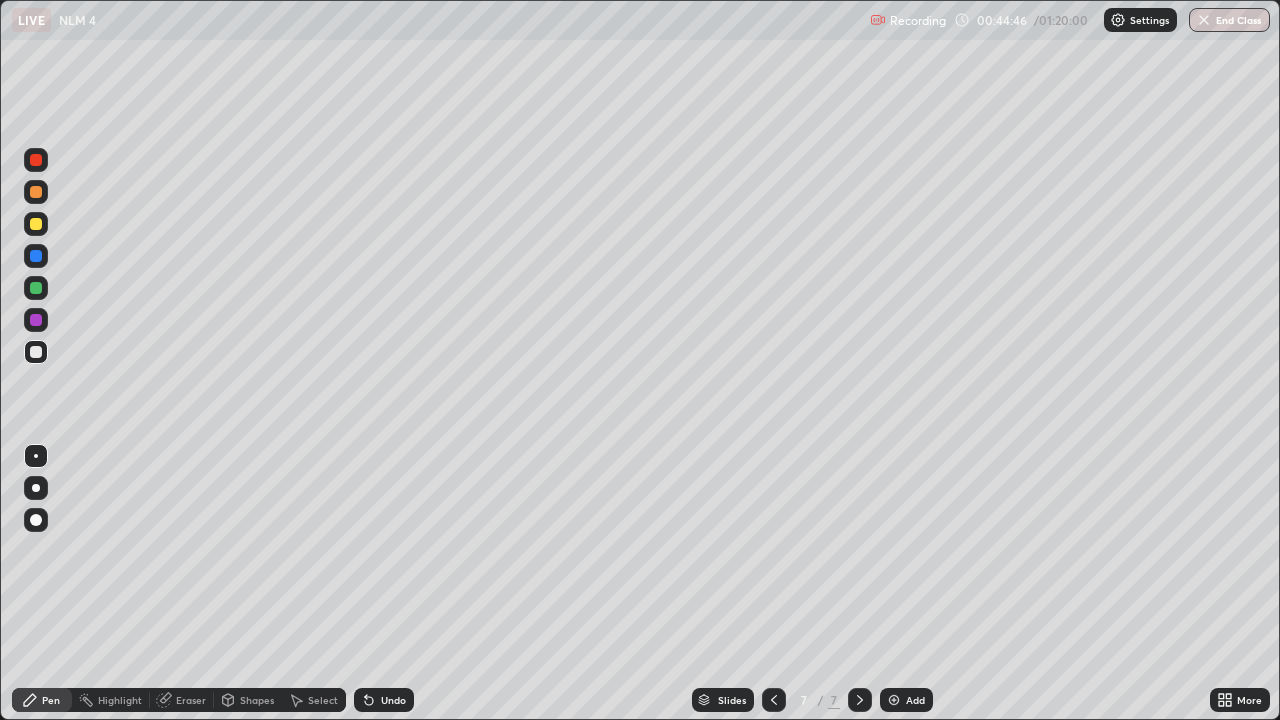 click 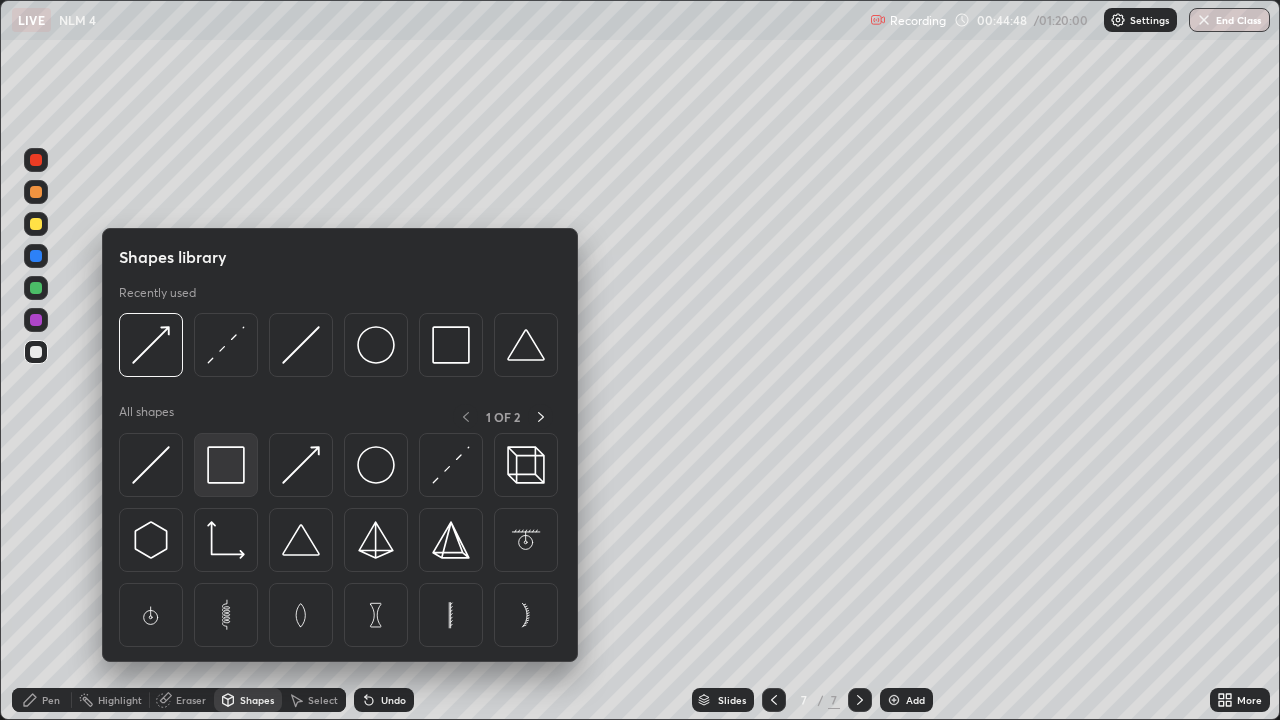 click at bounding box center [226, 465] 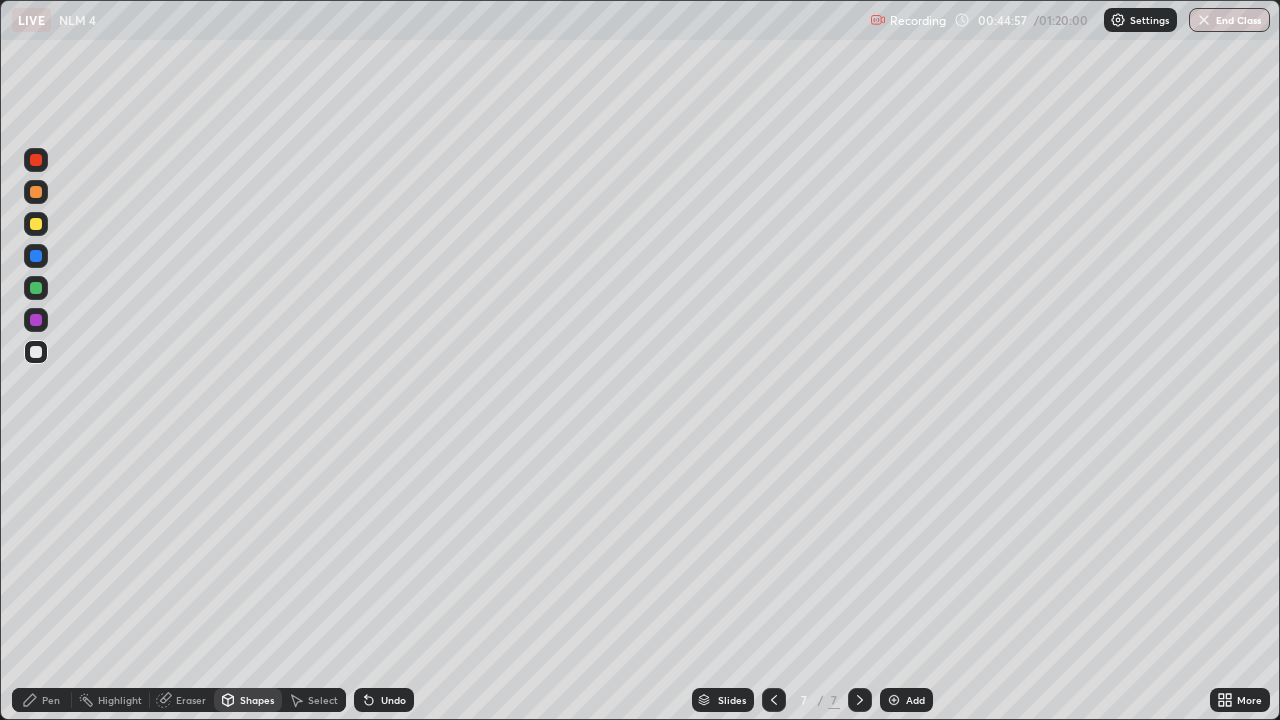 click on "Pen" at bounding box center [42, 700] 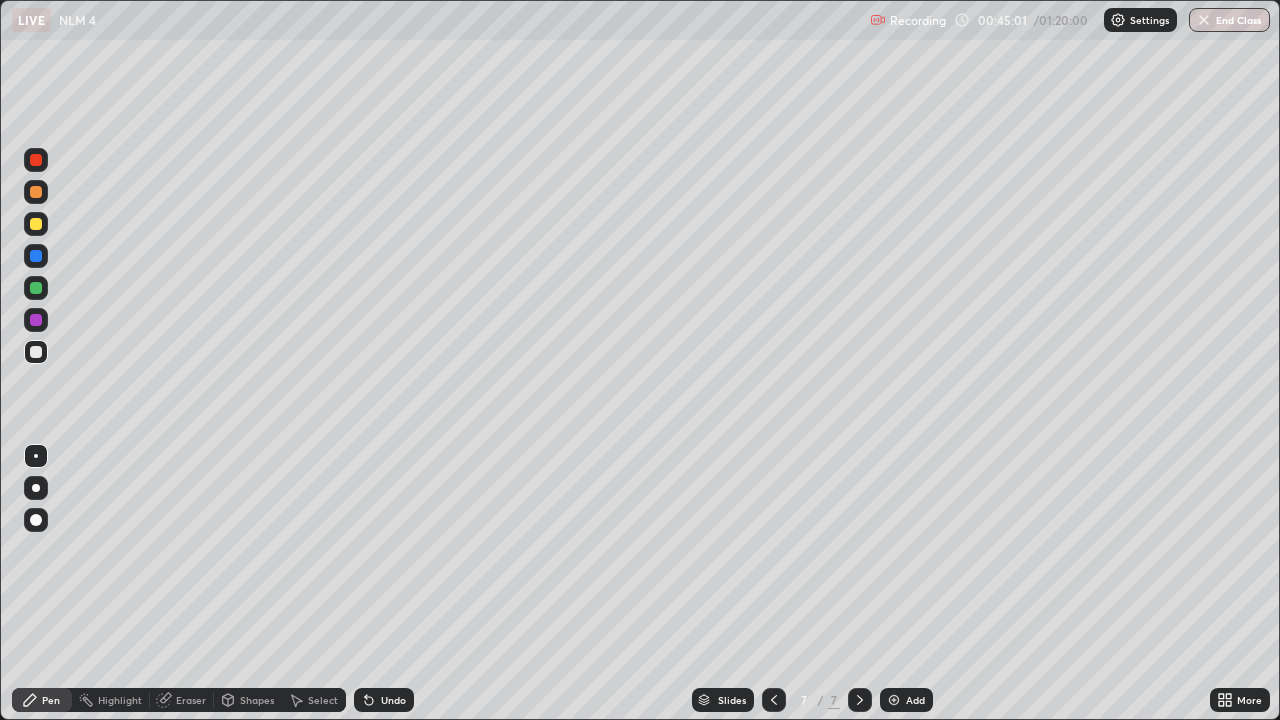 click on "Shapes" at bounding box center [248, 700] 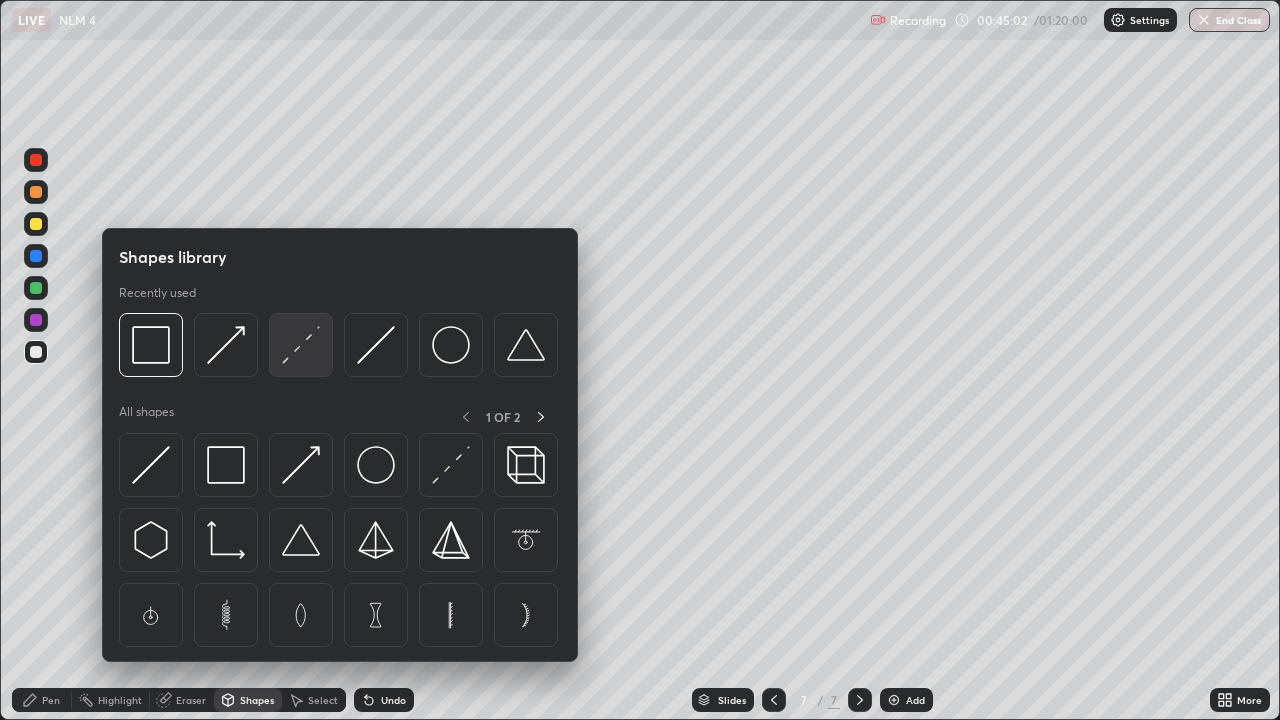 click at bounding box center [301, 345] 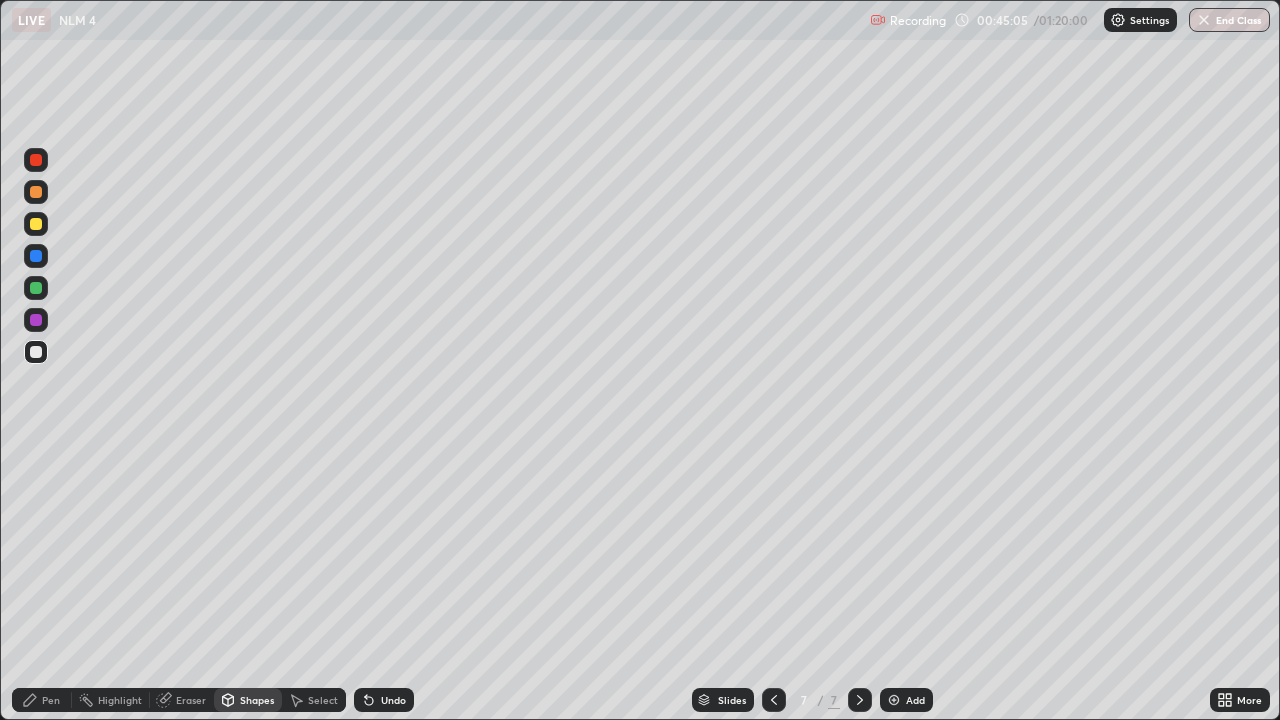 click on "Shapes" at bounding box center (257, 700) 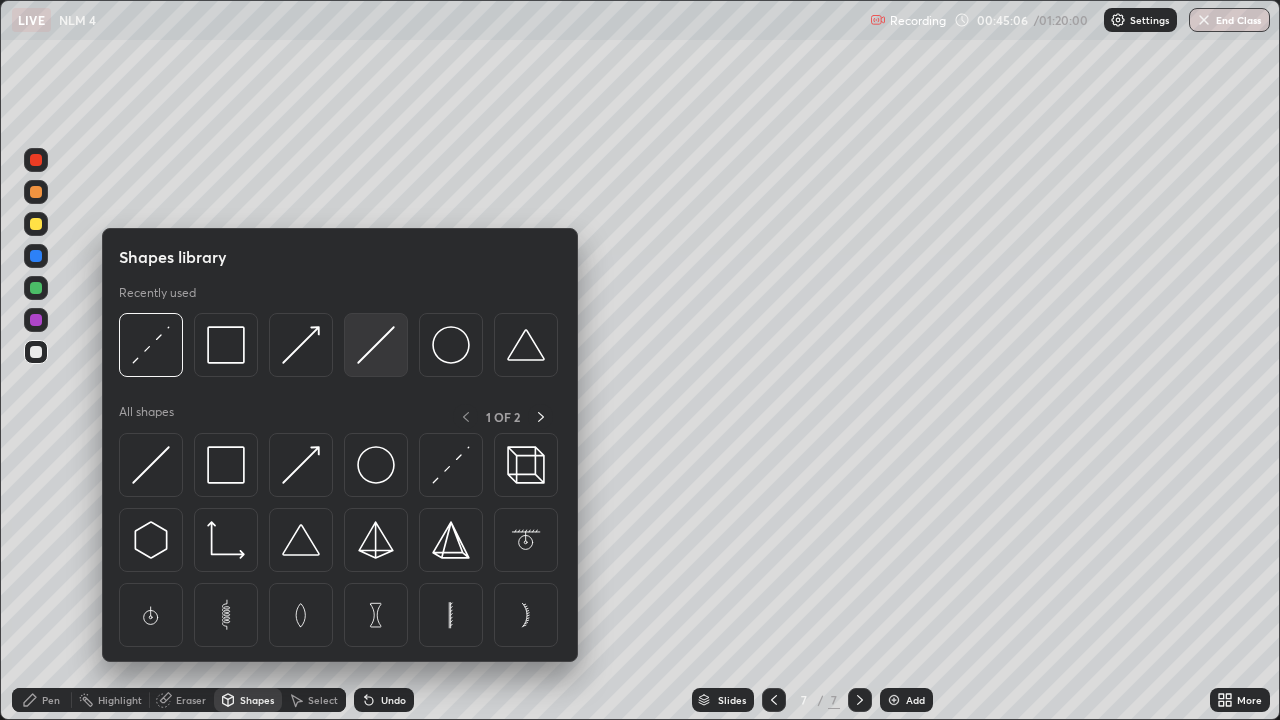 click at bounding box center (376, 345) 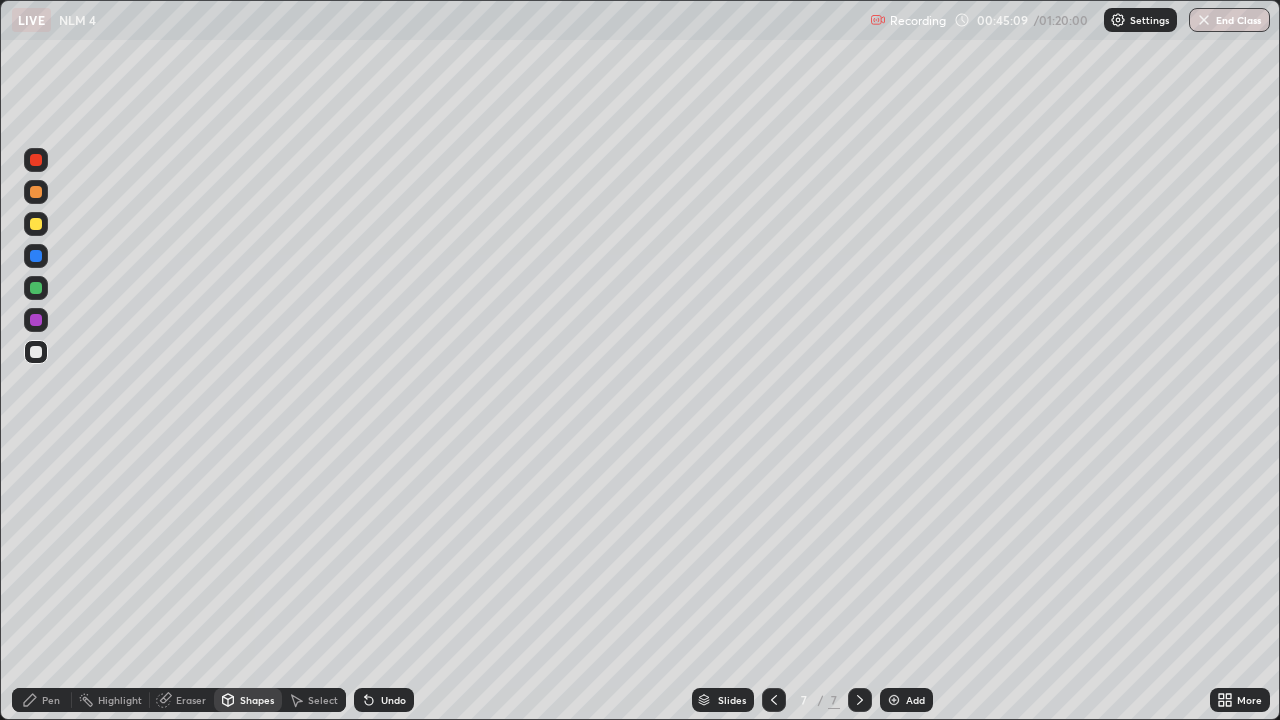 click on "Pen" at bounding box center [51, 700] 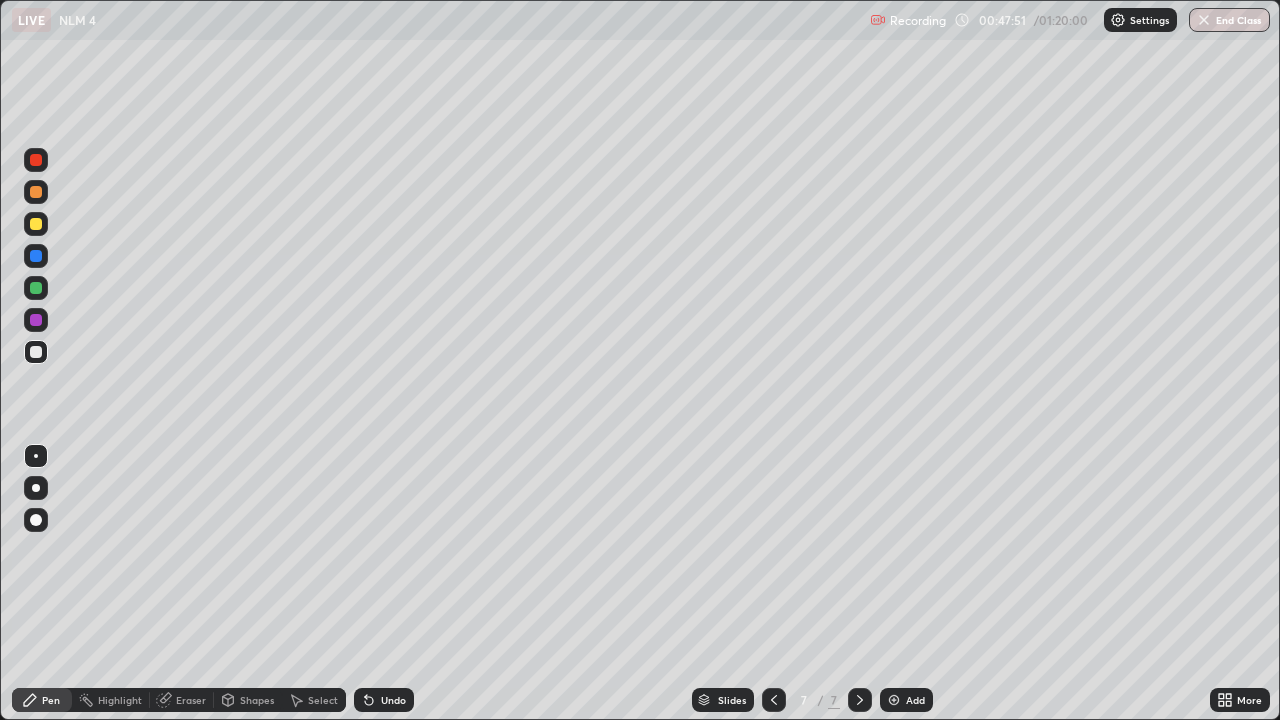 click on "Highlight" at bounding box center (120, 700) 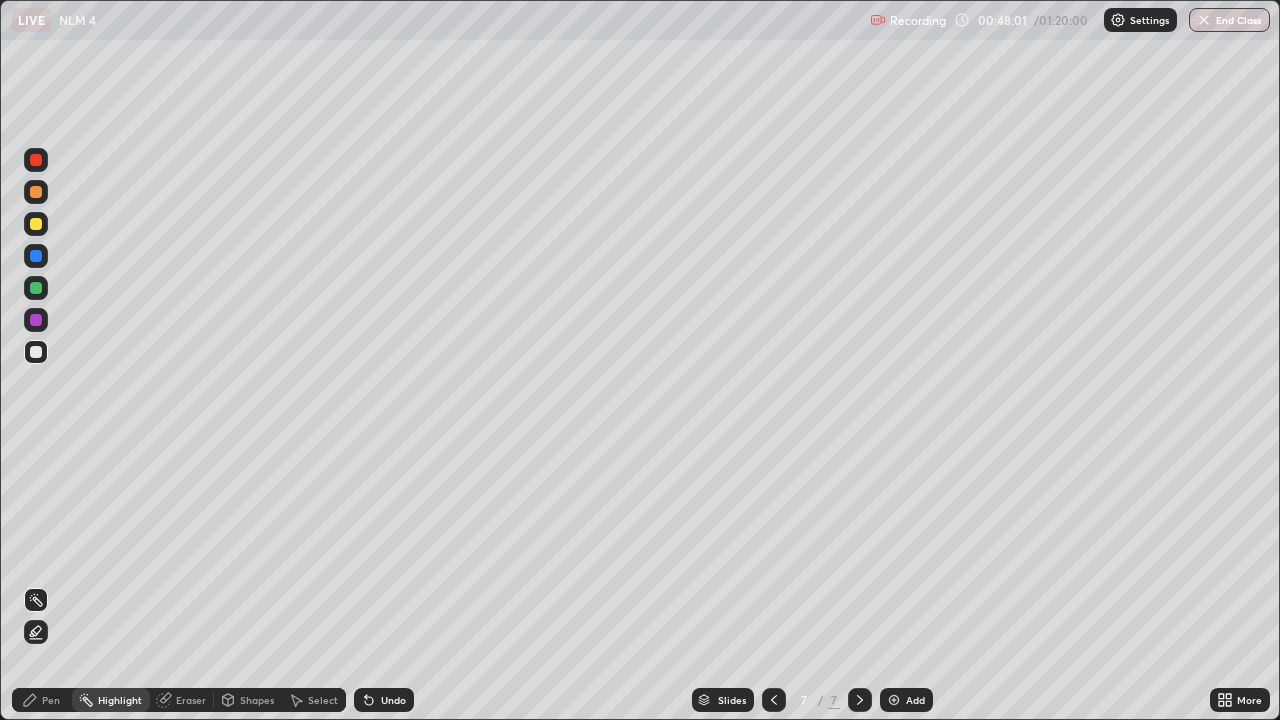 click on "Pen" at bounding box center (51, 700) 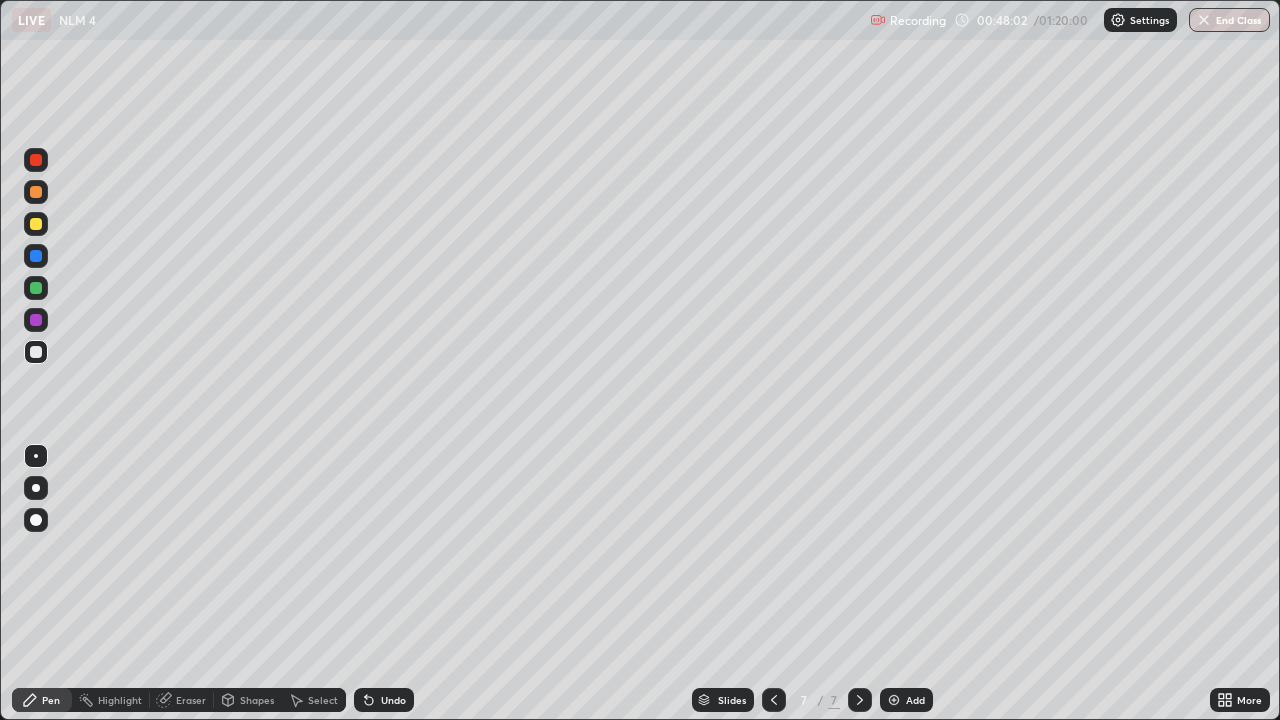 click at bounding box center [36, 288] 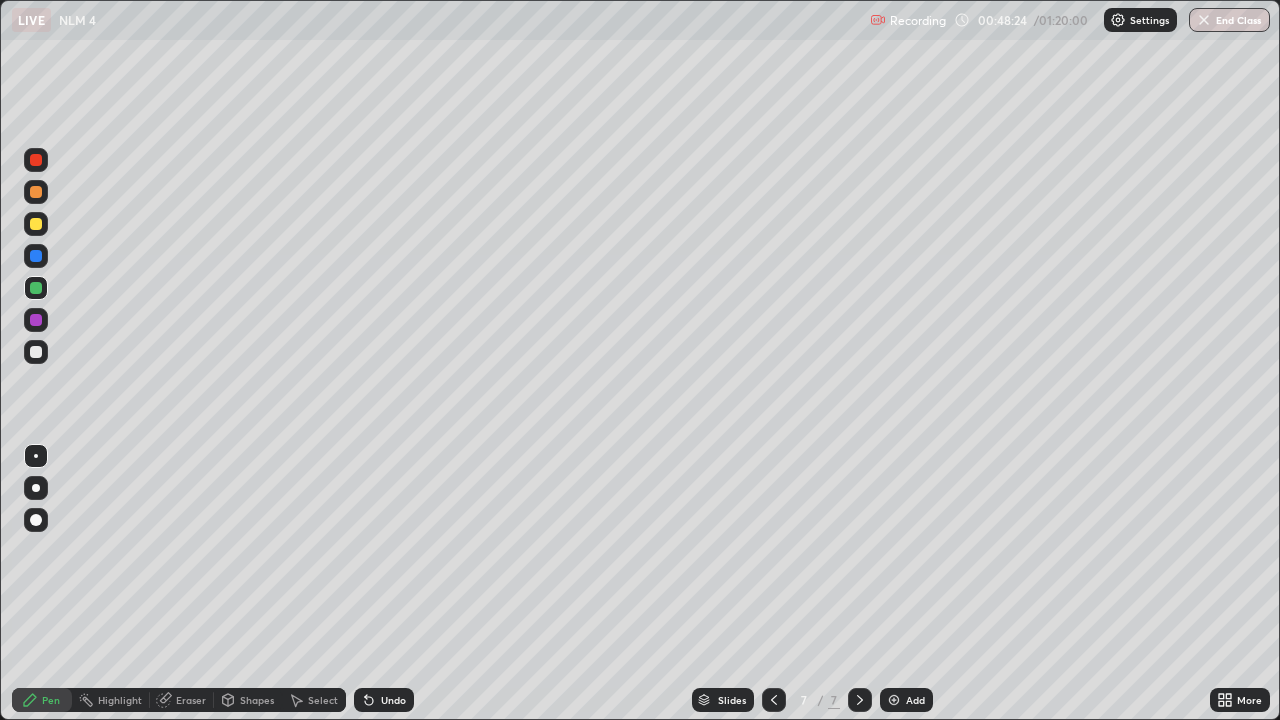 click on "Highlight" at bounding box center (120, 700) 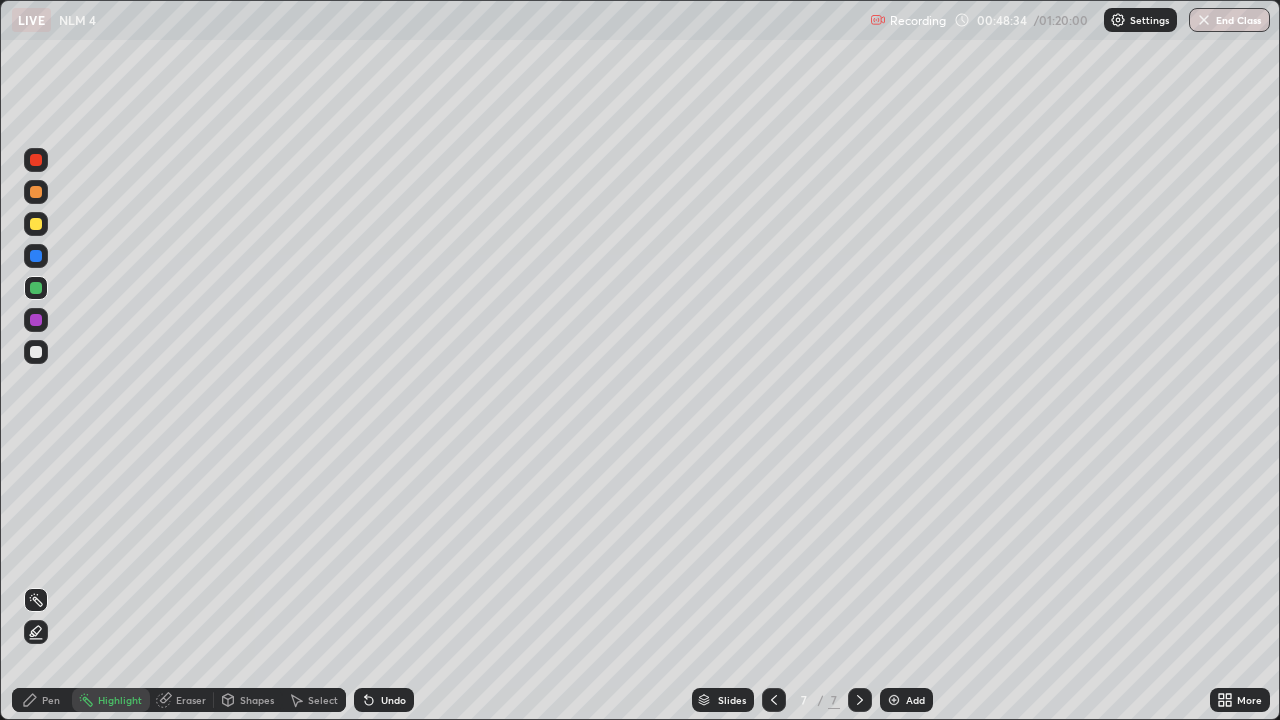click 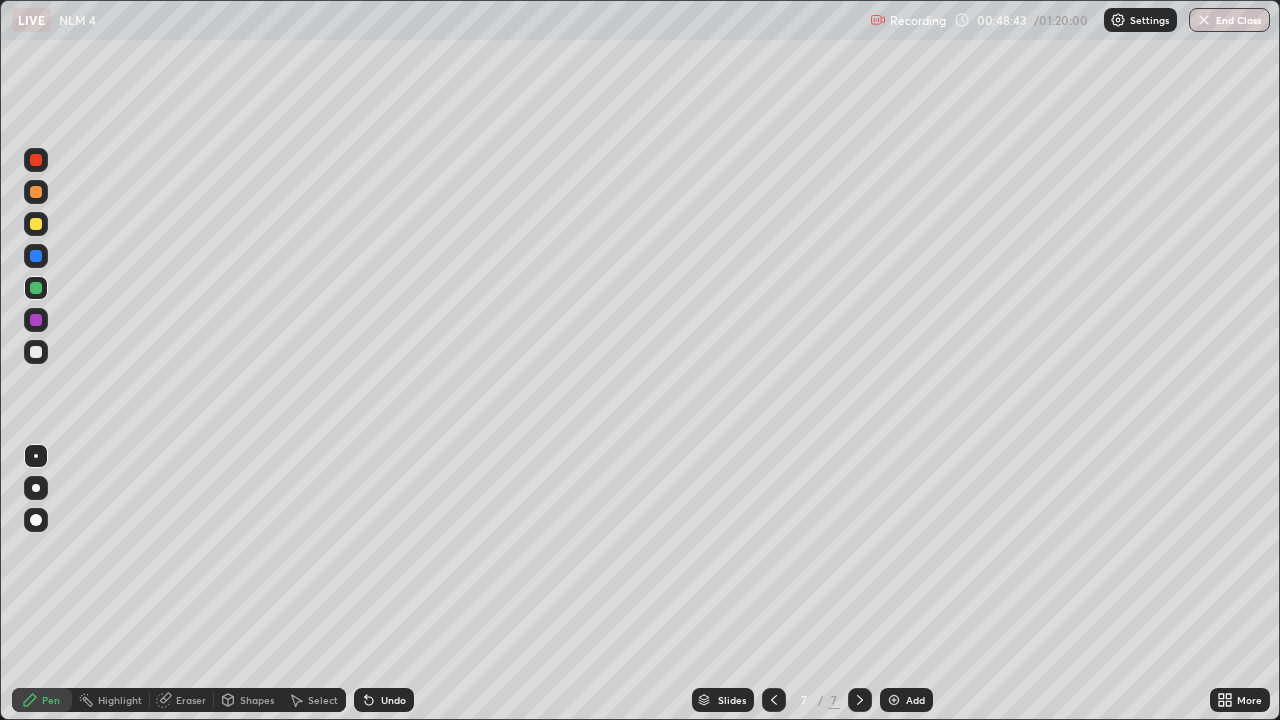 click at bounding box center [36, 352] 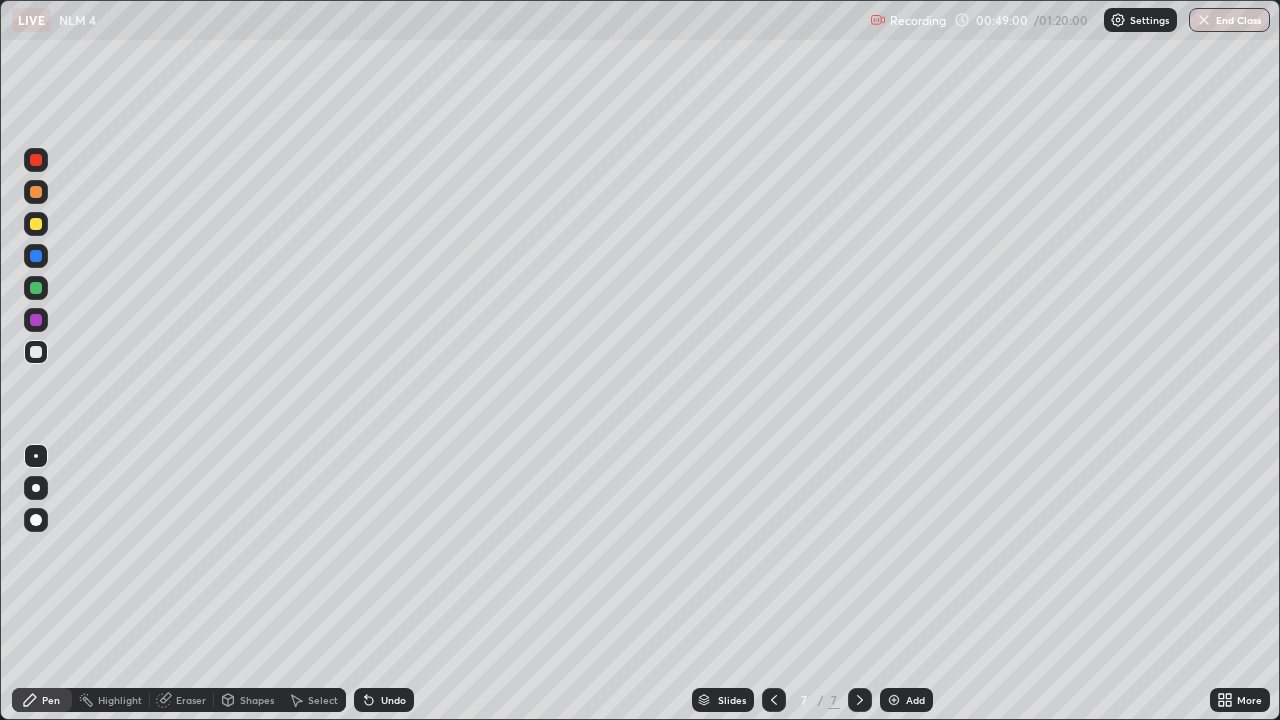 click on "Highlight" at bounding box center [111, 700] 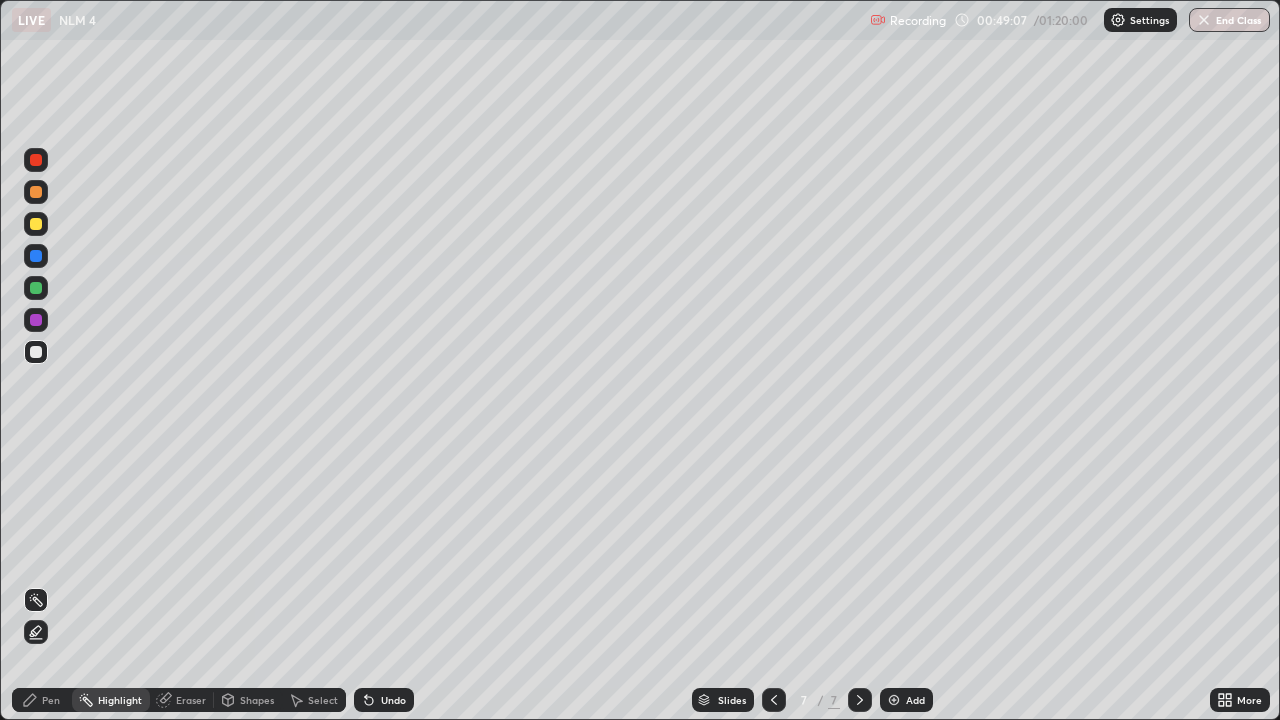 click on "Pen" at bounding box center (42, 700) 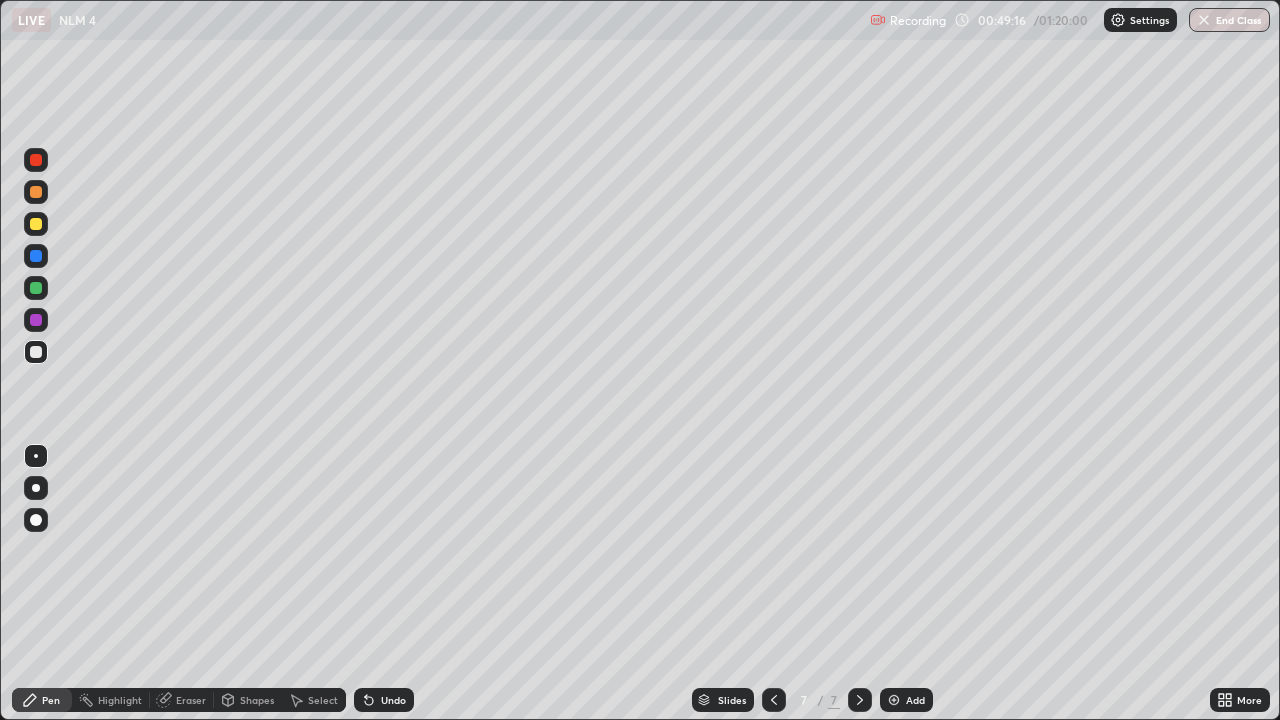 click on "Highlight" at bounding box center [111, 700] 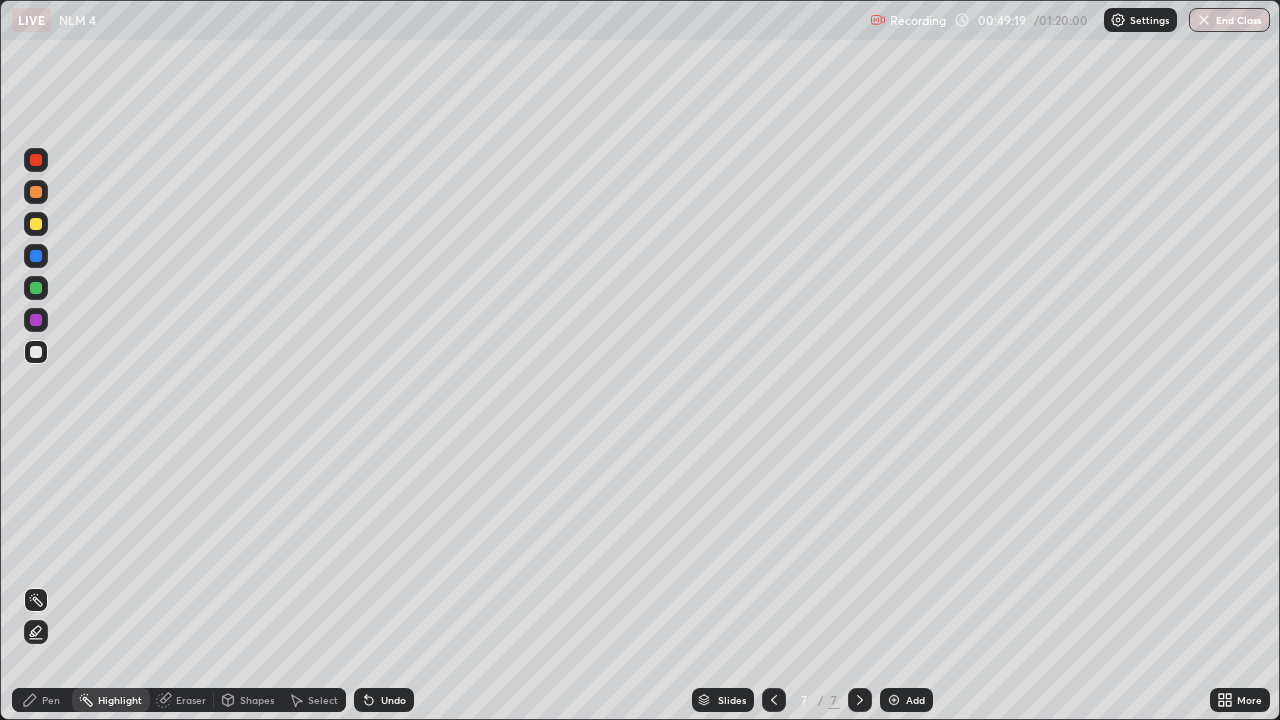 click on "Pen" at bounding box center (51, 700) 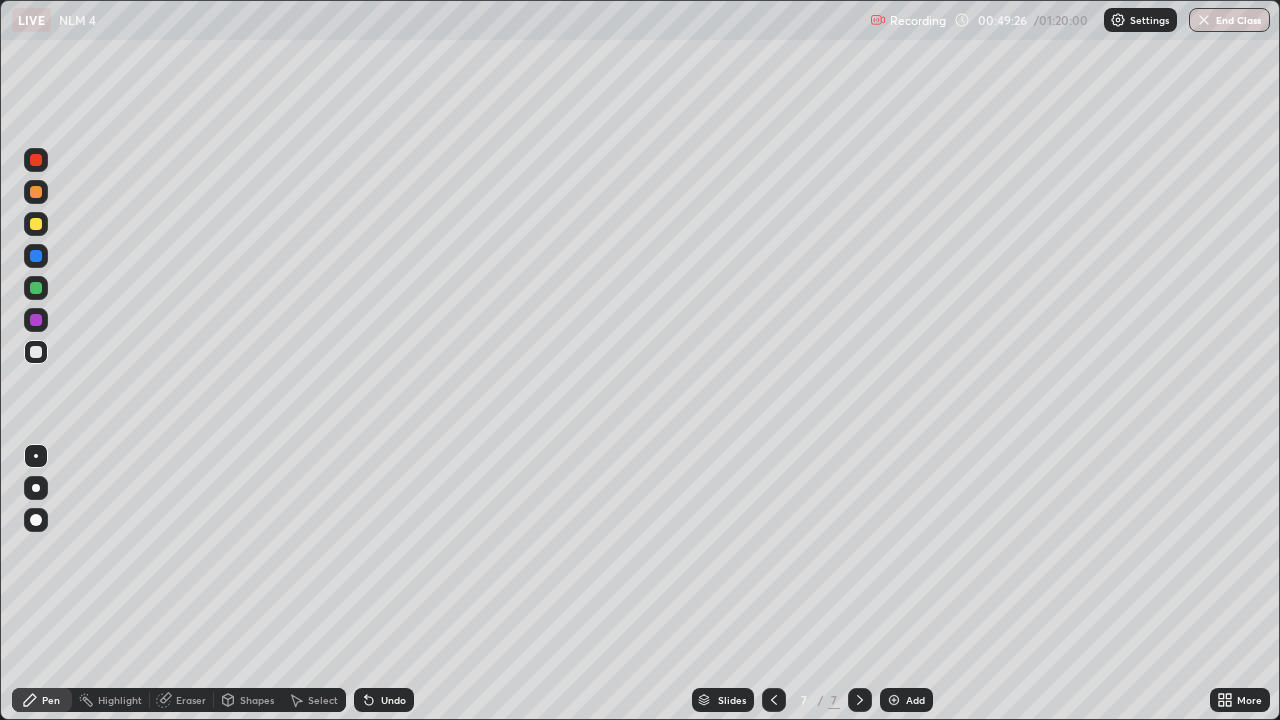 click on "Highlight" at bounding box center [120, 700] 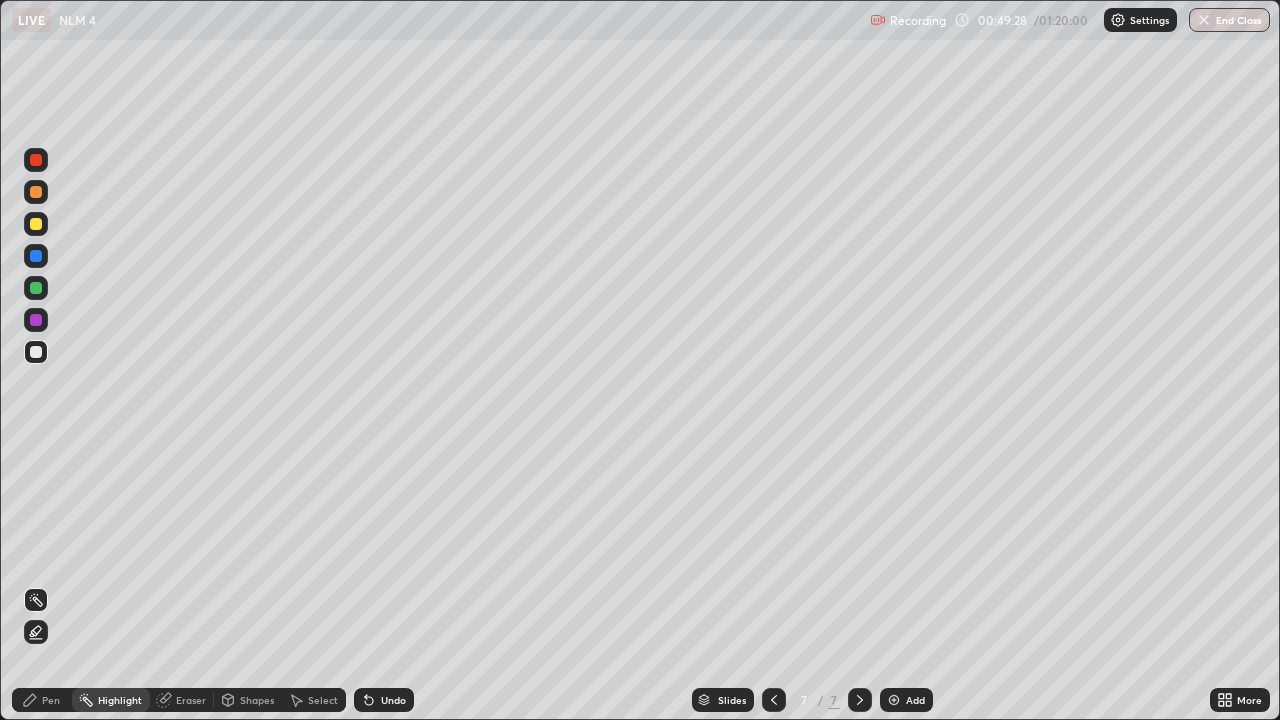 click on "Pen" at bounding box center (51, 700) 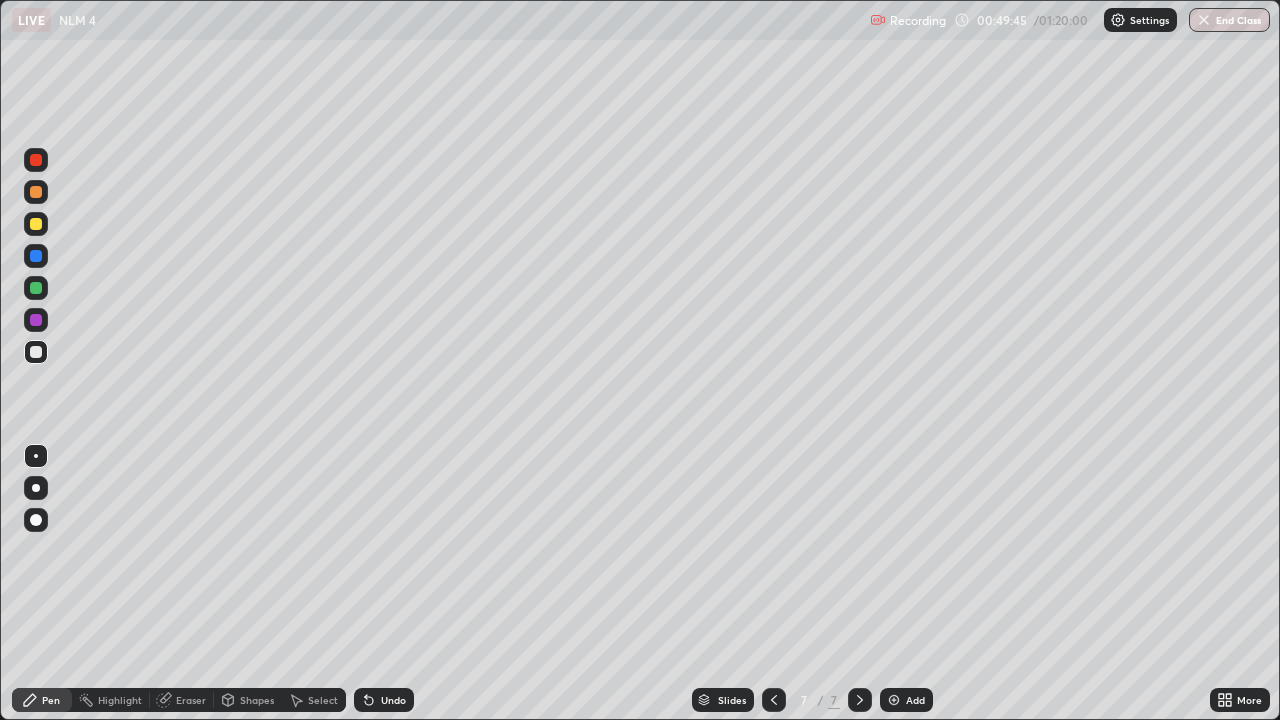 click on "Undo" at bounding box center (393, 700) 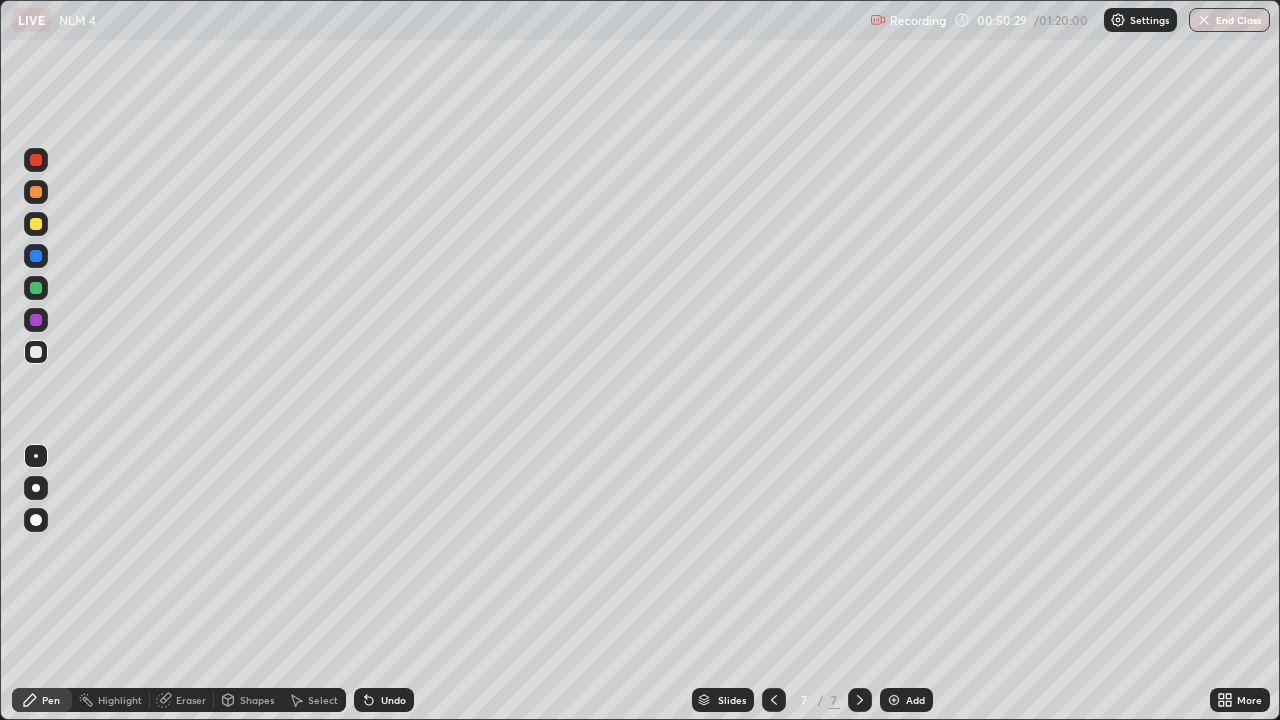 click on "Highlight" at bounding box center (120, 700) 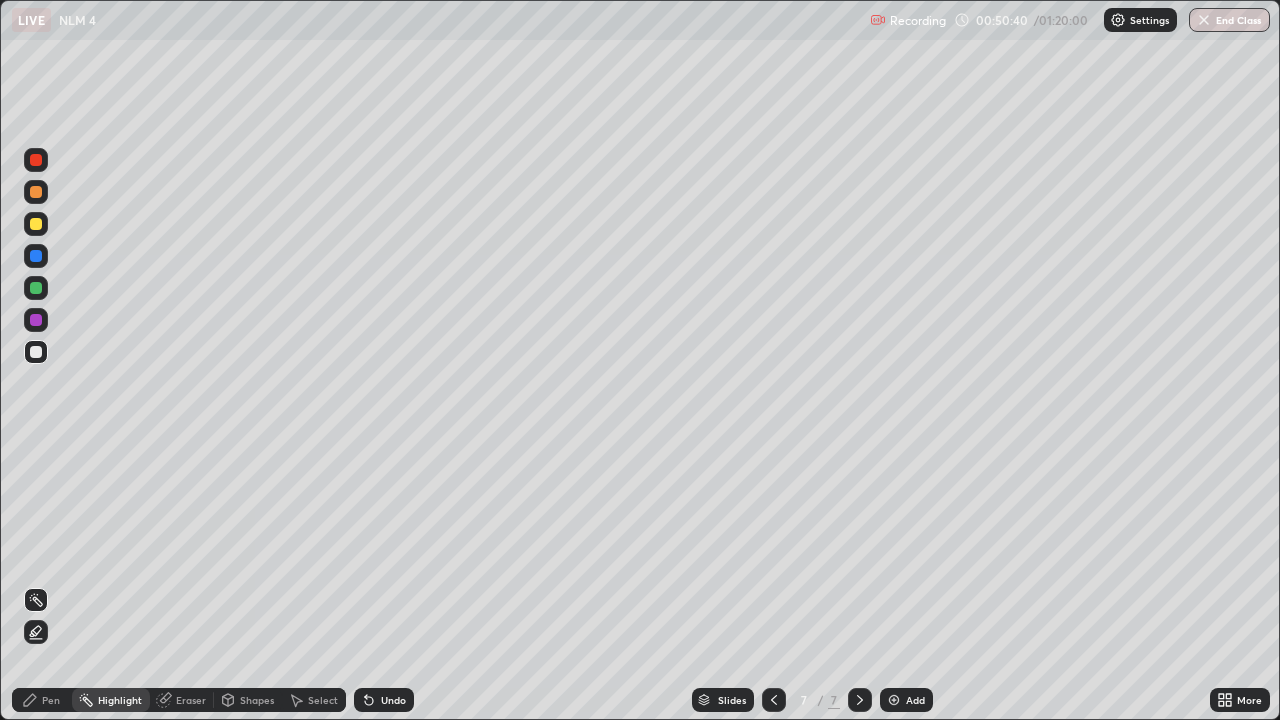 click on "Pen" at bounding box center (51, 700) 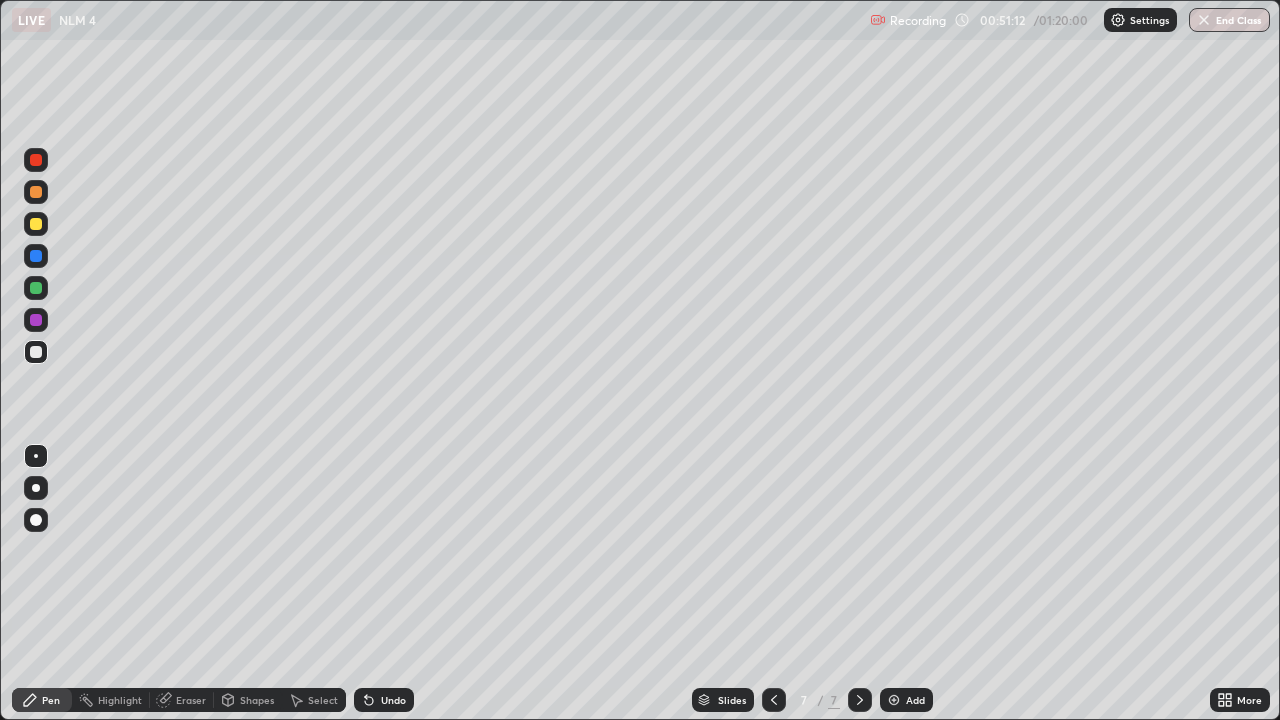 click on "Highlight" at bounding box center (120, 700) 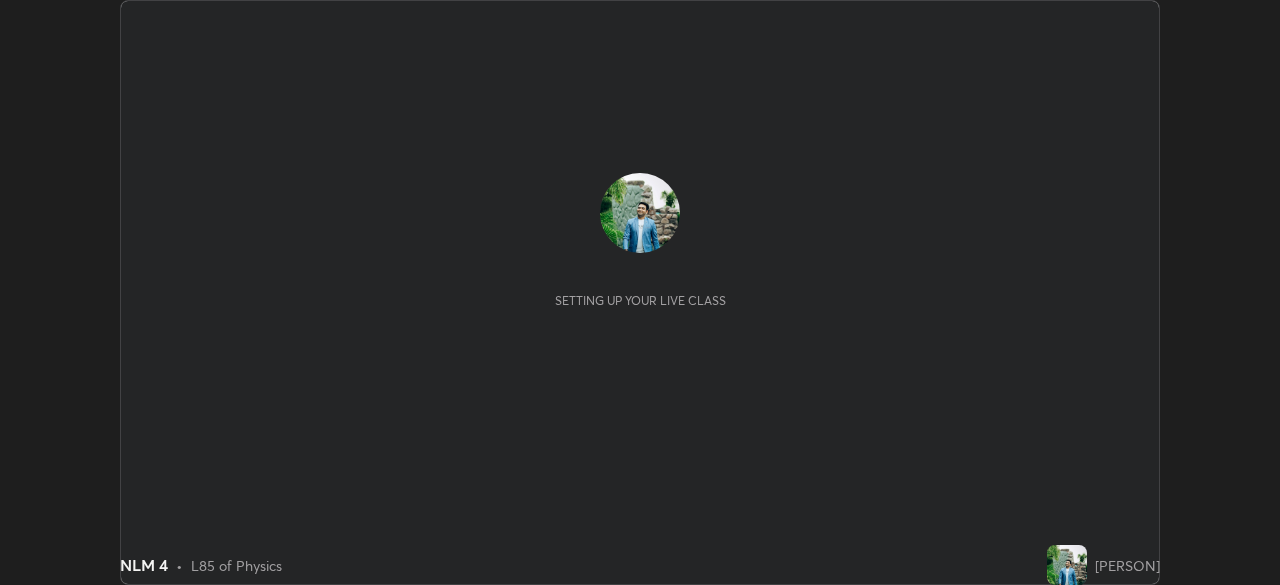 scroll, scrollTop: 0, scrollLeft: 0, axis: both 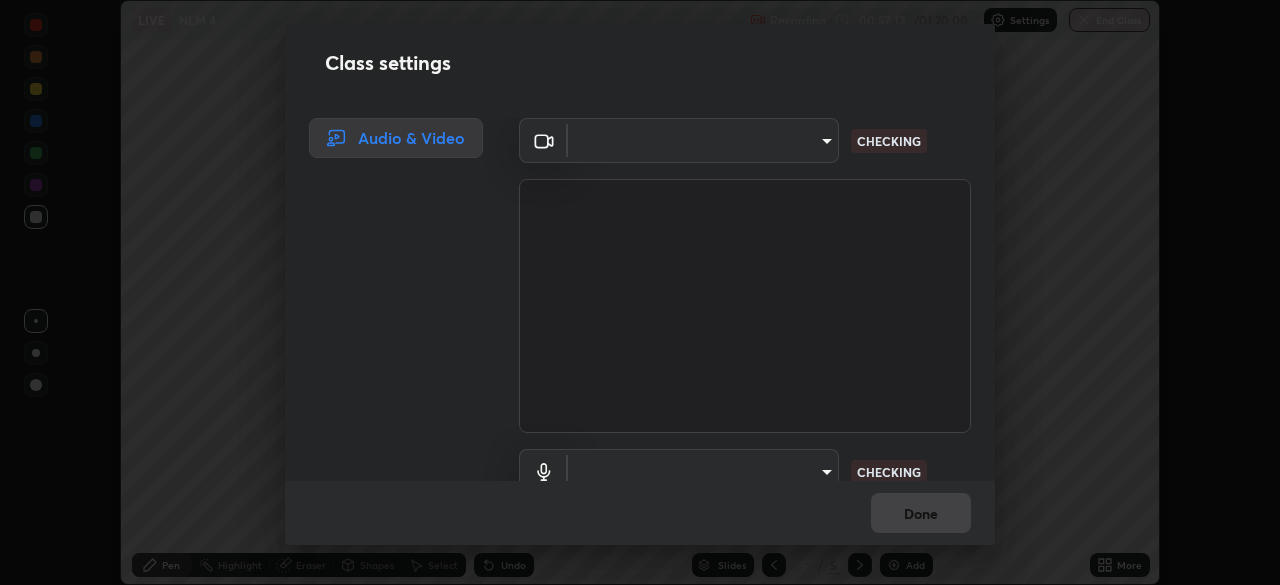 type on "cbd69d3ab31666e68bc16f5f2905db6189ec8135df4d15a94e2bba87772e1748" 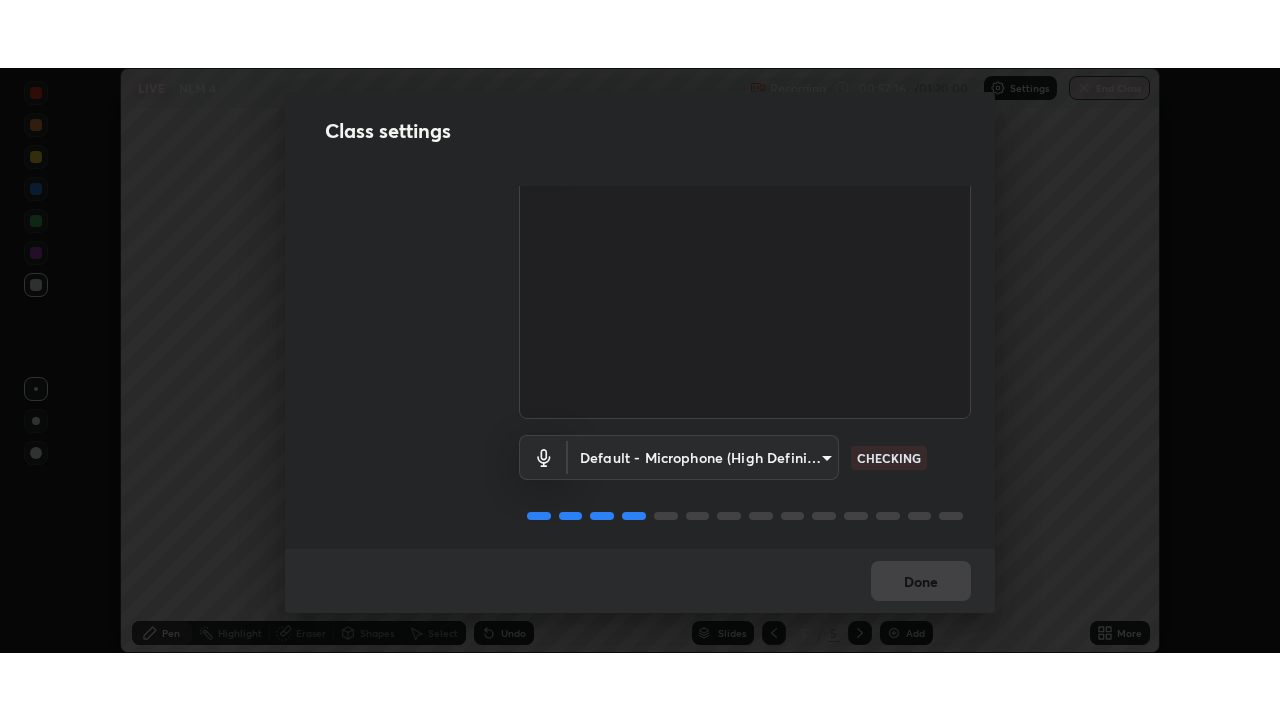 scroll, scrollTop: 91, scrollLeft: 0, axis: vertical 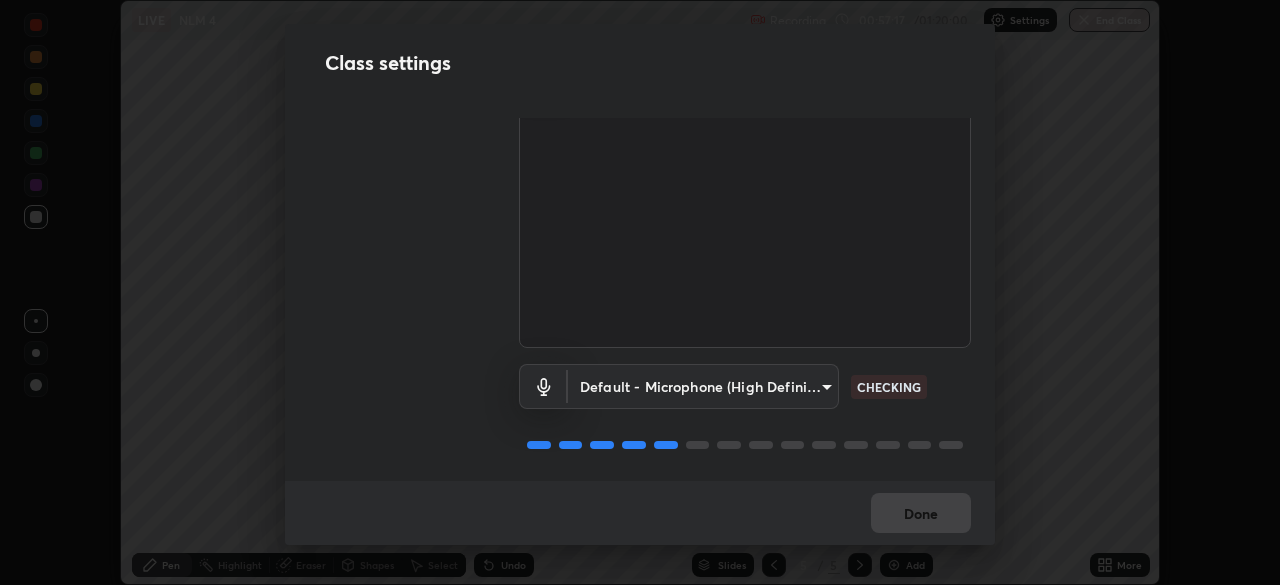 click on "Done" at bounding box center (640, 513) 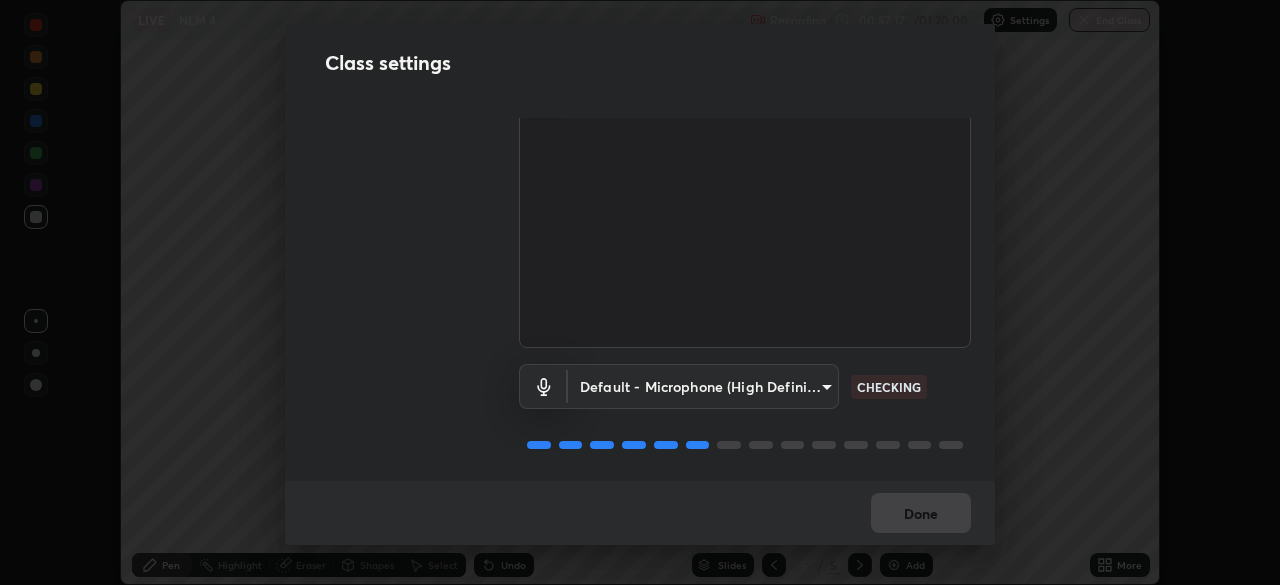 click on "Done" at bounding box center [640, 513] 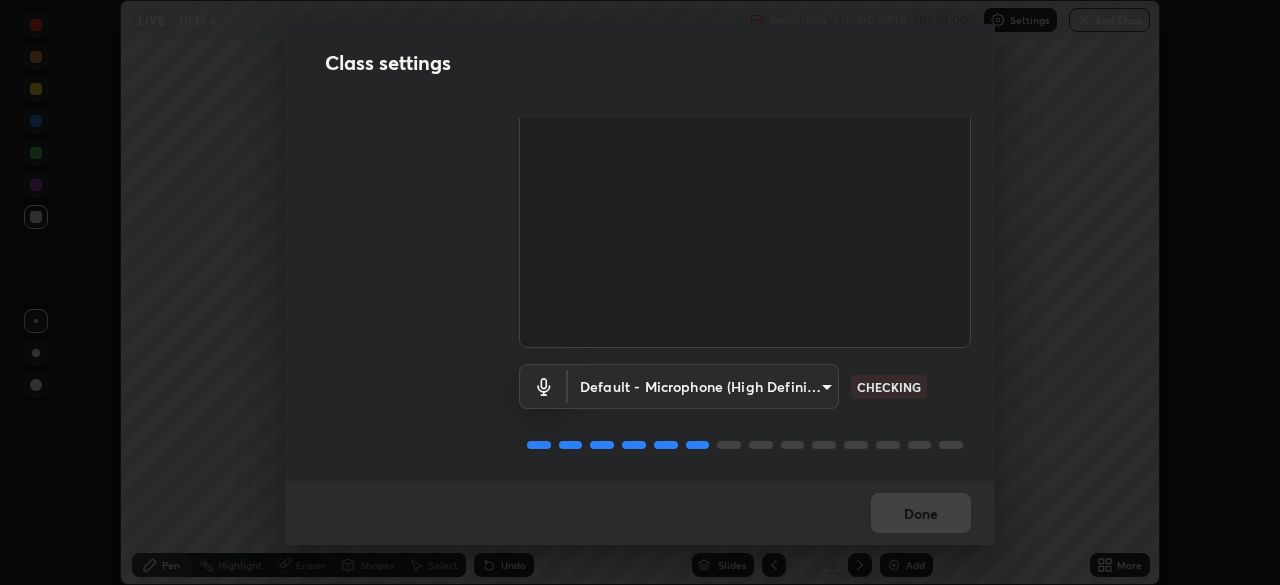 click on "Done" at bounding box center [640, 513] 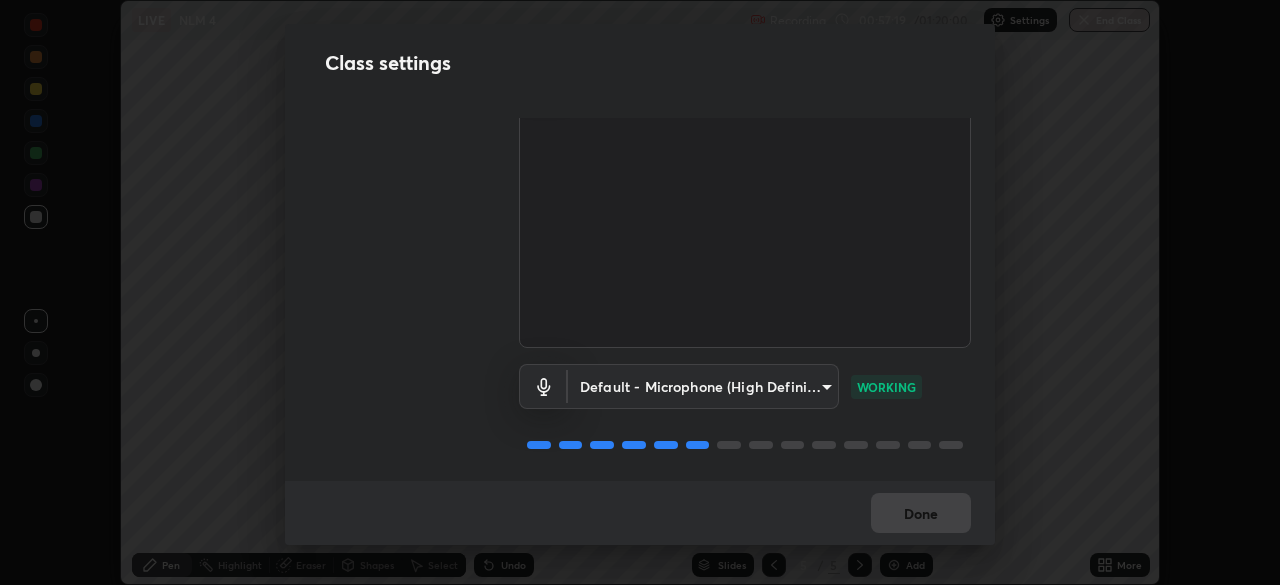 click on "Done" at bounding box center (640, 513) 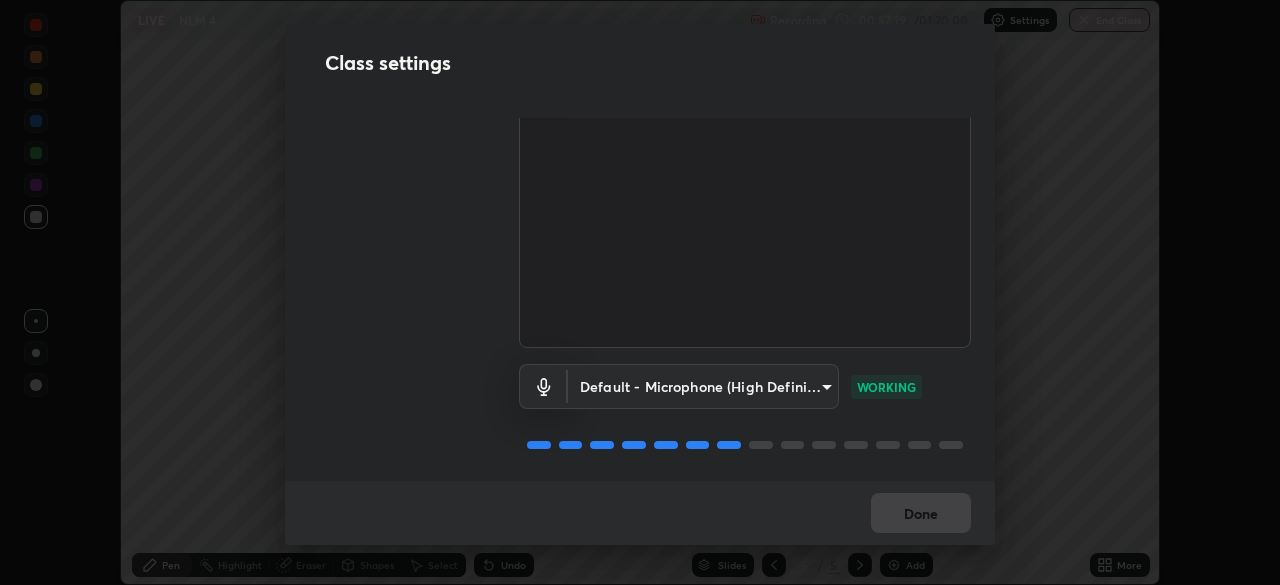 click on "Done" at bounding box center [640, 513] 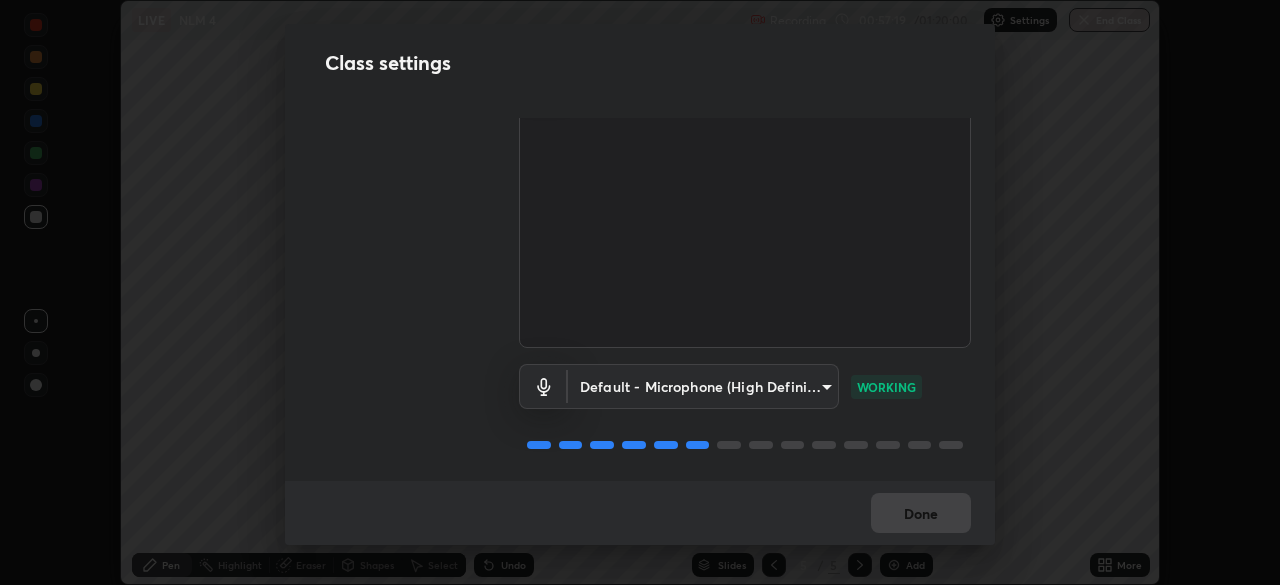 click on "Done" at bounding box center (640, 513) 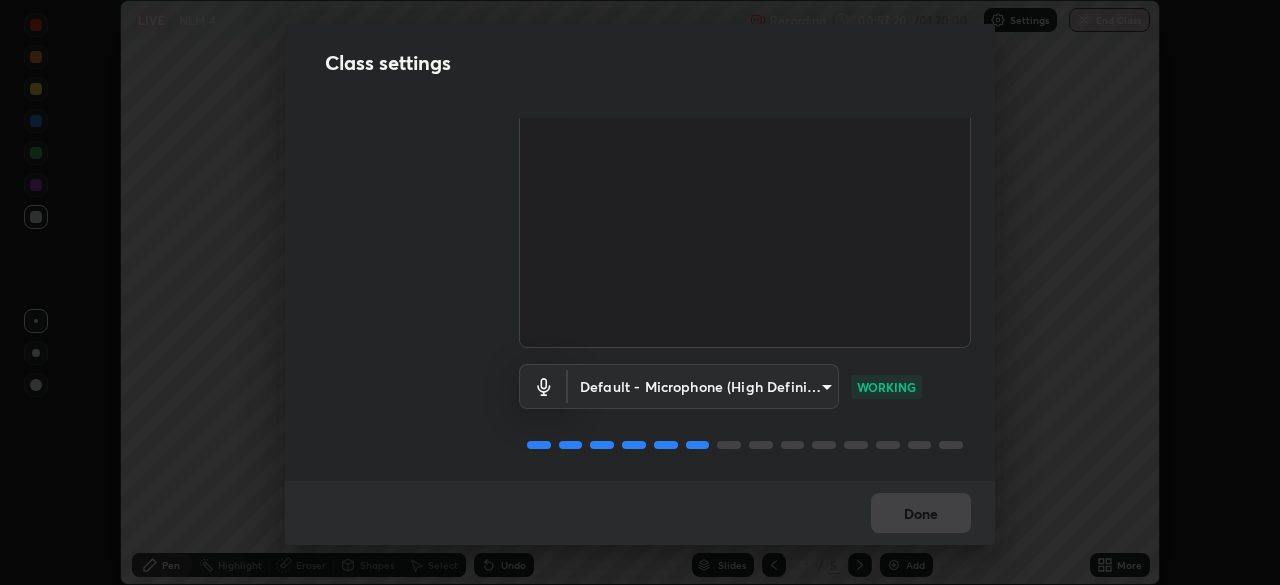 click on "Done" at bounding box center (640, 513) 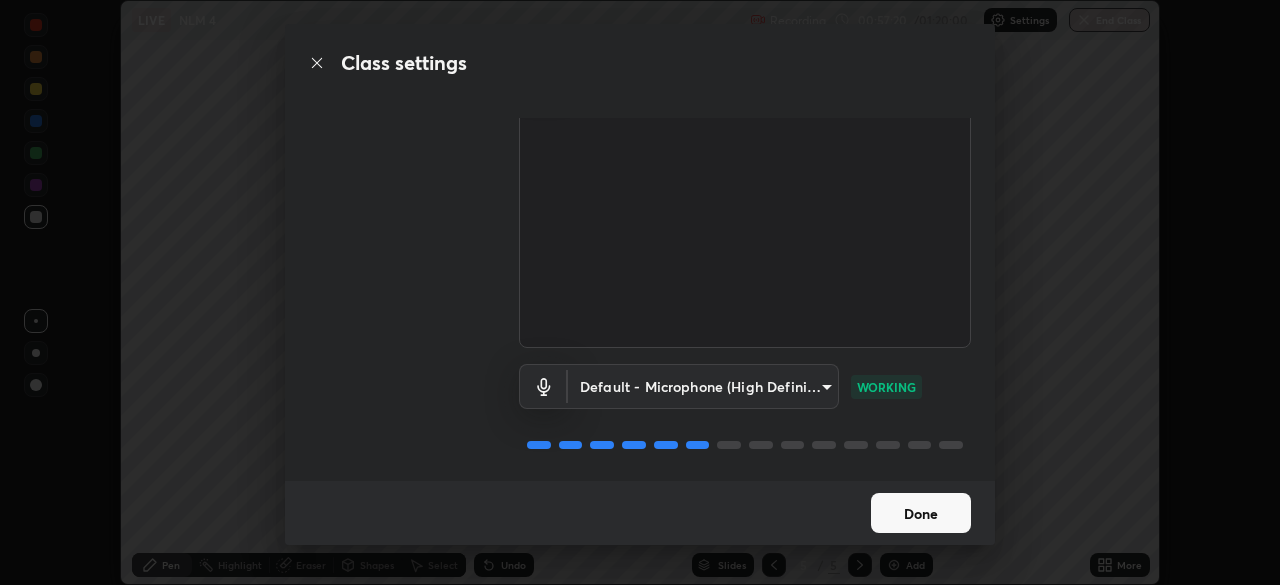 click on "Done" at bounding box center (921, 513) 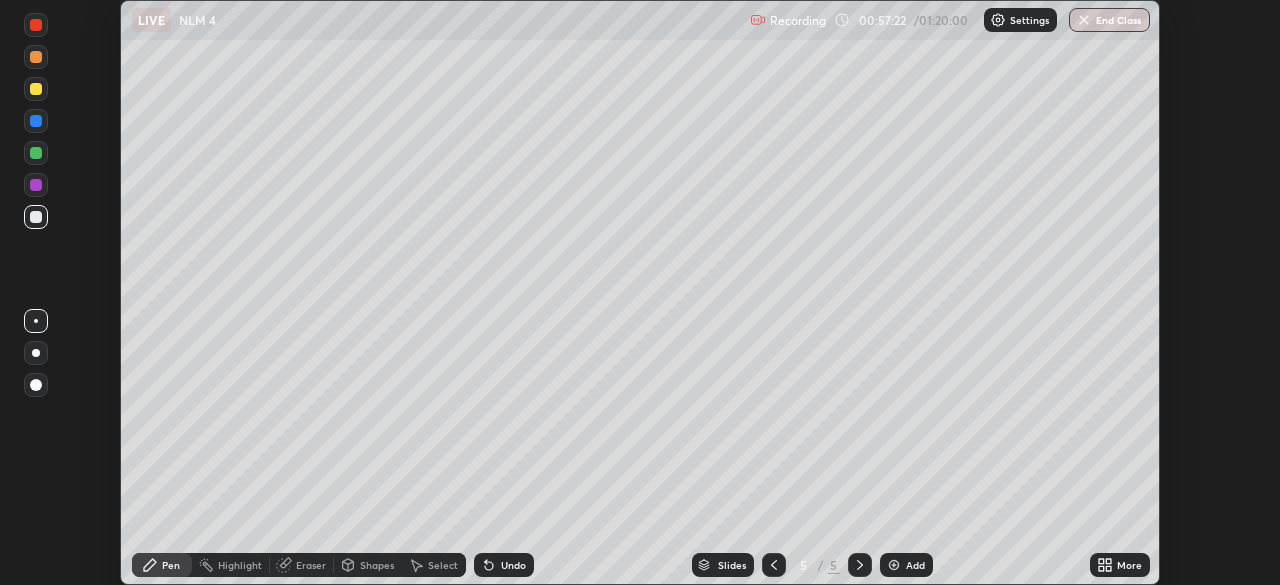click 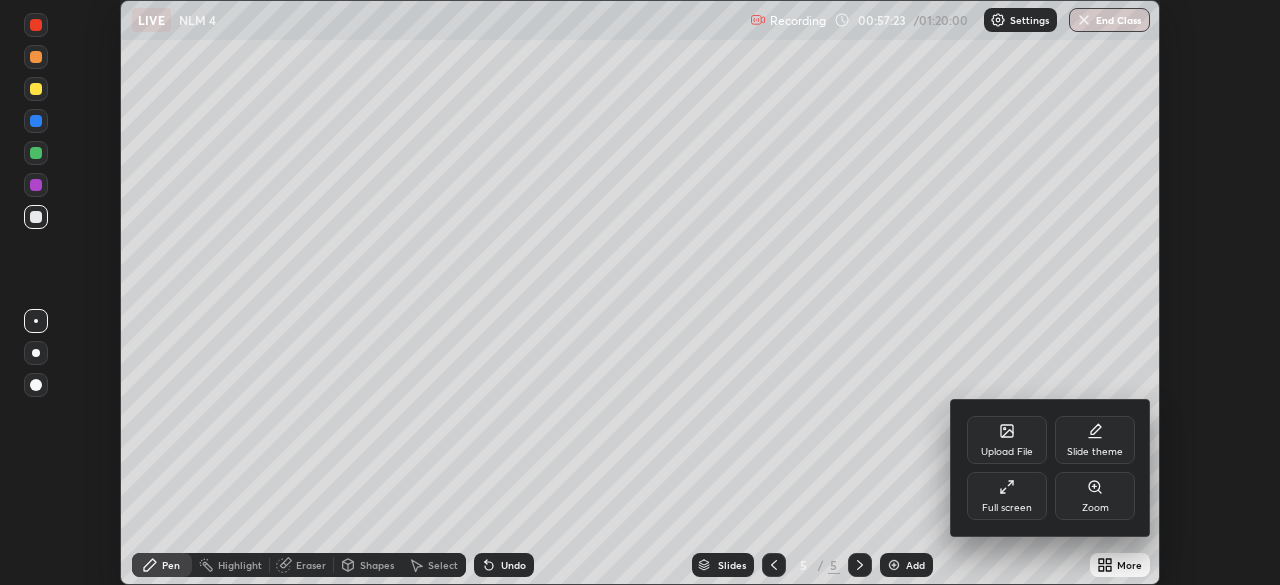 click on "Full screen" at bounding box center (1007, 508) 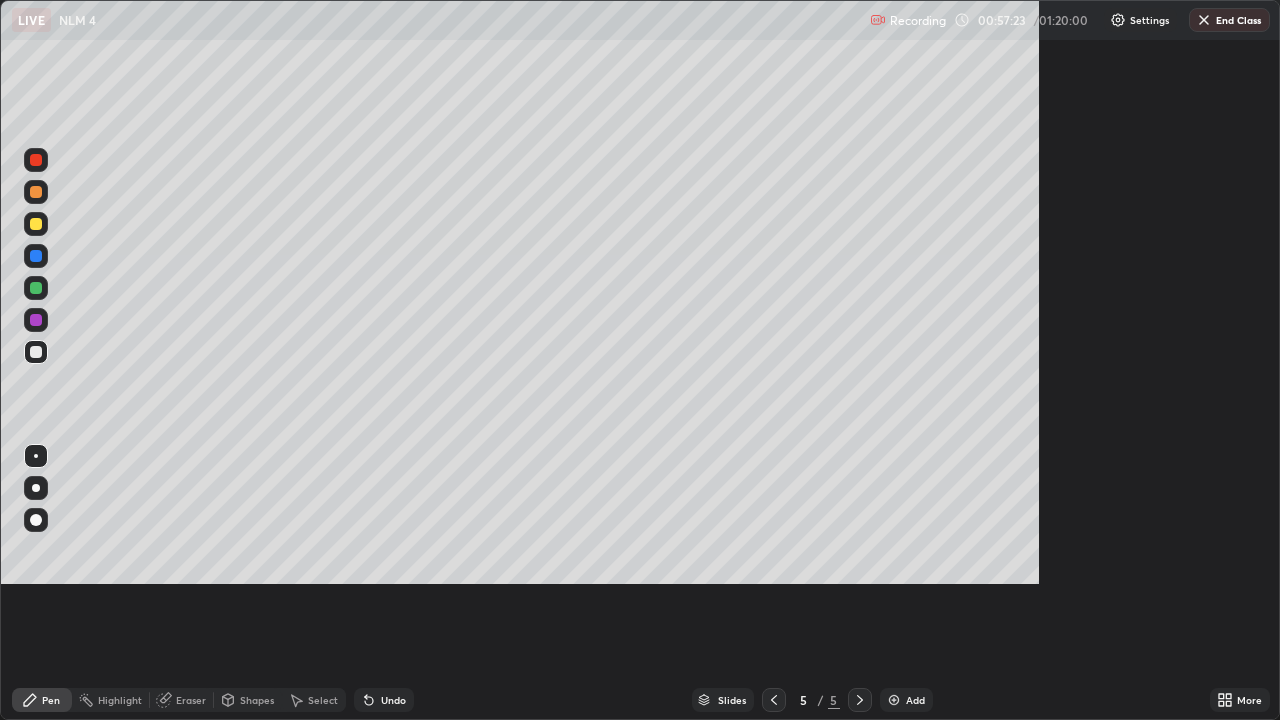 scroll, scrollTop: 99280, scrollLeft: 98720, axis: both 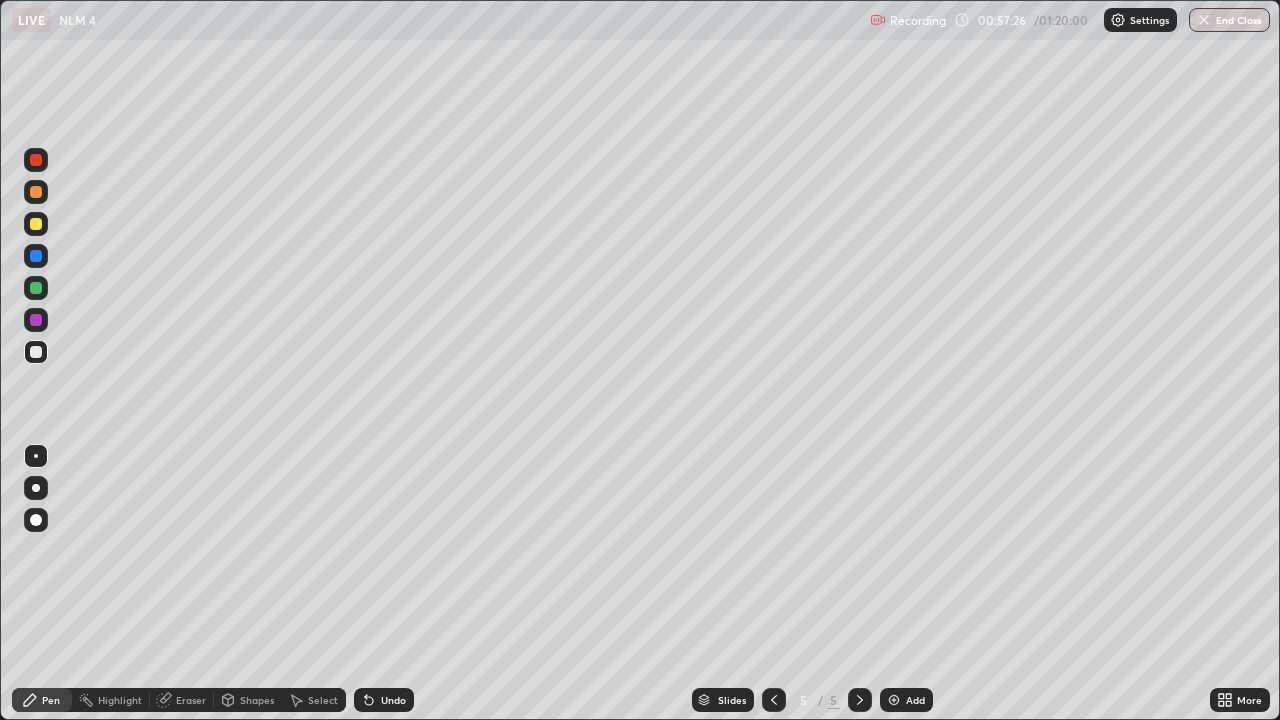 click 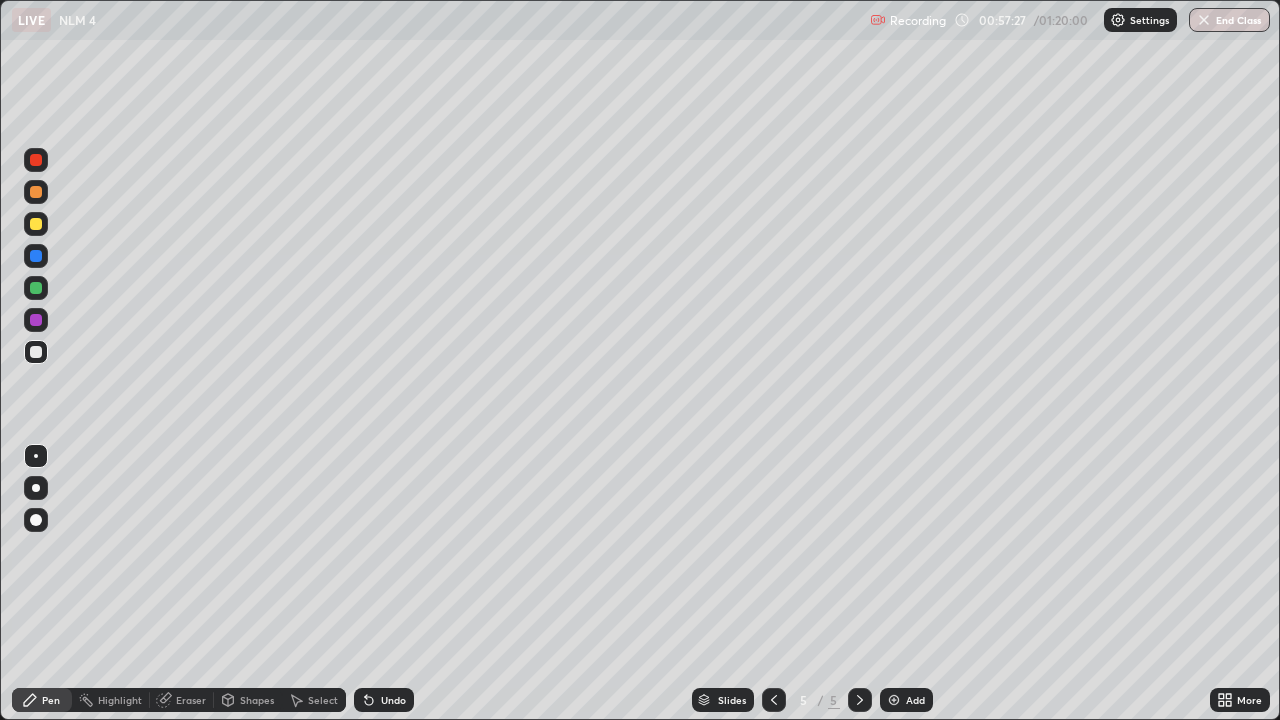 click at bounding box center [860, 700] 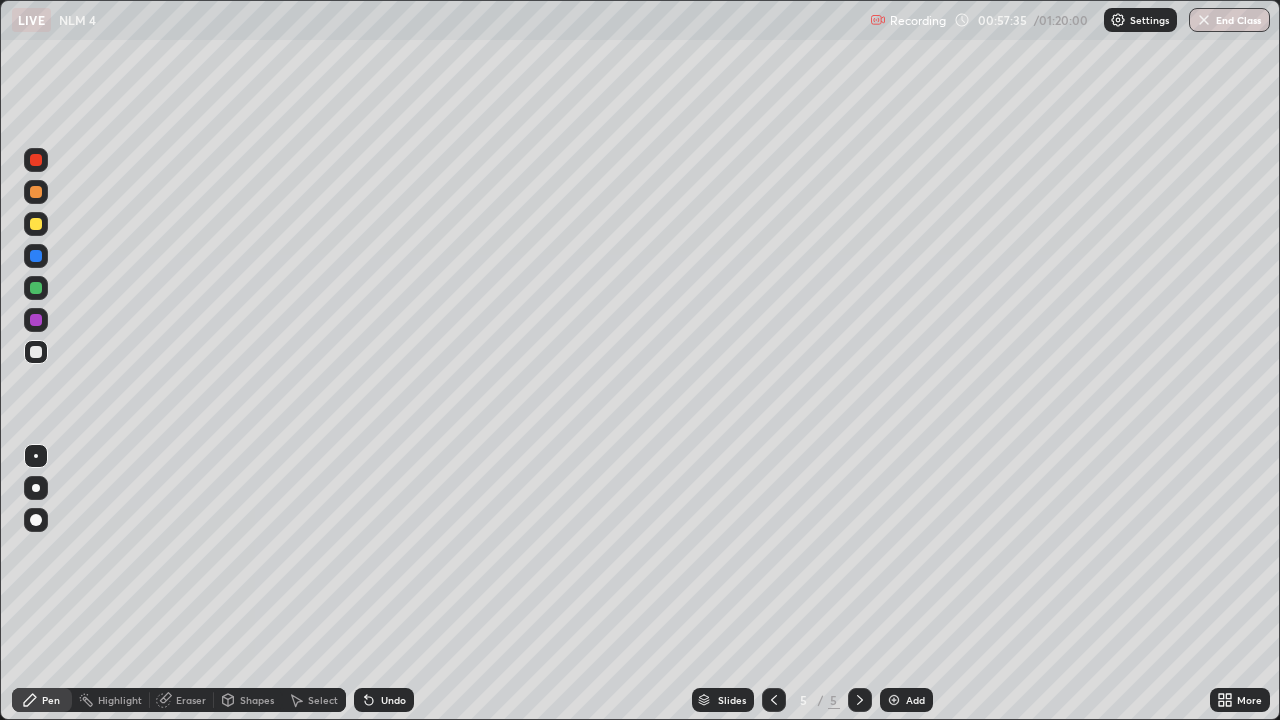 click on "Add" at bounding box center [906, 700] 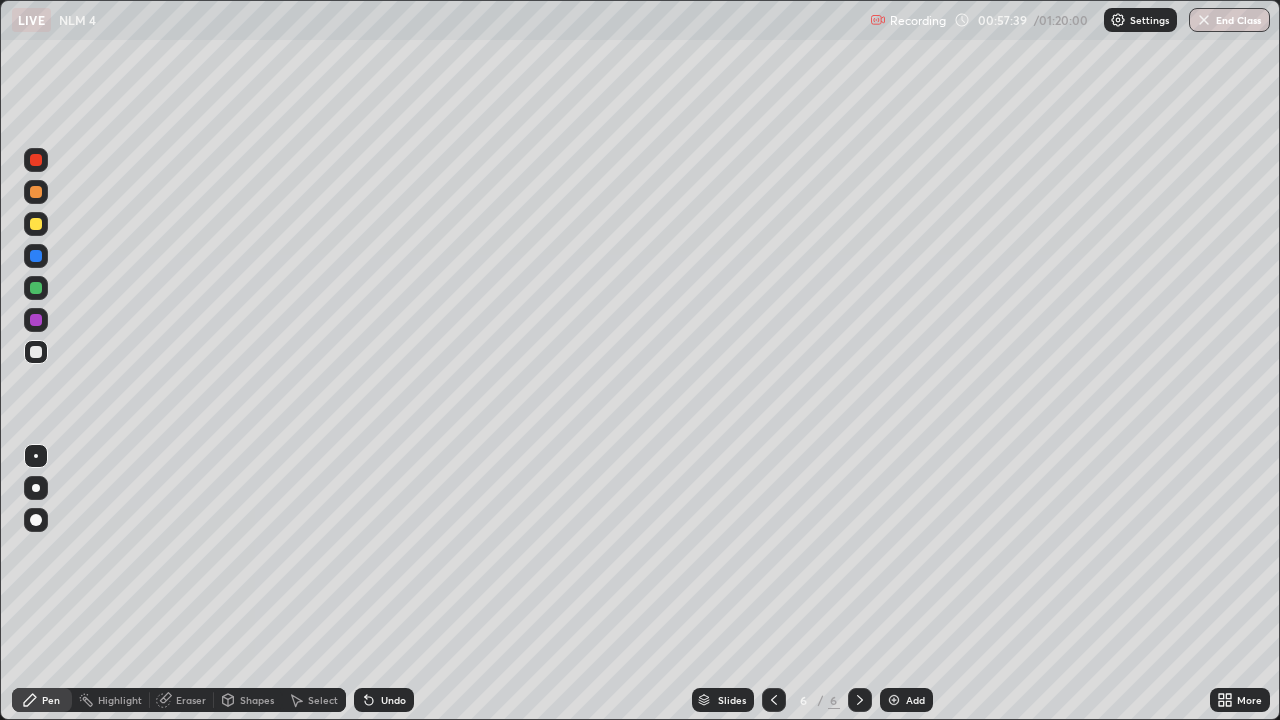 click on "Pen" at bounding box center (42, 700) 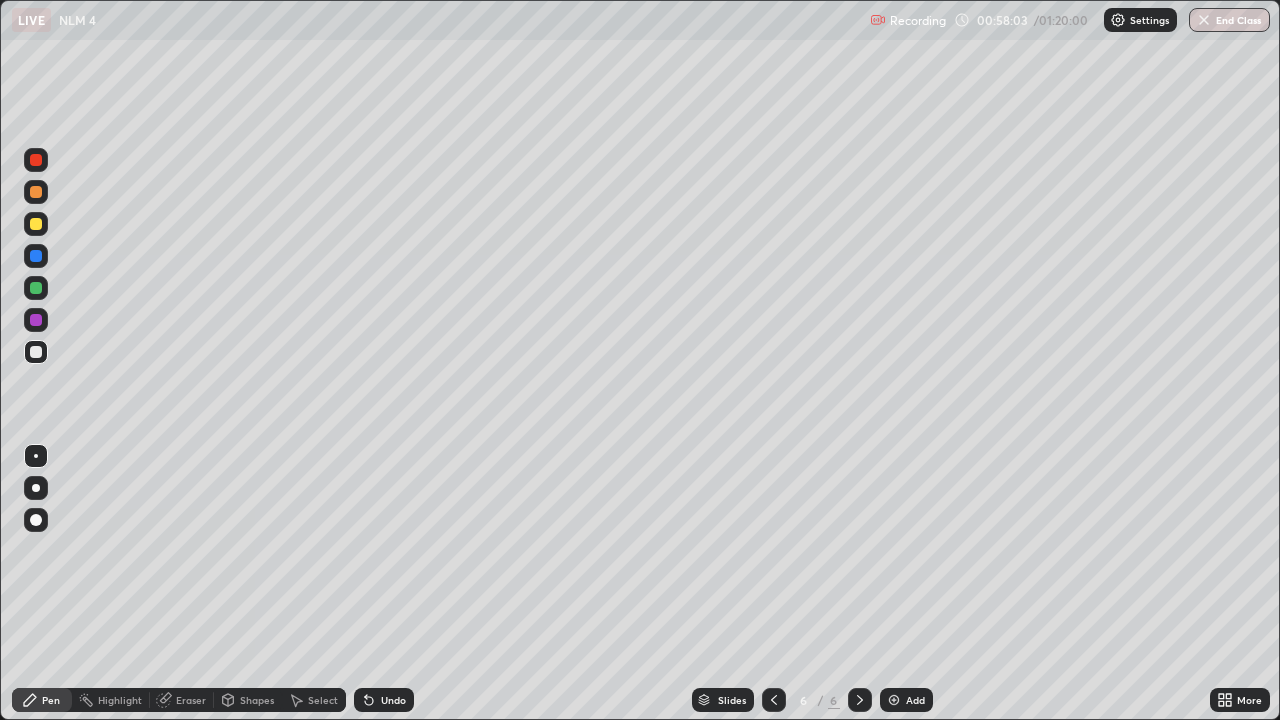 click on "Shapes" at bounding box center [257, 700] 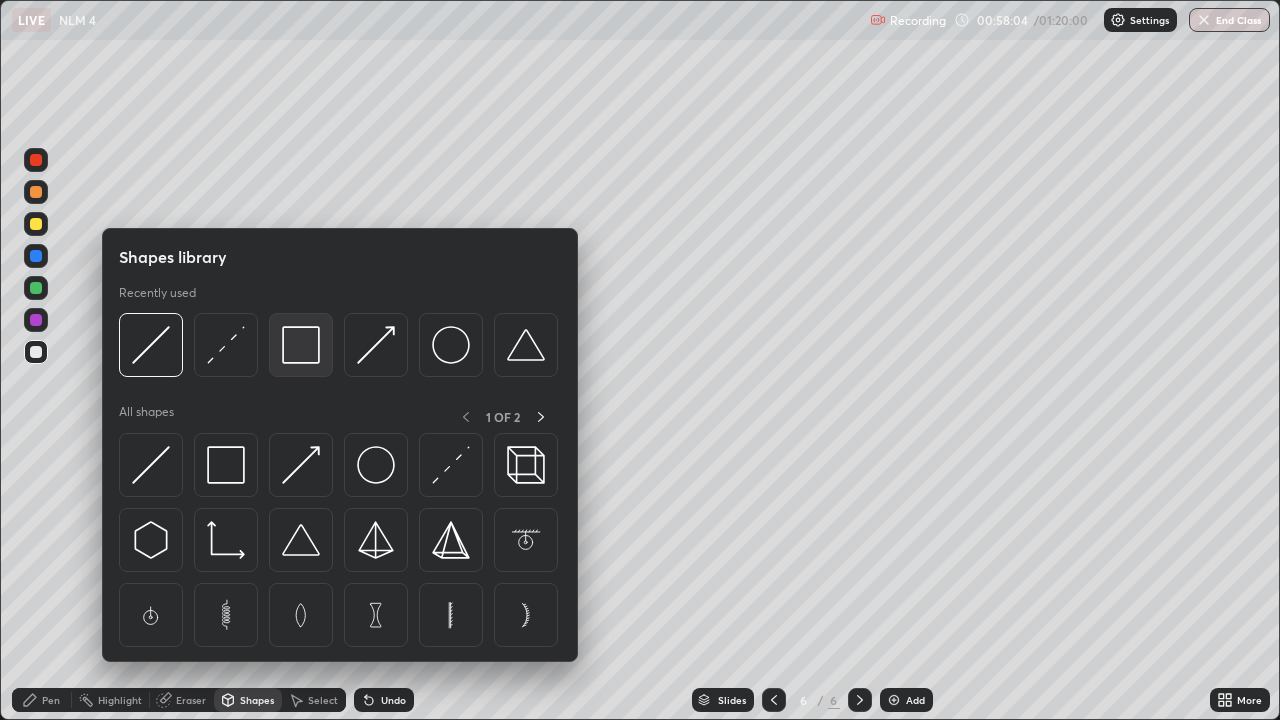 click at bounding box center [301, 345] 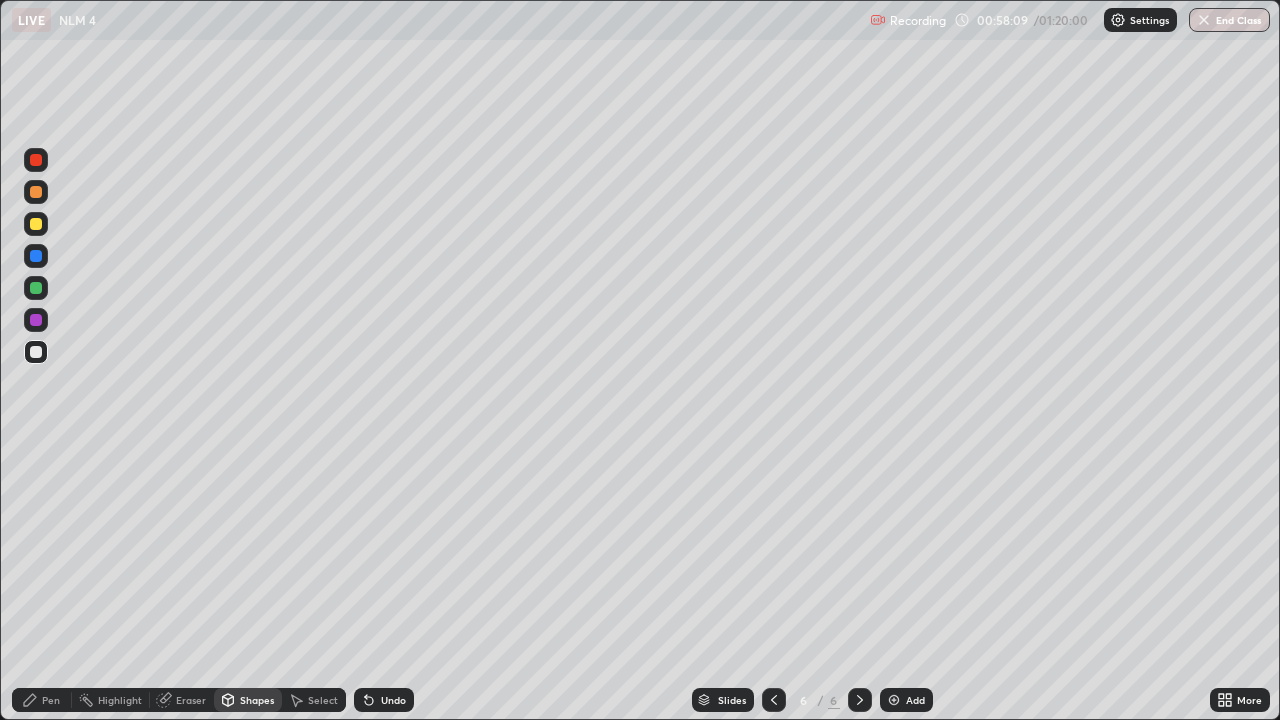click on "Pen" at bounding box center (42, 700) 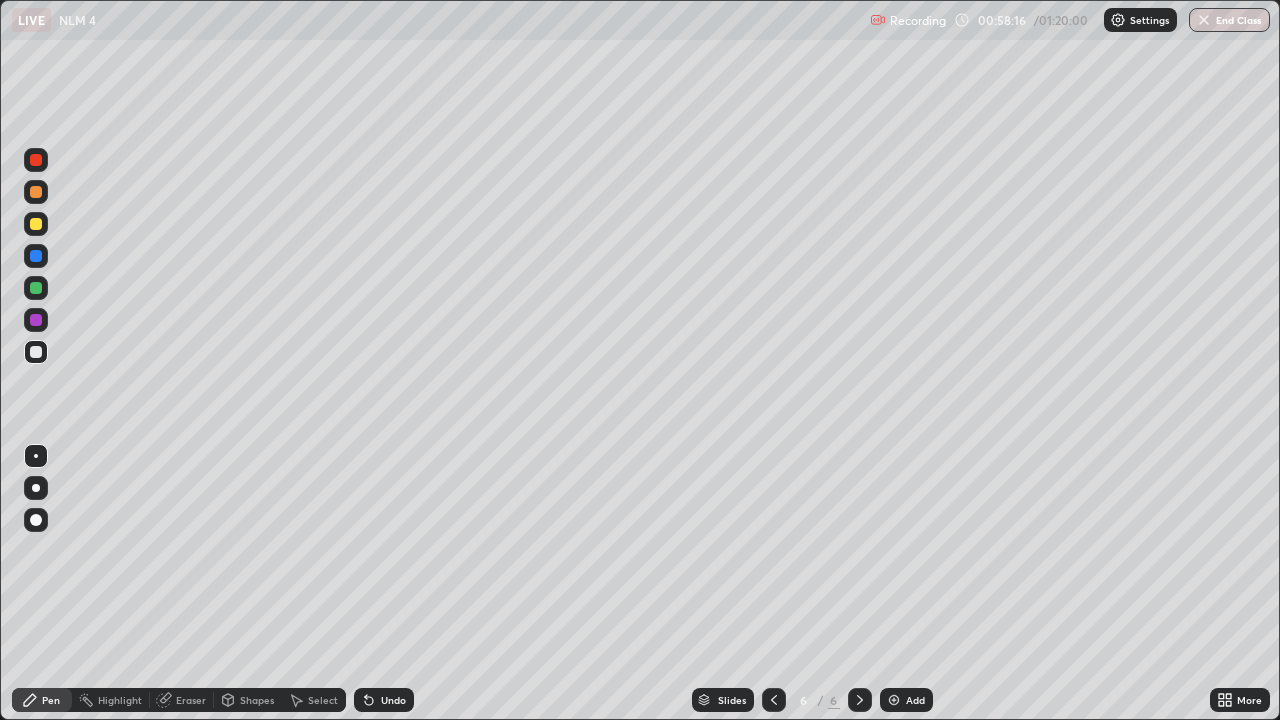 click on "Shapes" at bounding box center [248, 700] 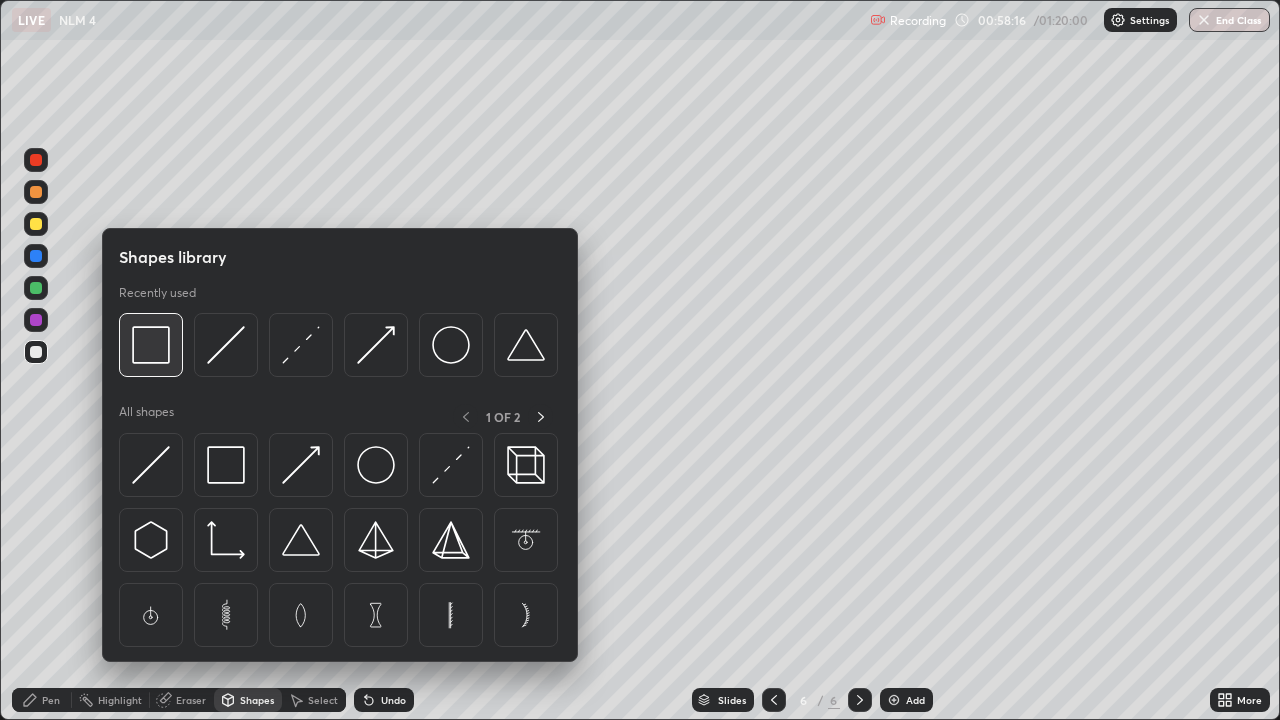 click at bounding box center [151, 345] 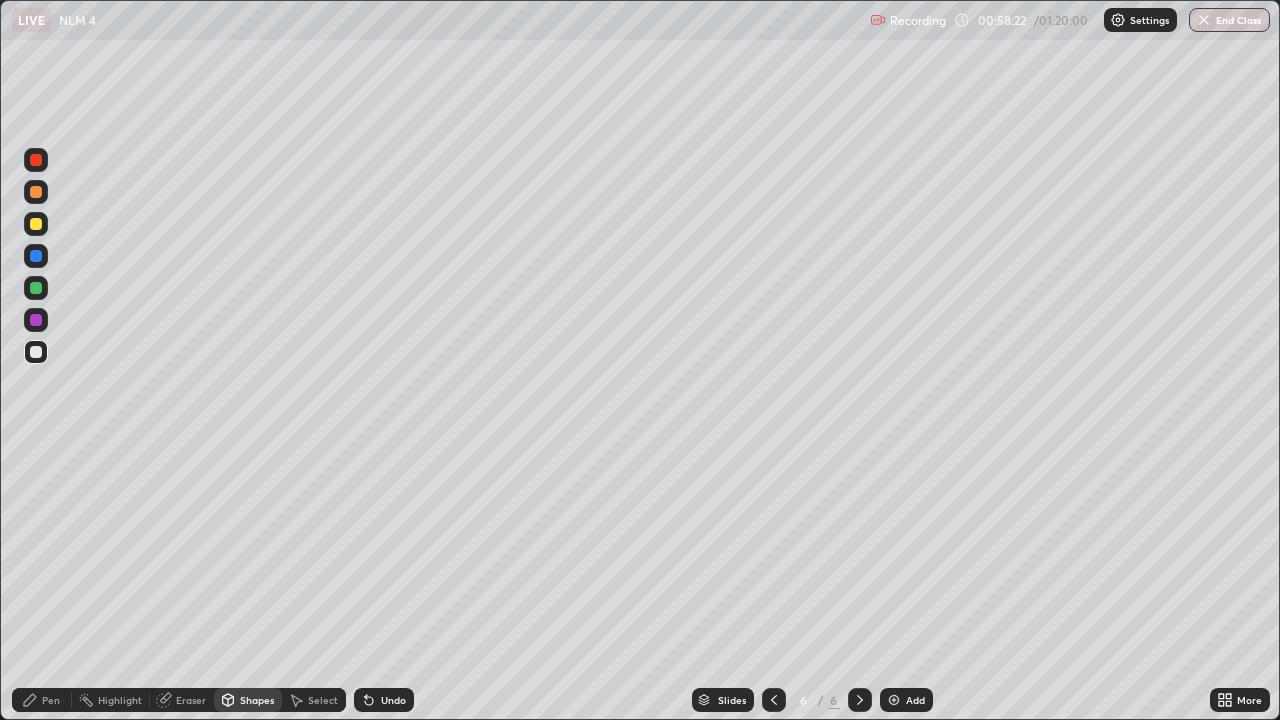 click on "Pen" at bounding box center (51, 700) 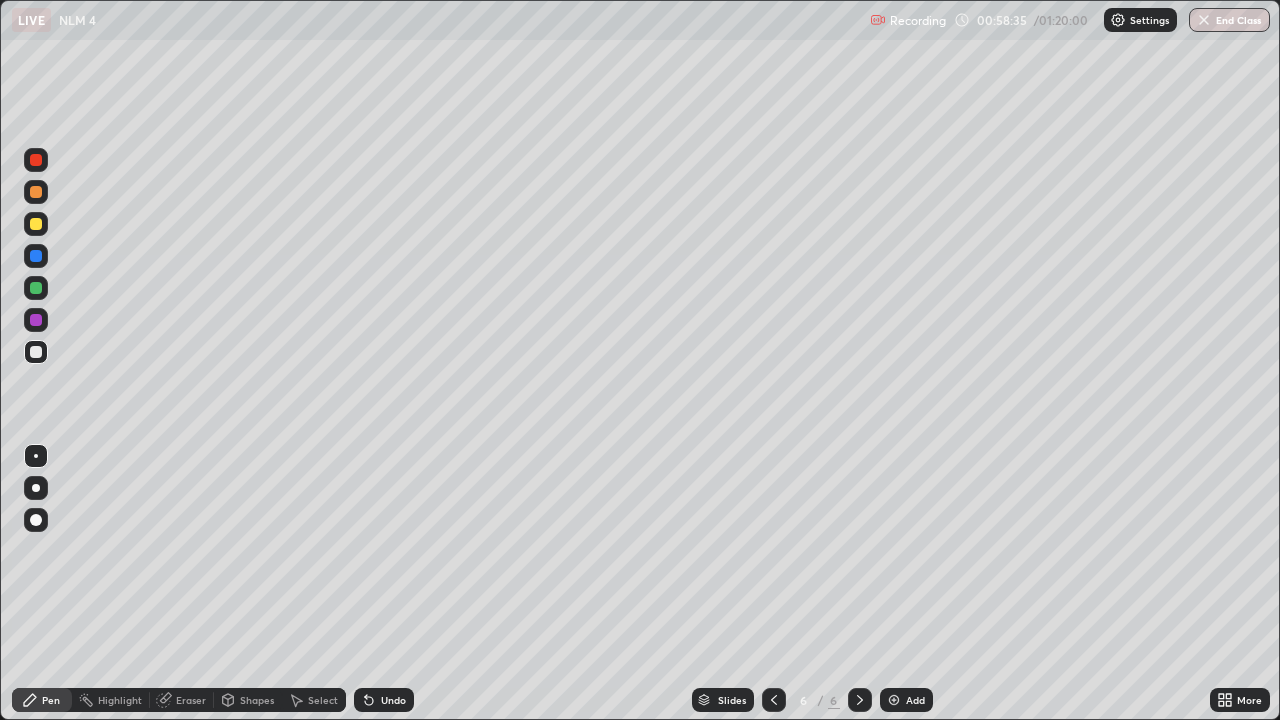 click on "Shapes" at bounding box center [257, 700] 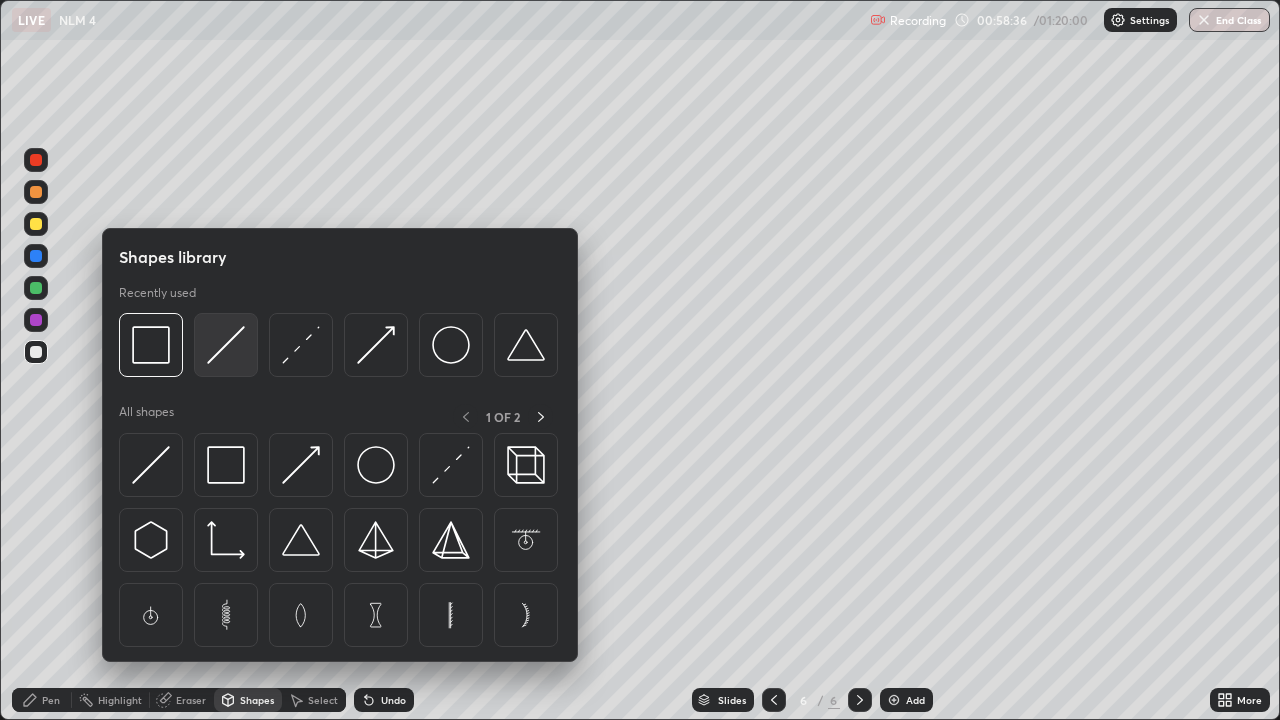 click at bounding box center [226, 345] 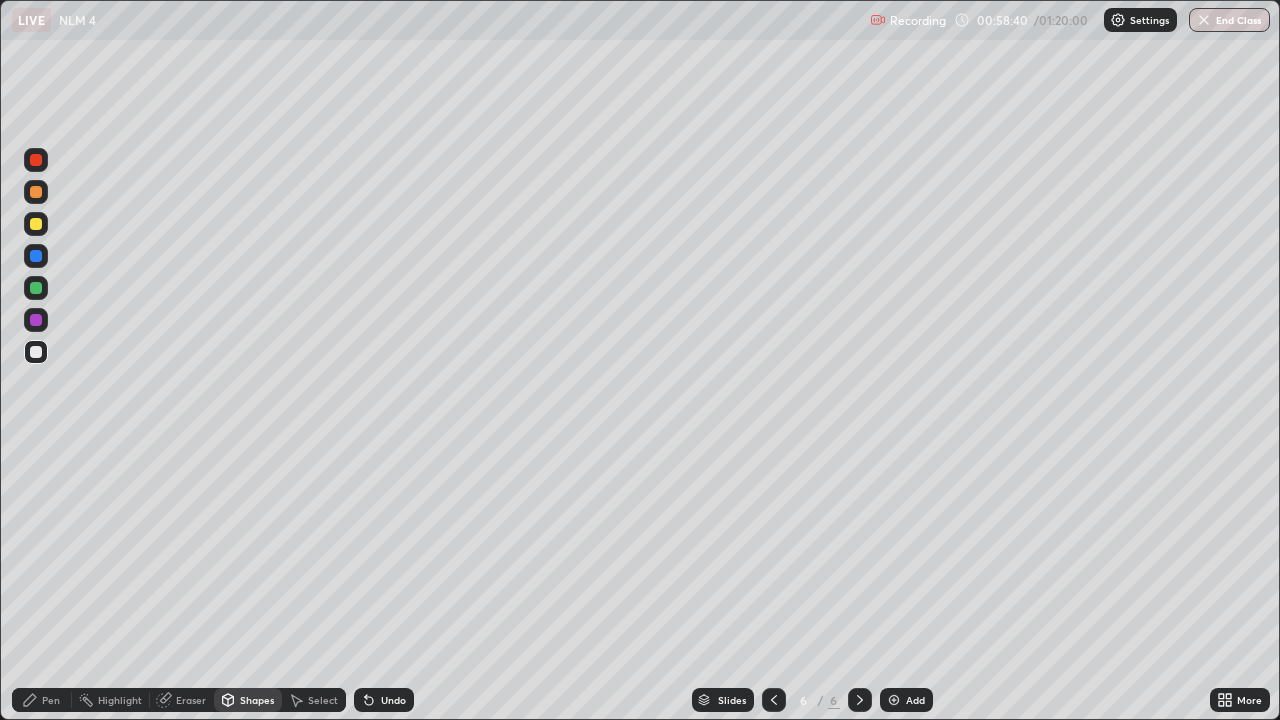 click on "Shapes" at bounding box center (248, 700) 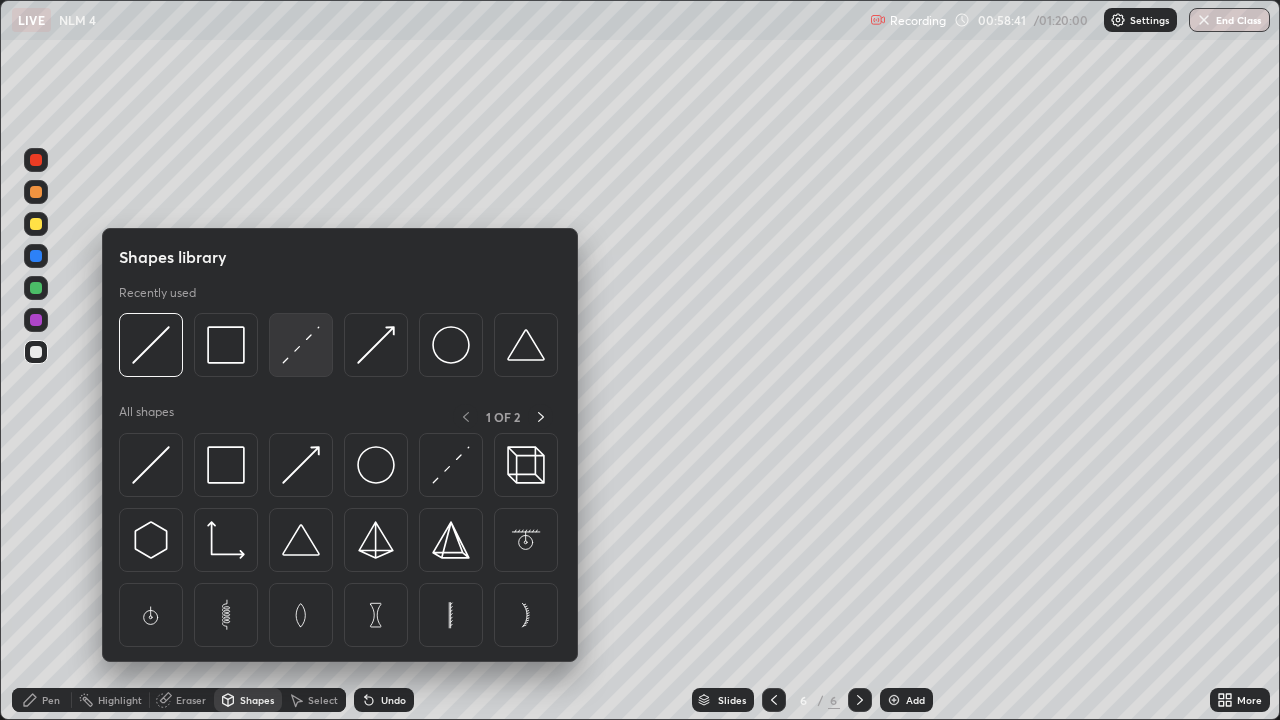 click at bounding box center (301, 345) 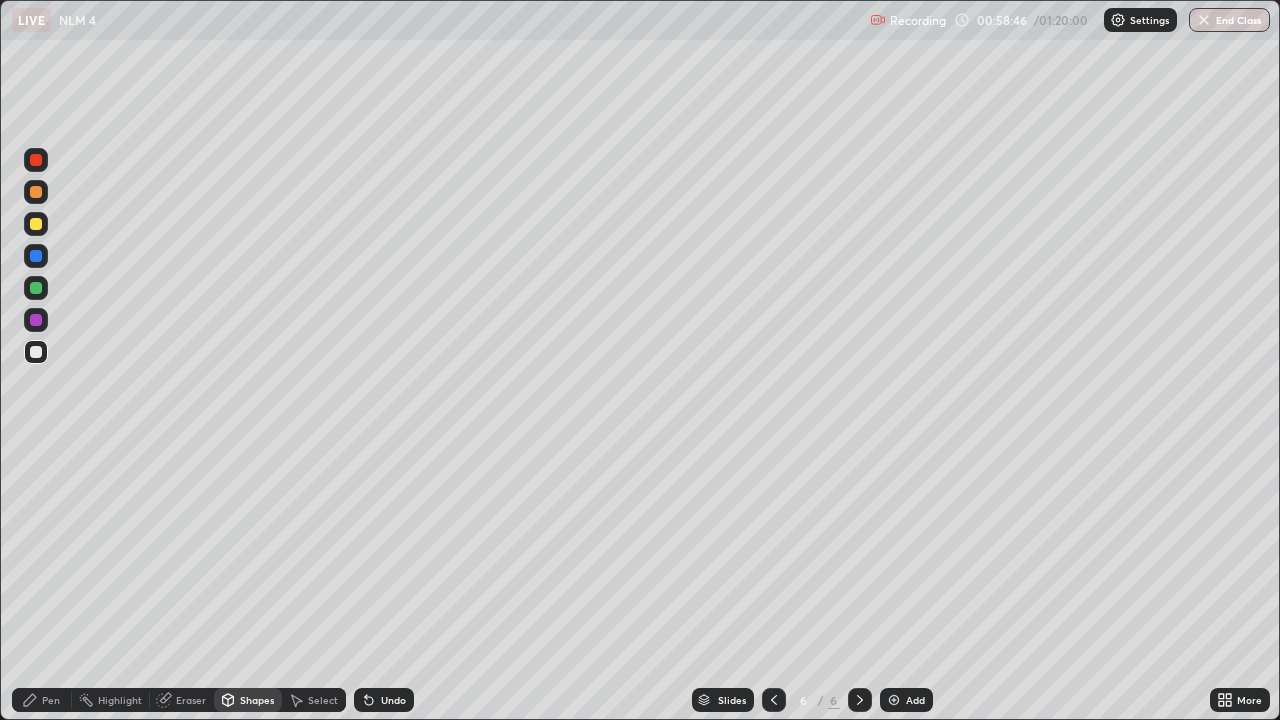 click on "Shapes" at bounding box center (248, 700) 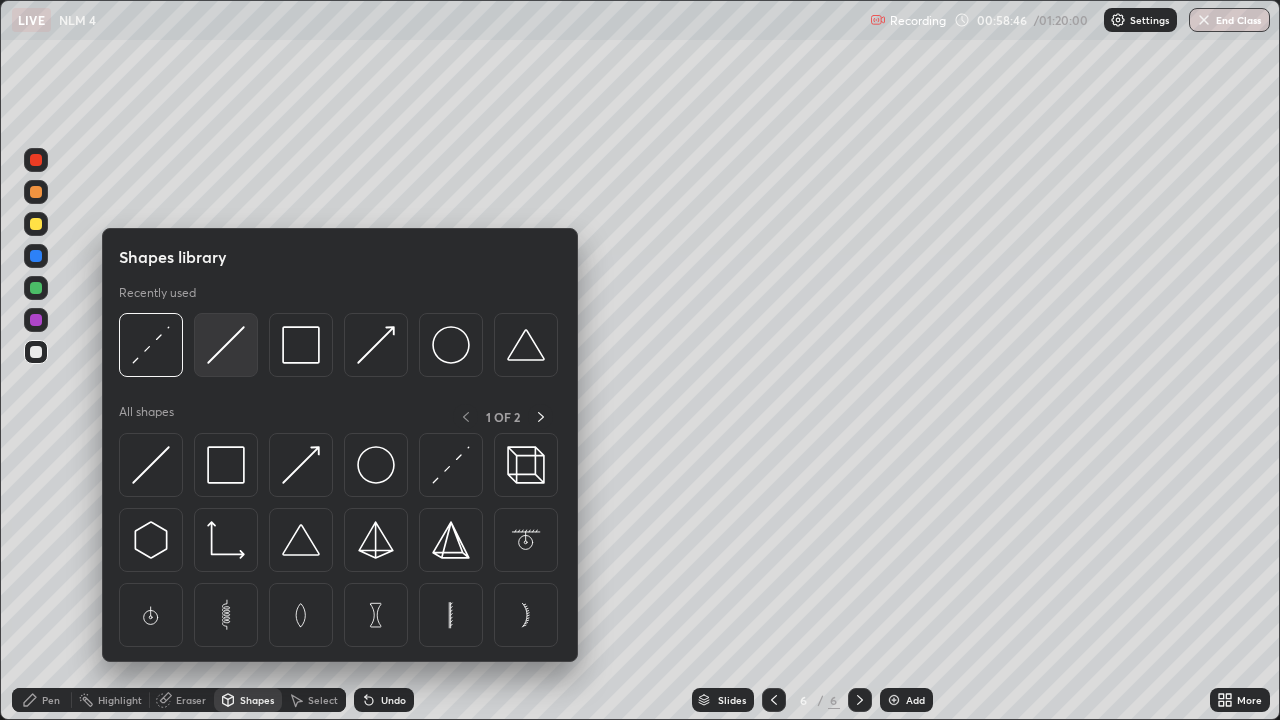 click at bounding box center [226, 345] 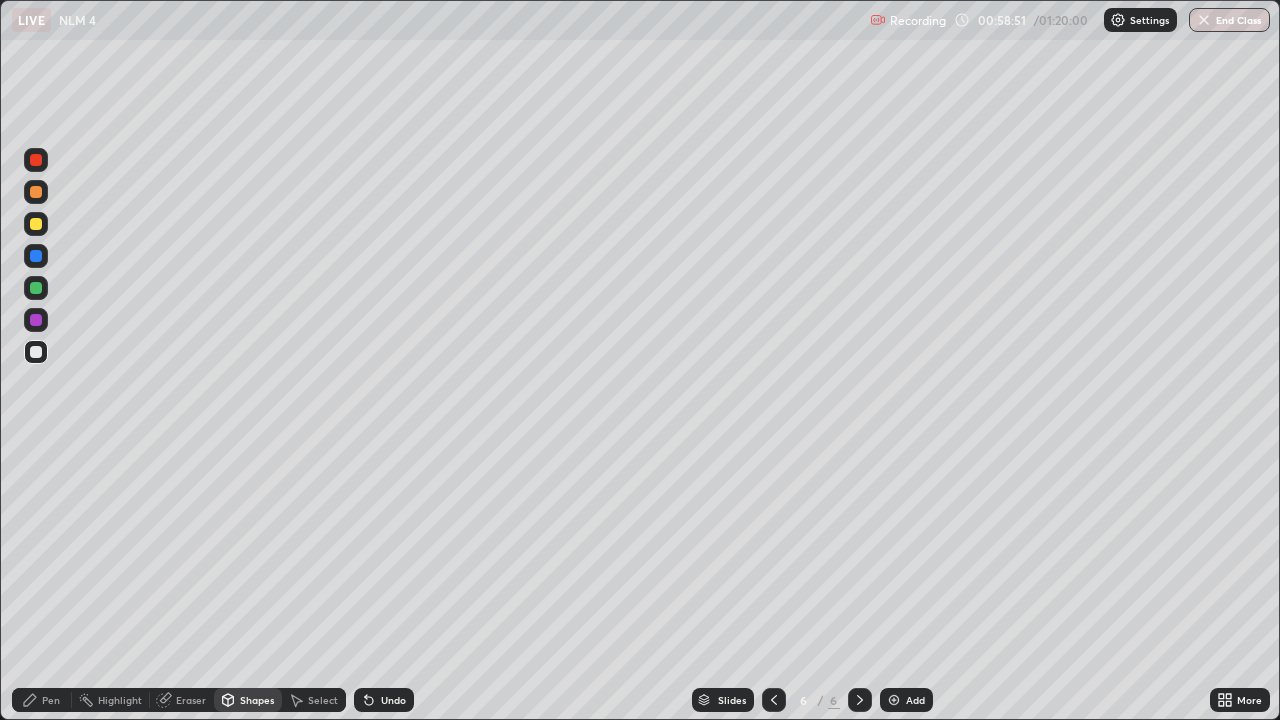 click on "Pen" at bounding box center (51, 700) 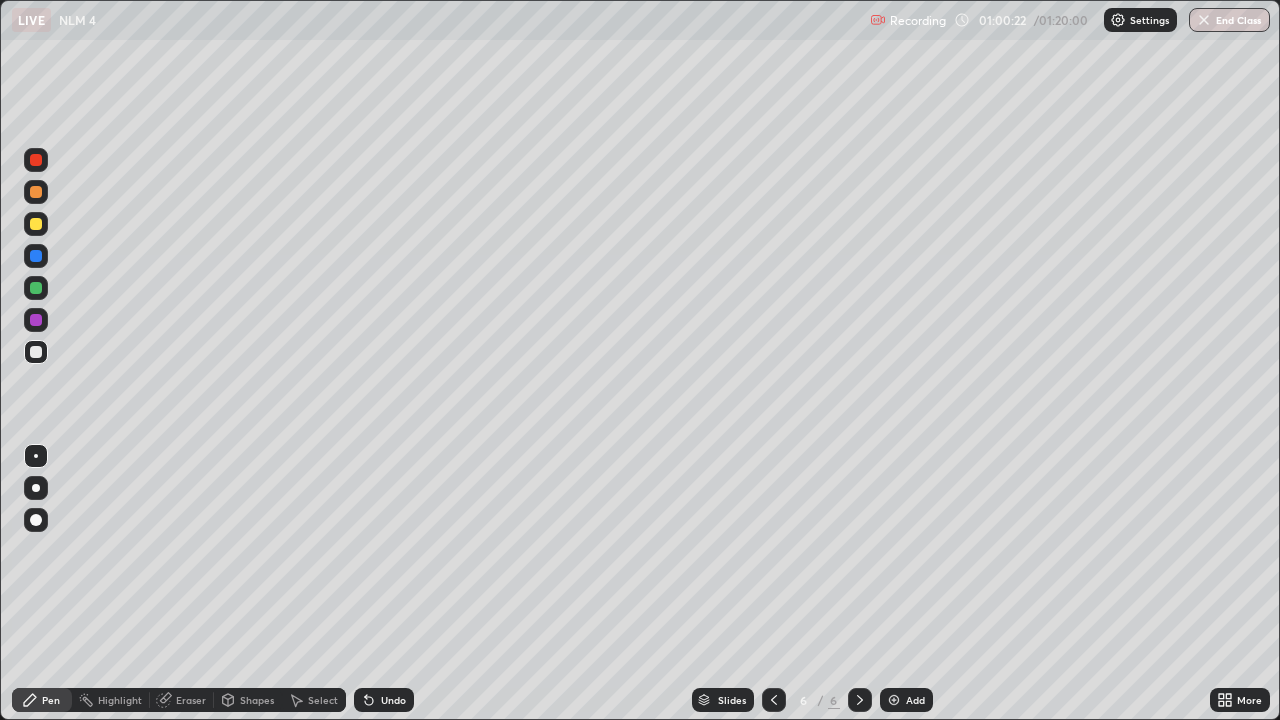 click at bounding box center [36, 224] 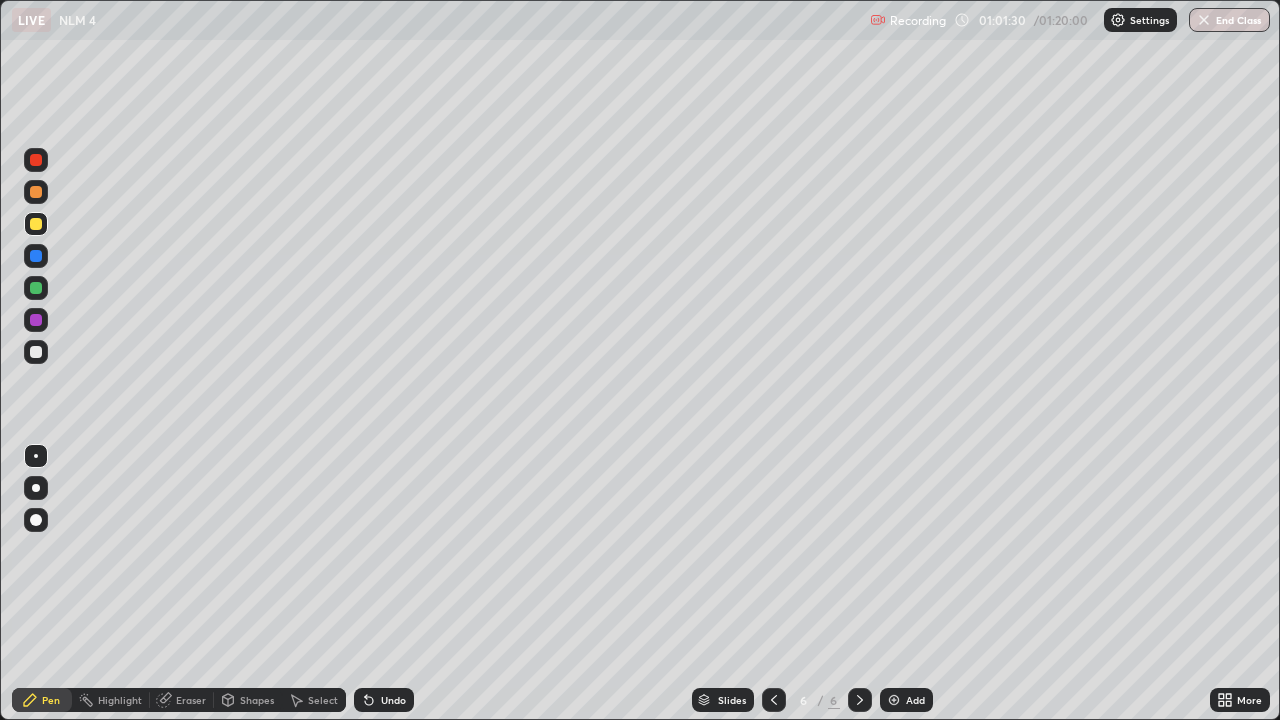 click on "Undo" at bounding box center (393, 700) 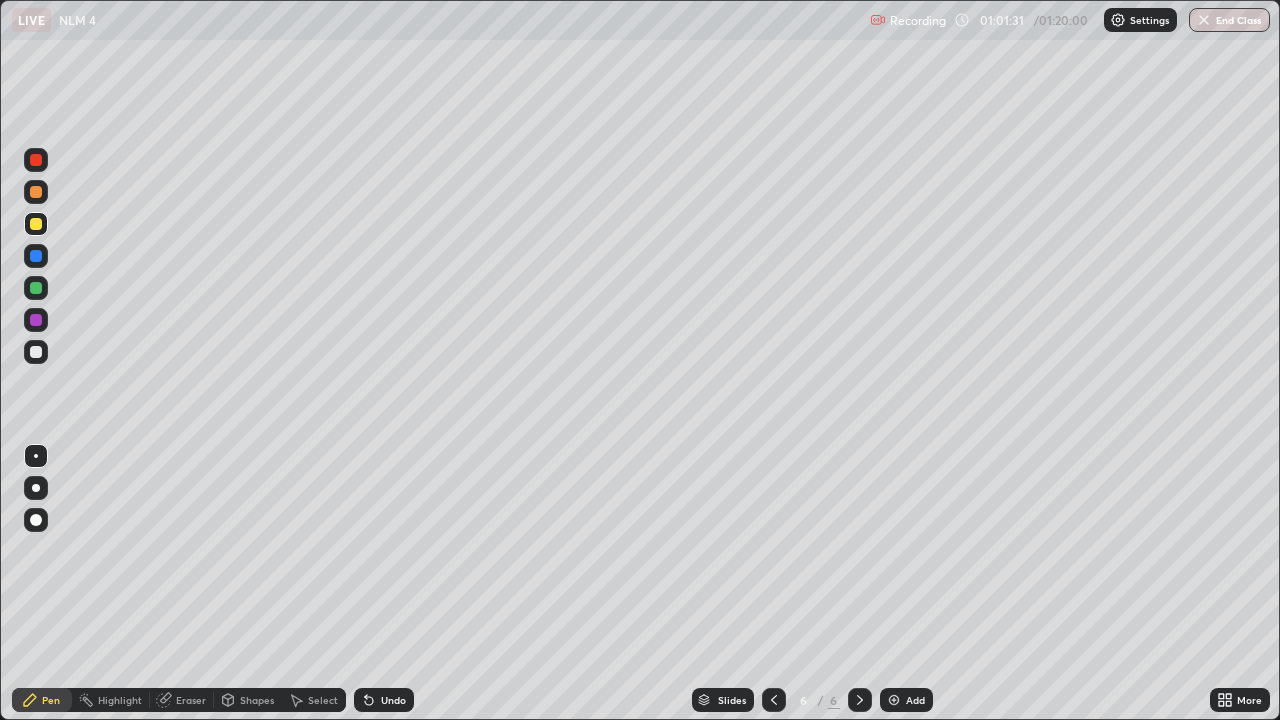 click on "Undo" at bounding box center (384, 700) 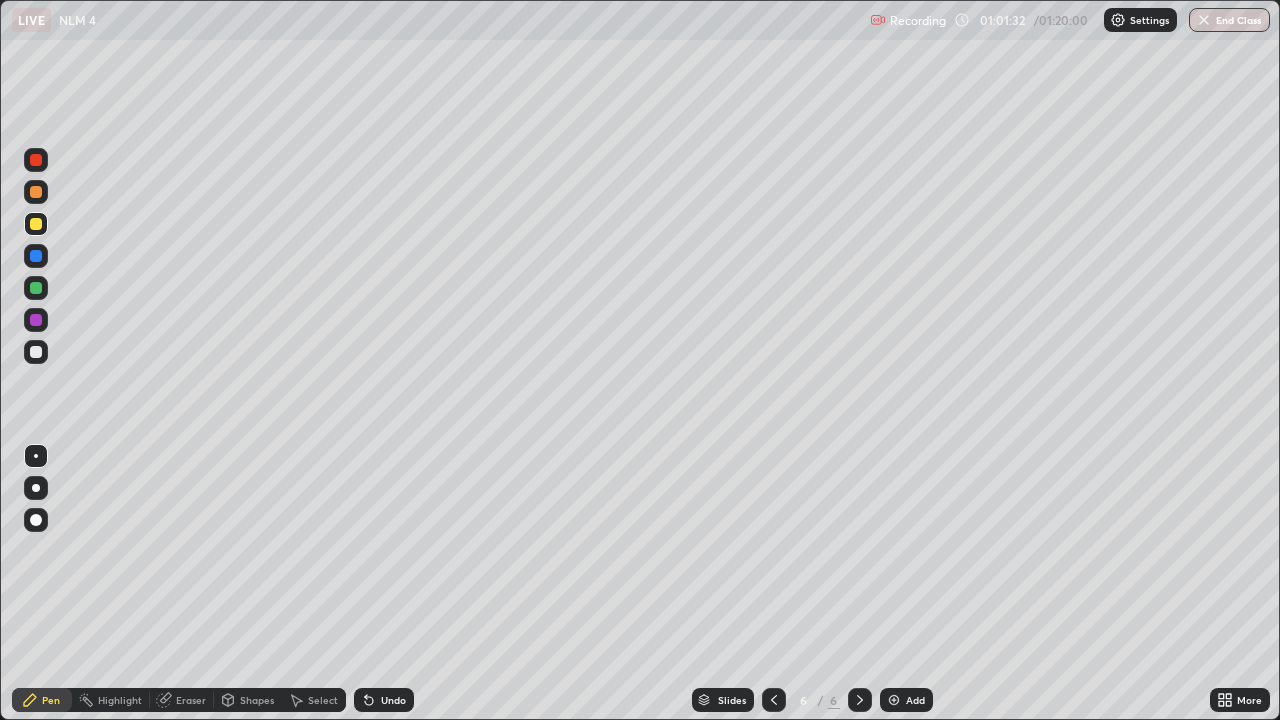 click on "Undo" at bounding box center (384, 700) 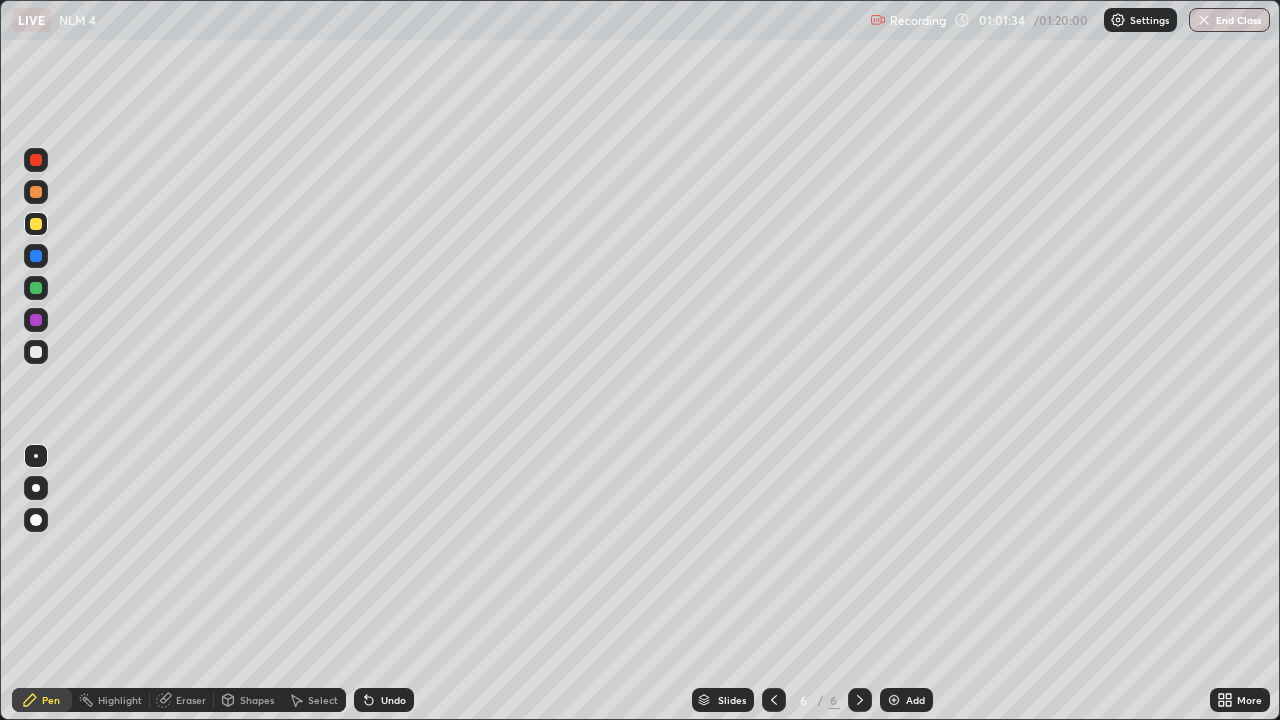 click on "Undo" at bounding box center (384, 700) 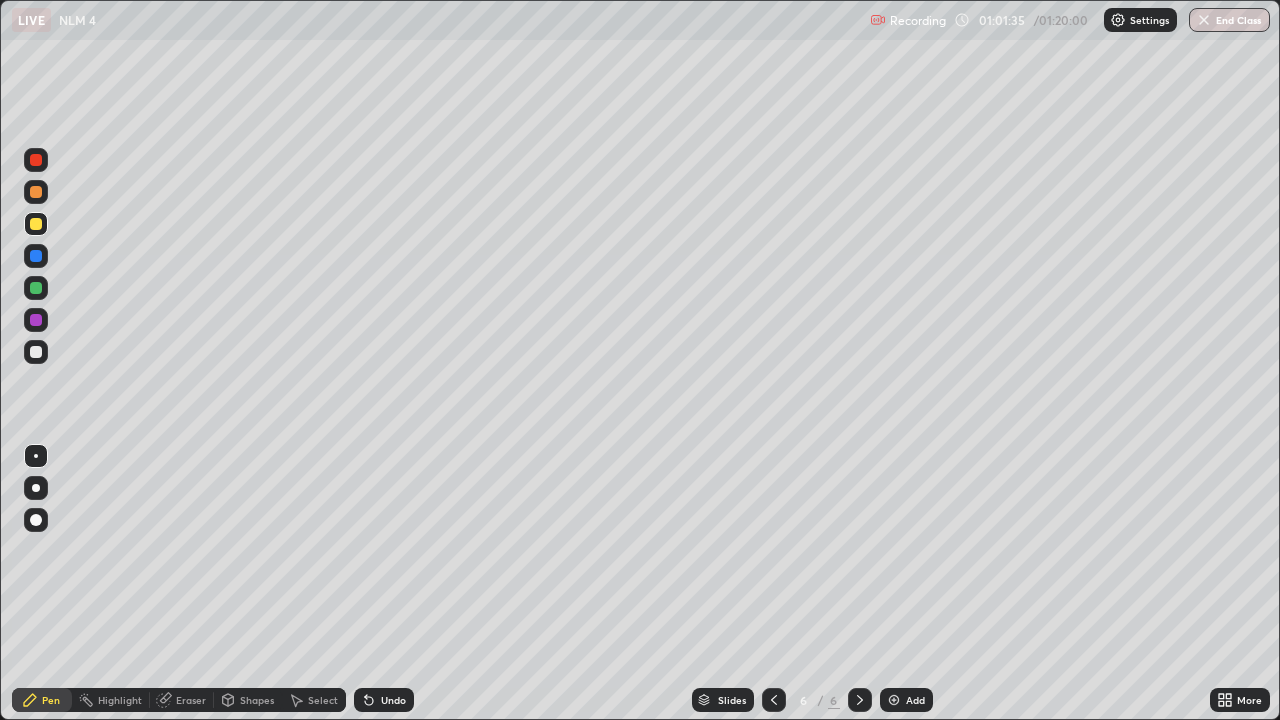 click on "Undo" at bounding box center [393, 700] 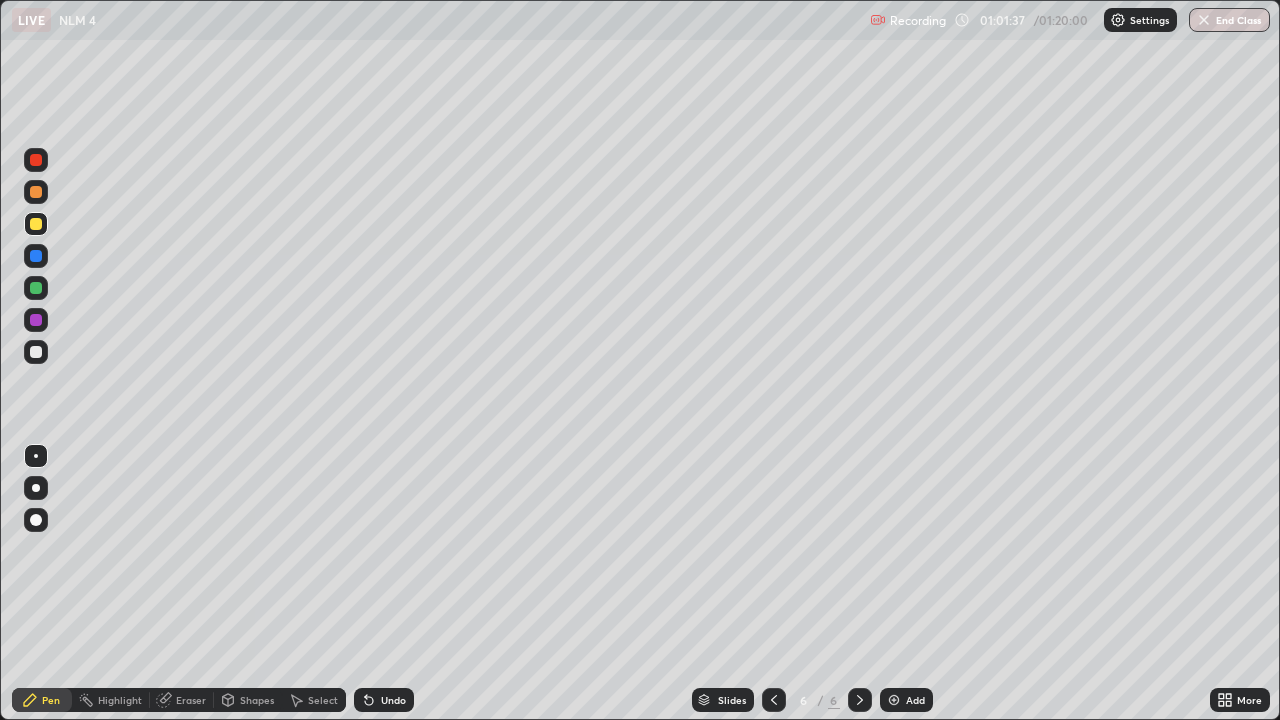 click on "Eraser" at bounding box center (191, 700) 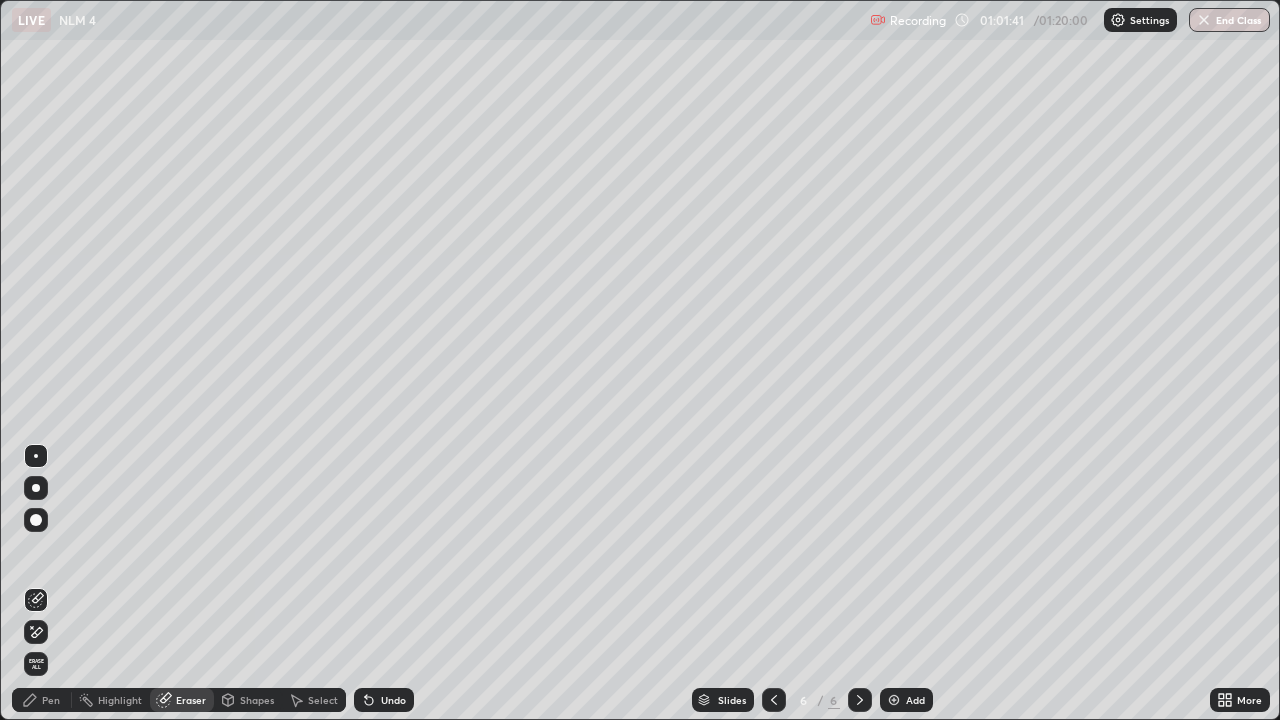 click on "Pen" at bounding box center [51, 700] 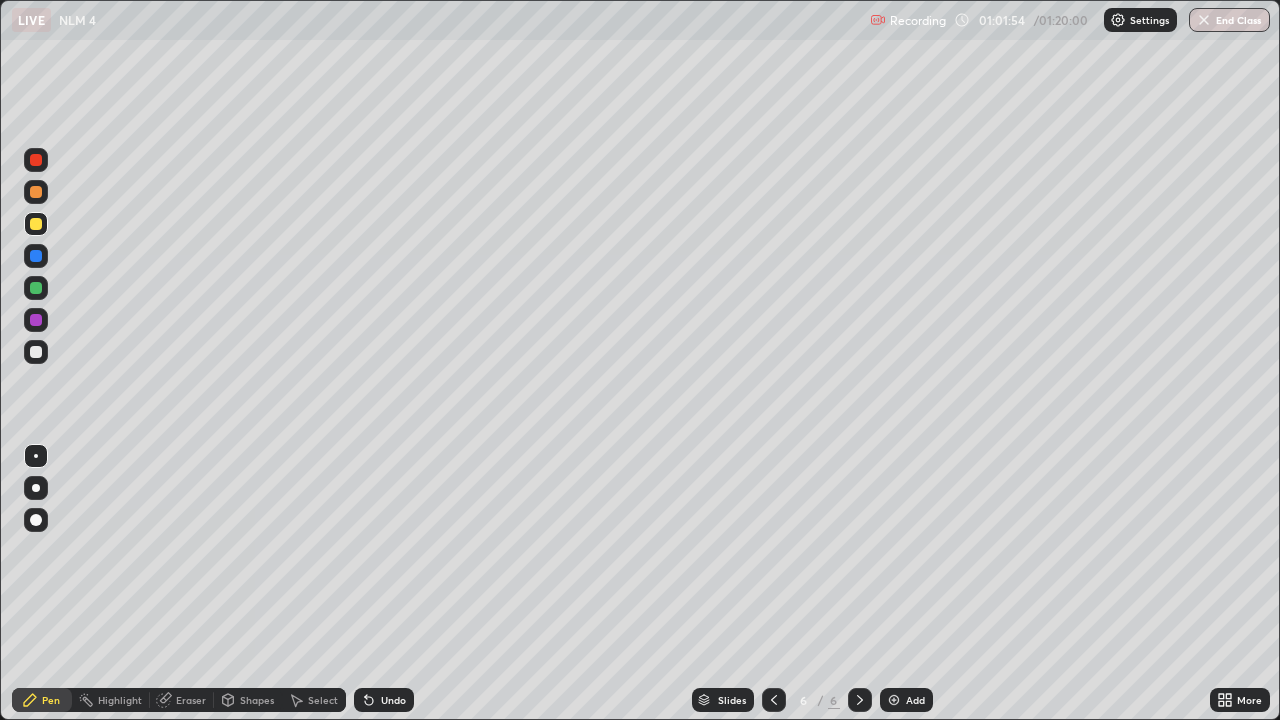 click on "Highlight" at bounding box center [120, 700] 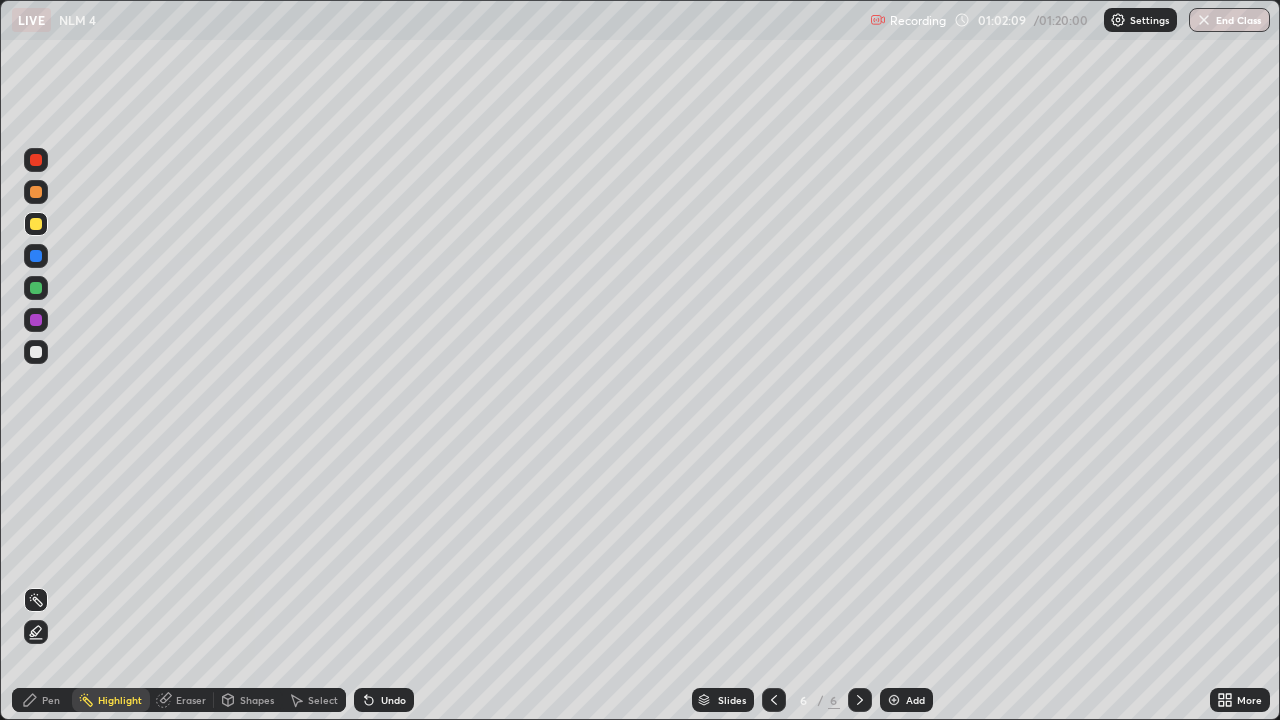 click 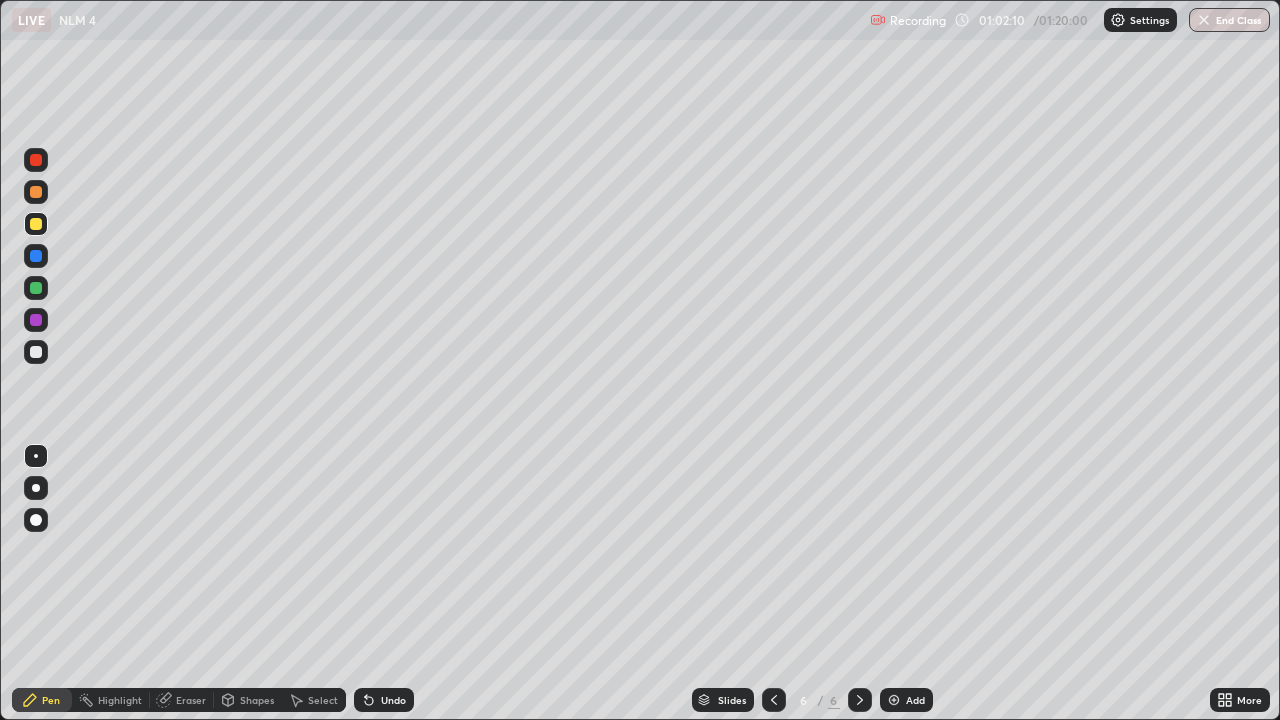 click at bounding box center [36, 288] 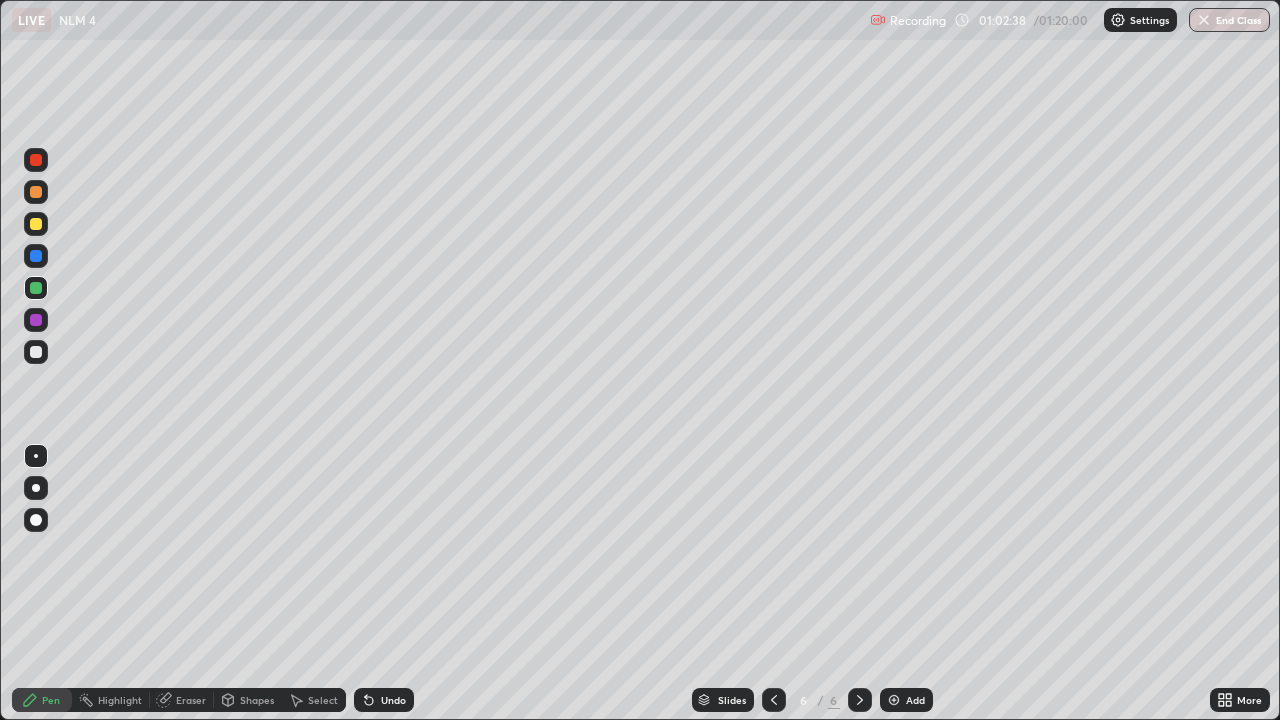 click on "Highlight" at bounding box center [120, 700] 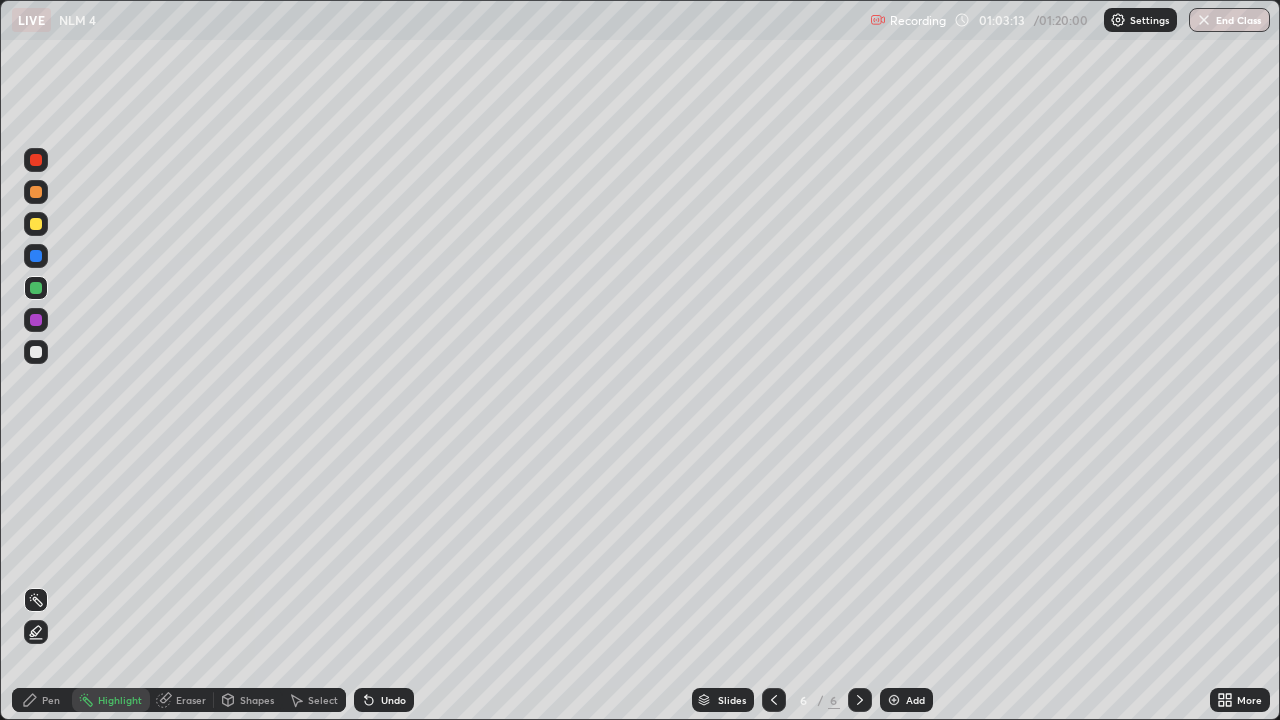 click on "Pen" at bounding box center (42, 700) 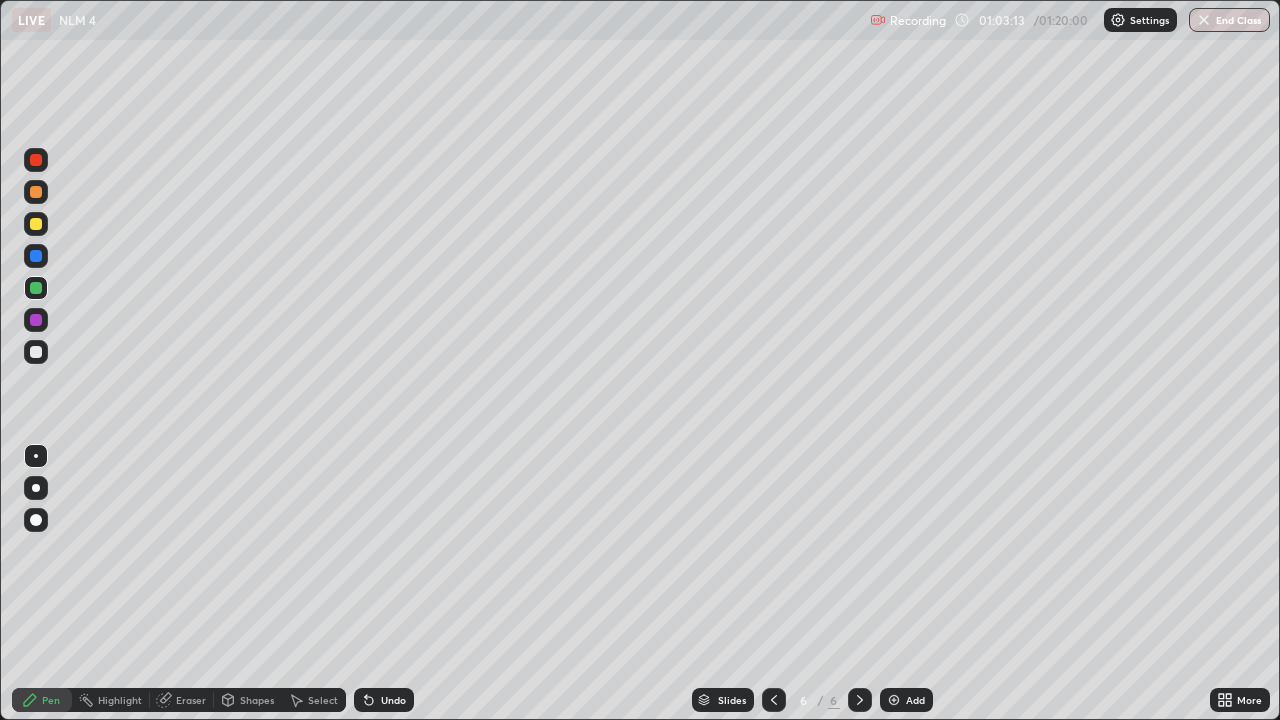 click at bounding box center (36, 352) 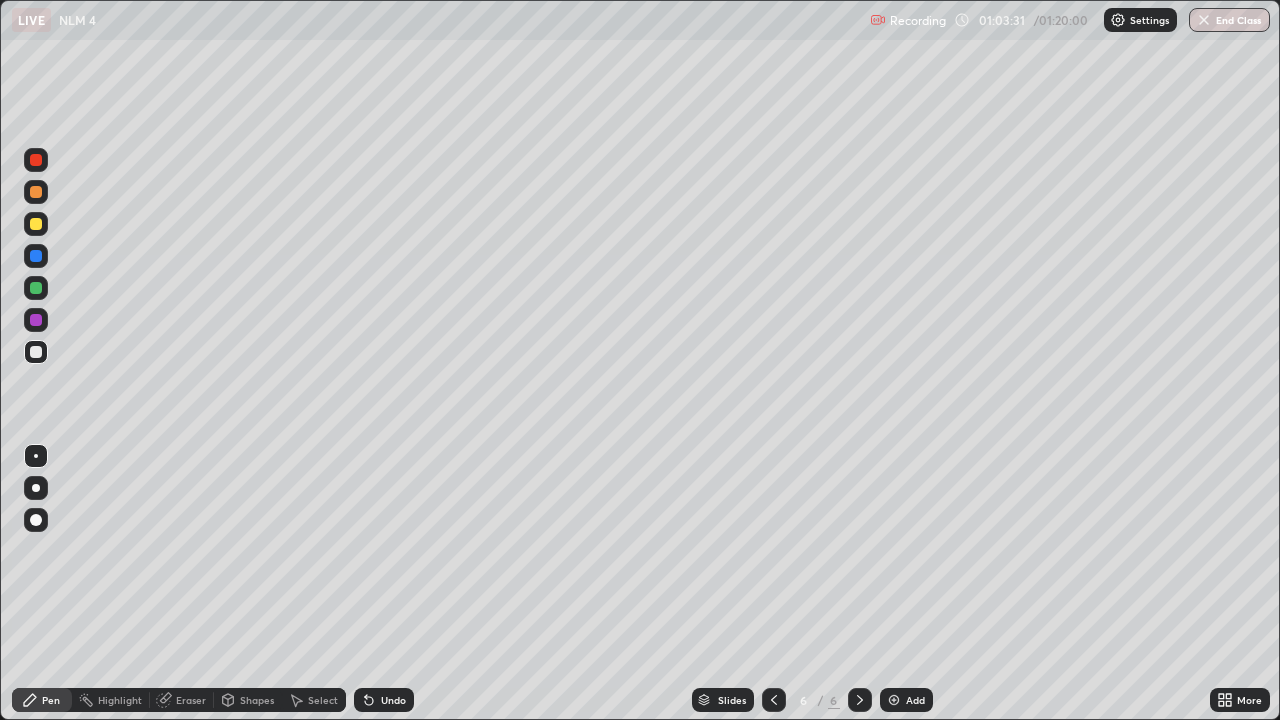 click at bounding box center (36, 256) 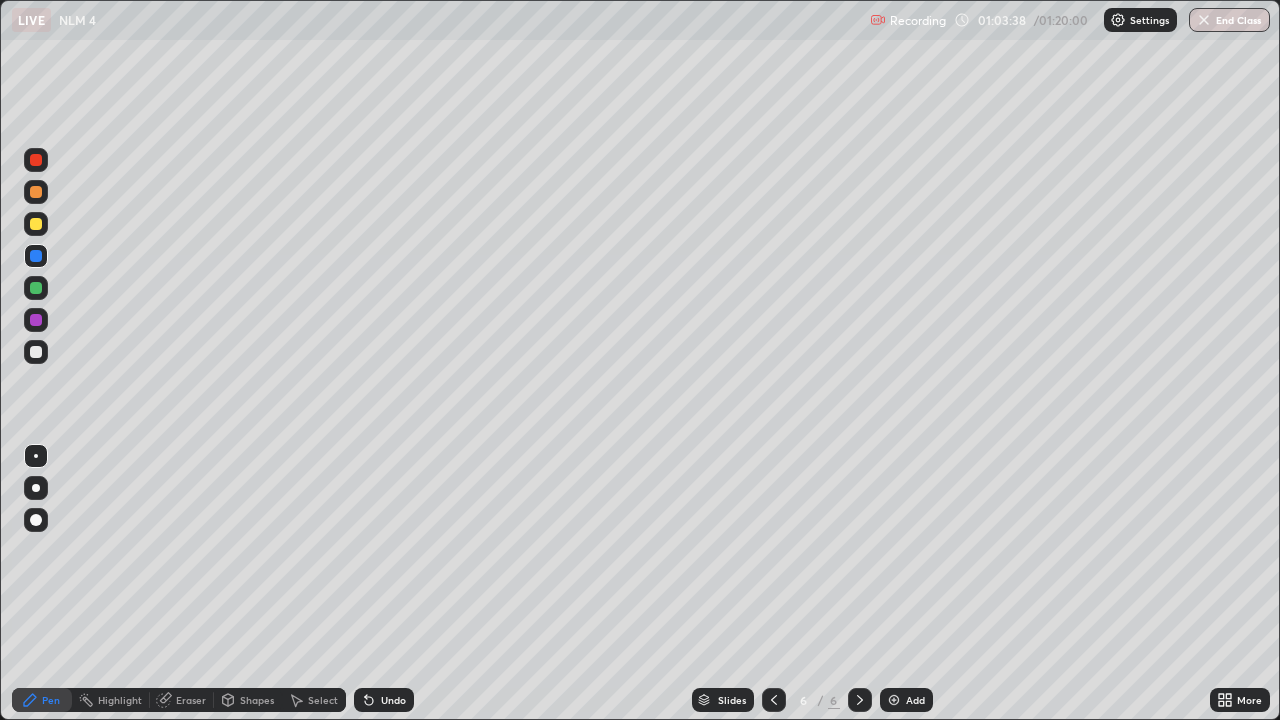 click at bounding box center [36, 192] 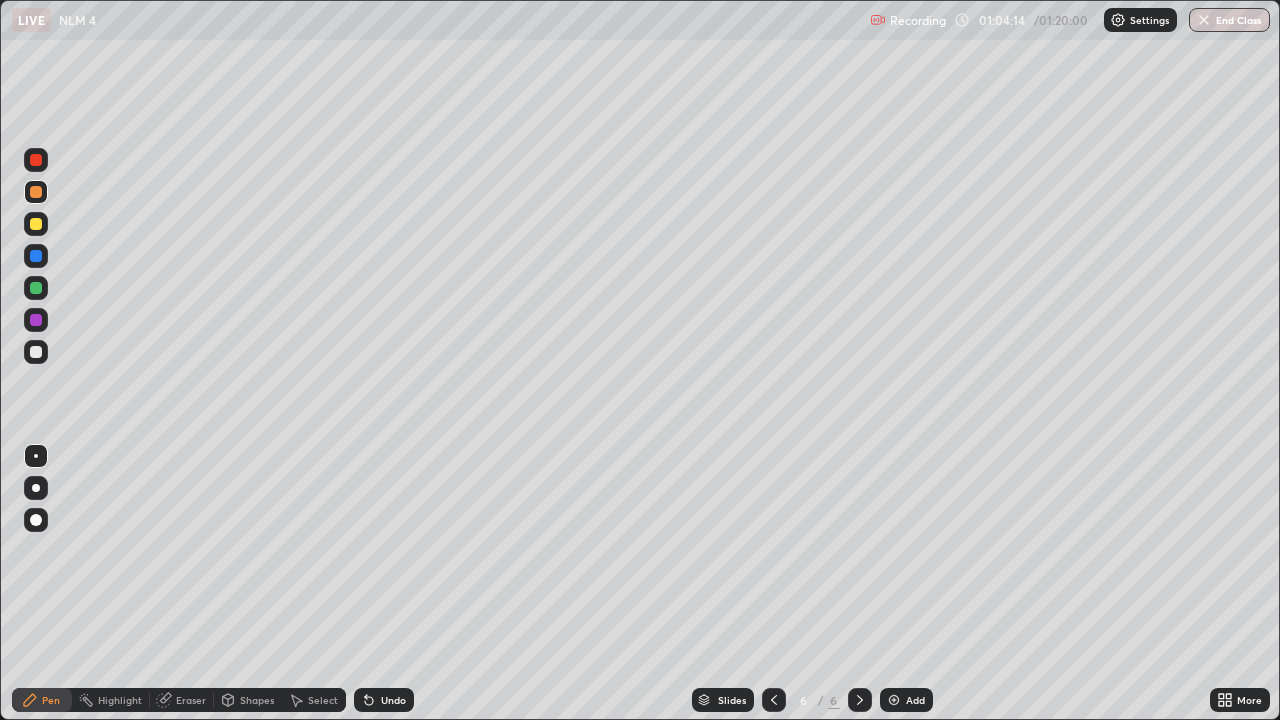 click at bounding box center [36, 288] 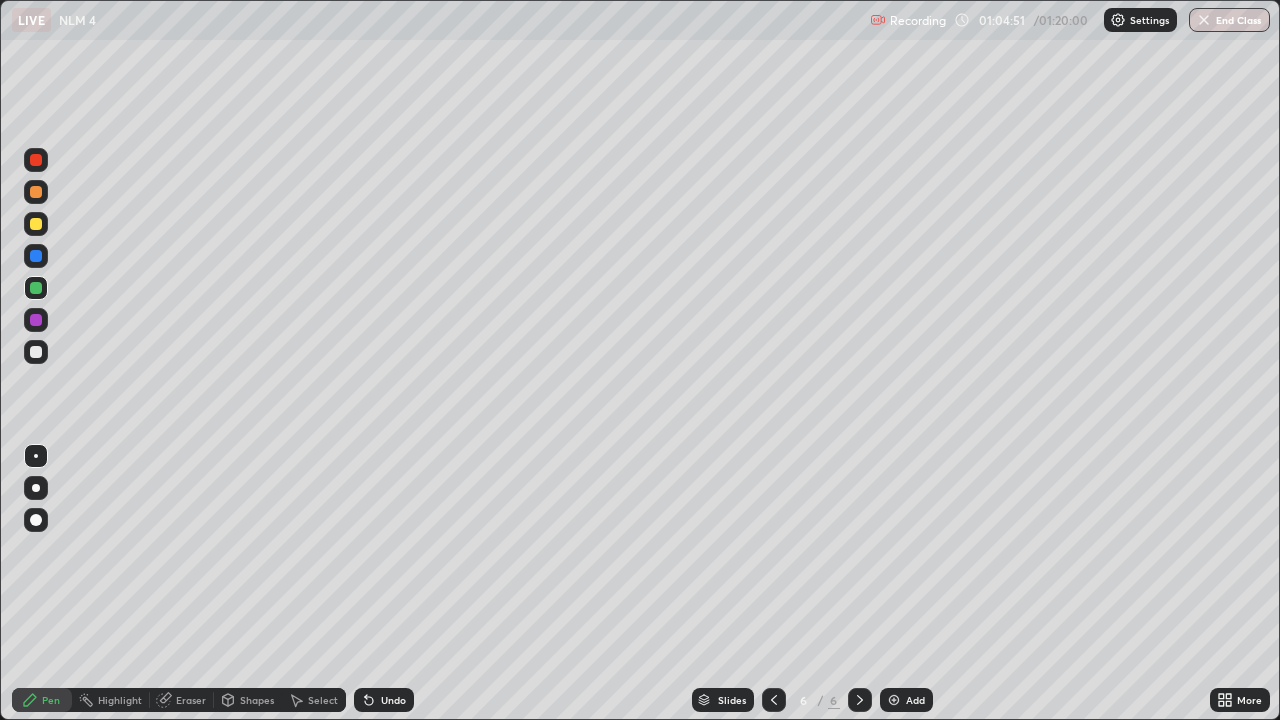 click at bounding box center [36, 224] 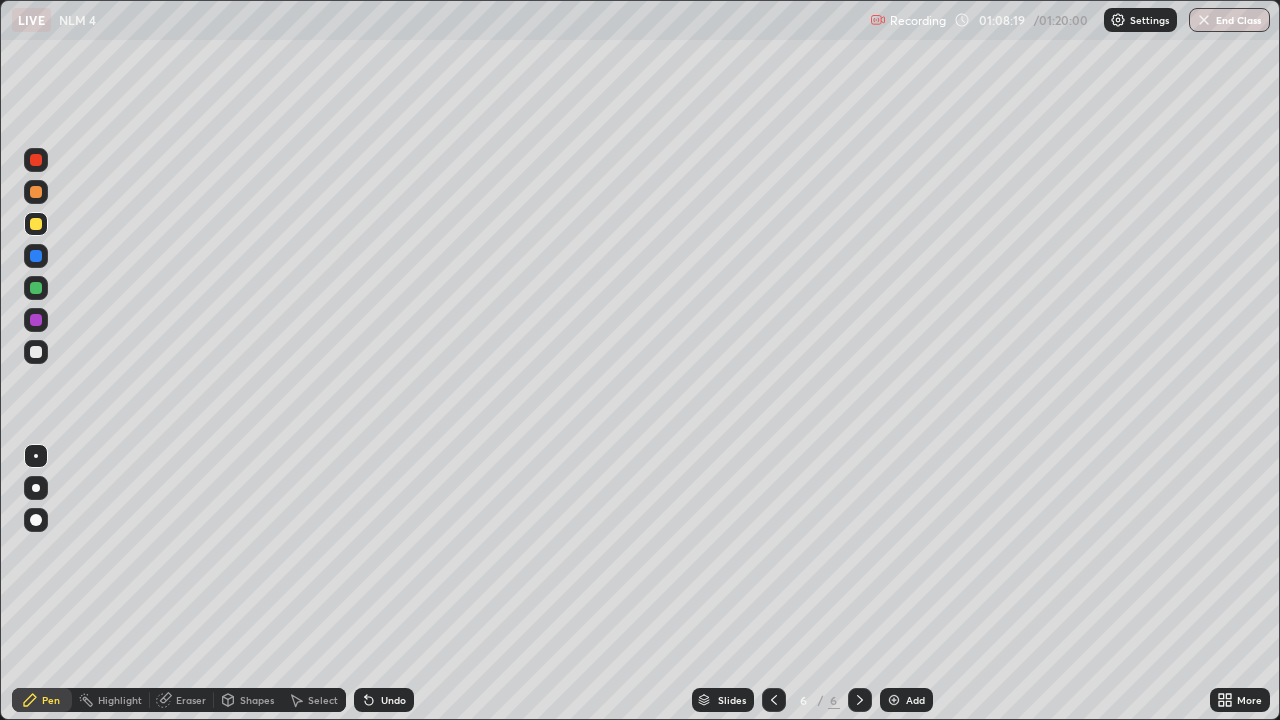 click at bounding box center [894, 700] 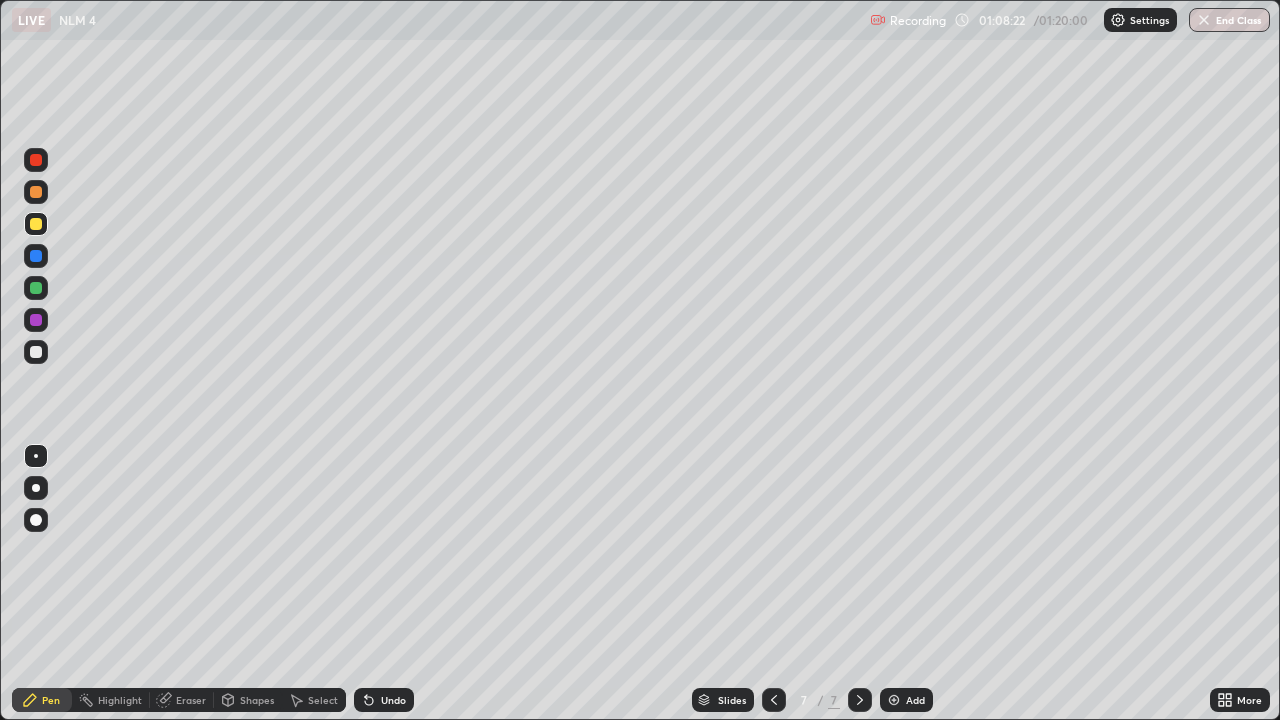 click 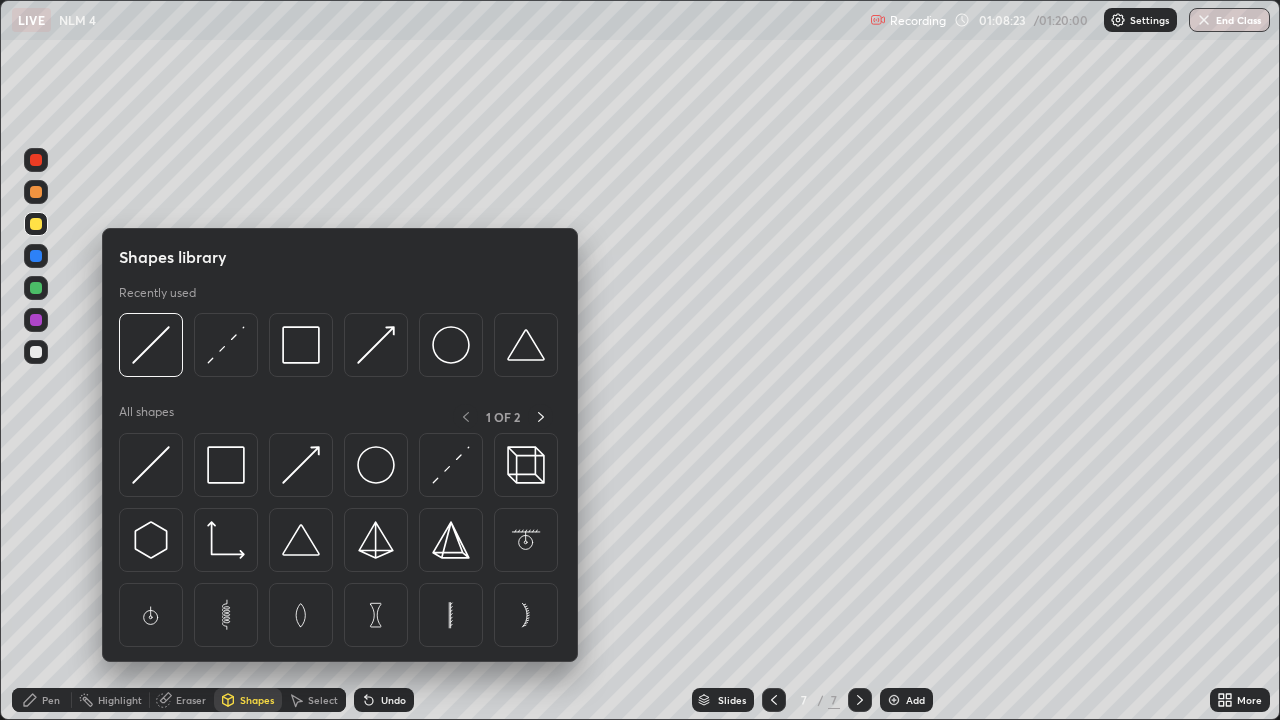 click at bounding box center (301, 345) 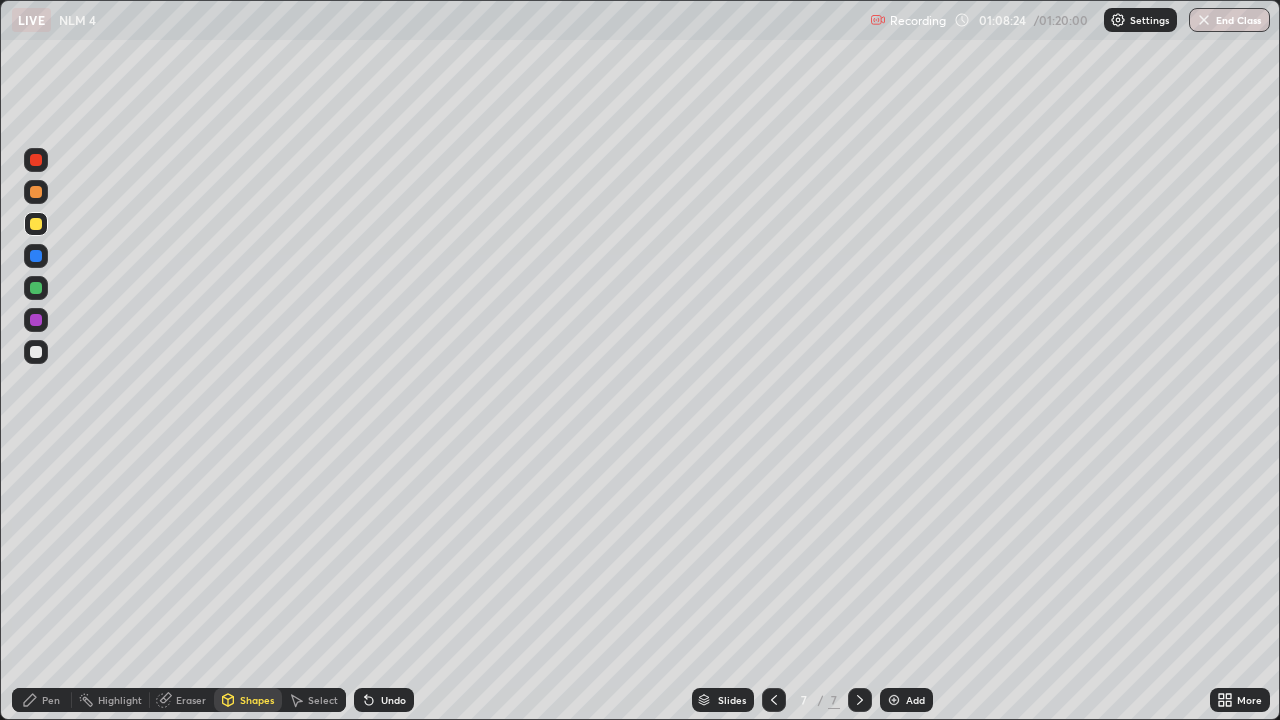 click at bounding box center [36, 352] 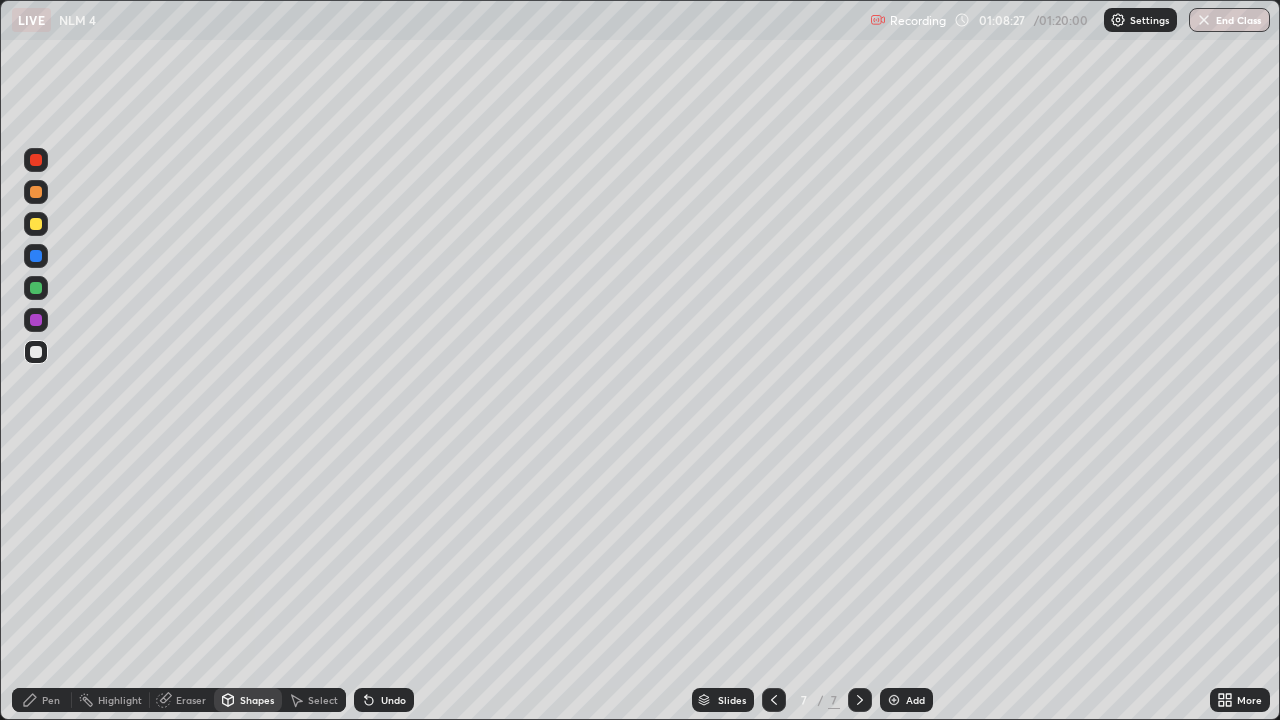 click 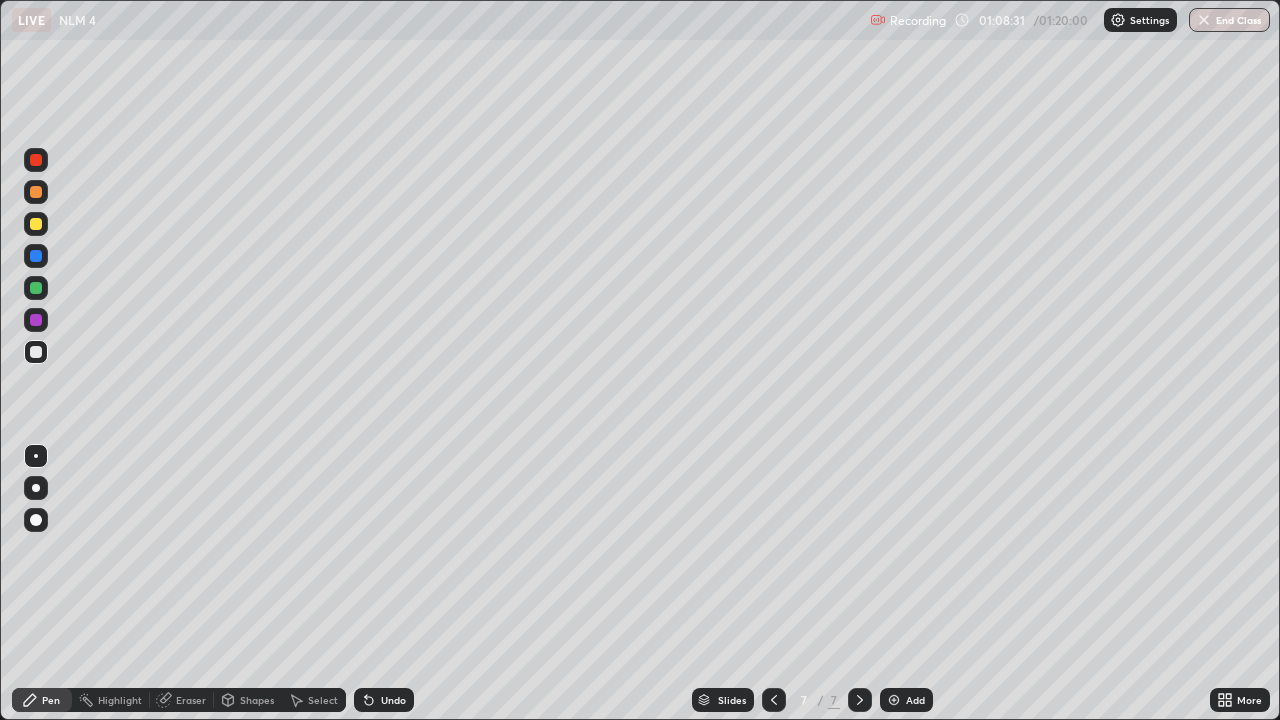 click on "Shapes" at bounding box center (257, 700) 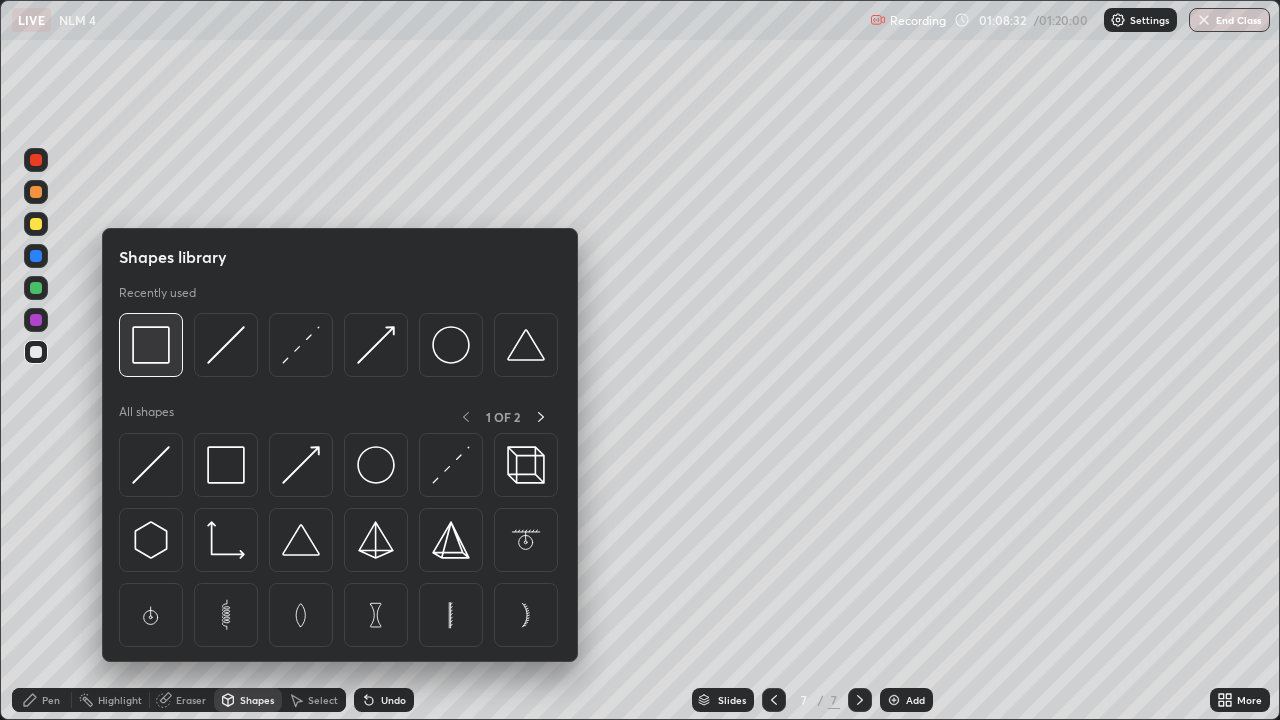 click at bounding box center [151, 345] 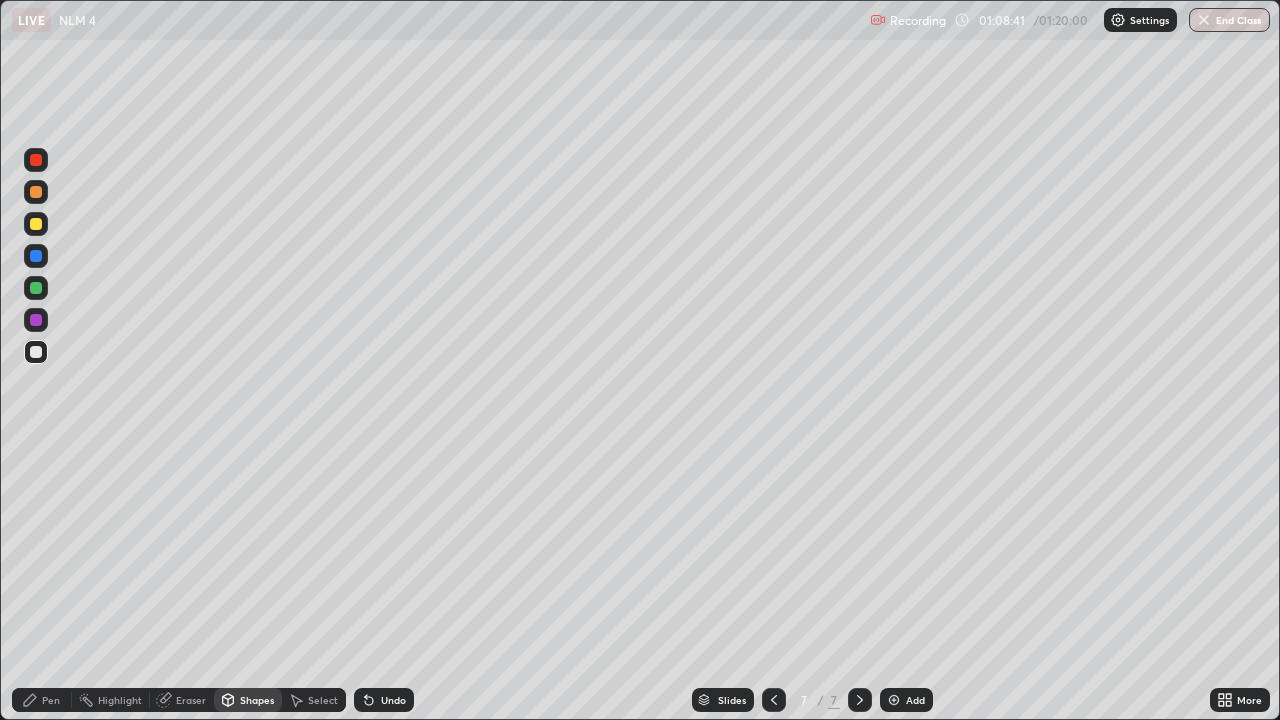 click on "Pen" at bounding box center (51, 700) 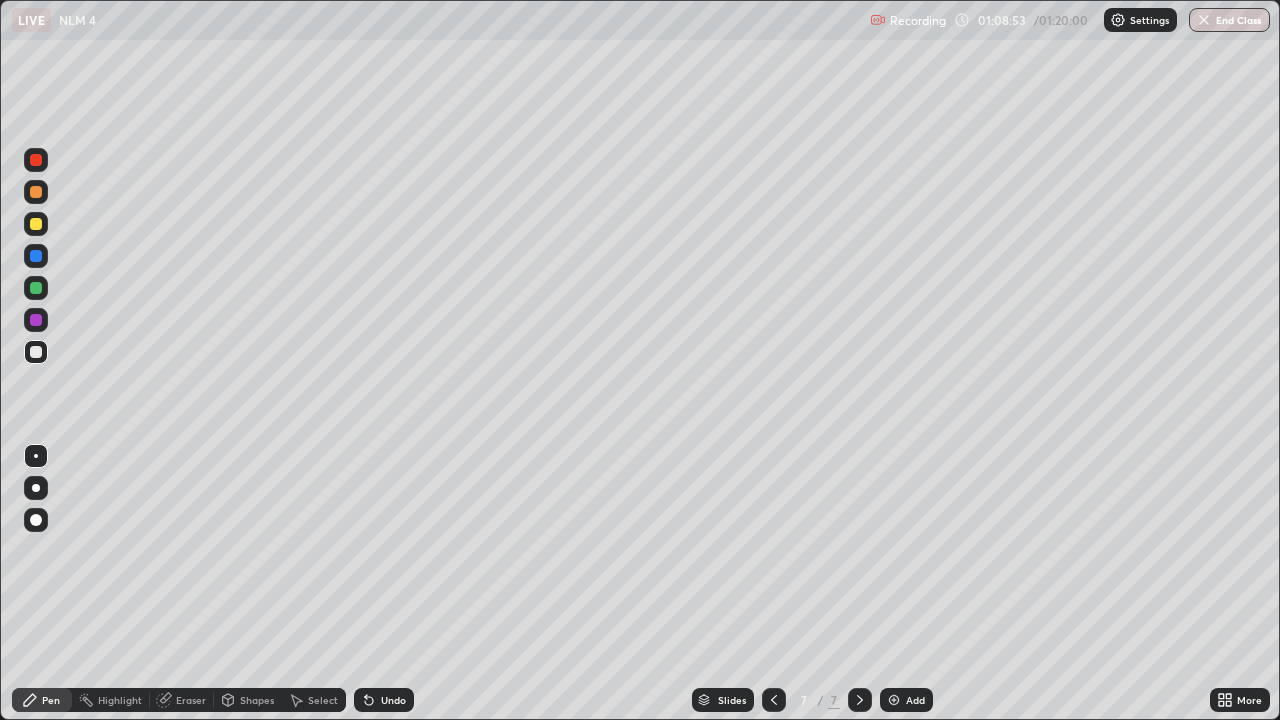click on "Shapes" at bounding box center (257, 700) 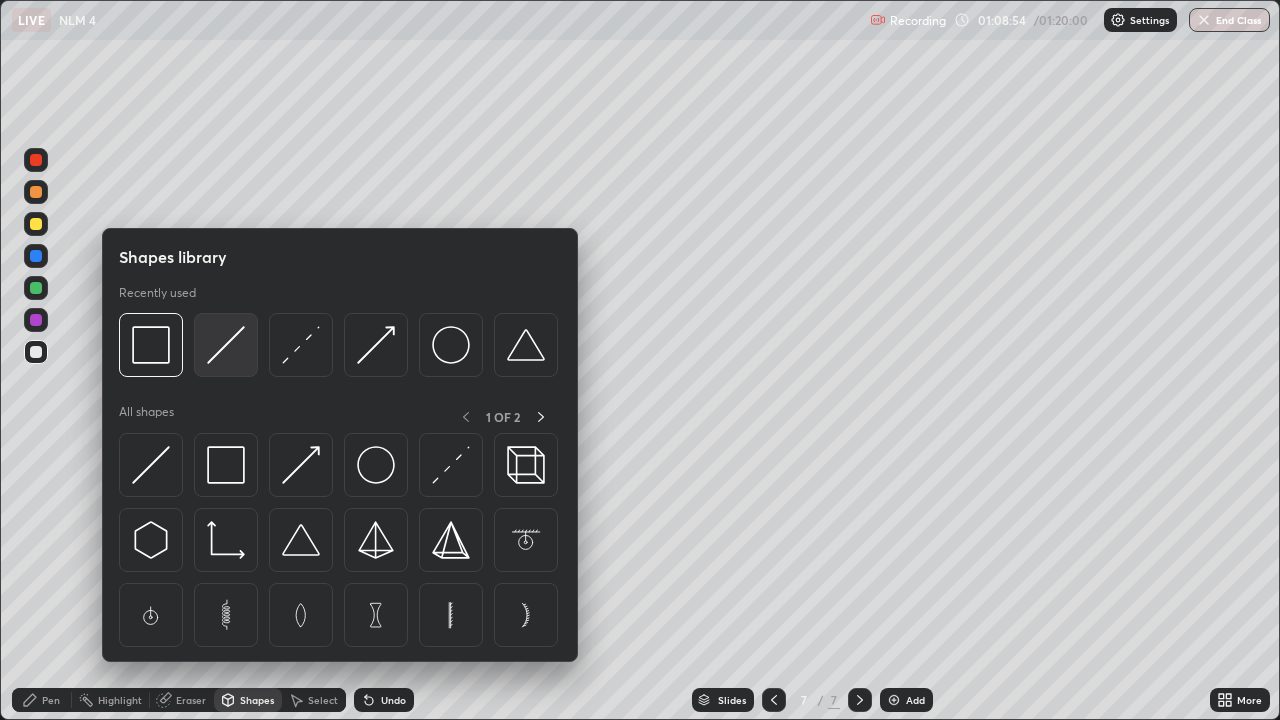 click at bounding box center (226, 345) 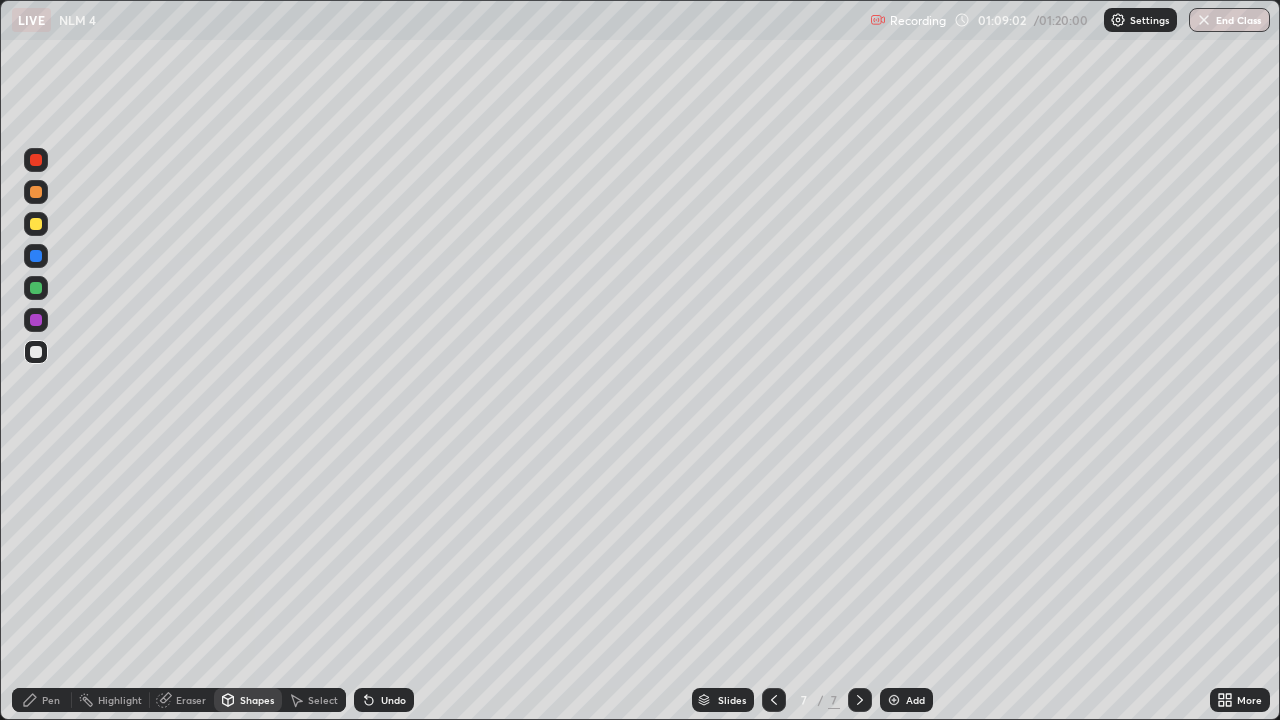 click on "Eraser" at bounding box center (182, 700) 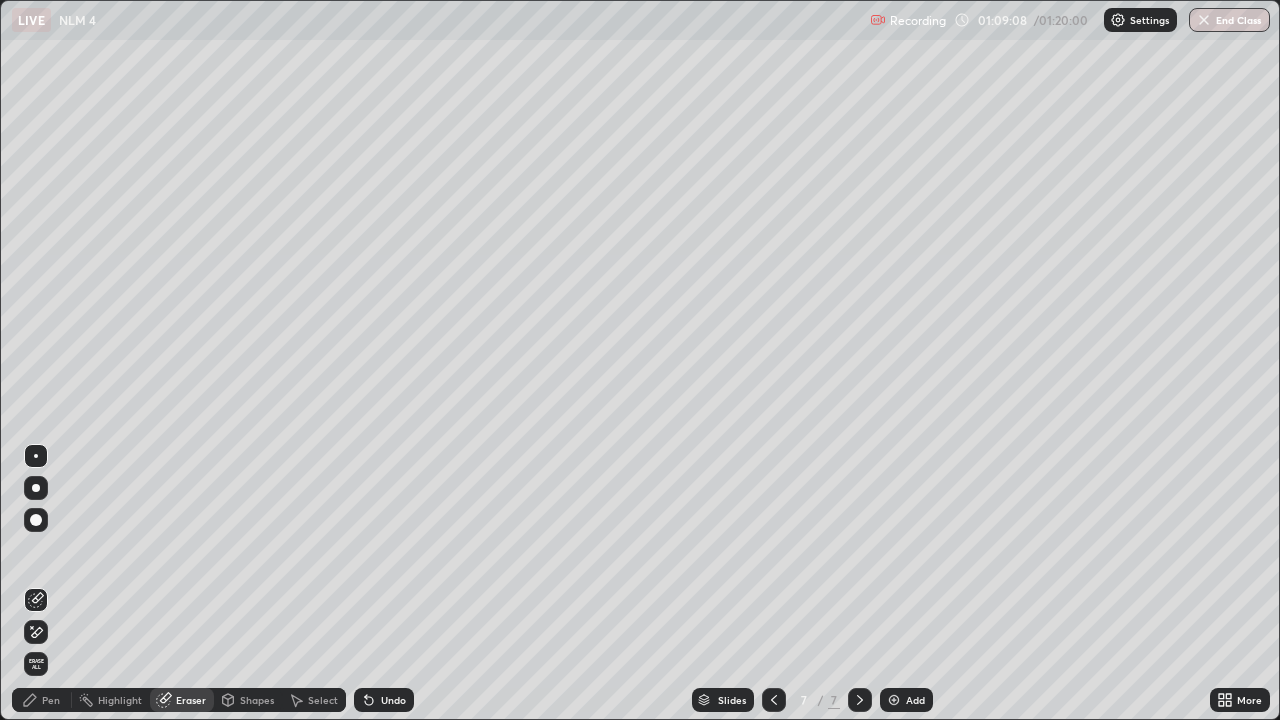 click on "Shapes" at bounding box center (257, 700) 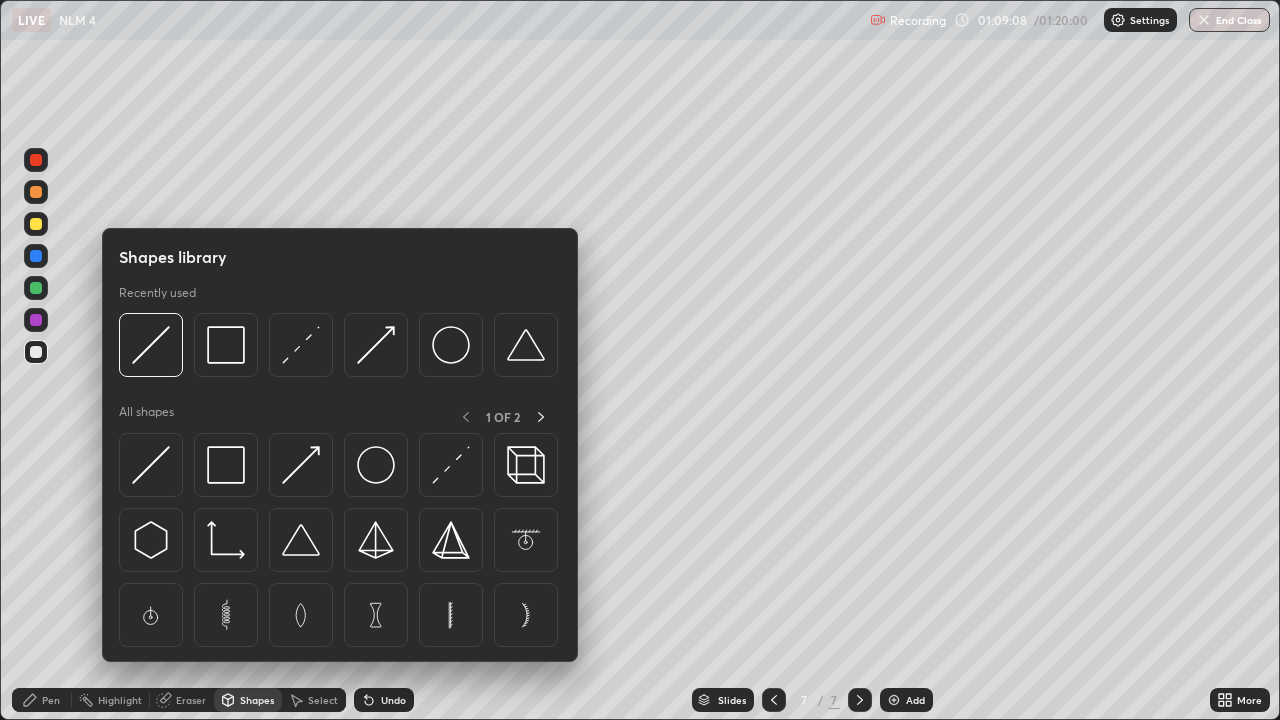 click at bounding box center (301, 345) 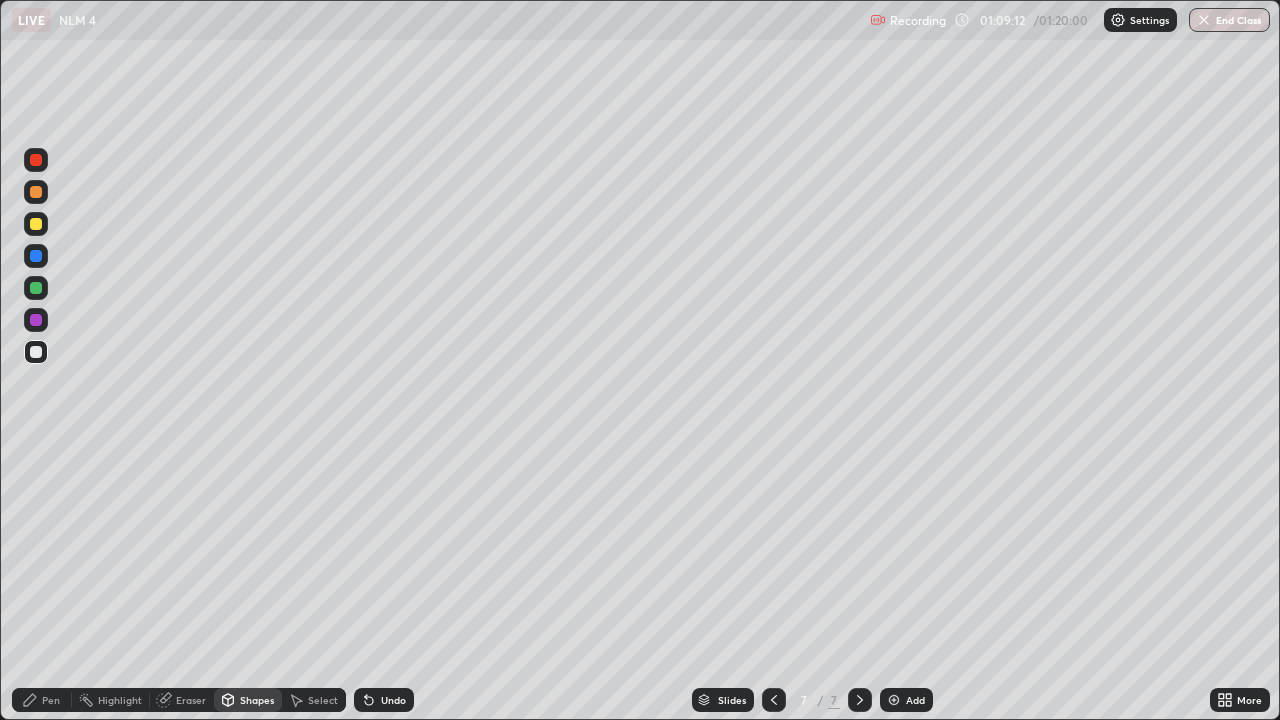 click on "Shapes" at bounding box center [248, 700] 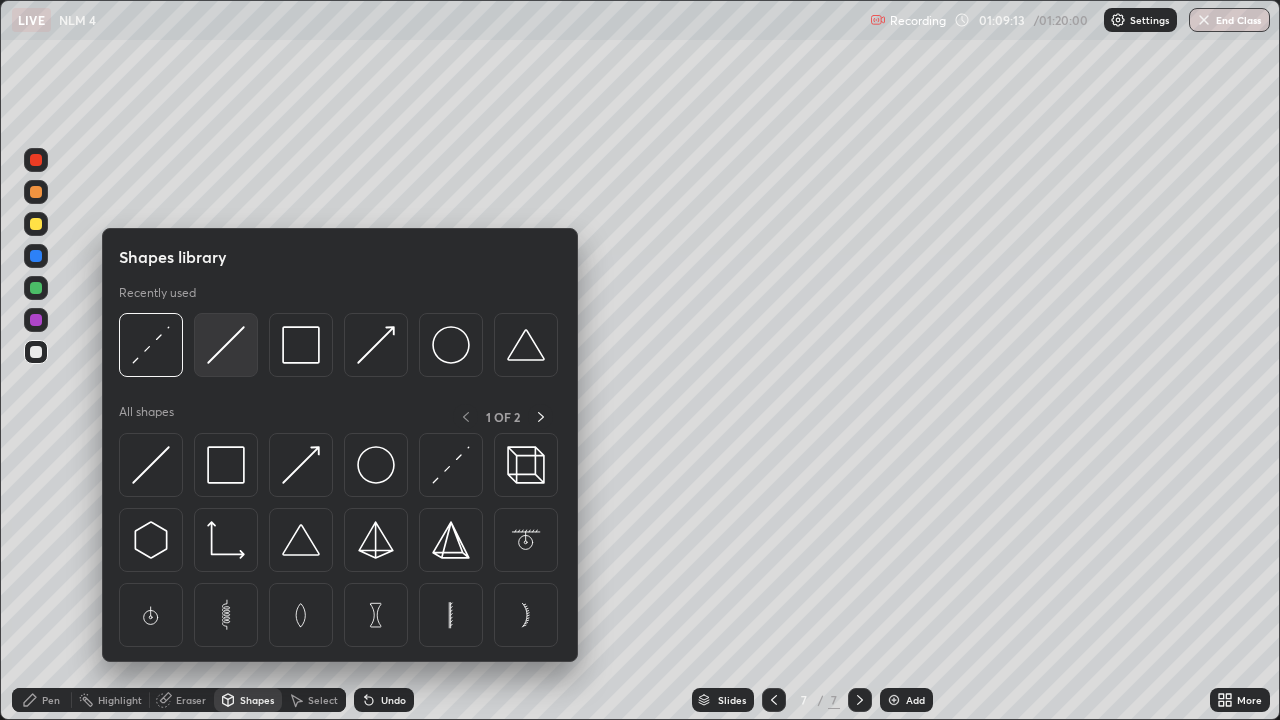 click at bounding box center (226, 345) 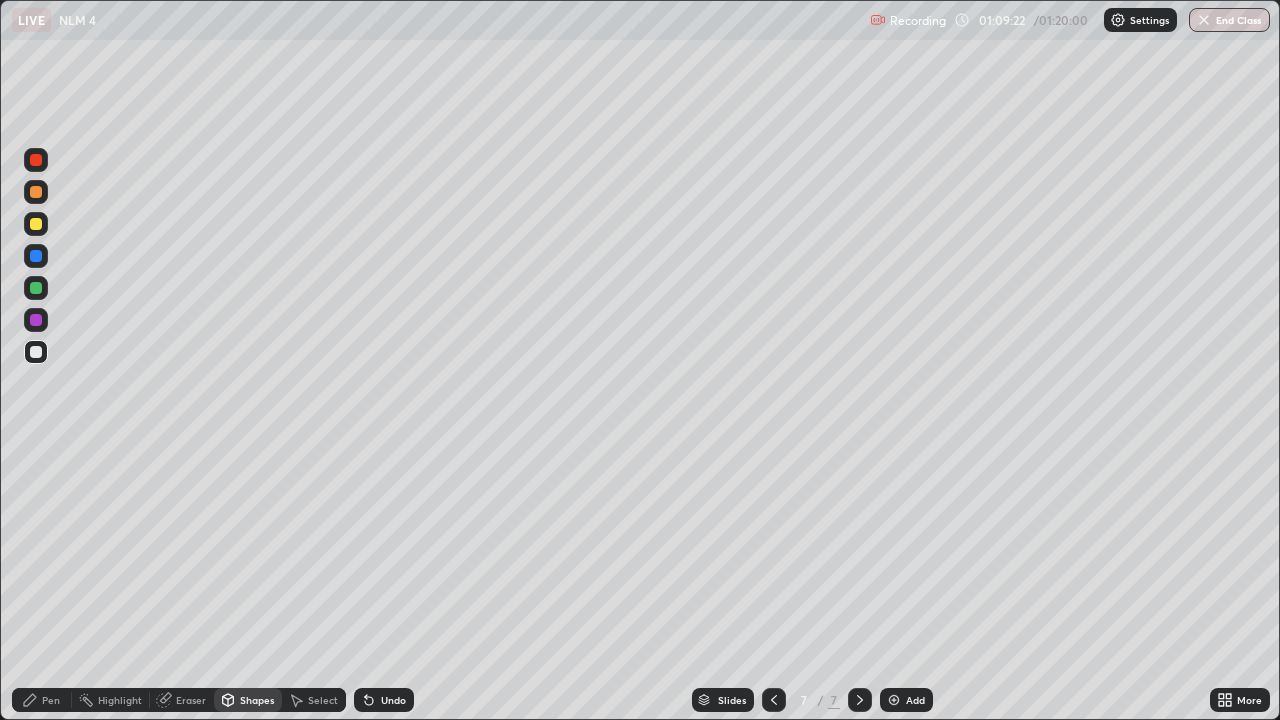 click on "Pen" at bounding box center [51, 700] 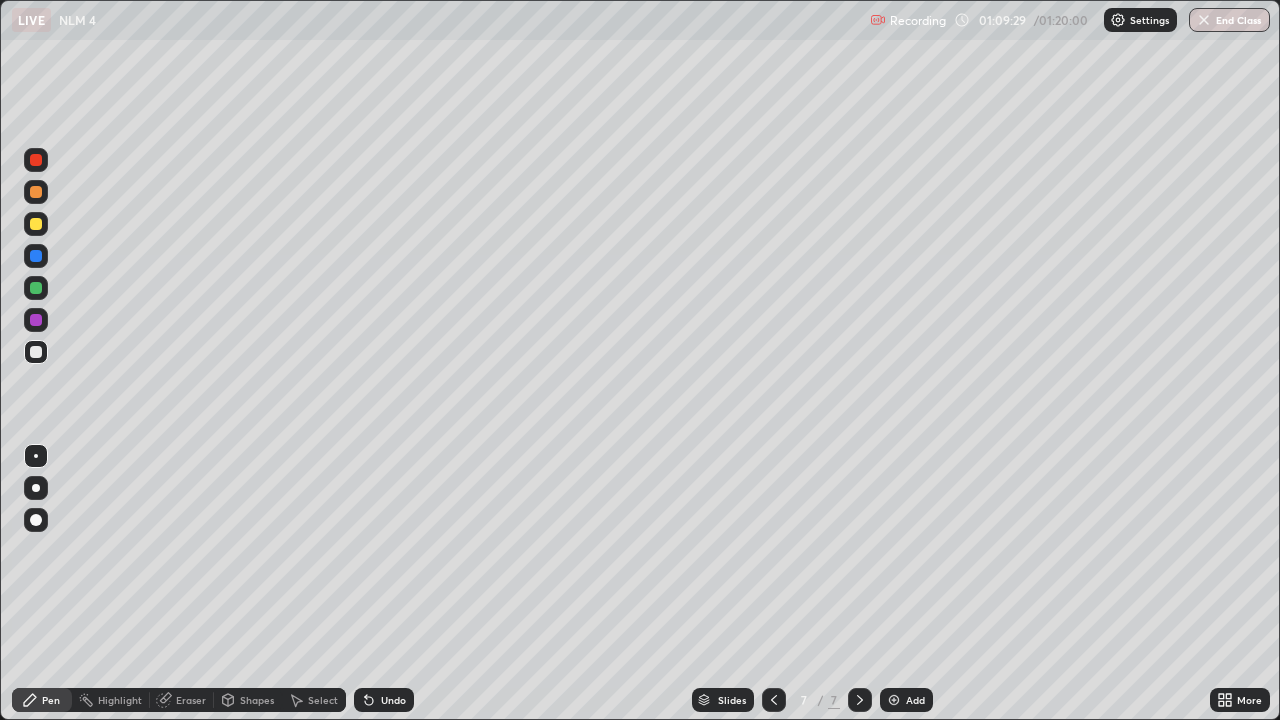 click on "Shapes" at bounding box center (248, 700) 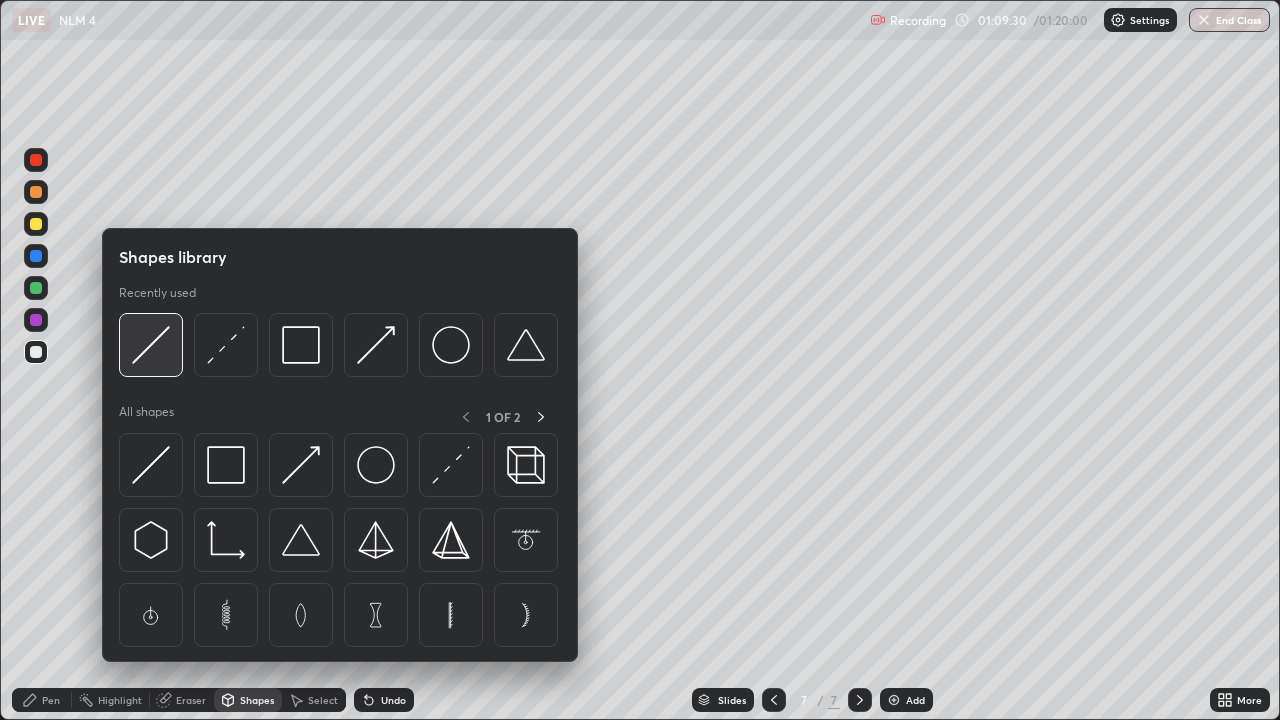 click at bounding box center [151, 345] 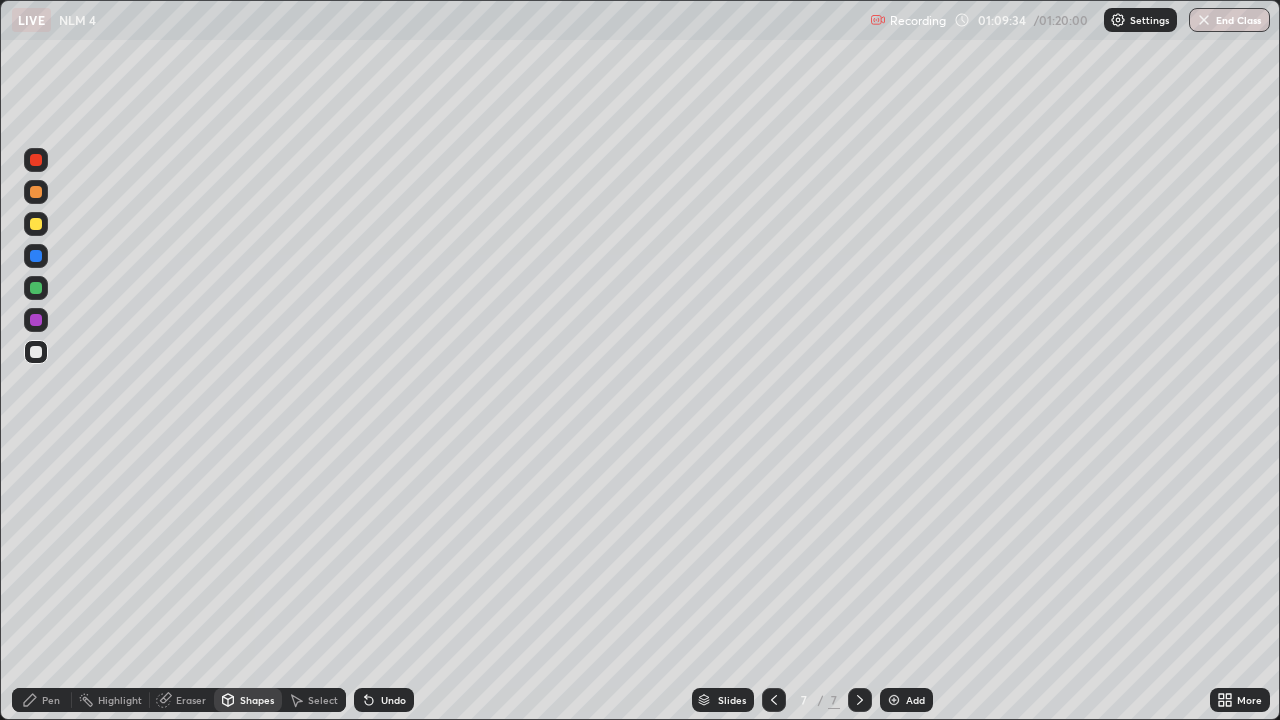 click on "Pen" at bounding box center (51, 700) 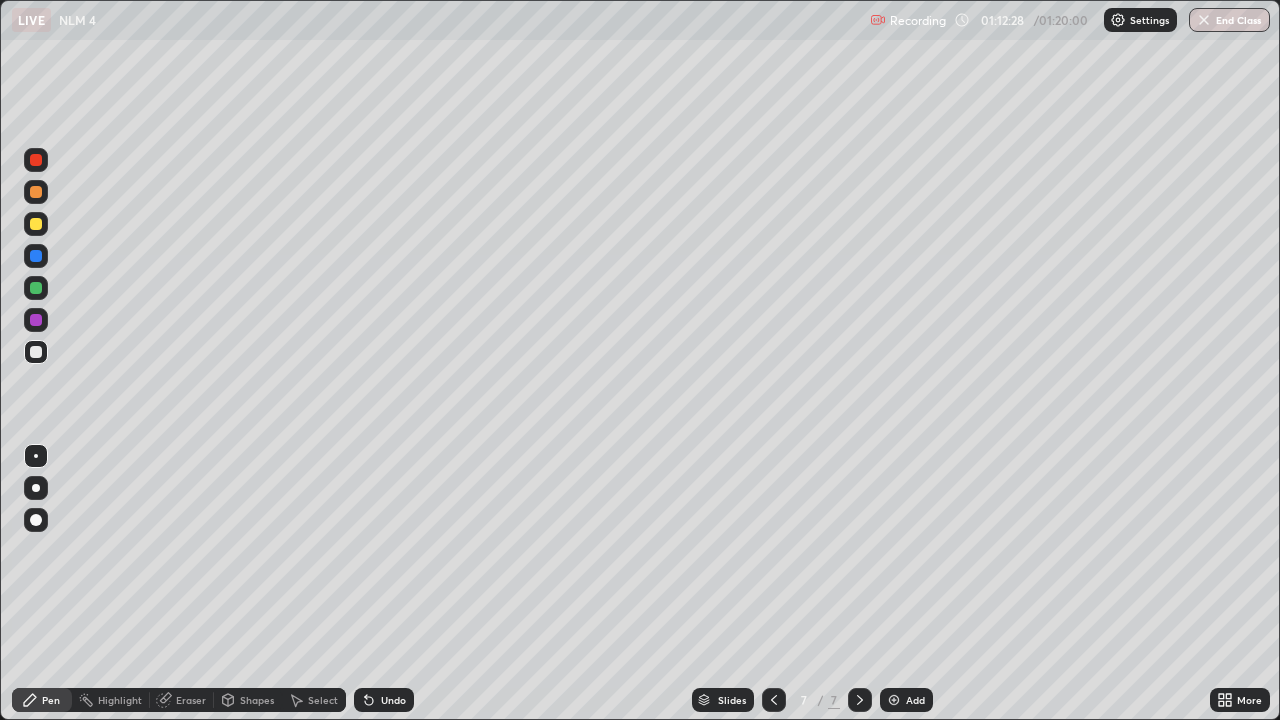 click on "Shapes" at bounding box center [257, 700] 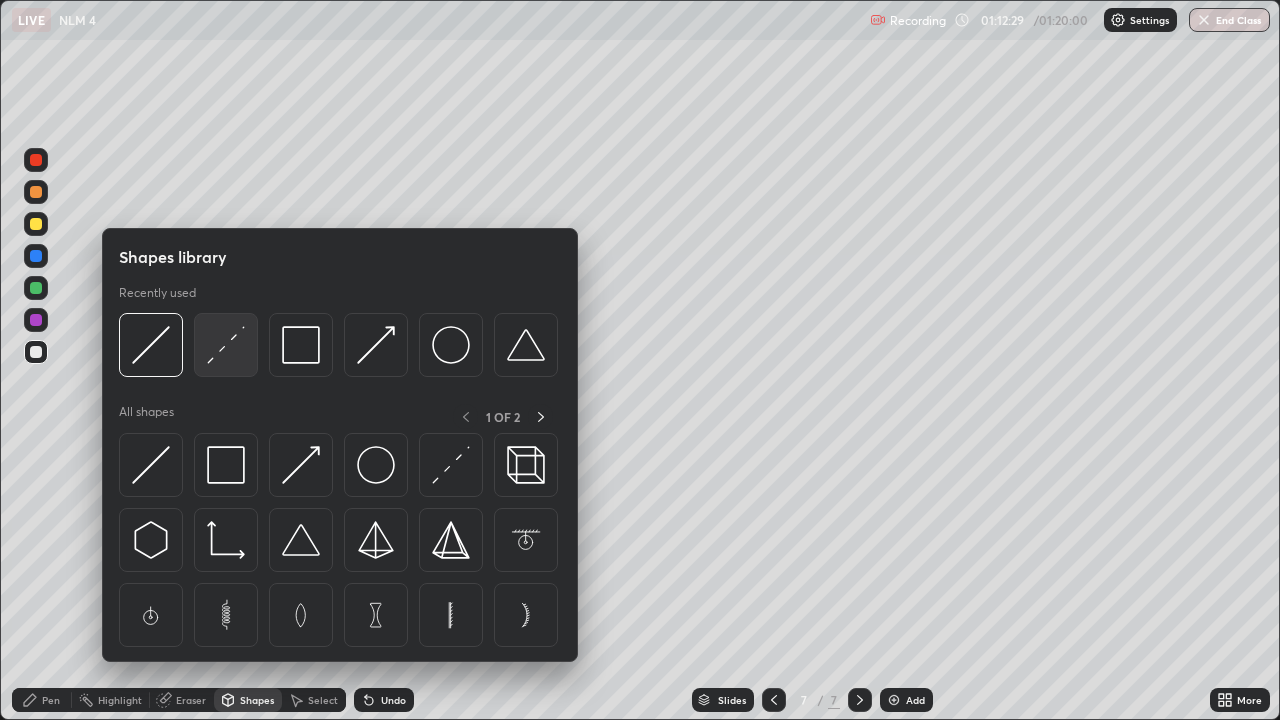 click at bounding box center [226, 345] 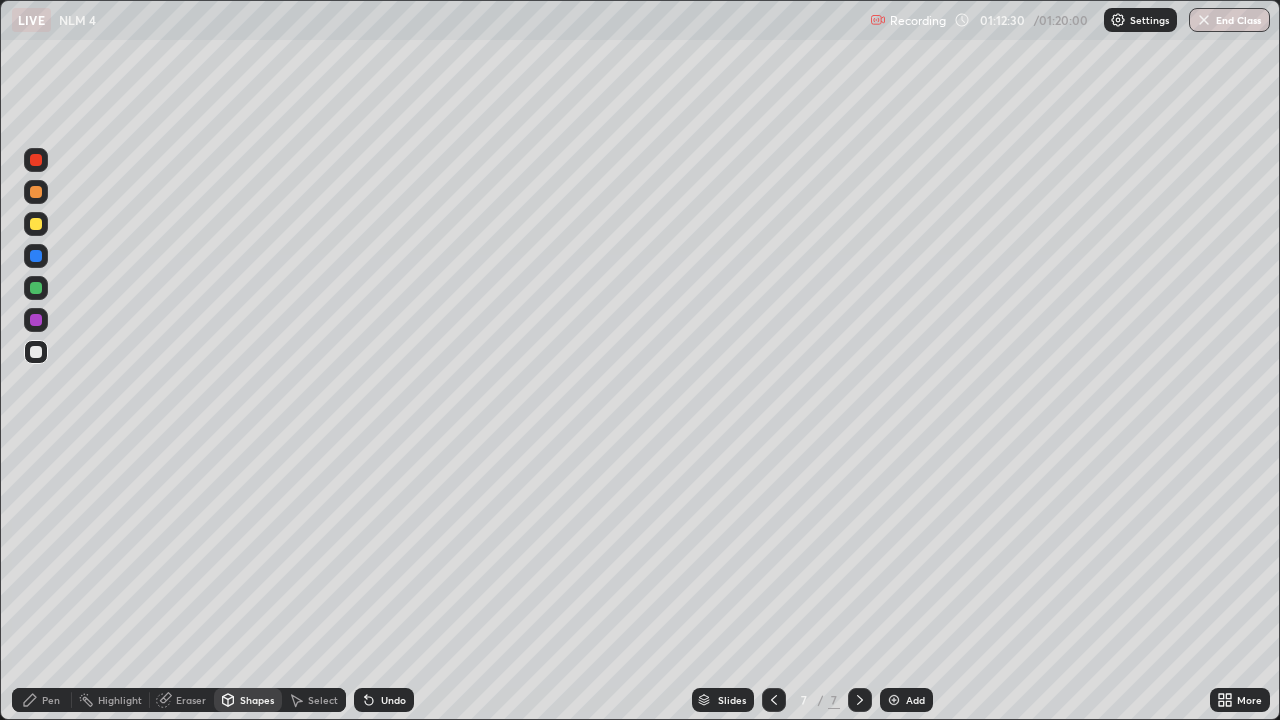 click at bounding box center [36, 320] 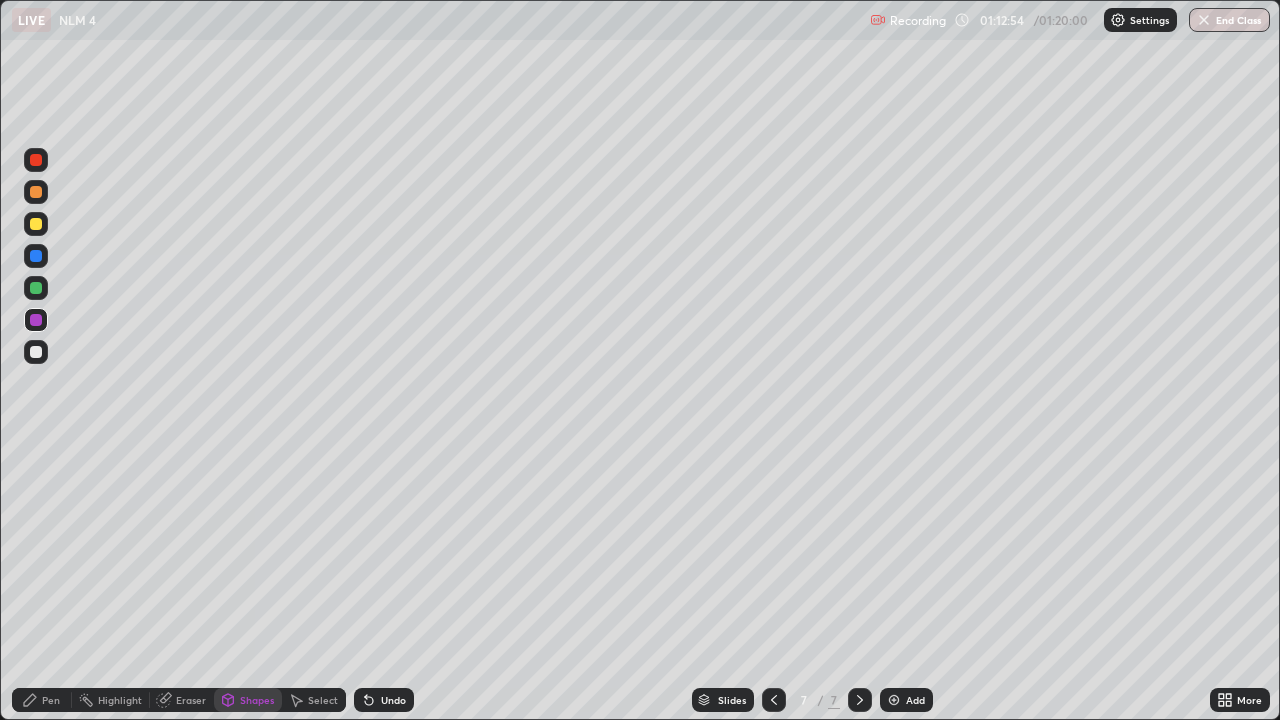 click on "Pen" at bounding box center (51, 700) 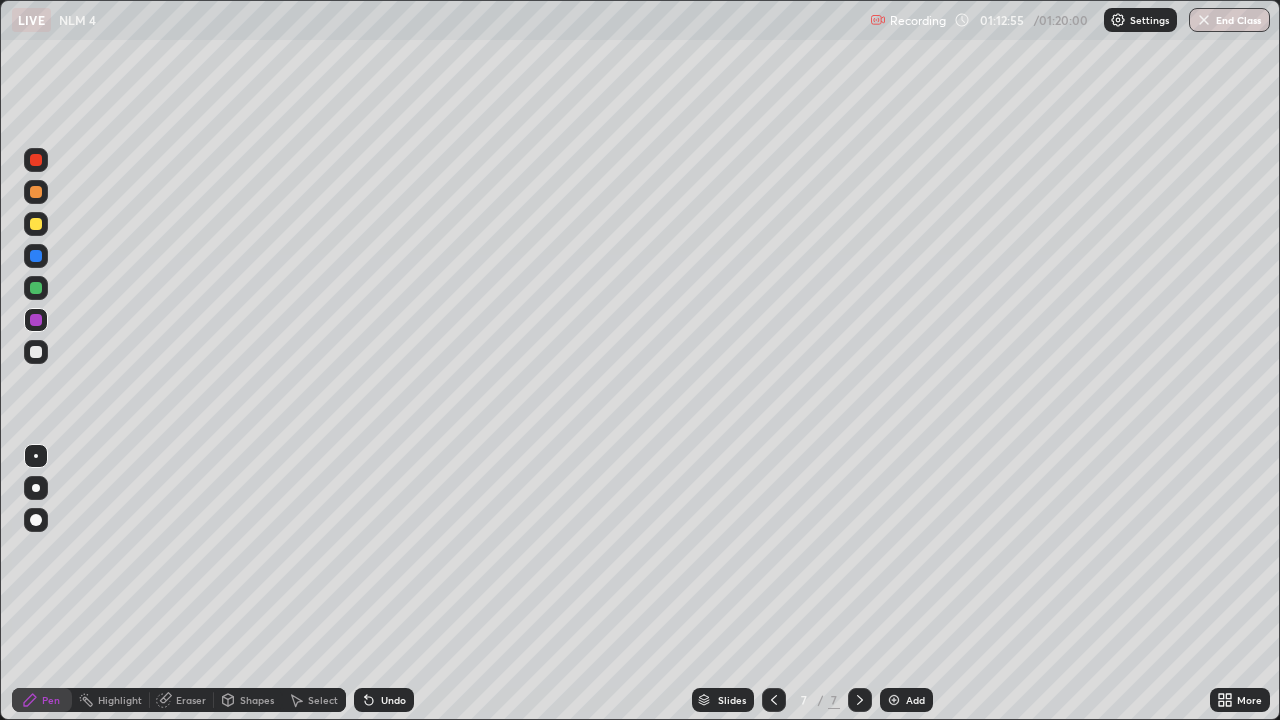 click at bounding box center (36, 288) 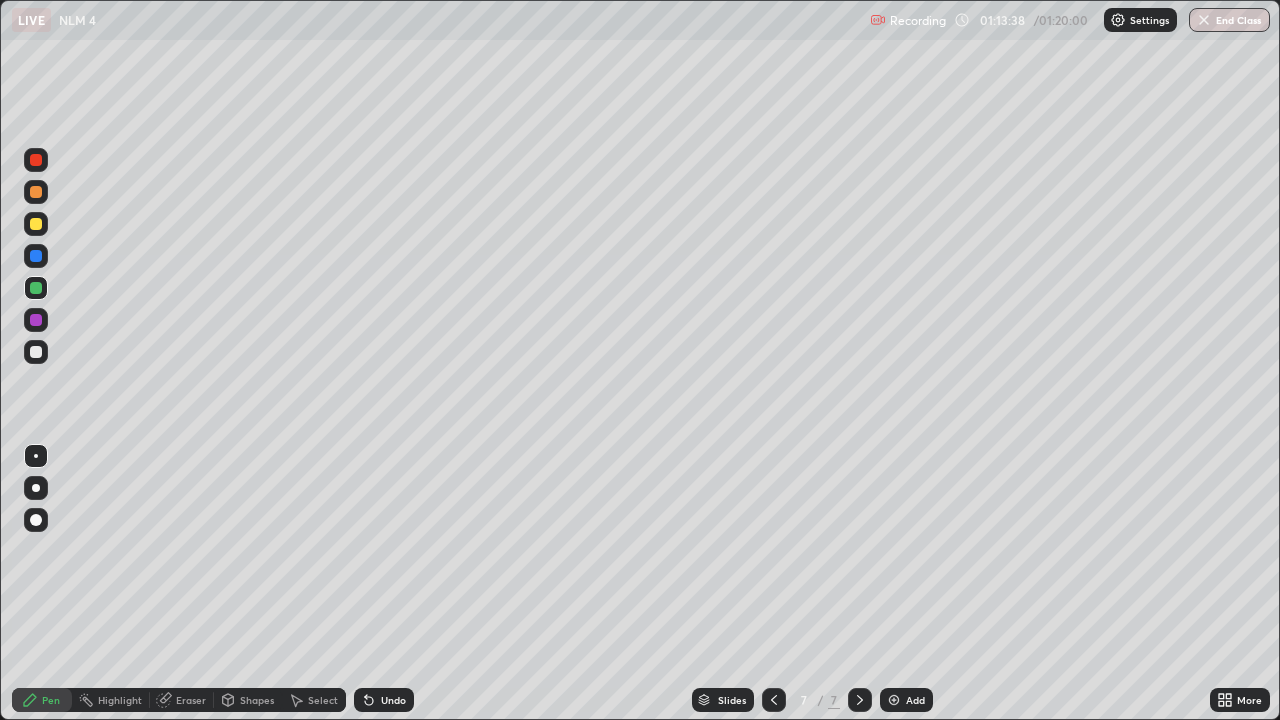 click at bounding box center [36, 224] 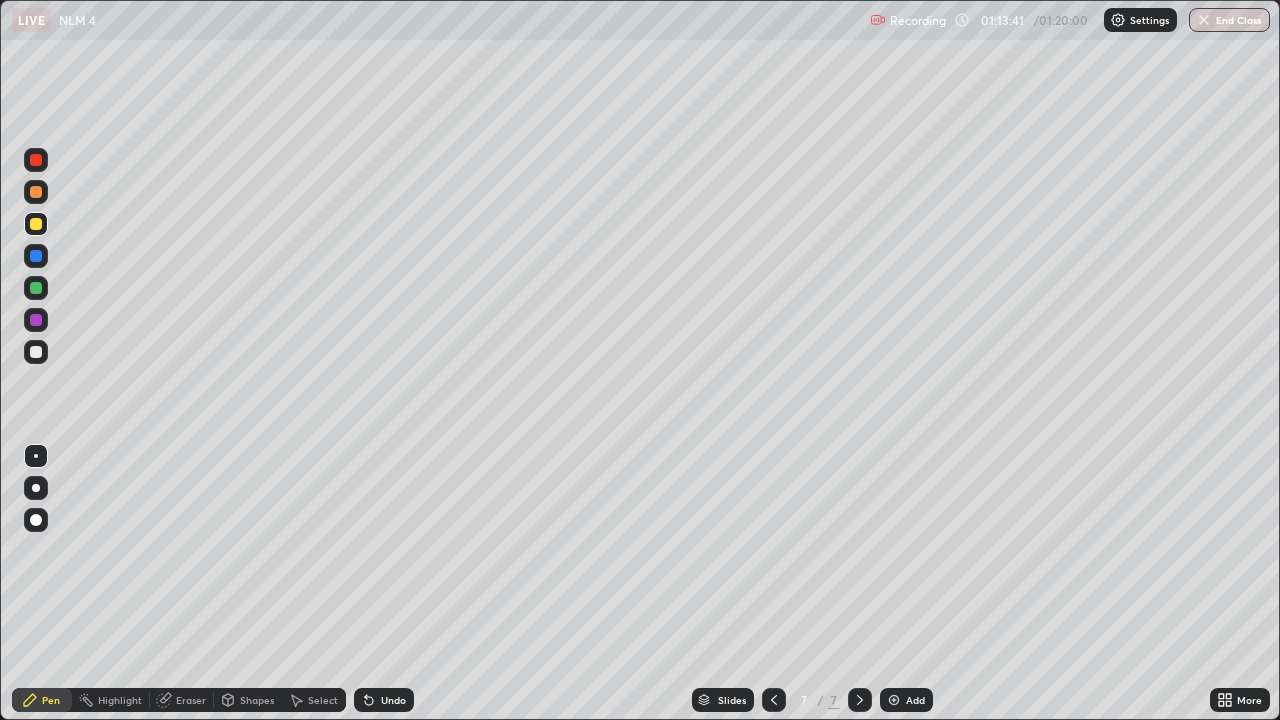 click at bounding box center [36, 192] 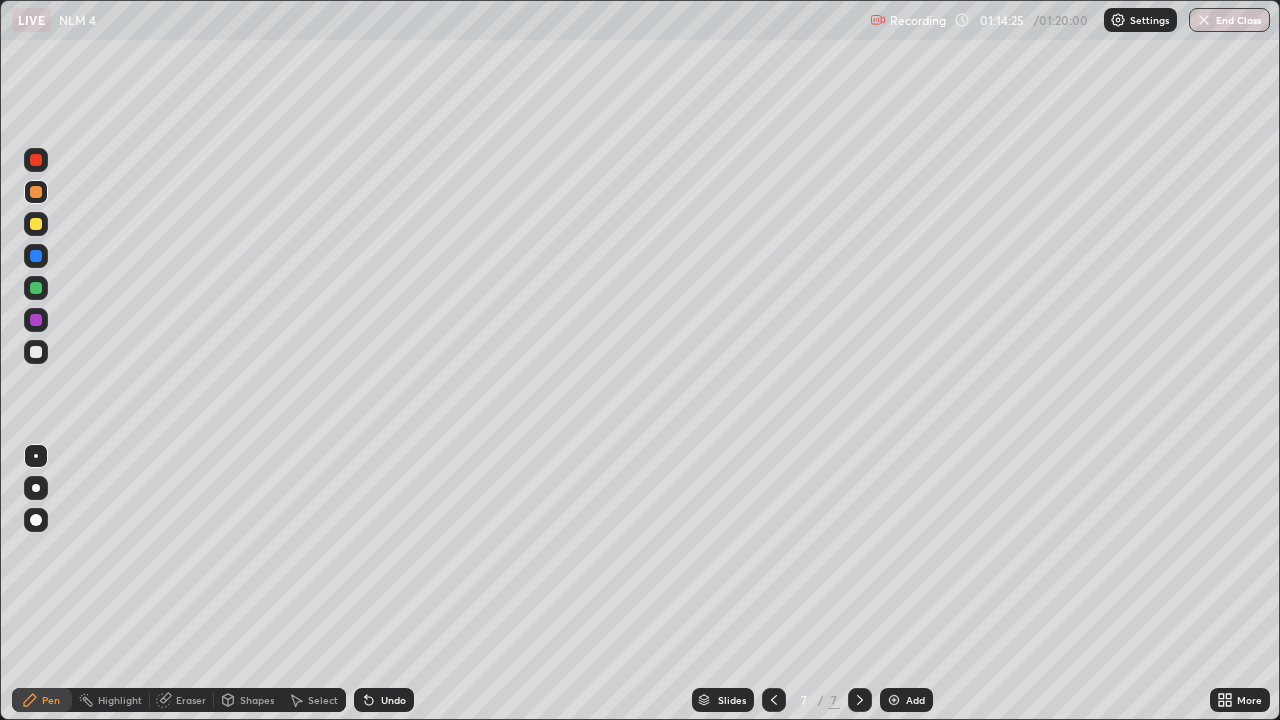 click at bounding box center (36, 288) 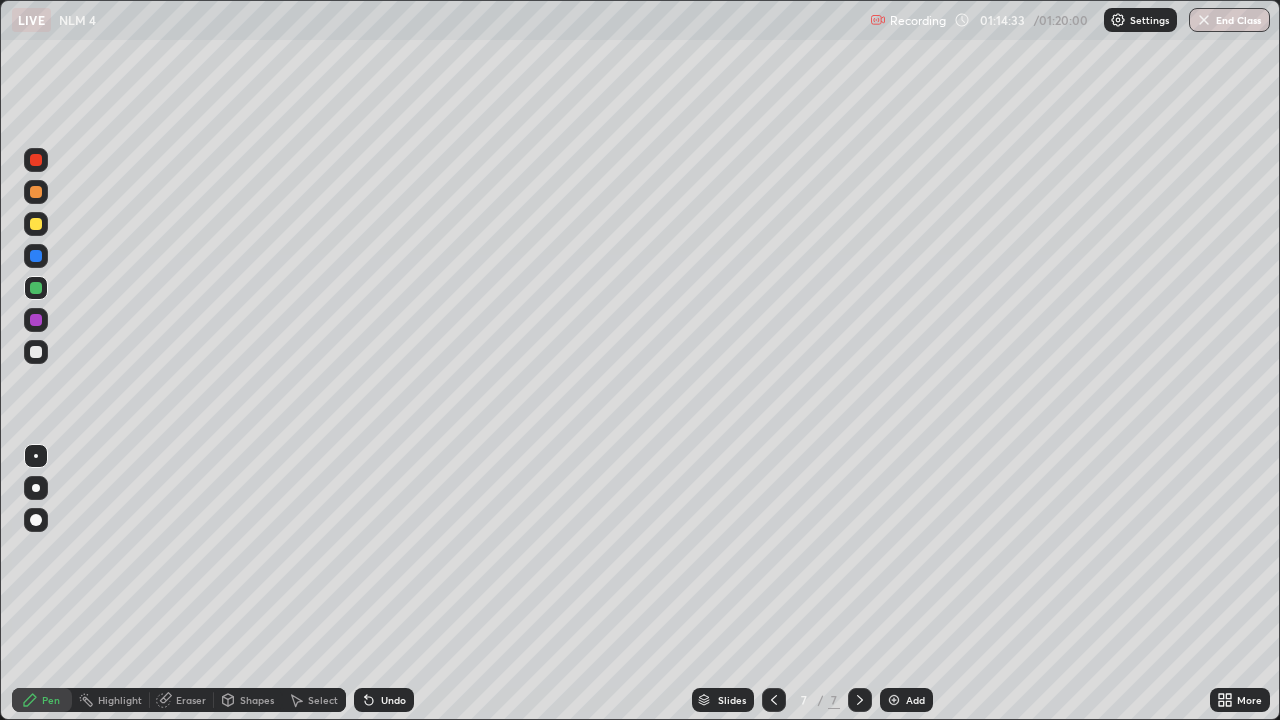 click at bounding box center [36, 352] 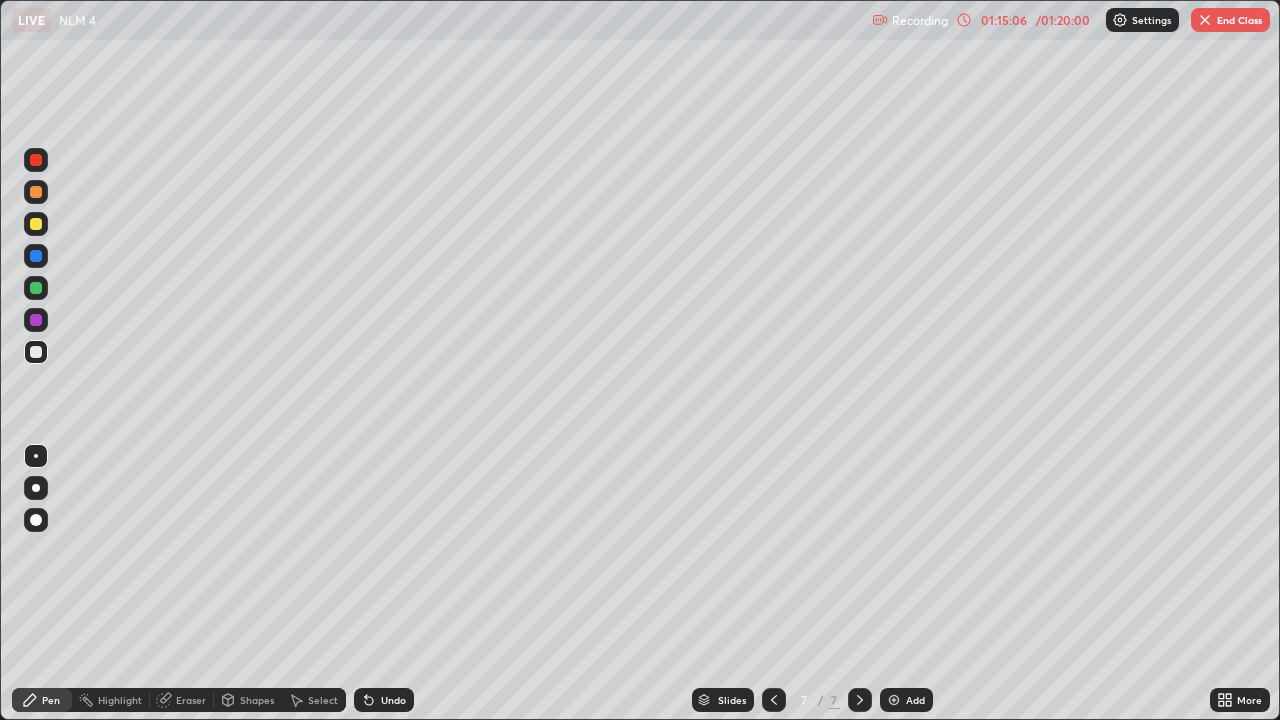 click on "Undo" at bounding box center [393, 700] 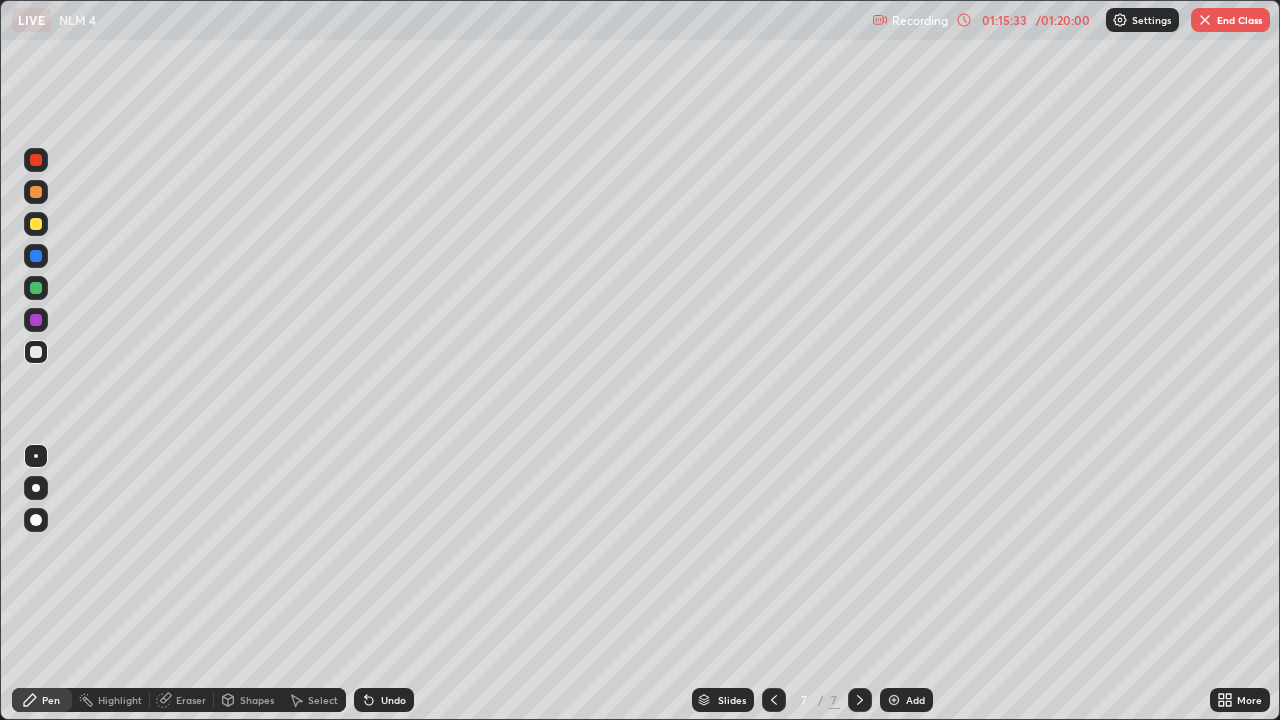 click on "Highlight" at bounding box center [120, 700] 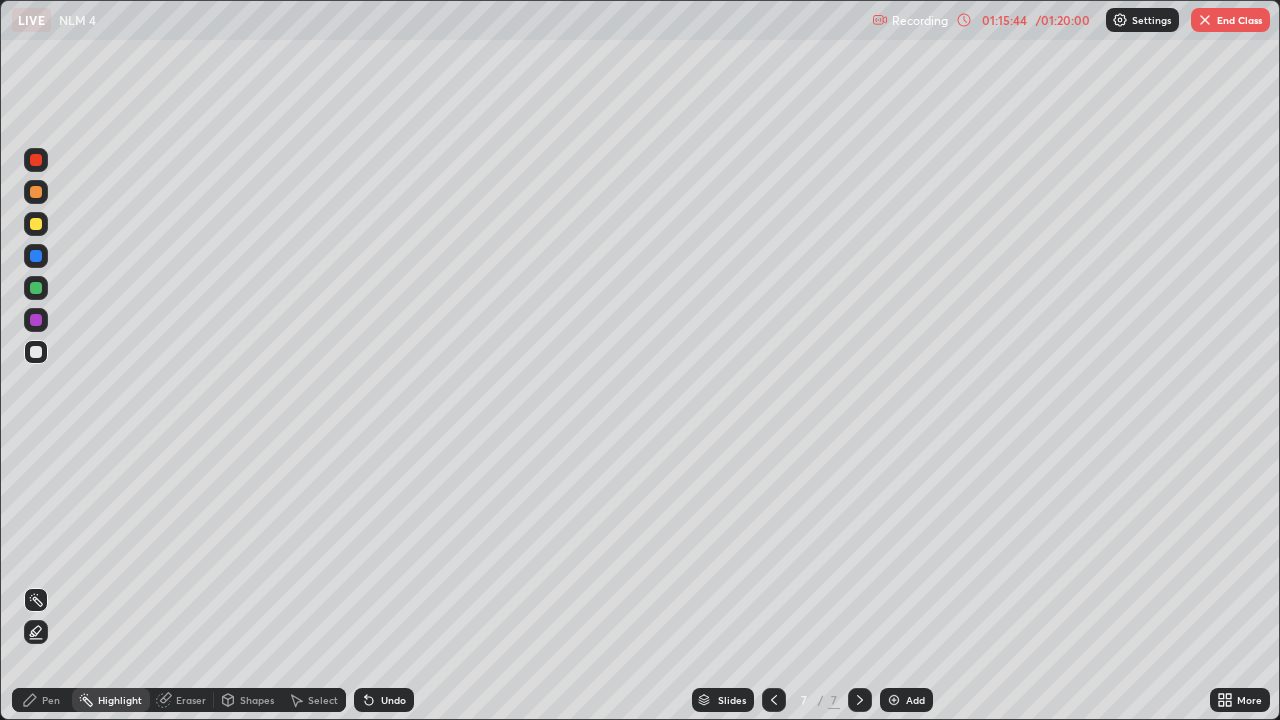 click on "Pen" at bounding box center (42, 700) 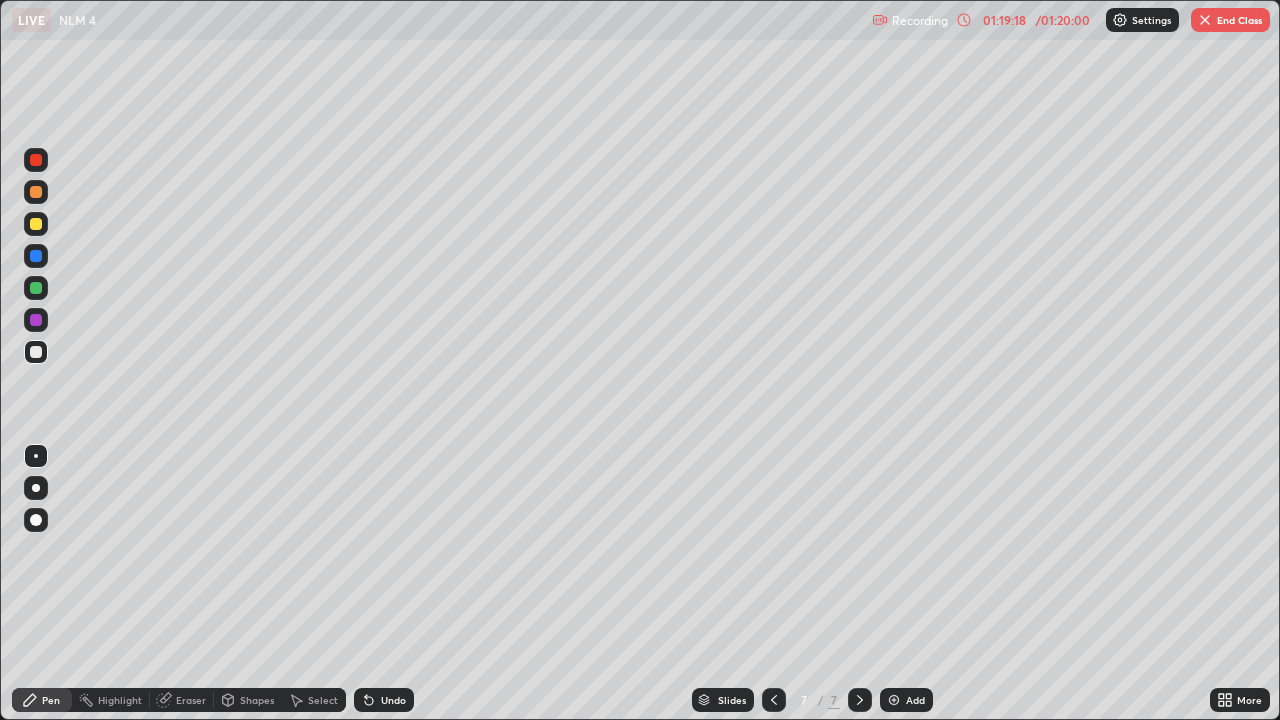 click on "Highlight" at bounding box center (120, 700) 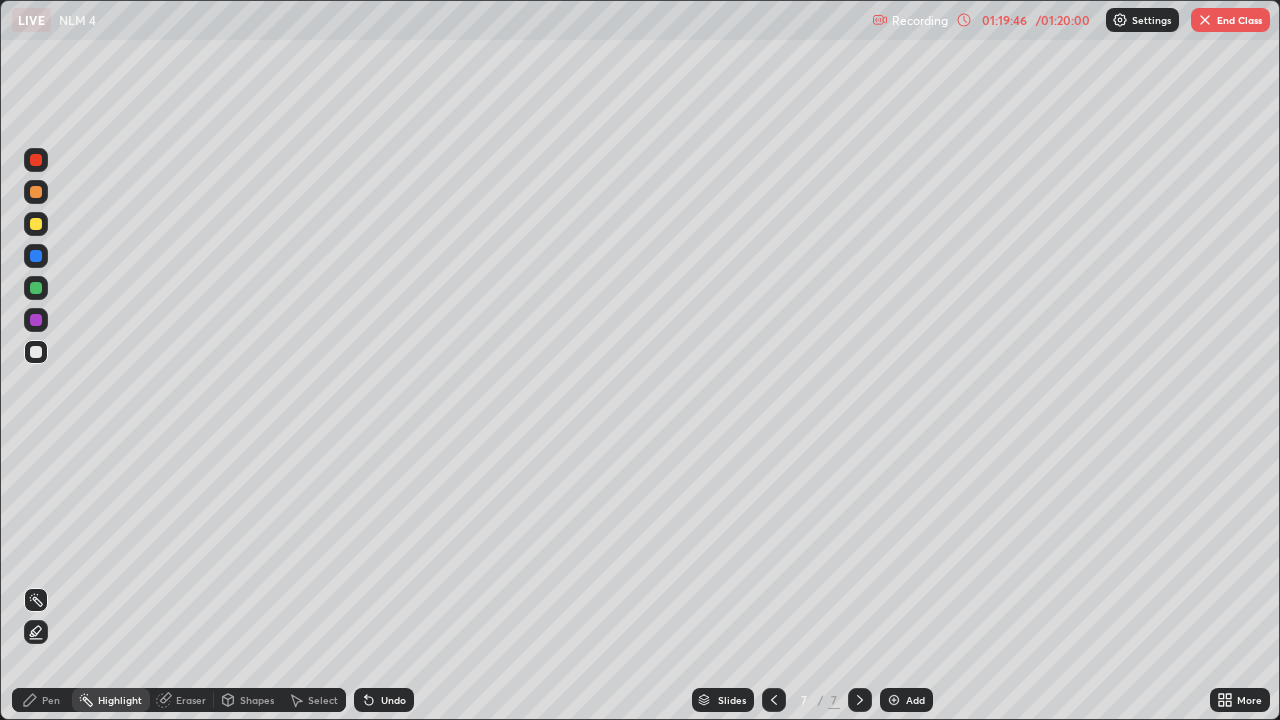 click on "End Class" at bounding box center [1230, 20] 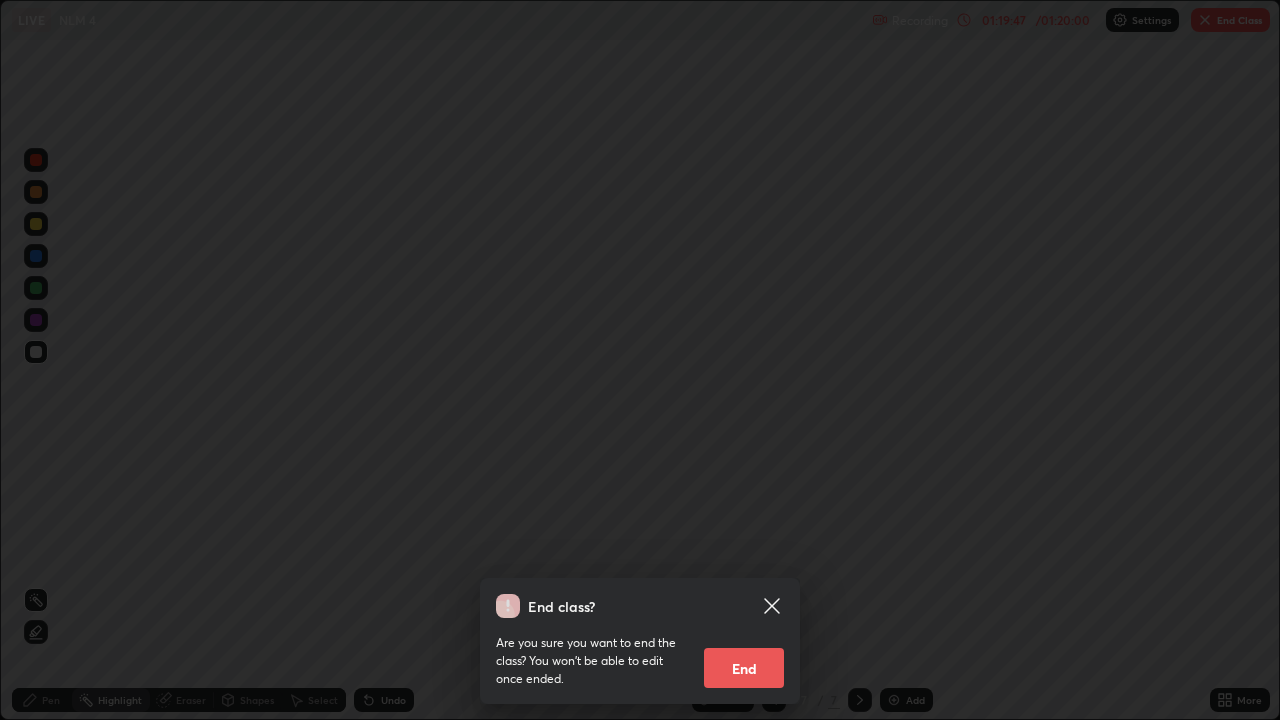 click on "End" at bounding box center (744, 668) 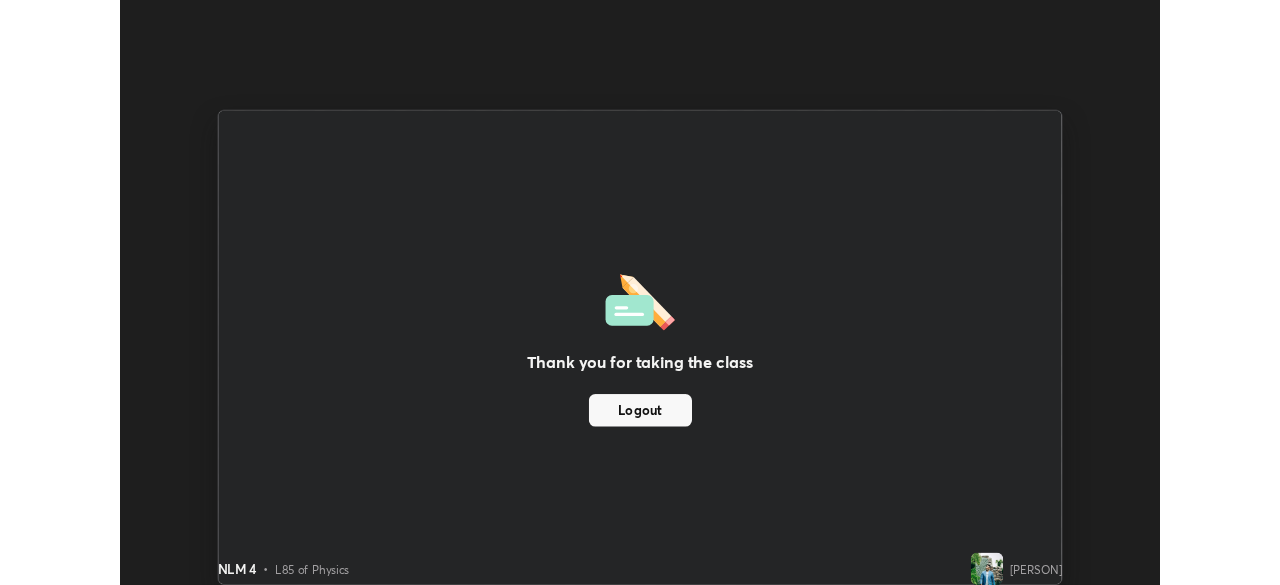 scroll, scrollTop: 585, scrollLeft: 1280, axis: both 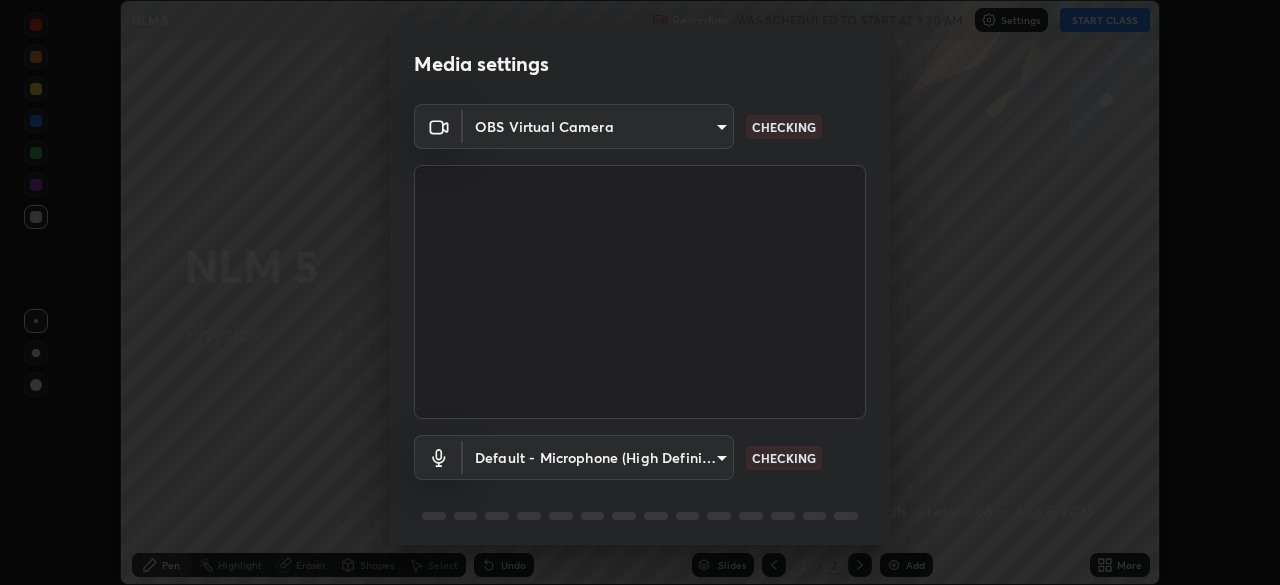 type on "cbd69d3ab31666e68bc16f5f2905db6189ec8135df4d15a94e2bba87772e1748" 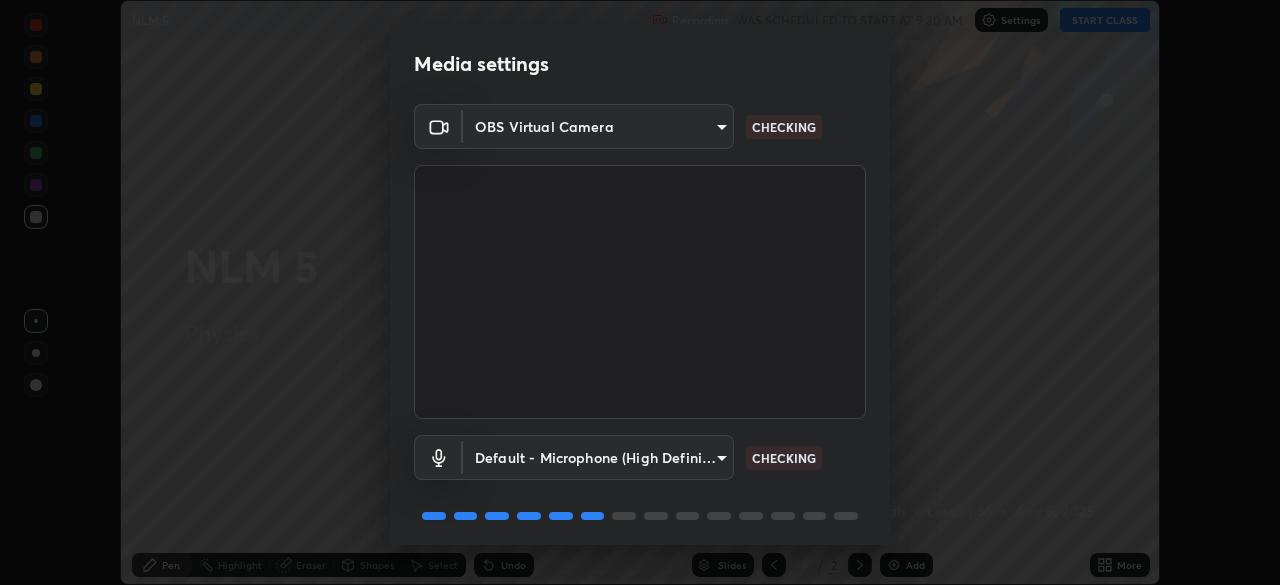 click on "Media settings OBS Virtual Camera cbd69d3ab31666e68bc16f5f2905db6189ec8135df4d15a94e2bba87772e1748 CHECKING Default - Microphone (High Definition Audio Device) default CHECKING 1 / 5 Next" at bounding box center [640, 292] 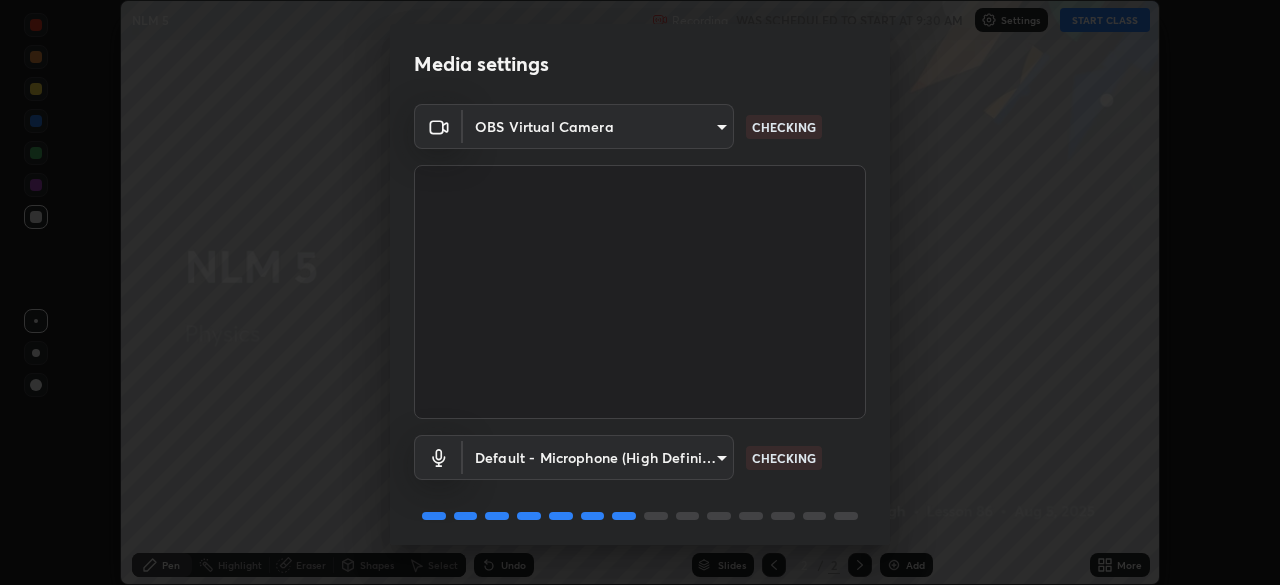 click on "Media settings OBS Virtual Camera cbd69d3ab31666e68bc16f5f2905db6189ec8135df4d15a94e2bba87772e1748 CHECKING Default - Microphone (High Definition Audio Device) default CHECKING 1 / 5 Next" at bounding box center [640, 292] 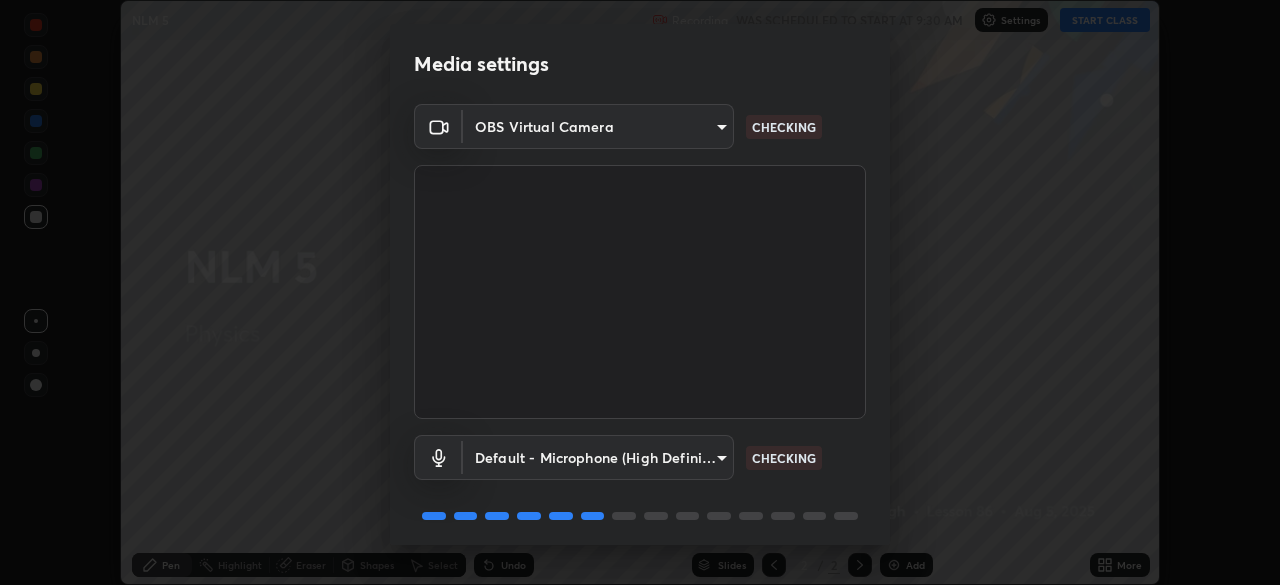 click on "Media settings OBS Virtual Camera cbd69d3ab31666e68bc16f5f2905db6189ec8135df4d15a94e2bba87772e1748 CHECKING Default - Microphone (High Definition Audio Device) default CHECKING 1 / 5 Next" at bounding box center (640, 292) 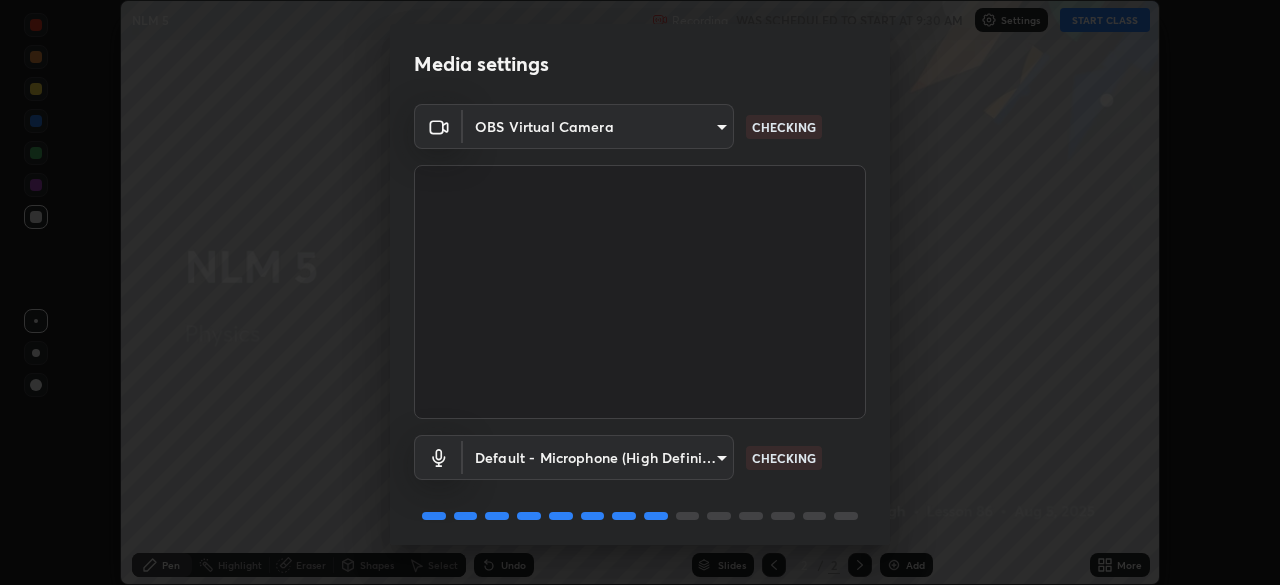 click on "Media settings OBS Virtual Camera cbd69d3ab31666e68bc16f5f2905db6189ec8135df4d15a94e2bba87772e1748 CHECKING Default - Microphone (High Definition Audio Device) default CHECKING 1 / 5 Next" at bounding box center [640, 292] 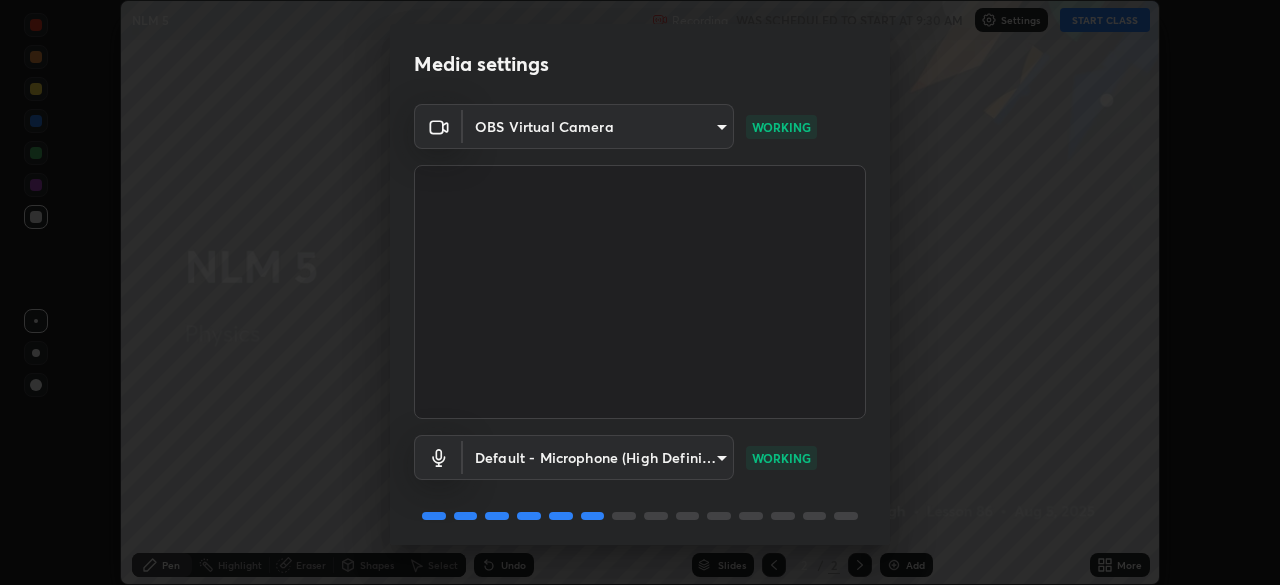click on "Media settings OBS Virtual Camera cbd69d3ab31666e68bc16f5f2905db6189ec8135df4d15a94e2bba87772e1748 WORKING Default - Microphone (High Definition Audio Device) default WORKING 1 / 5 Next" at bounding box center [640, 292] 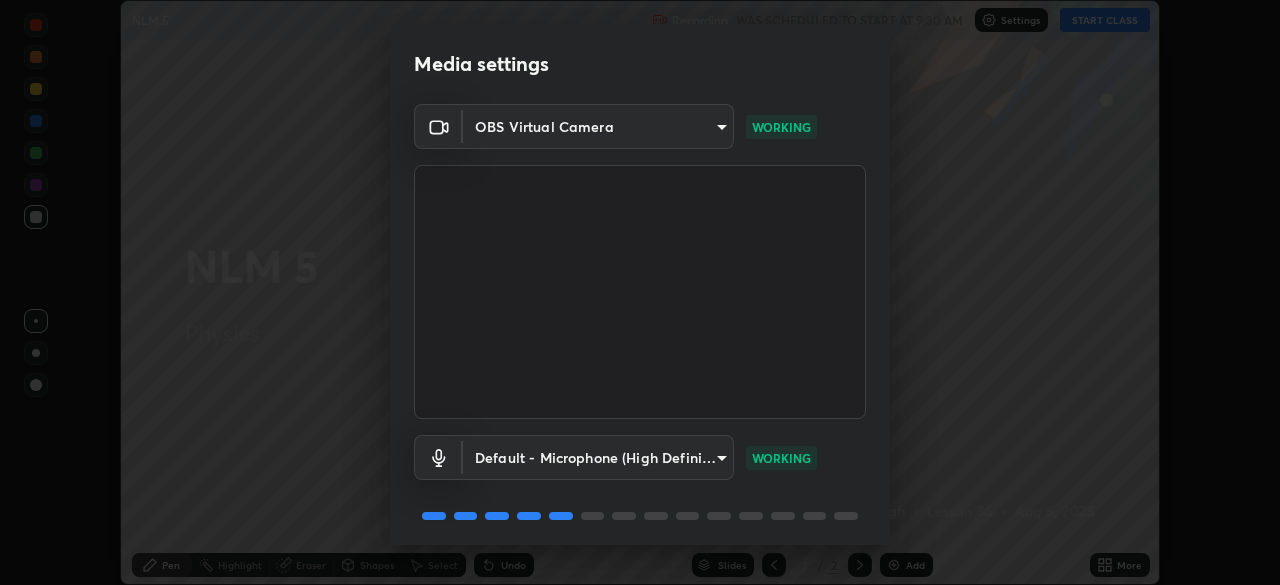 click on "Media settings OBS Virtual Camera cbd69d3ab31666e68bc16f5f2905db6189ec8135df4d15a94e2bba87772e1748 WORKING Default - Microphone (High Definition Audio Device) default WORKING 1 / 5 Next" at bounding box center [640, 292] 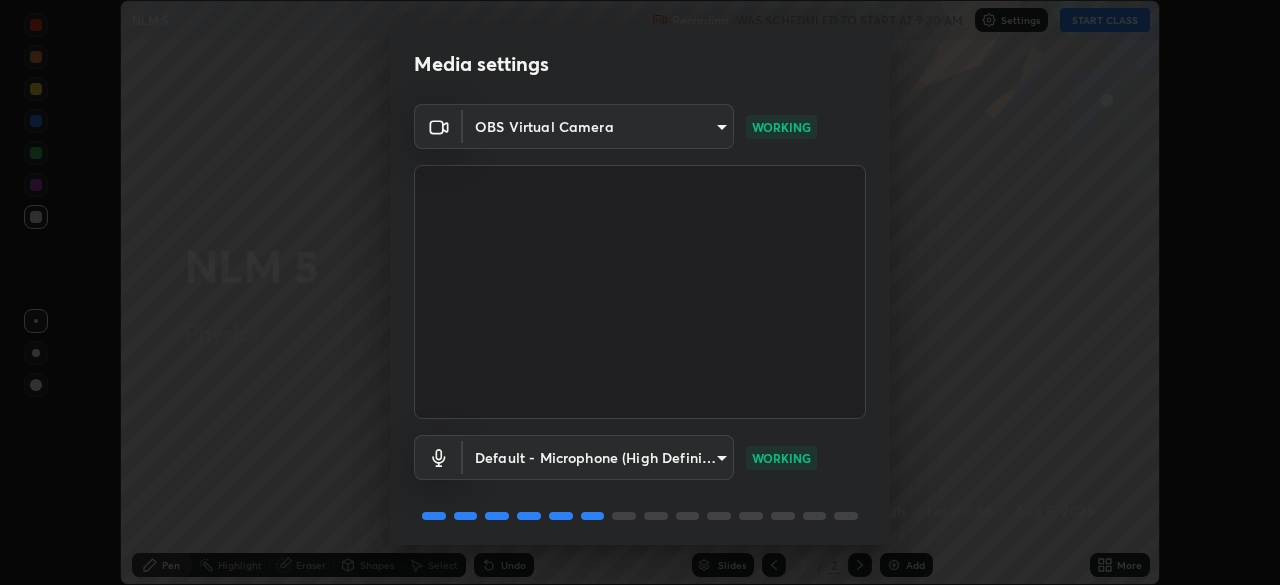 scroll, scrollTop: 71, scrollLeft: 0, axis: vertical 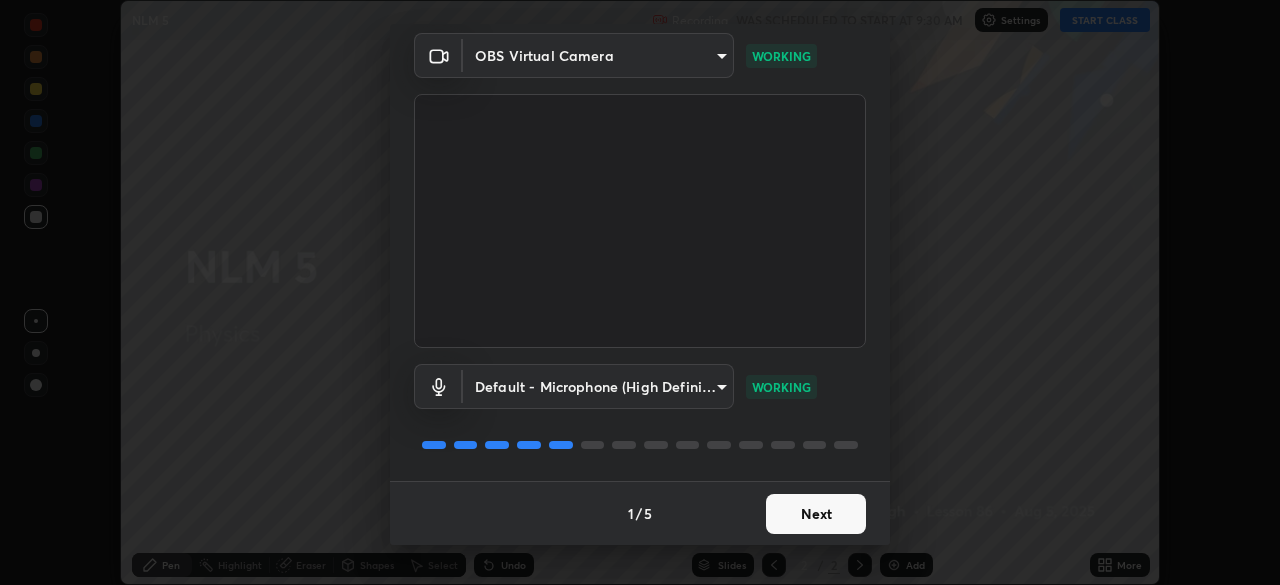 click on "Next" at bounding box center [816, 514] 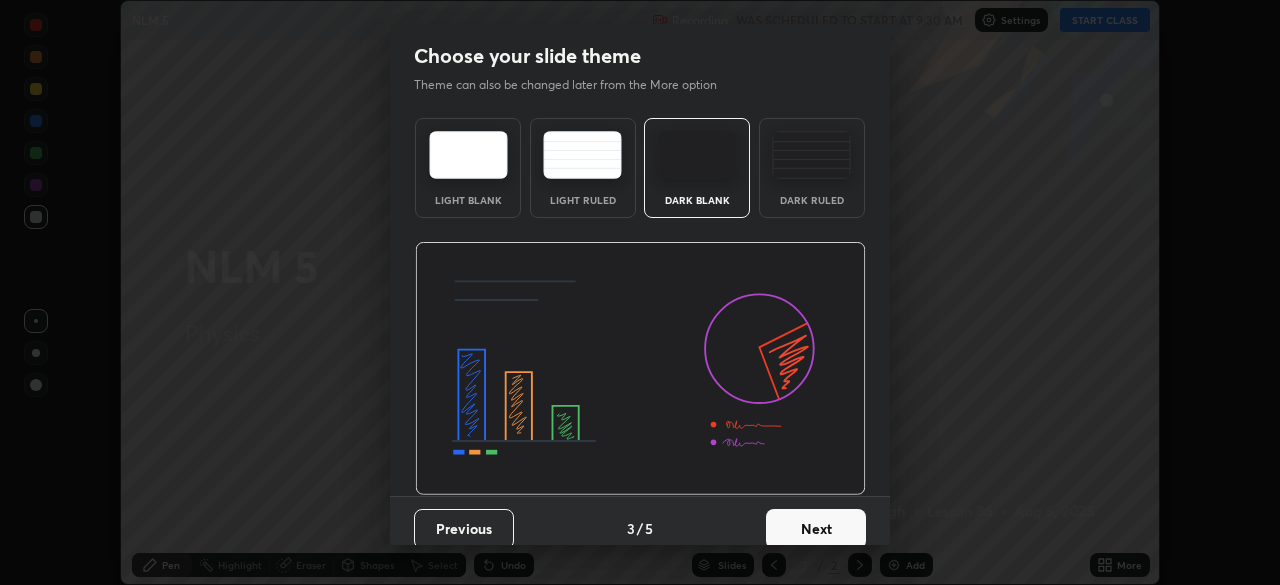 click on "Next" at bounding box center (816, 529) 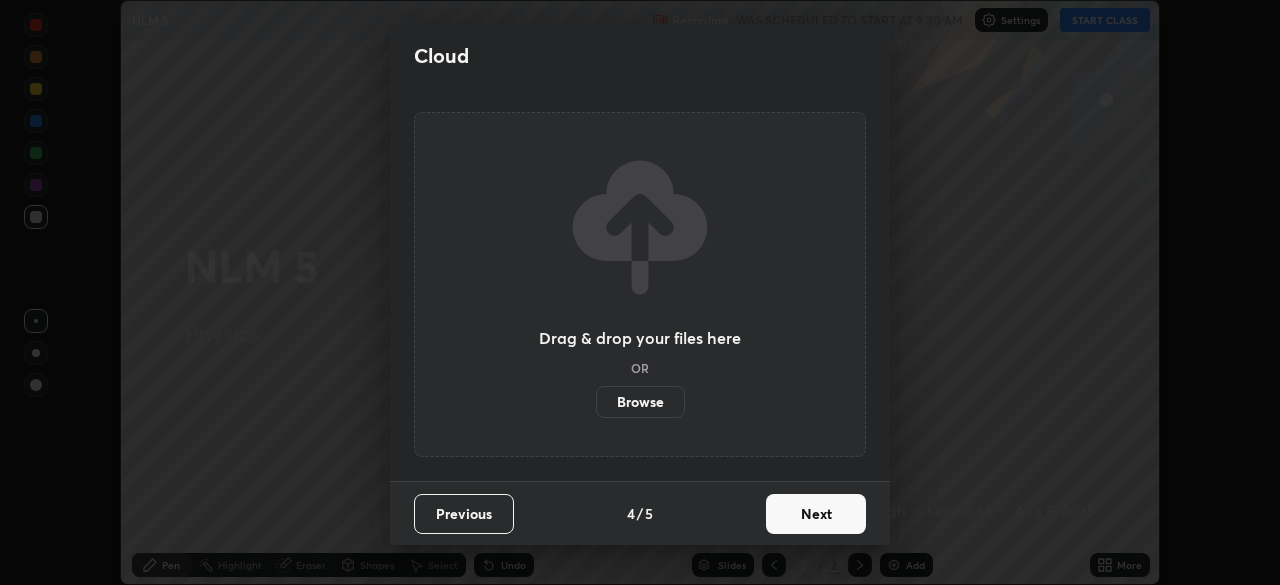 click on "Next" at bounding box center (816, 514) 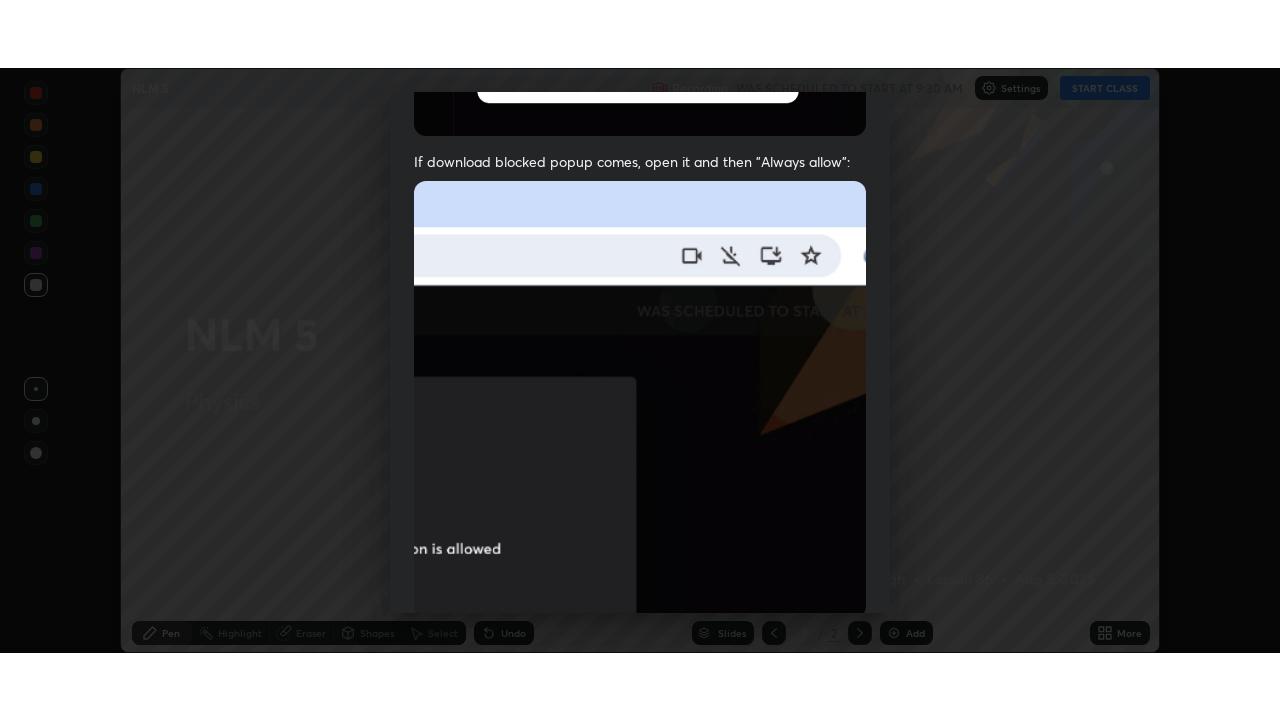 scroll, scrollTop: 479, scrollLeft: 0, axis: vertical 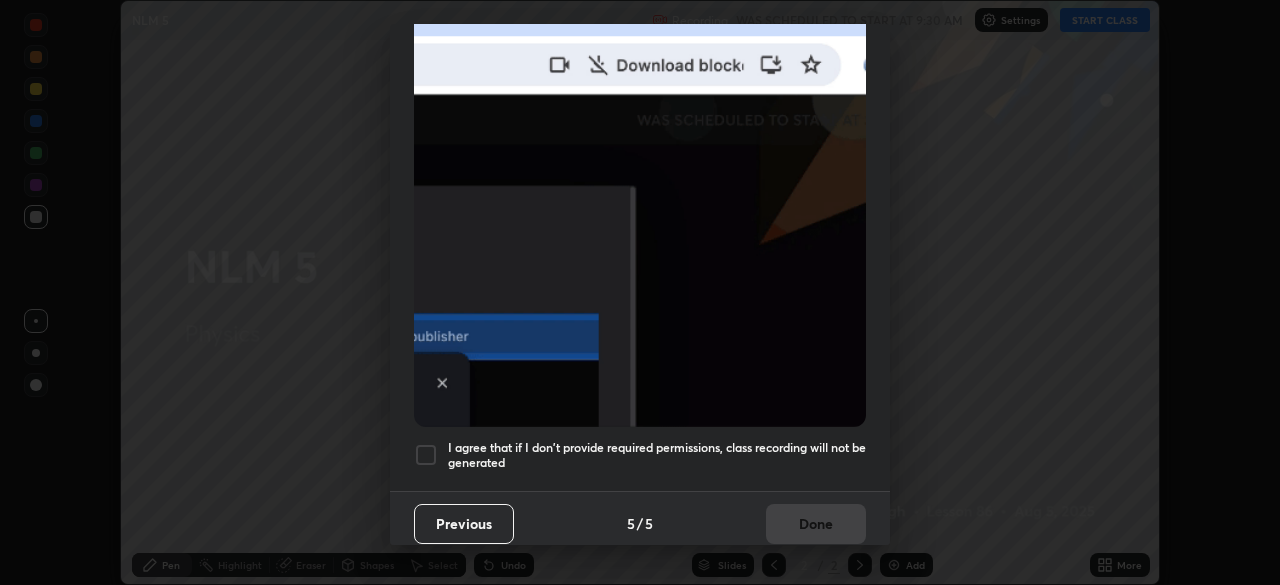 click on "Previous 5 / 5 Done" at bounding box center (640, 523) 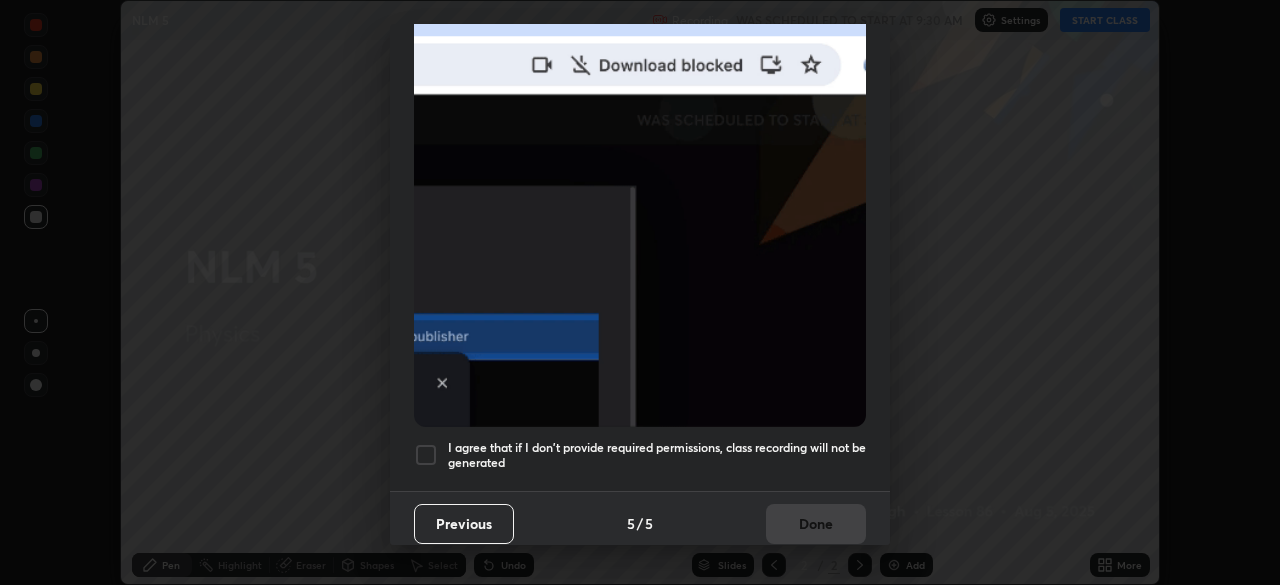click on "I agree that if I don't provide required permissions, class recording will not be generated" at bounding box center (657, 455) 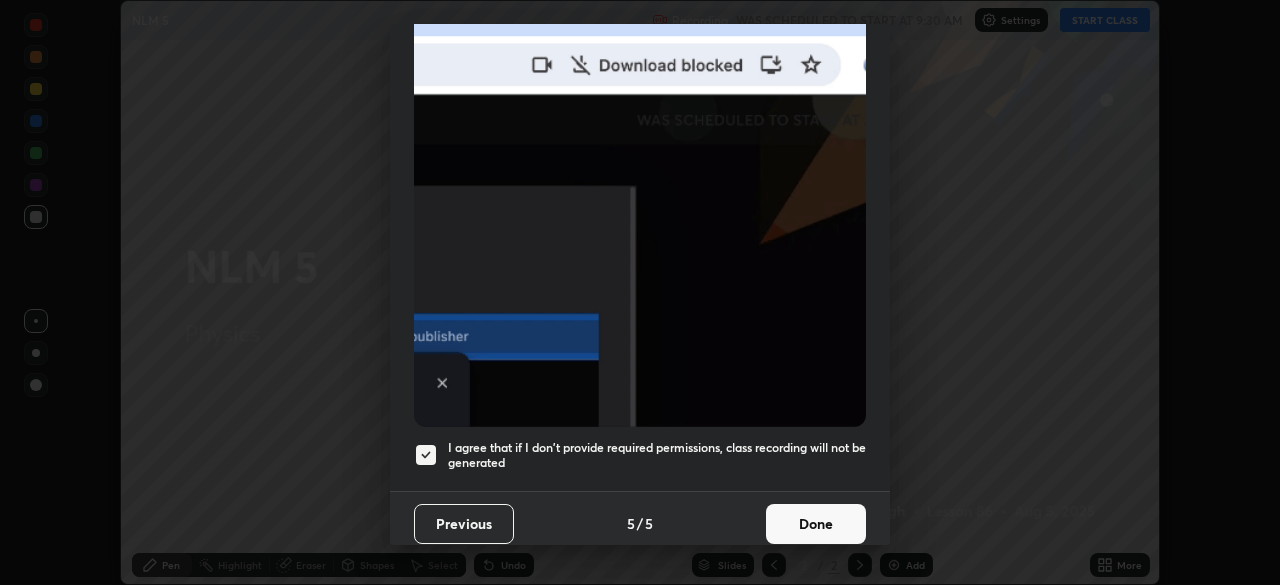 click on "Done" at bounding box center (816, 524) 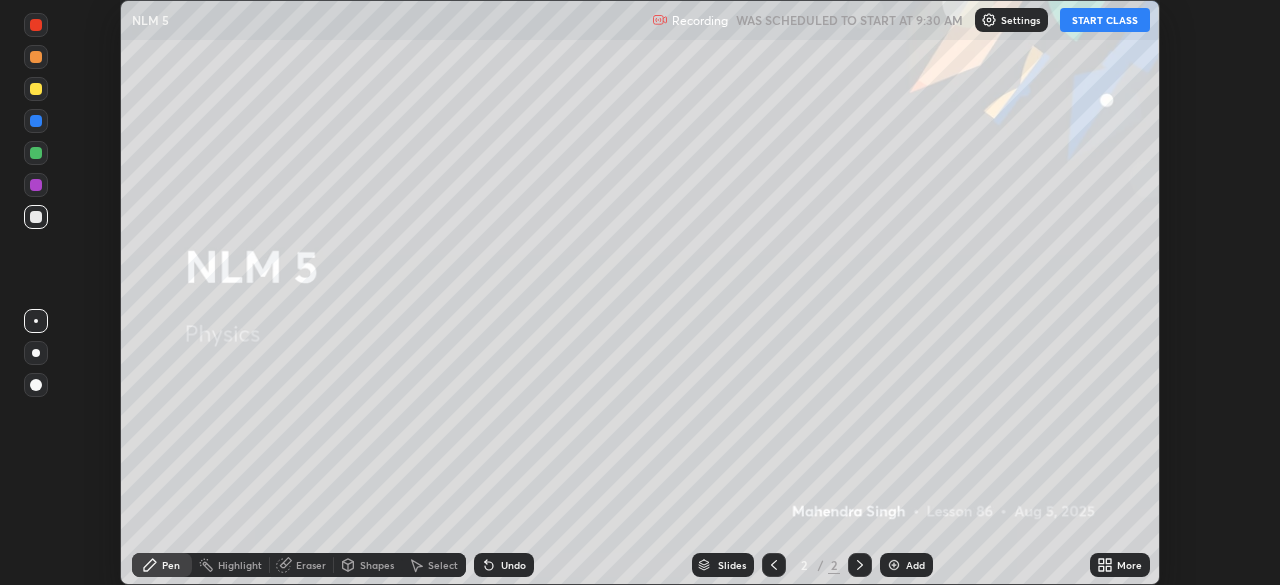 click 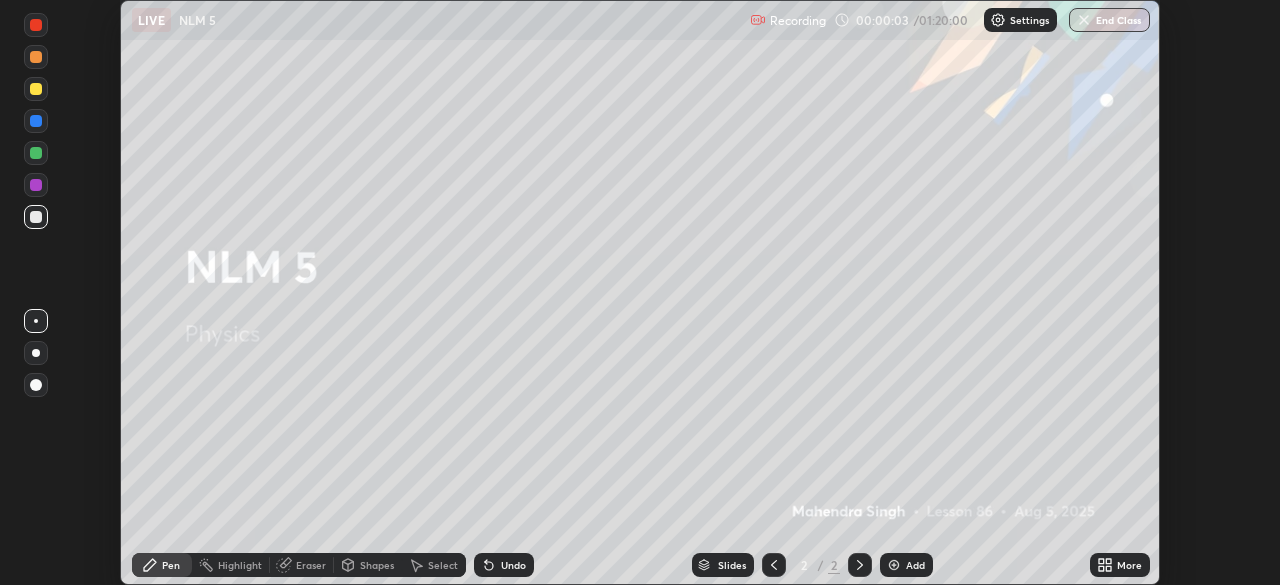 click 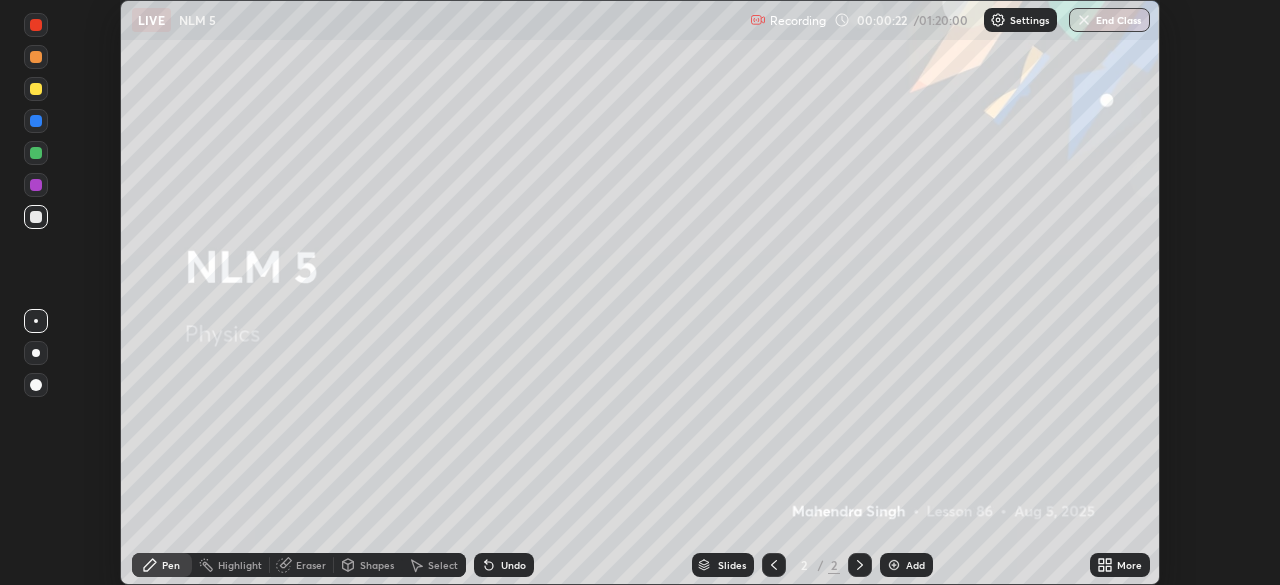 click 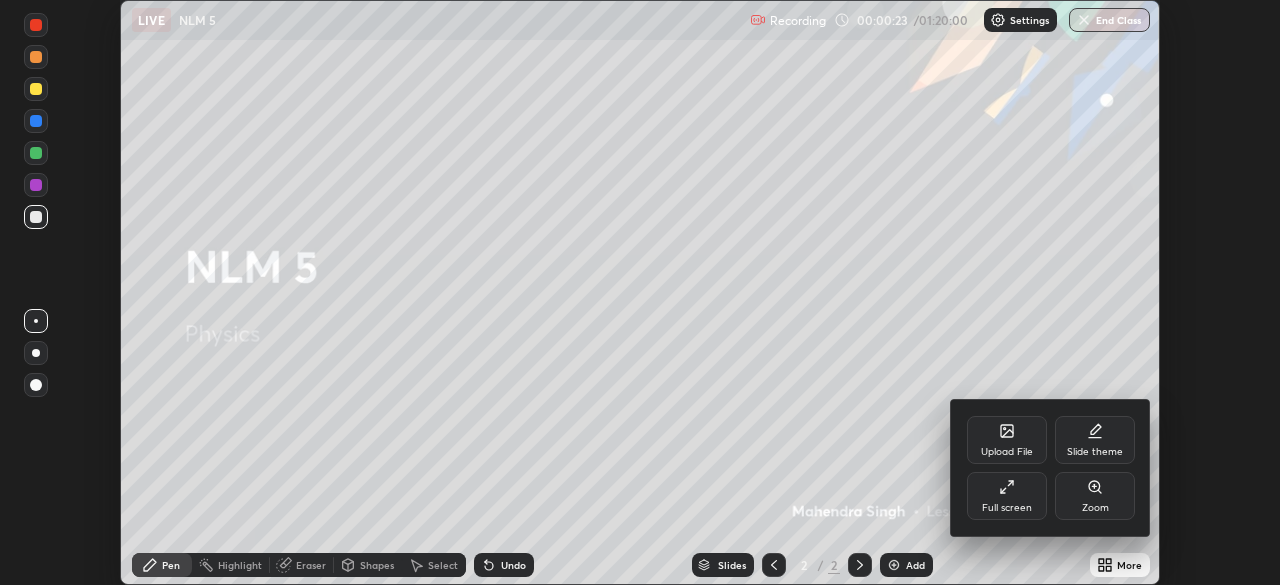 click on "Full screen" at bounding box center (1007, 496) 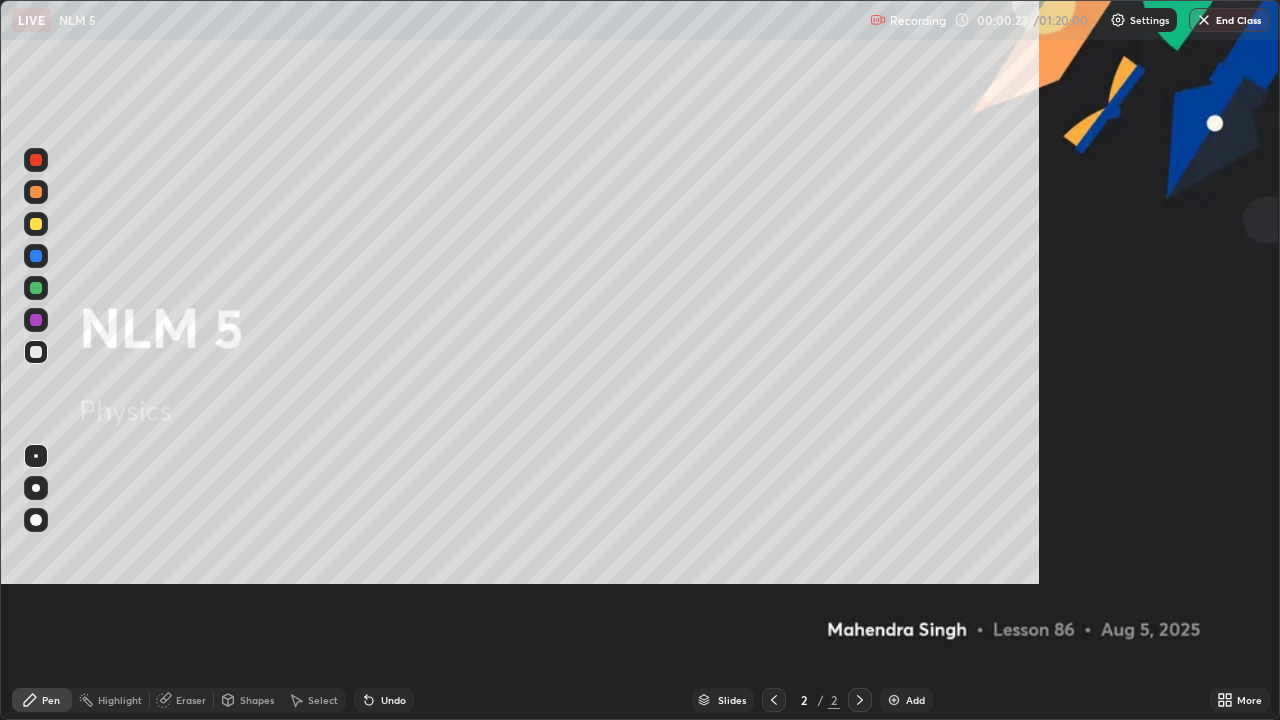 scroll, scrollTop: 99280, scrollLeft: 98720, axis: both 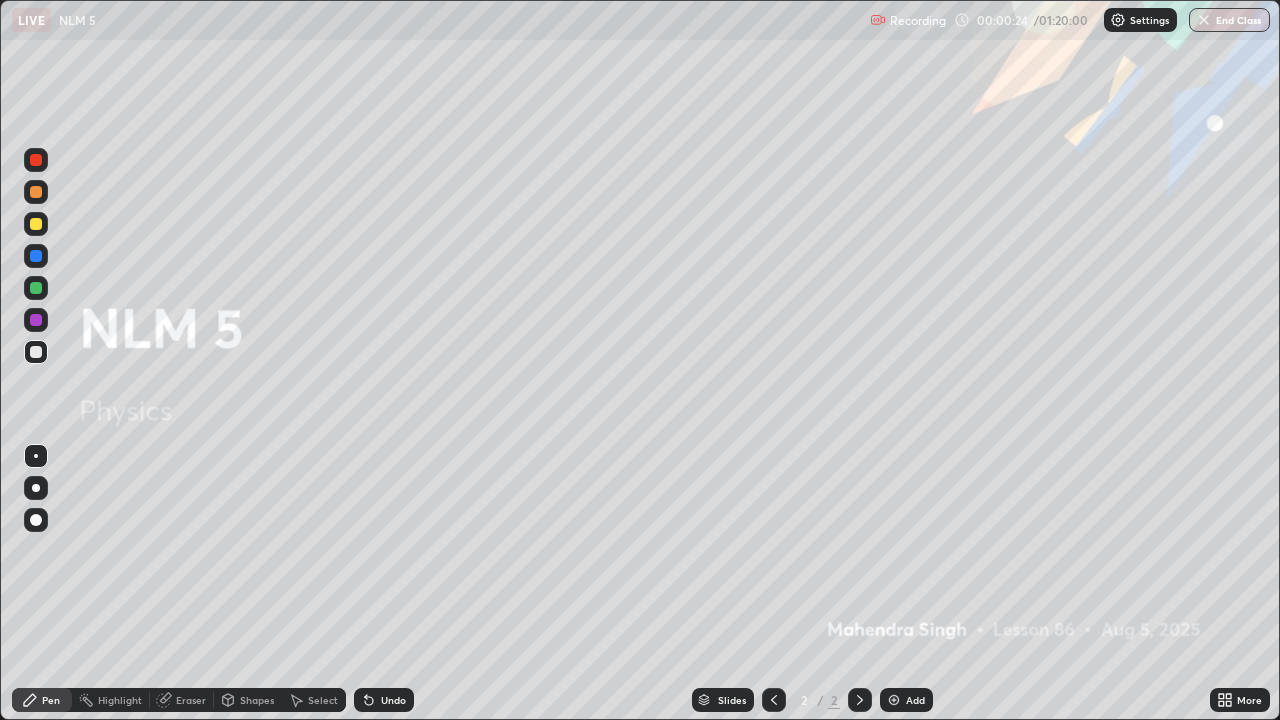 click on "Add" at bounding box center [915, 700] 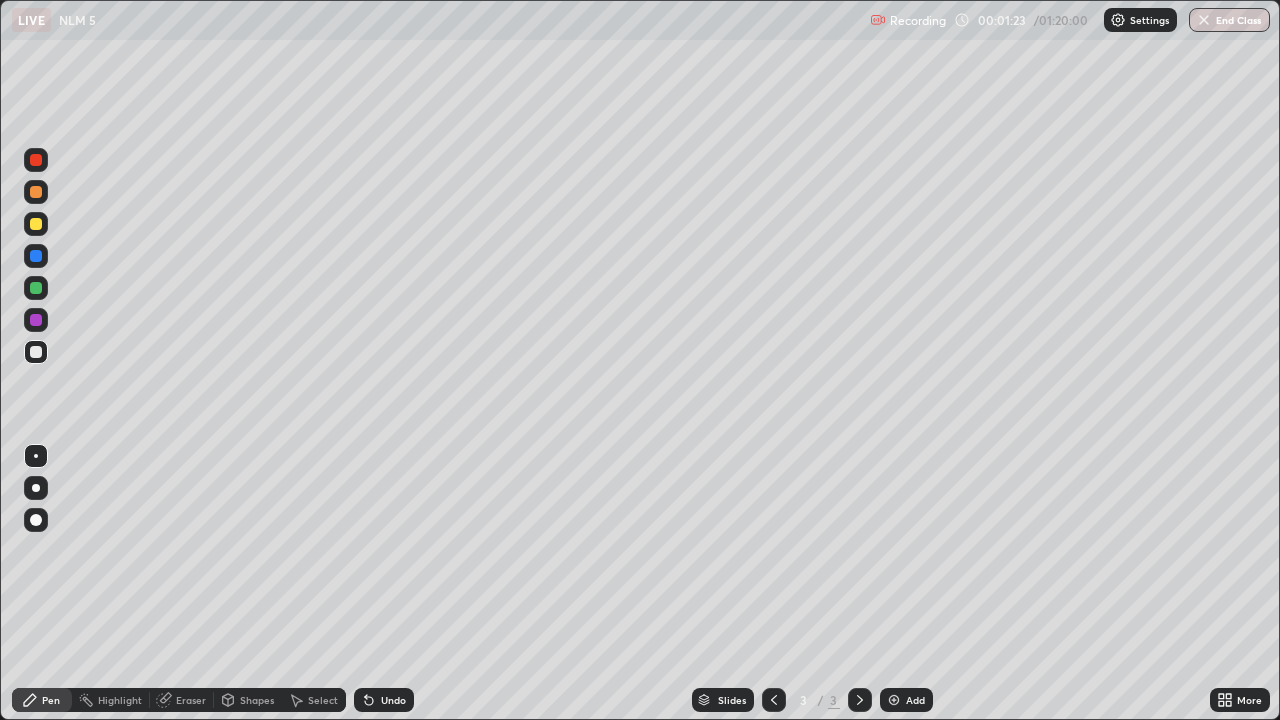 click on "Pen" at bounding box center [51, 700] 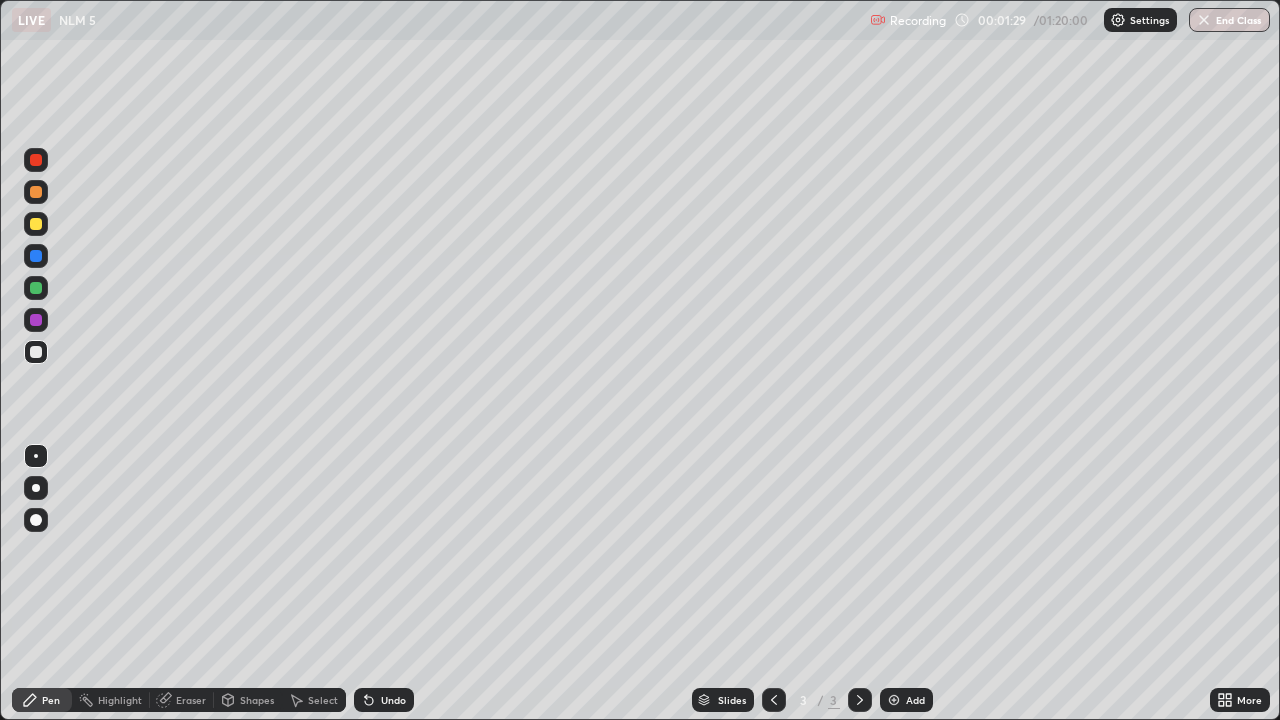 click on "Shapes" at bounding box center (248, 700) 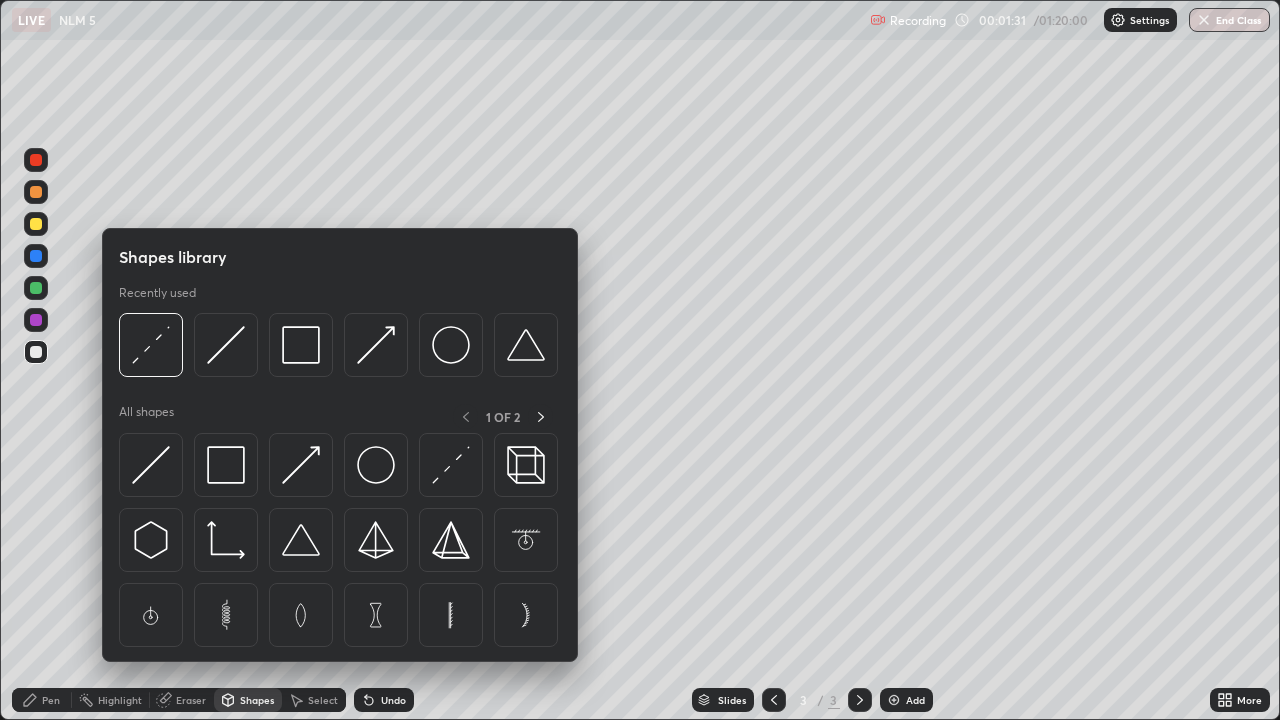 click on "Pen" at bounding box center (51, 700) 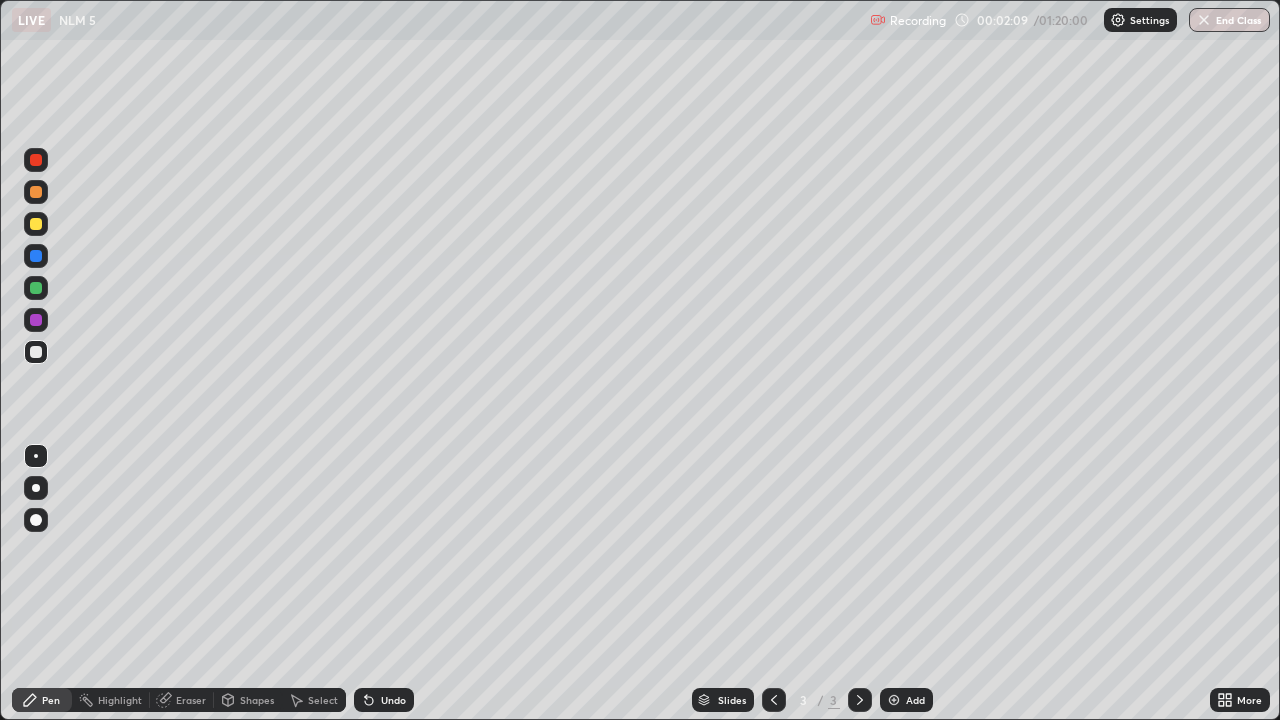 click at bounding box center (36, 352) 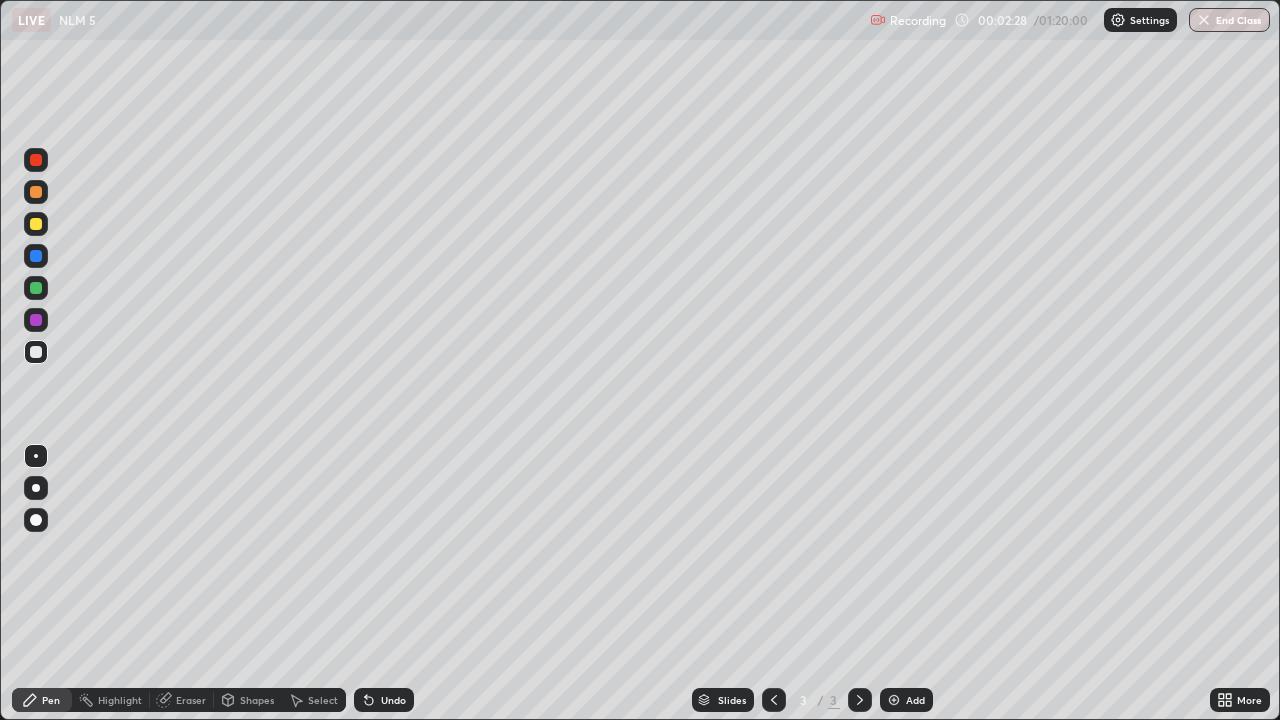 click at bounding box center [36, 192] 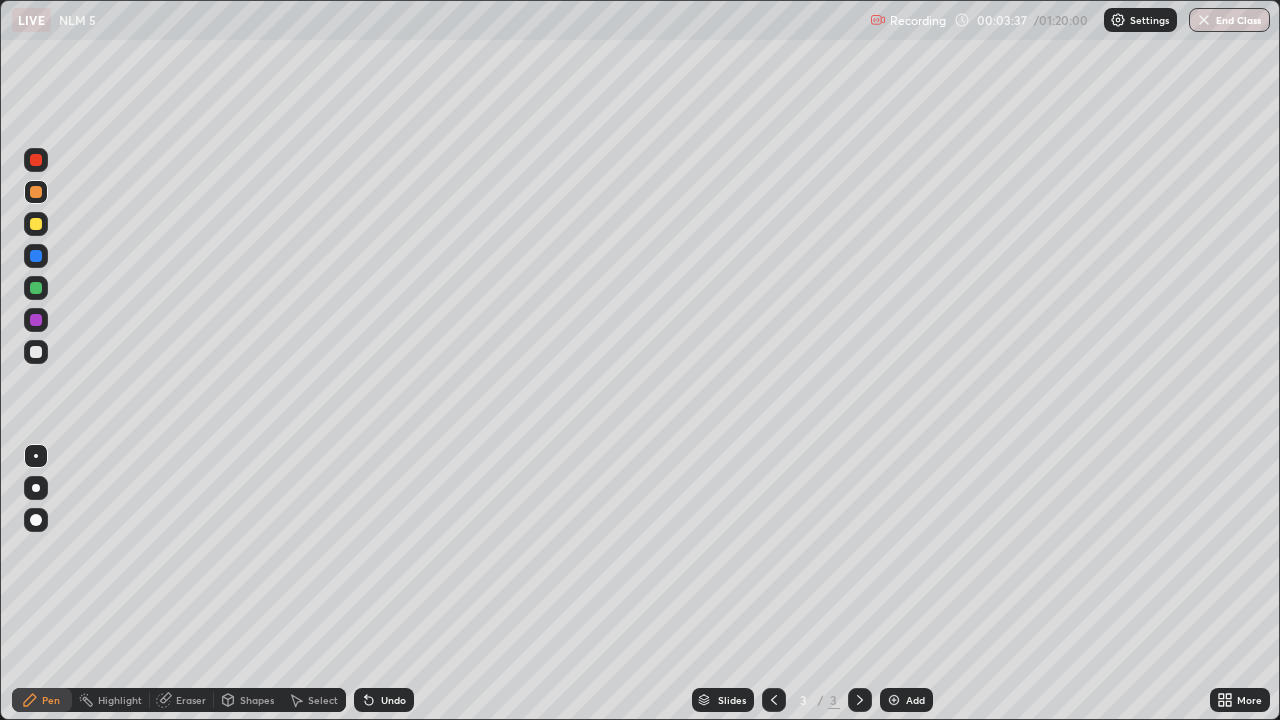 click at bounding box center (36, 288) 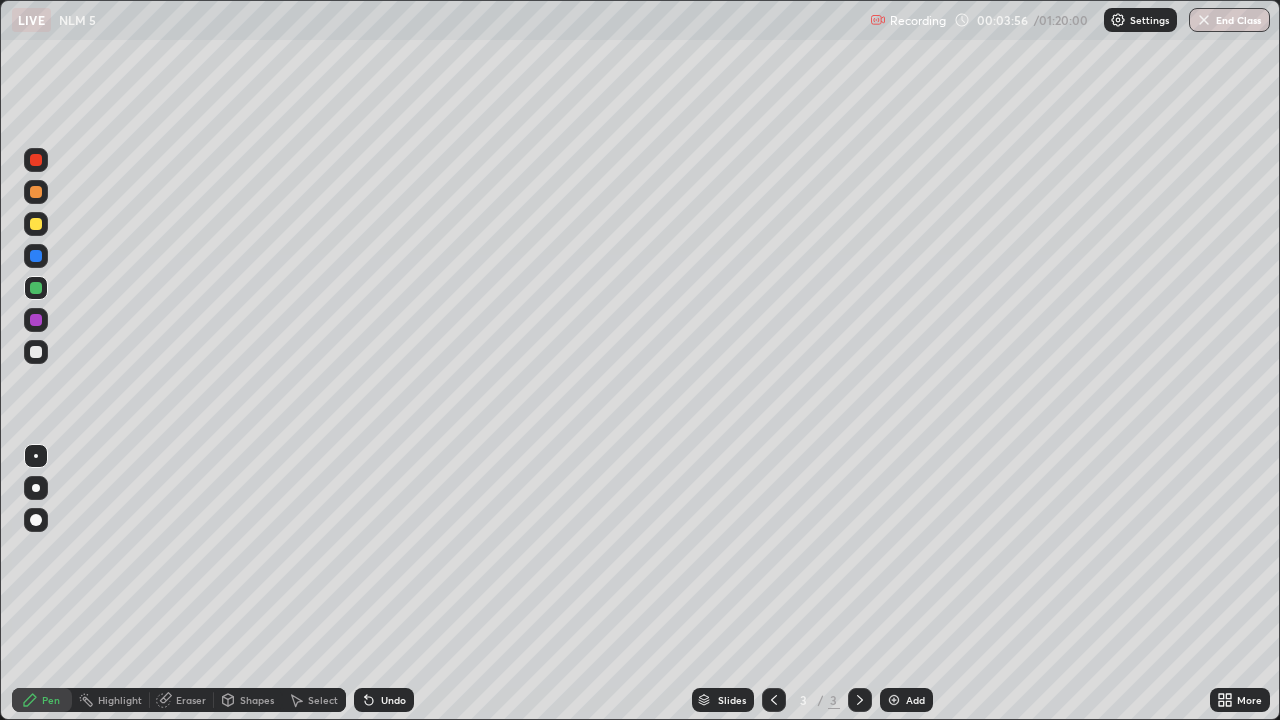 click at bounding box center (36, 224) 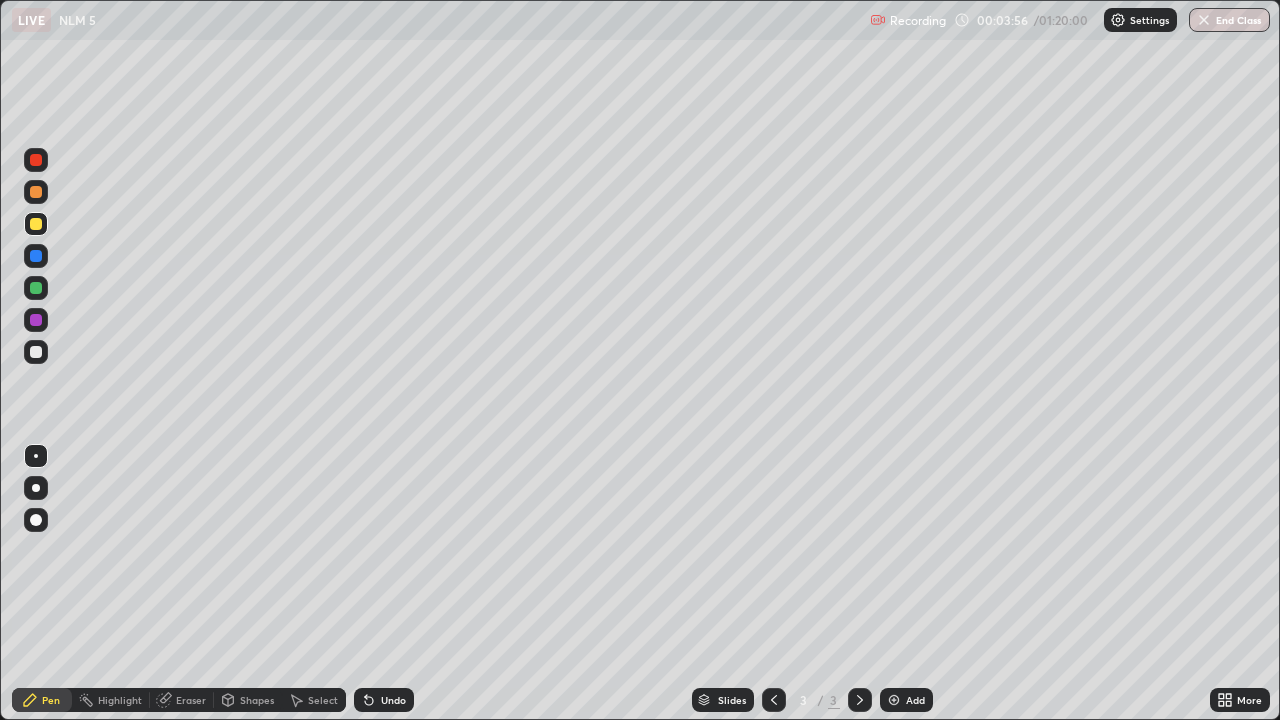 click at bounding box center (36, 192) 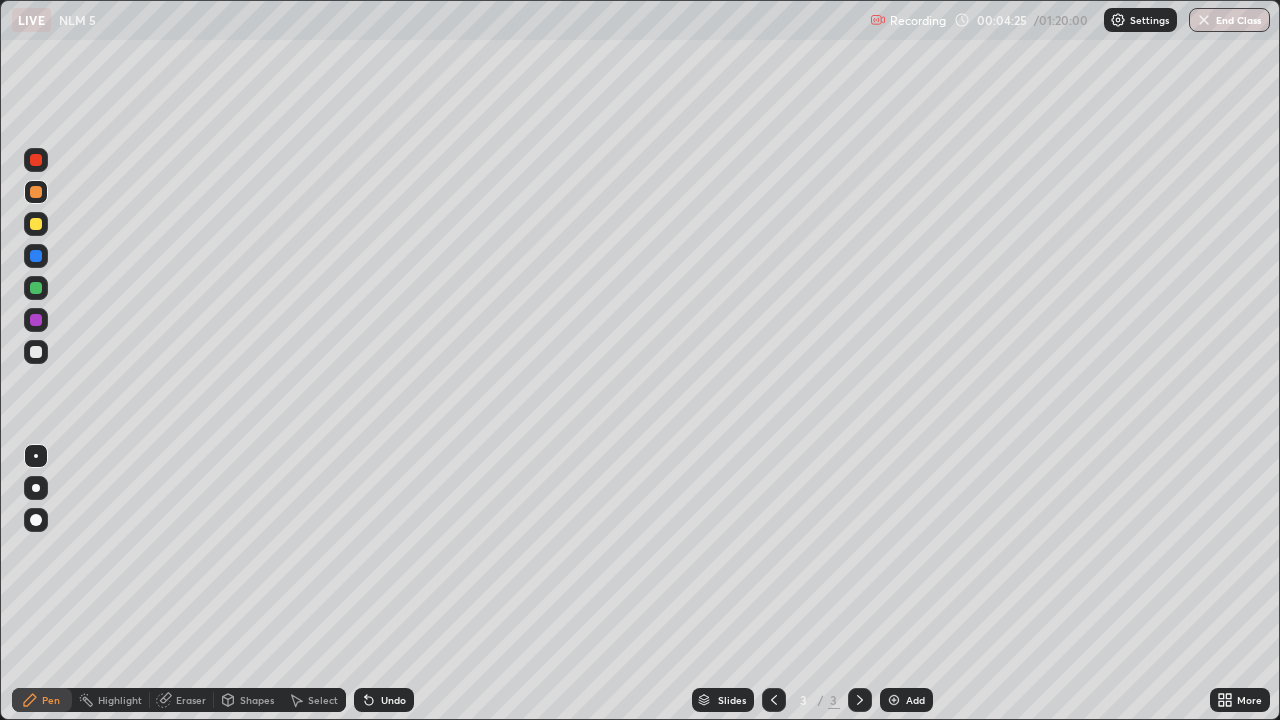 click at bounding box center [36, 352] 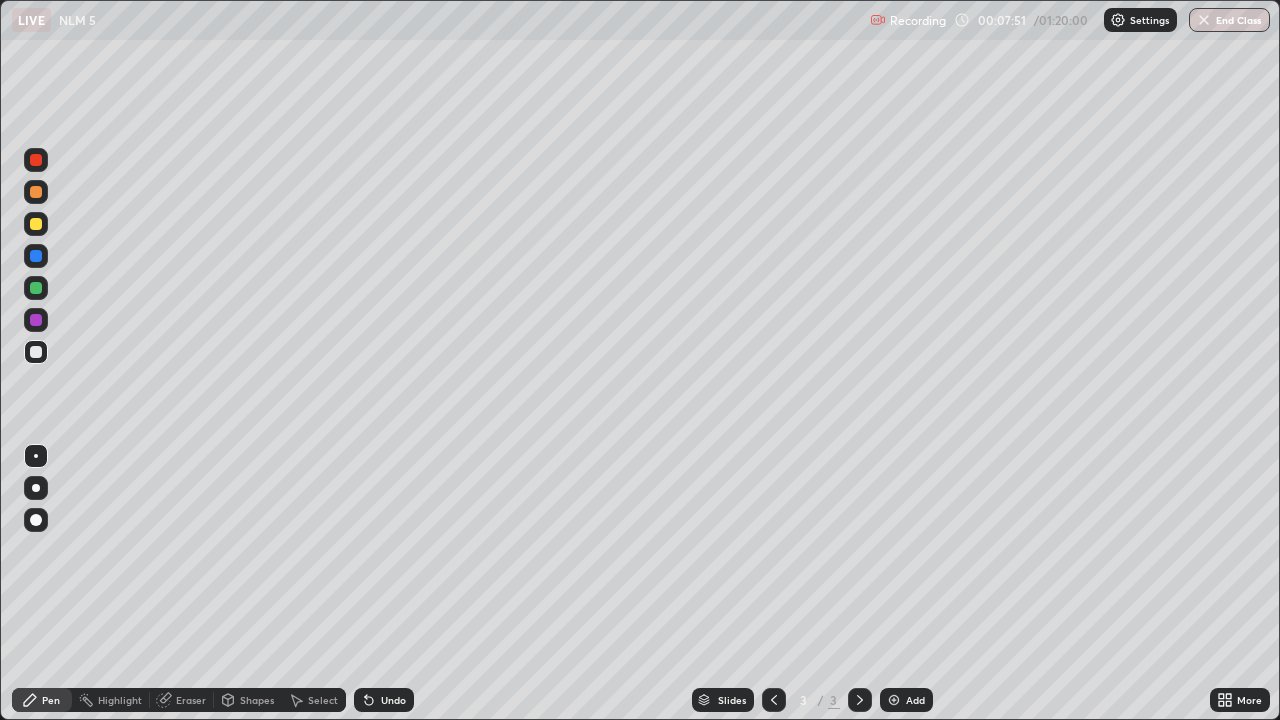 click on "Add" at bounding box center [915, 700] 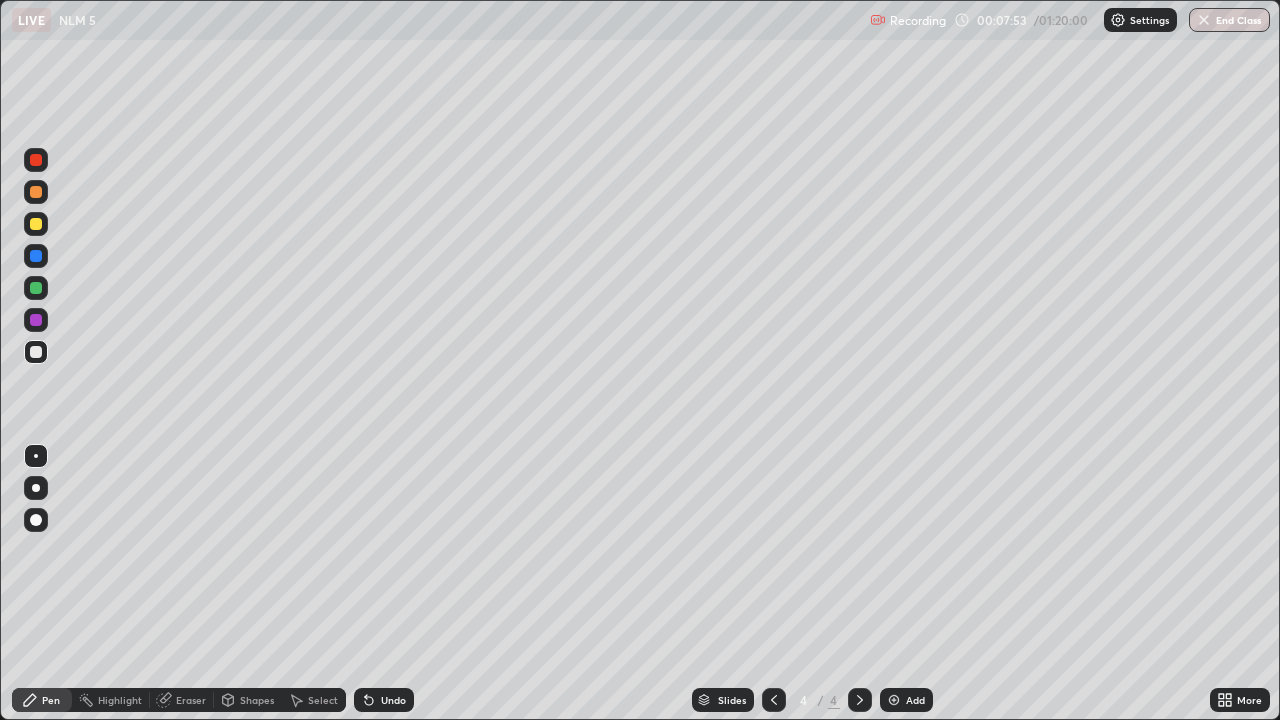 click on "Pen" at bounding box center (51, 700) 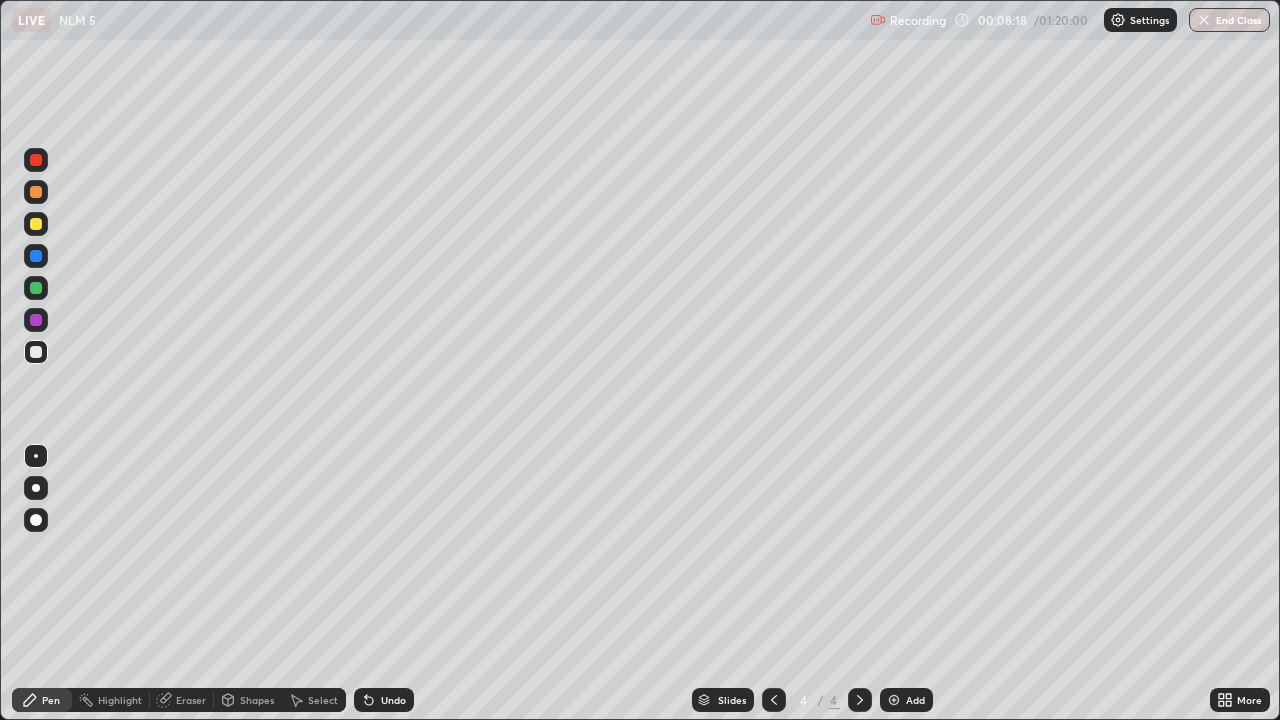 click on "Shapes" at bounding box center (248, 700) 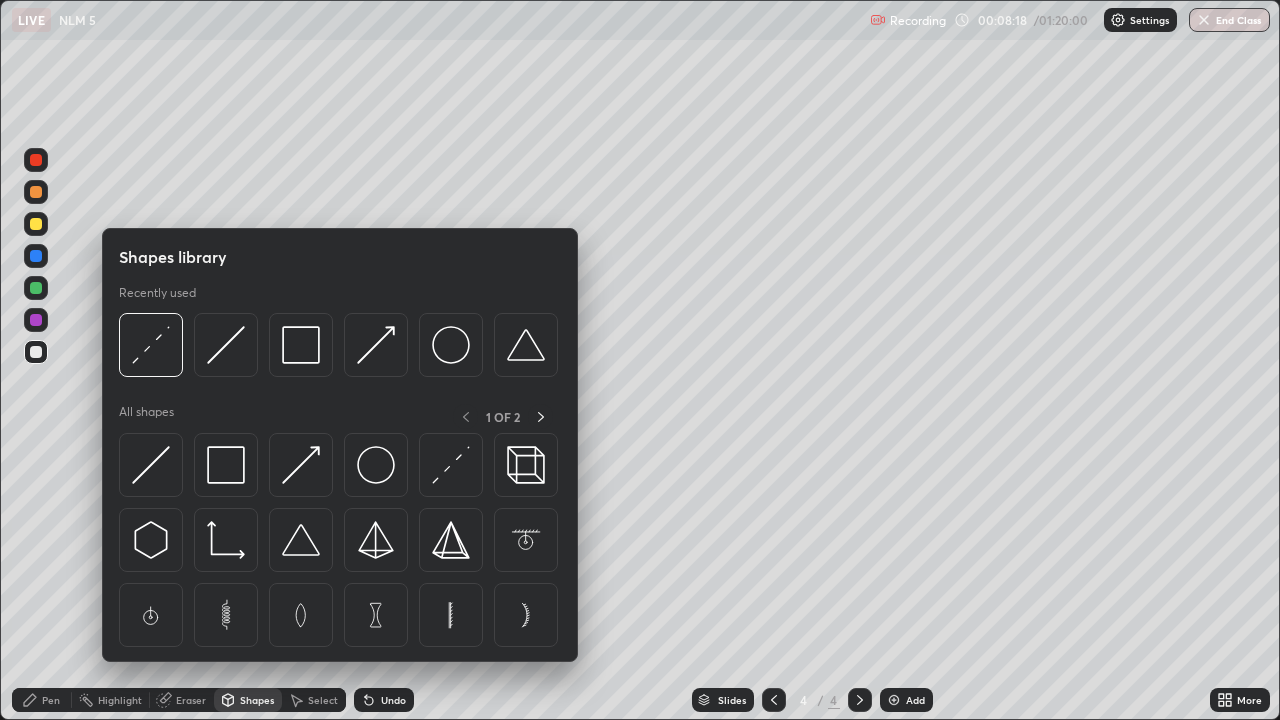 click at bounding box center [301, 345] 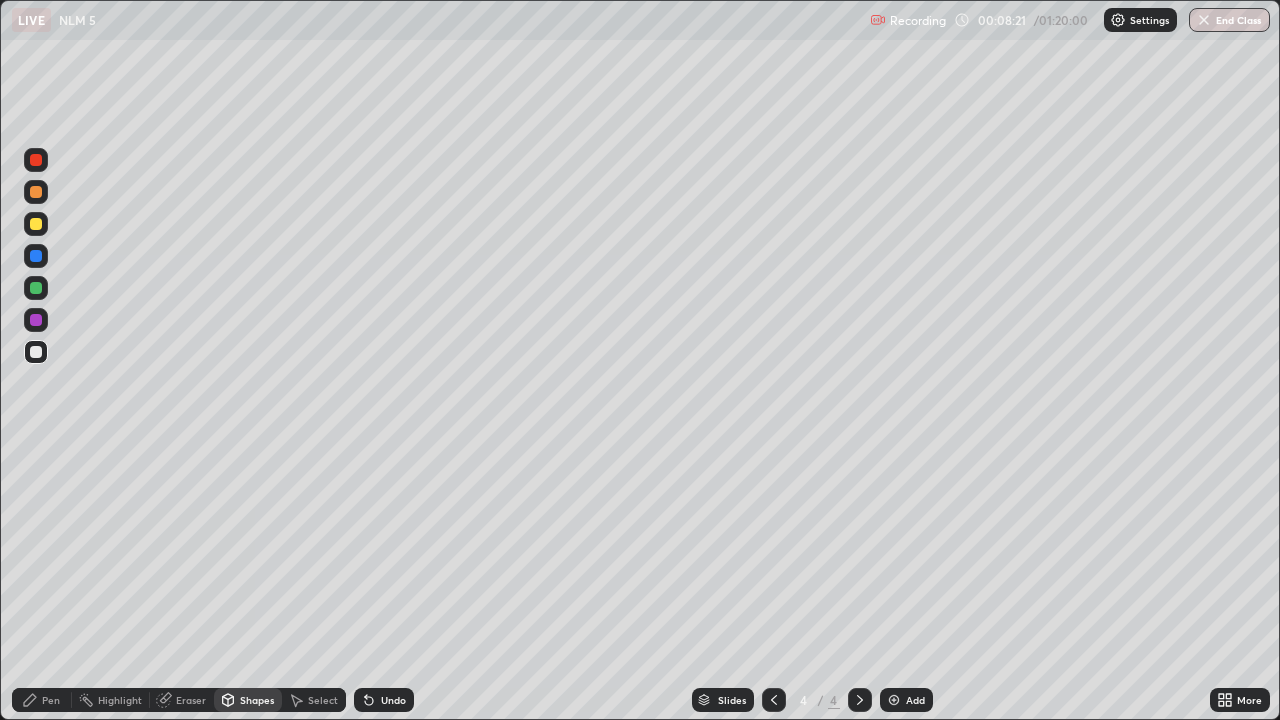 click on "Pen" at bounding box center (42, 700) 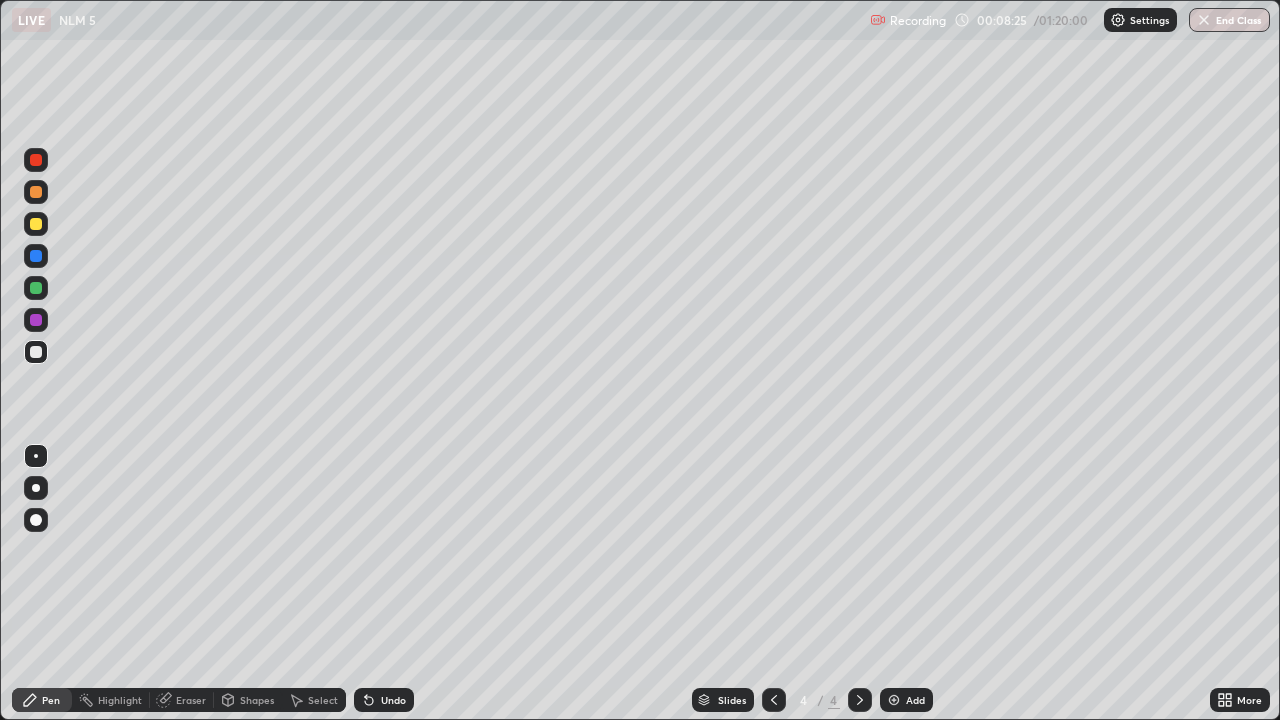 click on "Shapes" at bounding box center [248, 700] 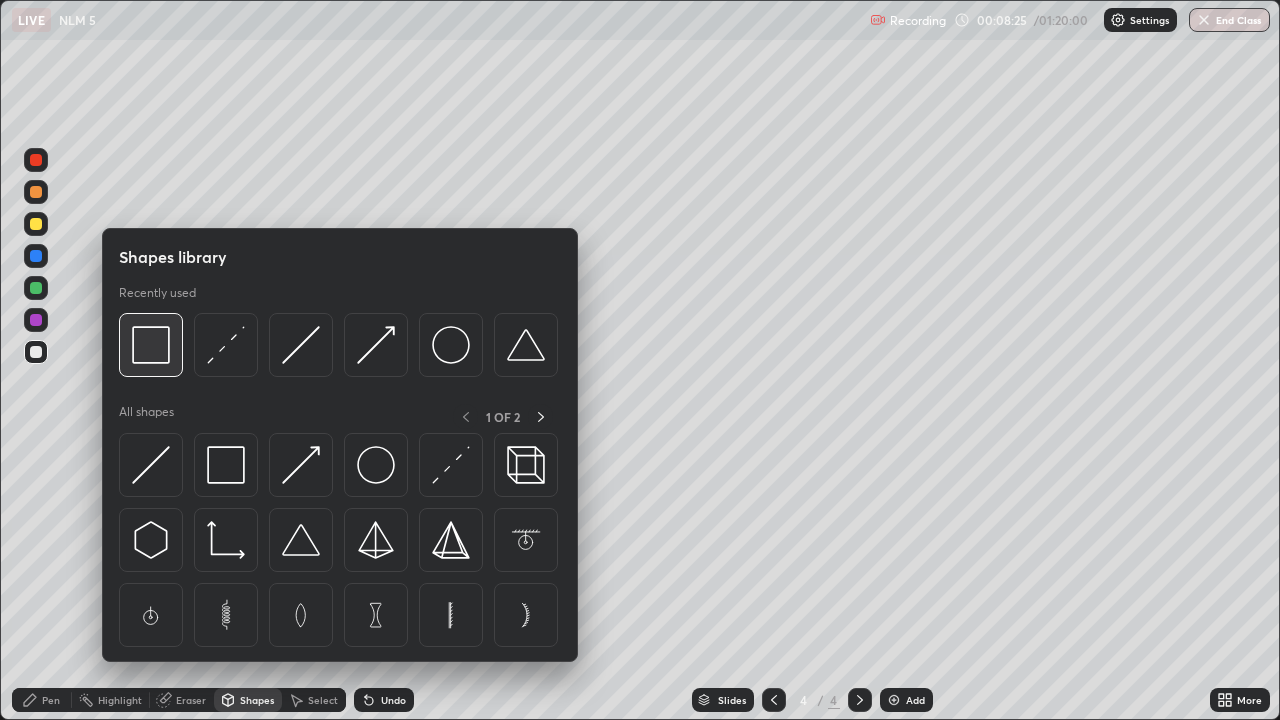 click at bounding box center [151, 345] 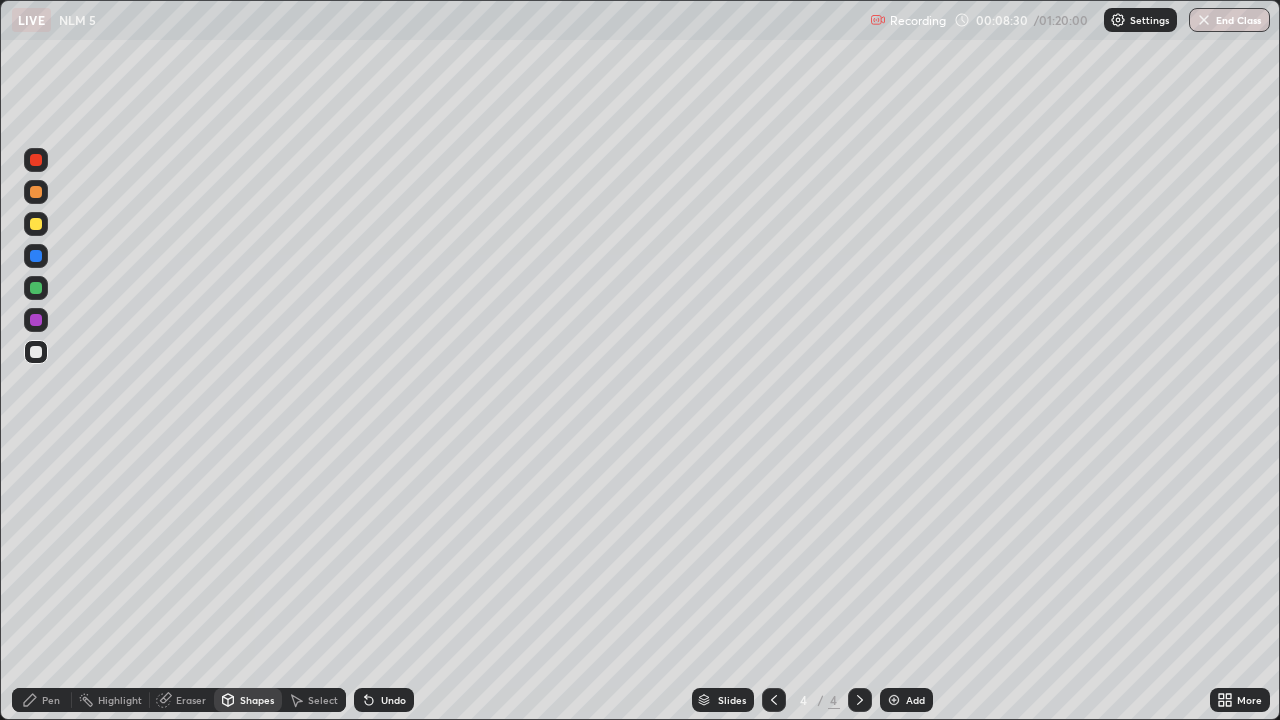 click 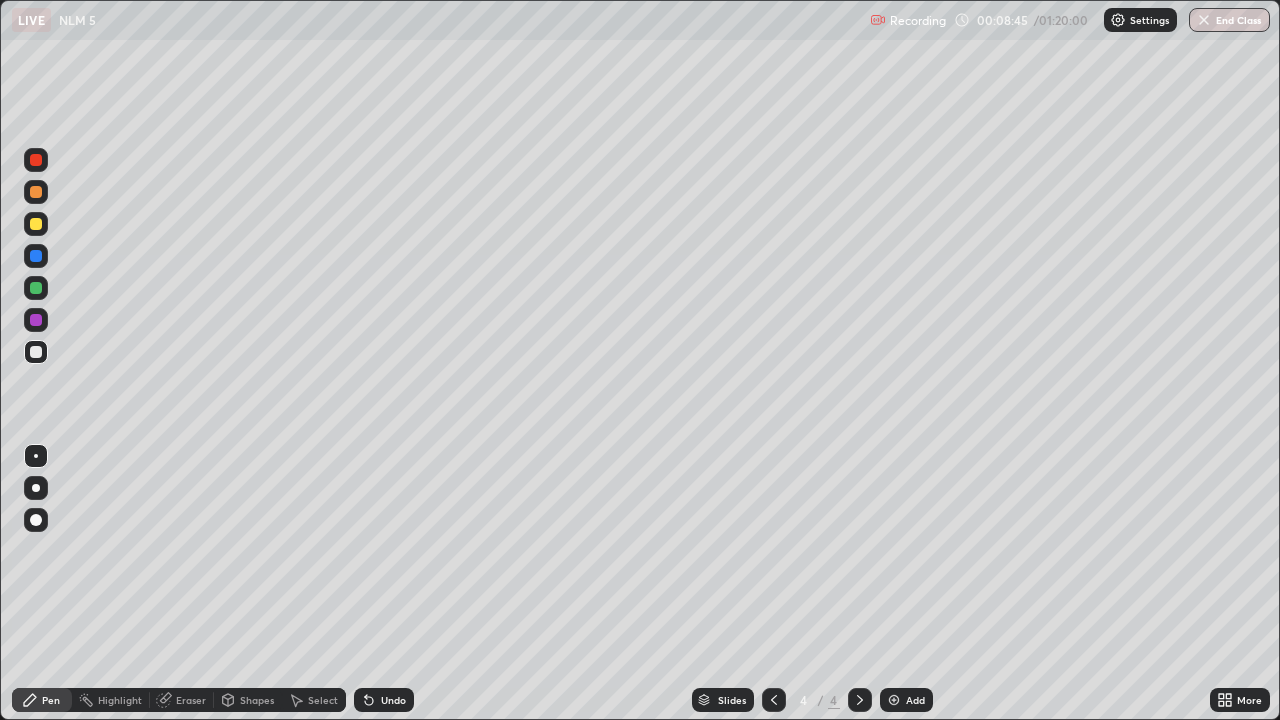 click on "Highlight" at bounding box center (120, 700) 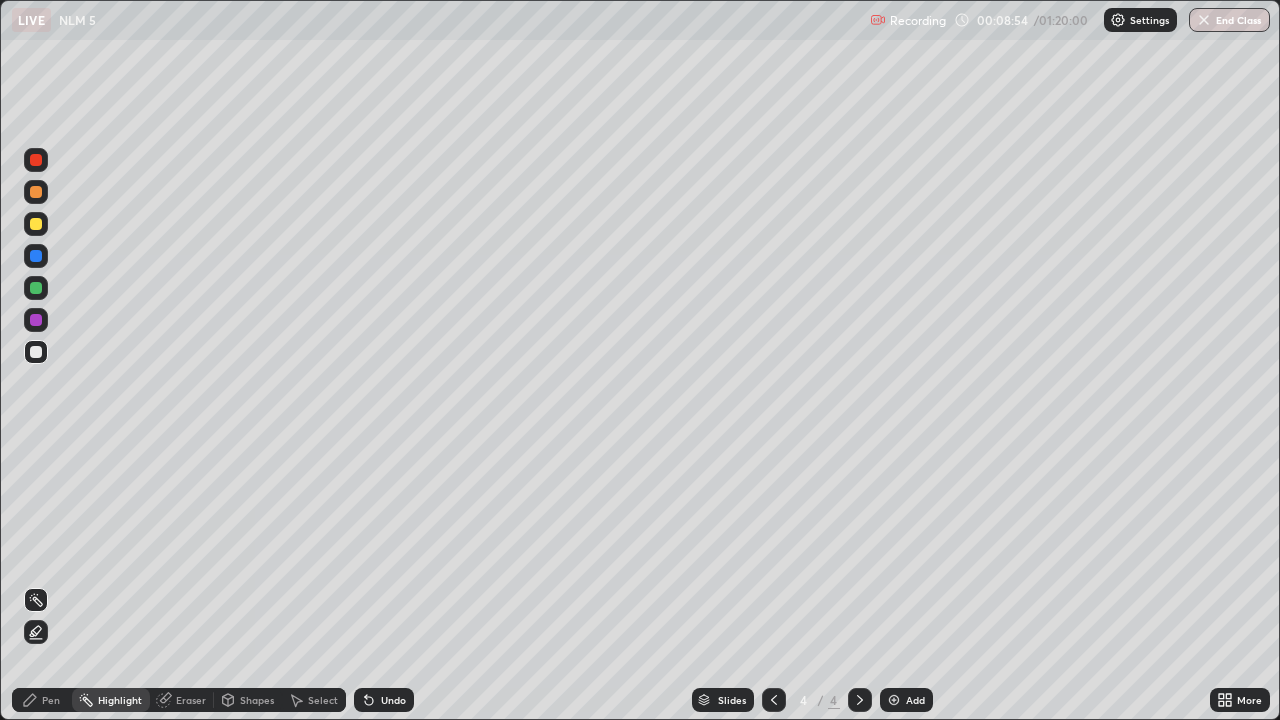 click 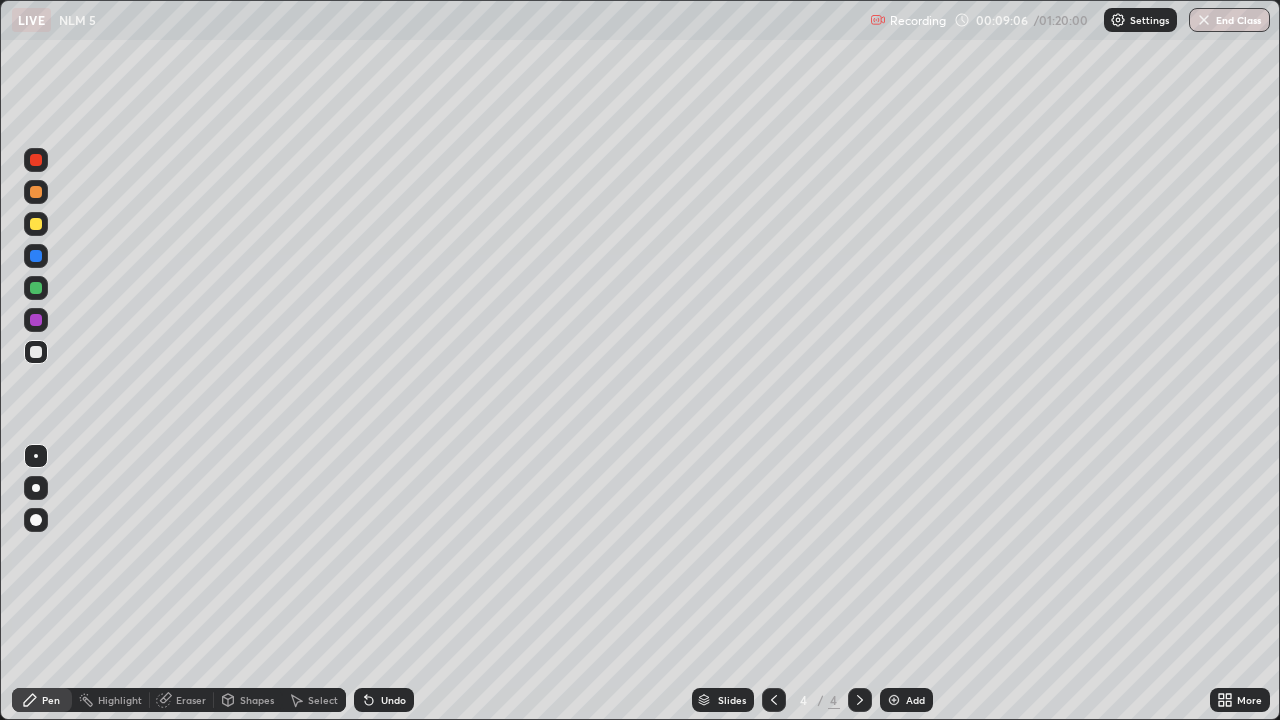click on "Shapes" at bounding box center (257, 700) 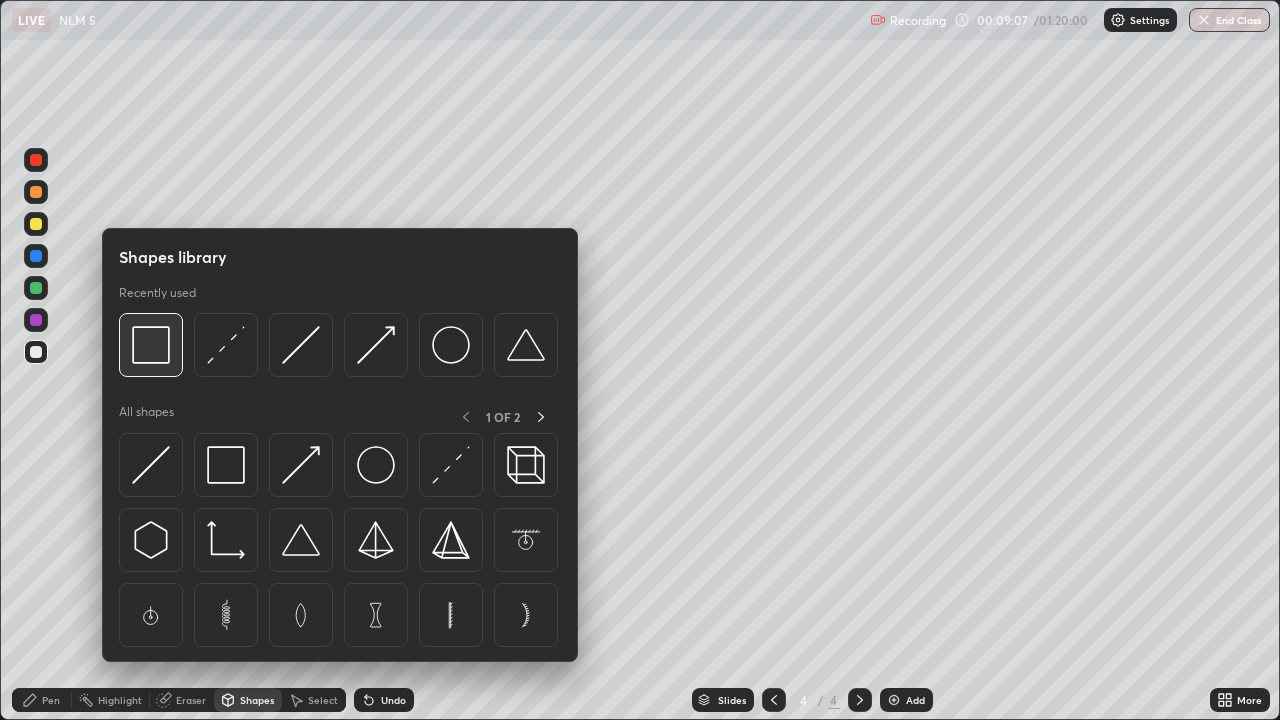 click at bounding box center [151, 345] 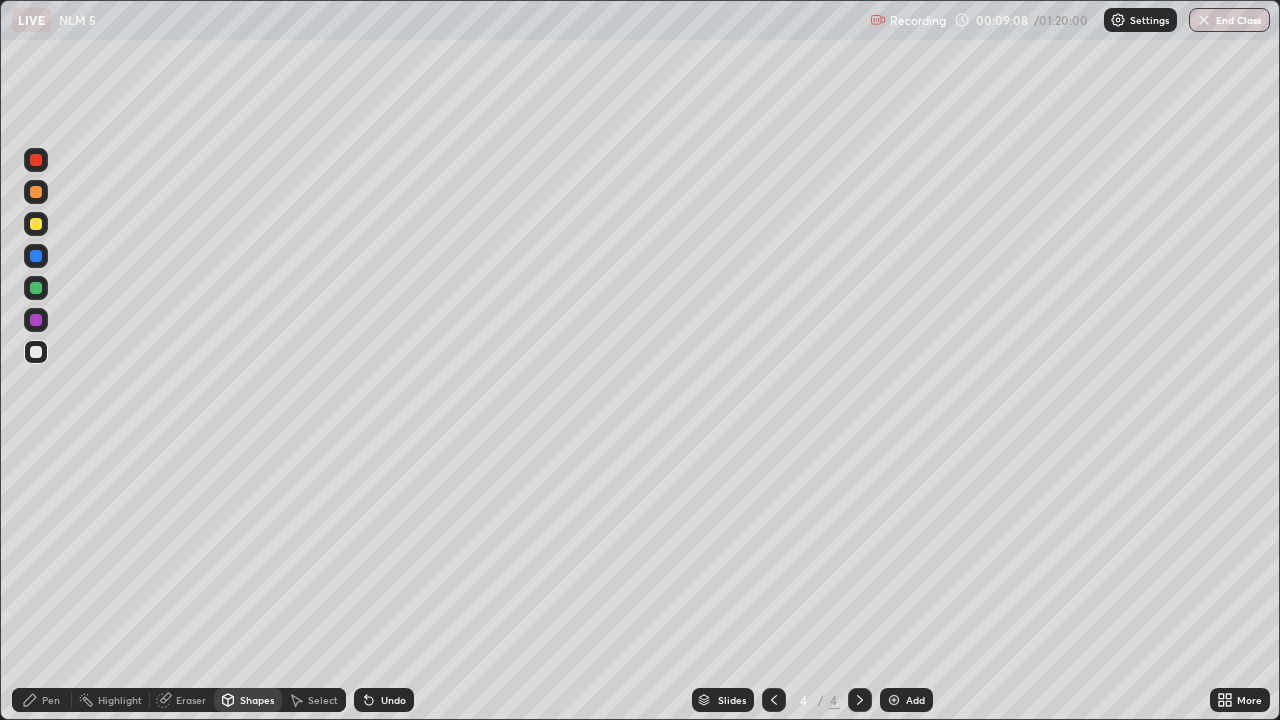 click at bounding box center [36, 352] 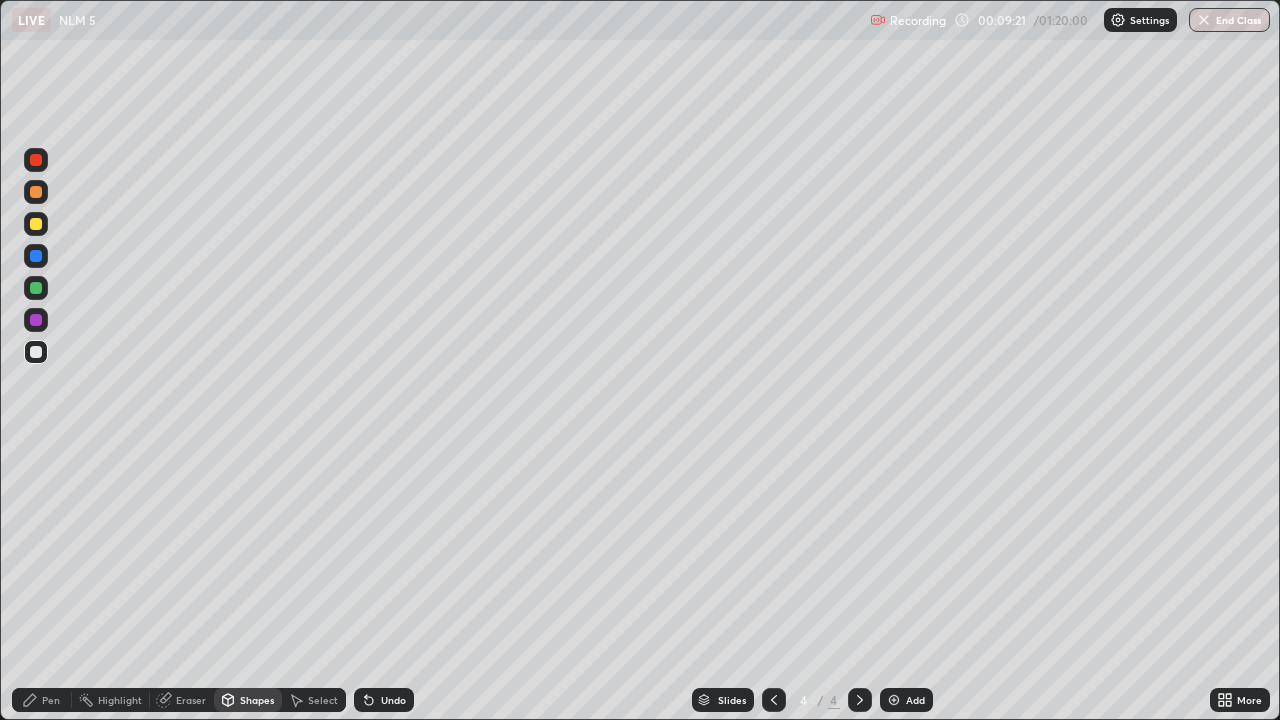 click on "Pen" at bounding box center (42, 700) 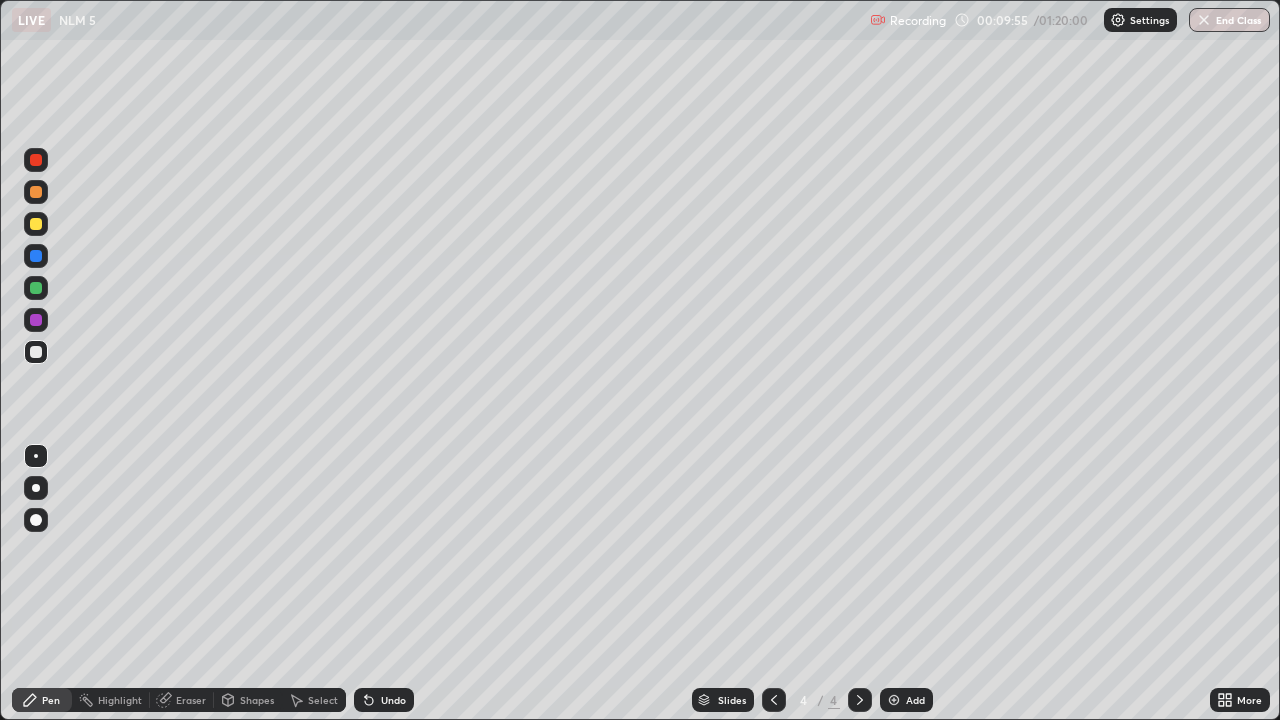 click on "Highlight" at bounding box center [111, 700] 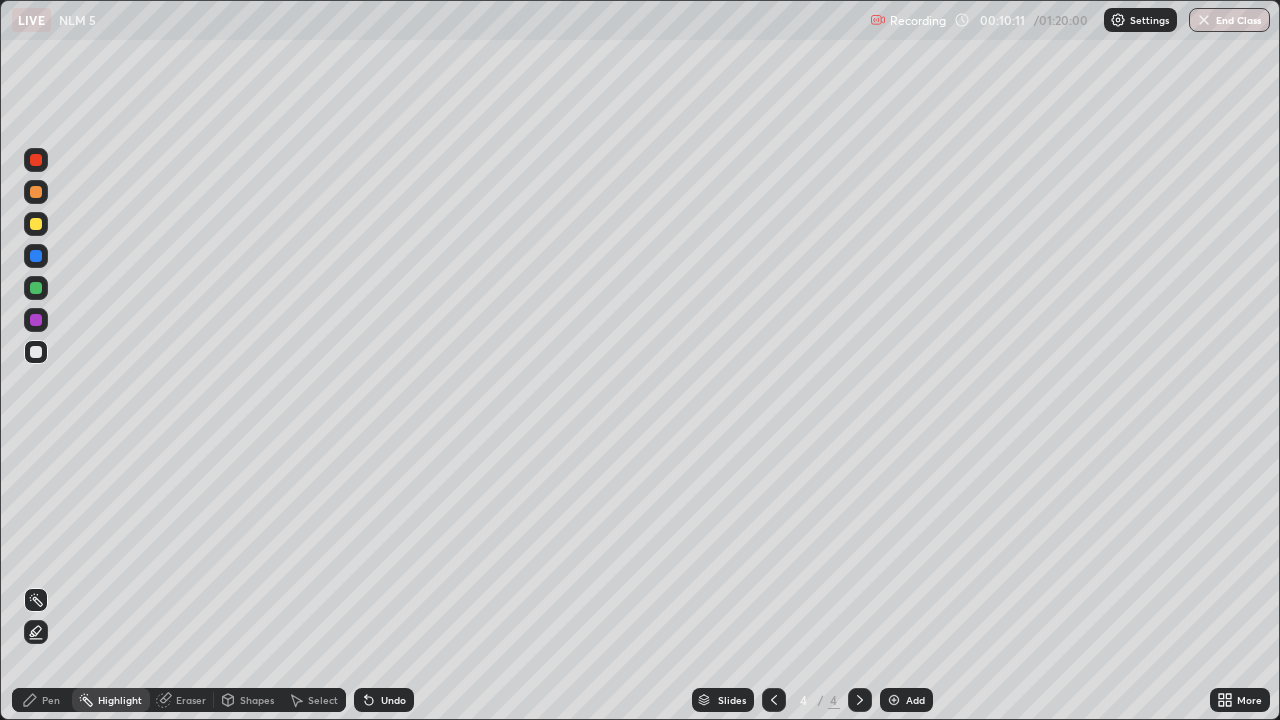 click on "Pen" at bounding box center [51, 700] 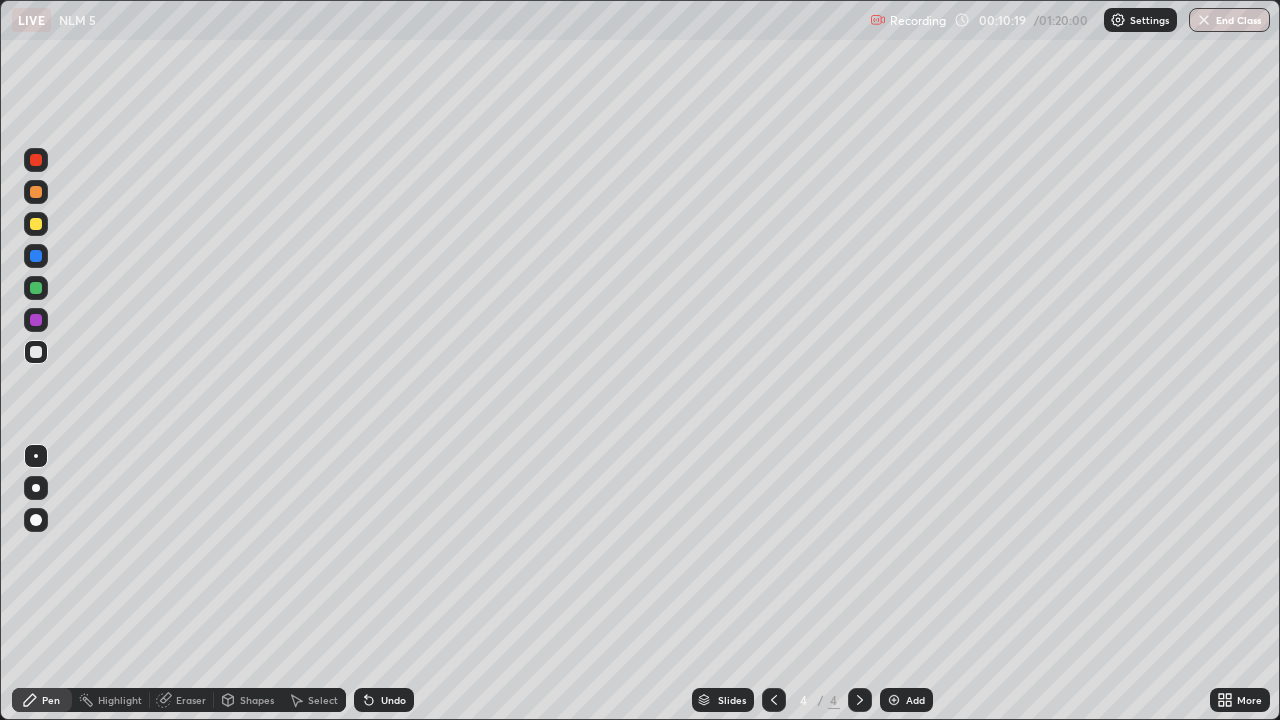 click on "Shapes" at bounding box center (257, 700) 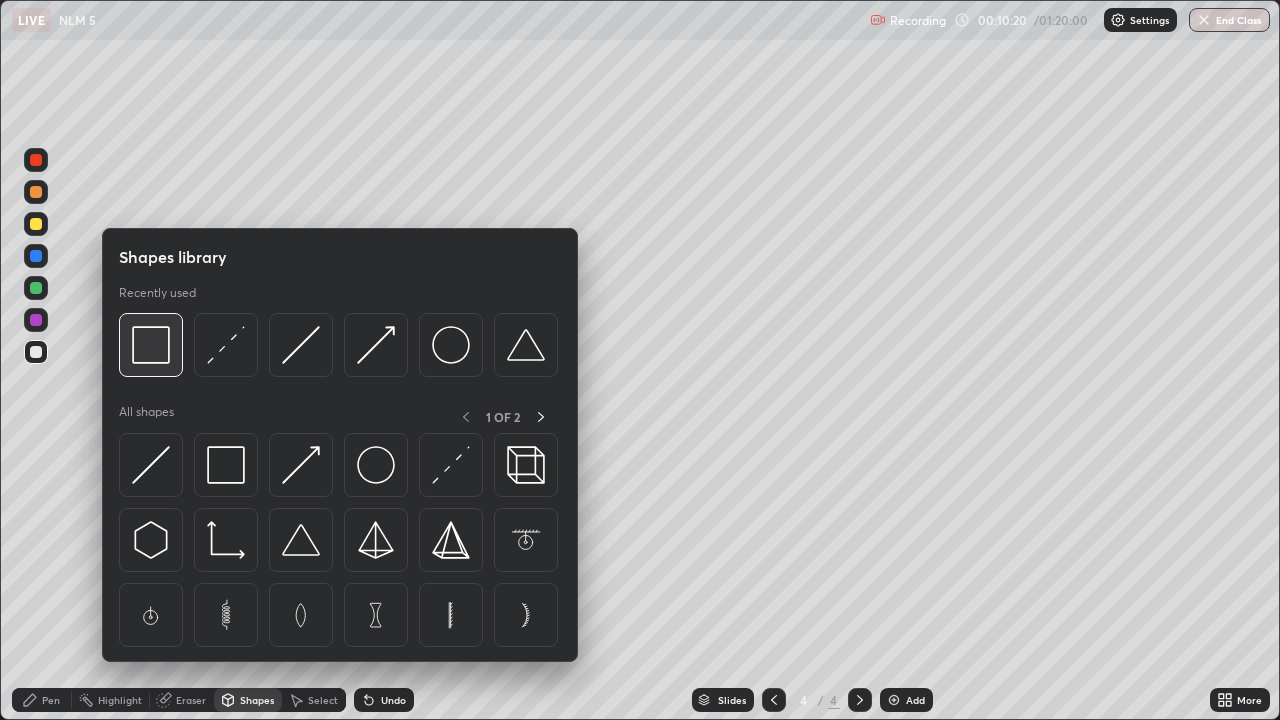 click at bounding box center (151, 345) 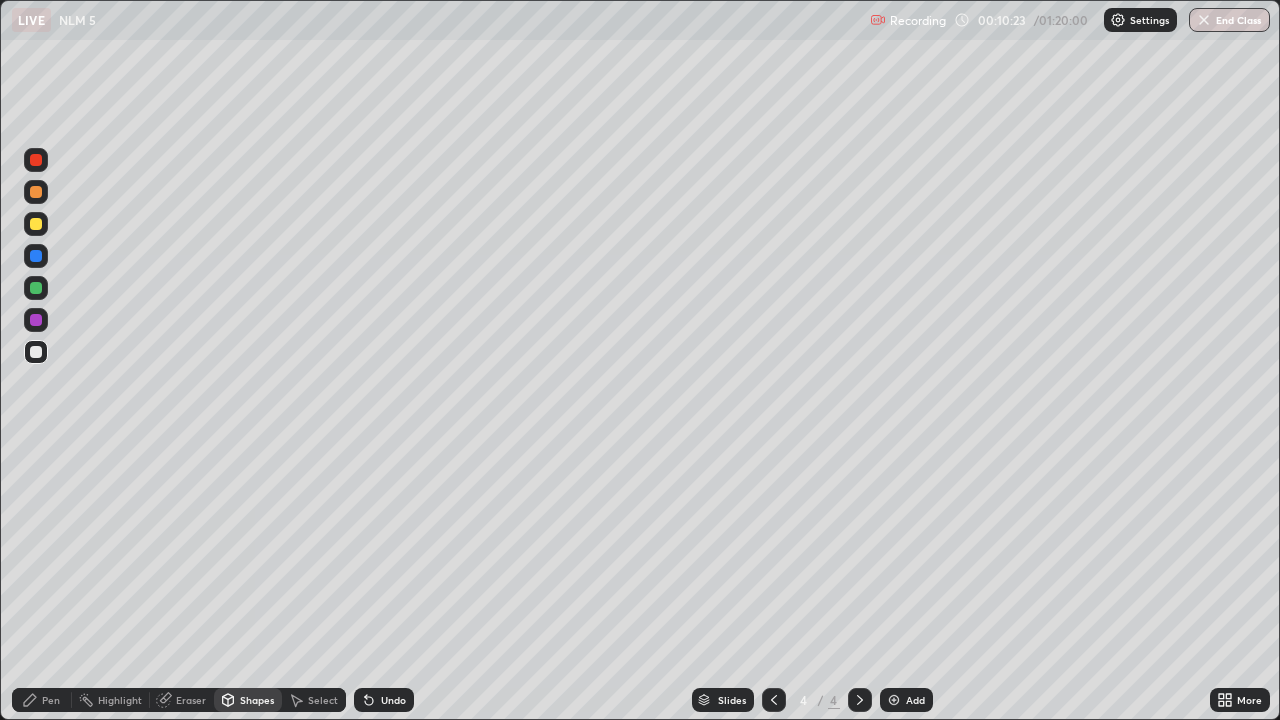 click on "Pen" at bounding box center [51, 700] 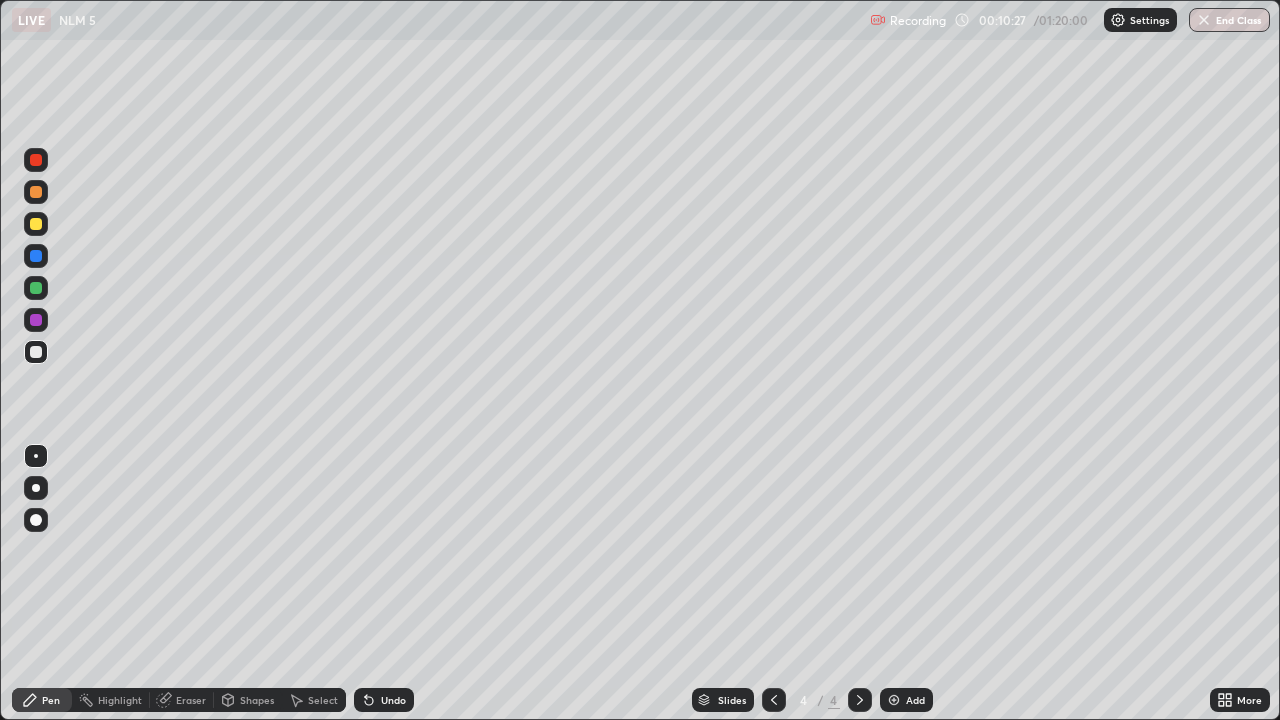 click on "Shapes" at bounding box center (257, 700) 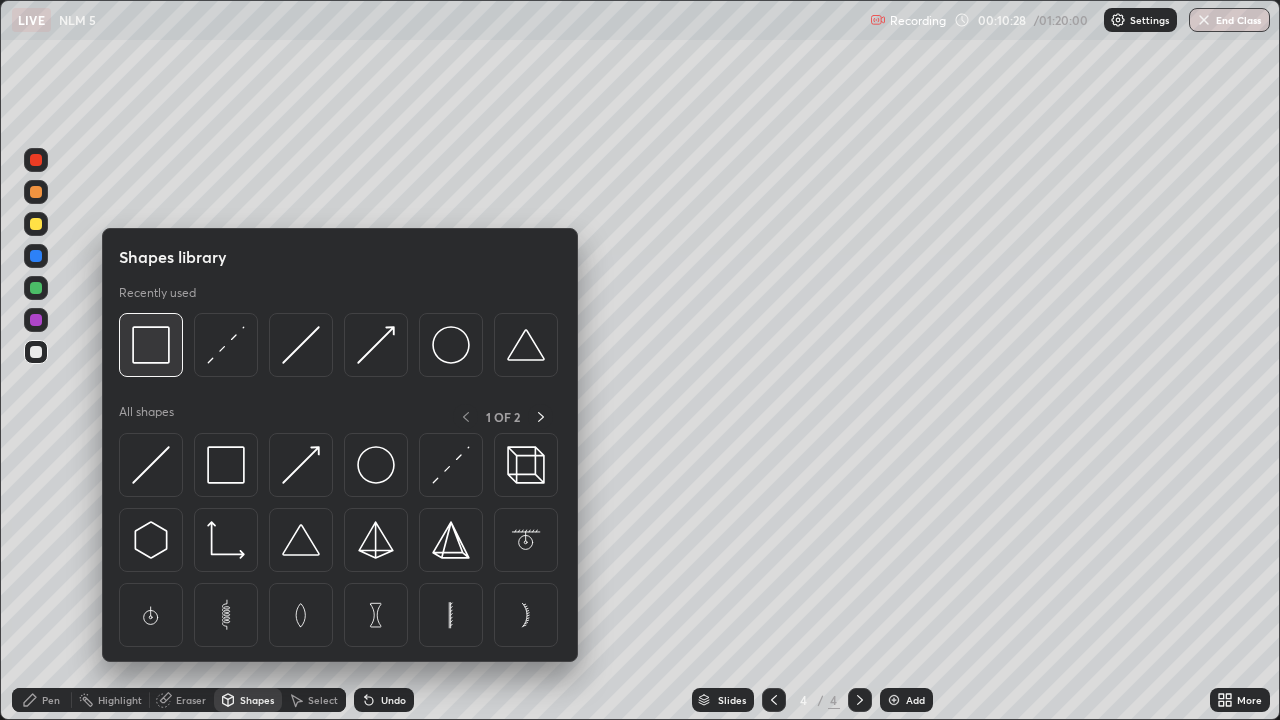 click at bounding box center (151, 345) 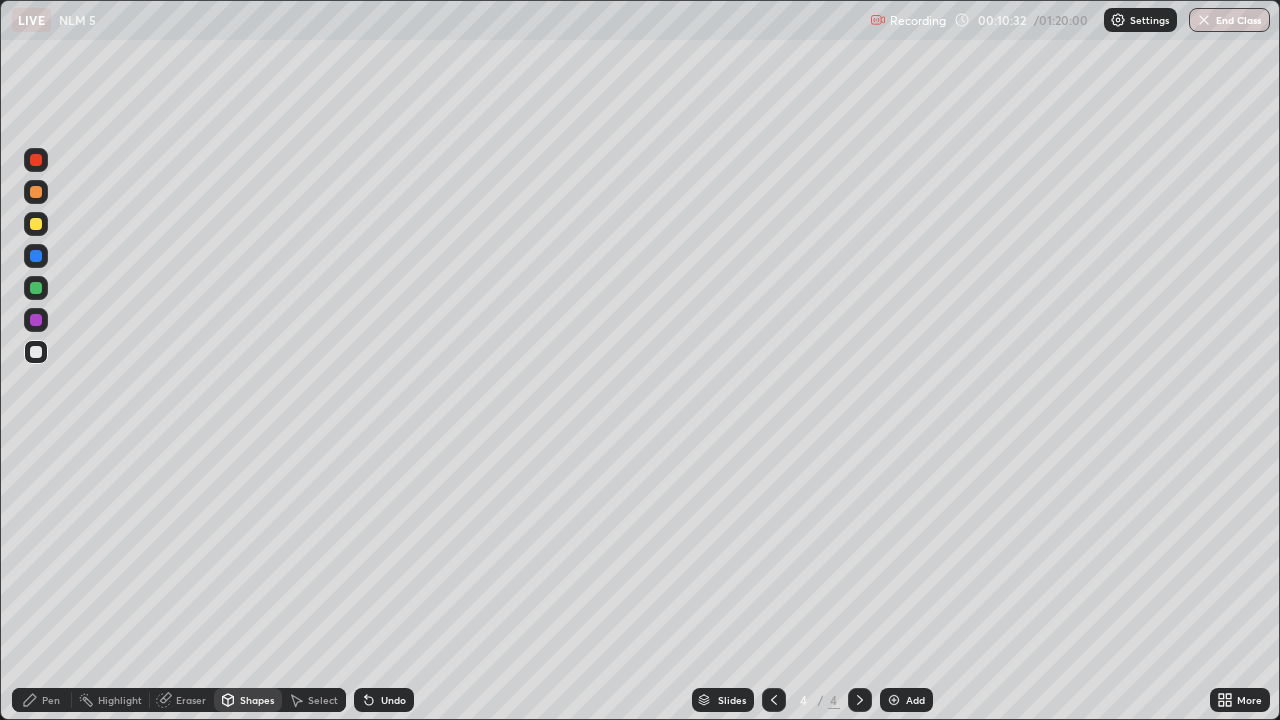 click on "Pen" at bounding box center (51, 700) 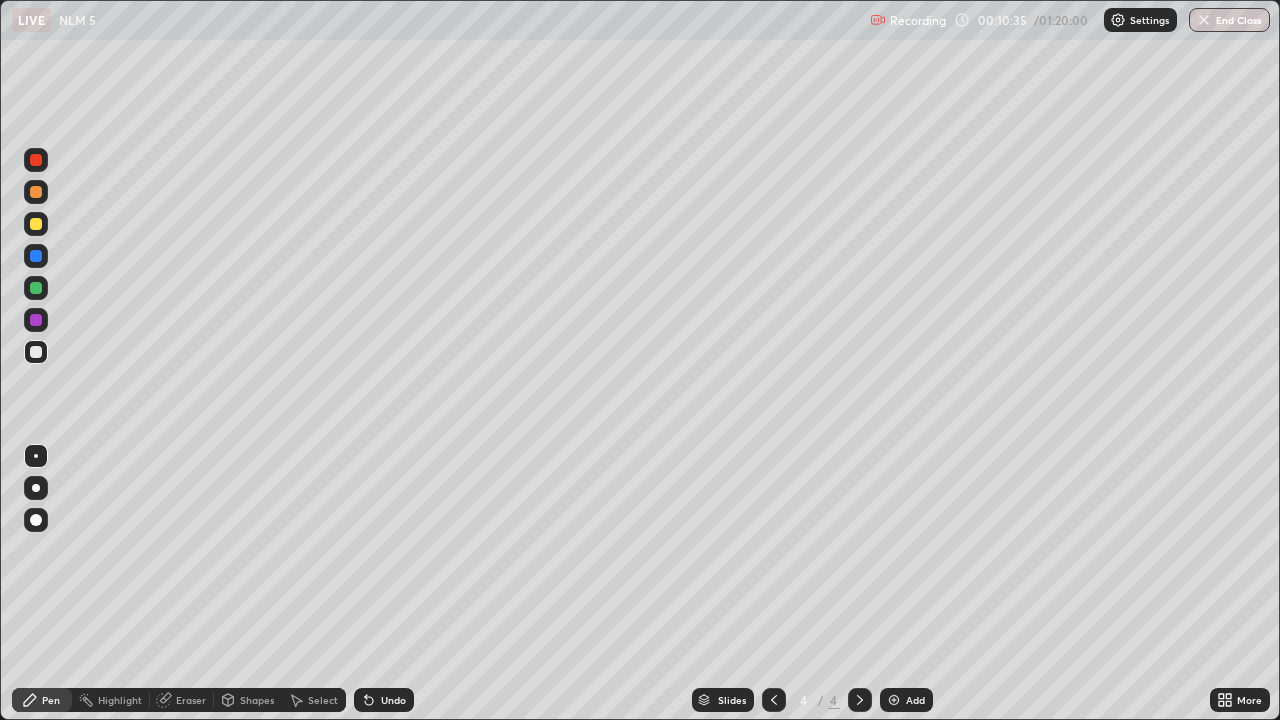 click on "Undo" at bounding box center [384, 700] 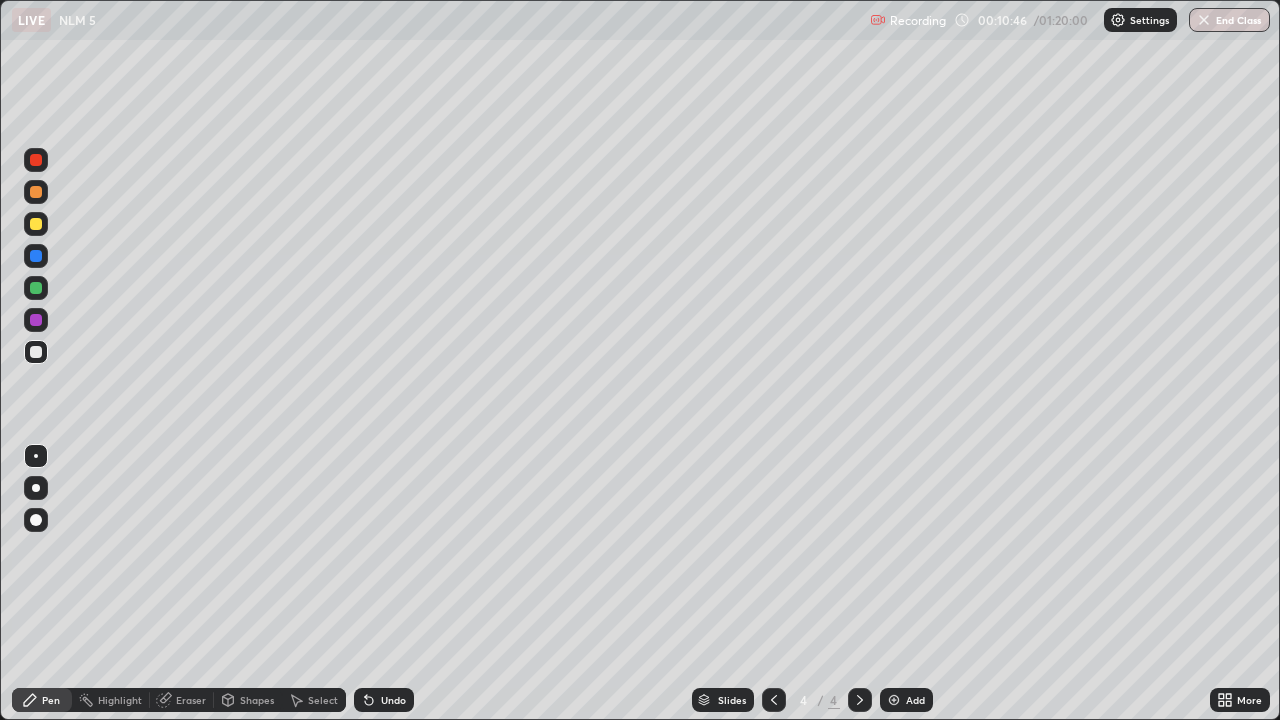 click on "Shapes" at bounding box center (257, 700) 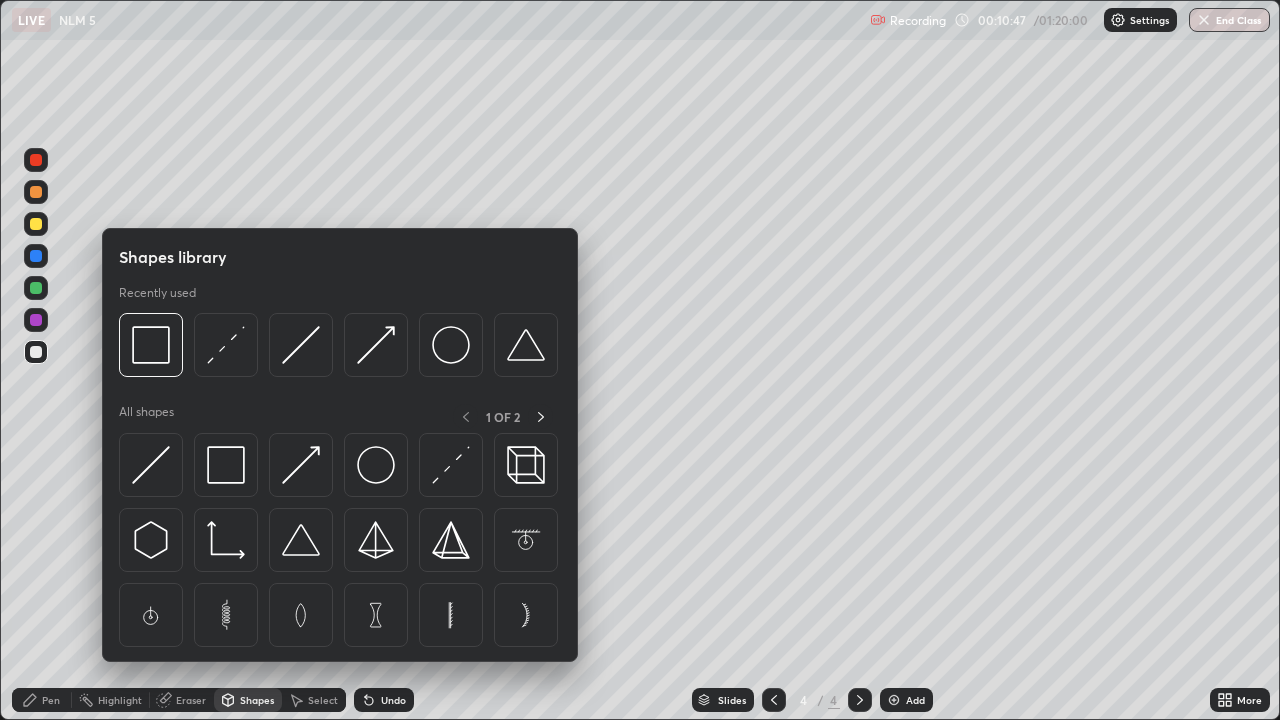 click at bounding box center [151, 345] 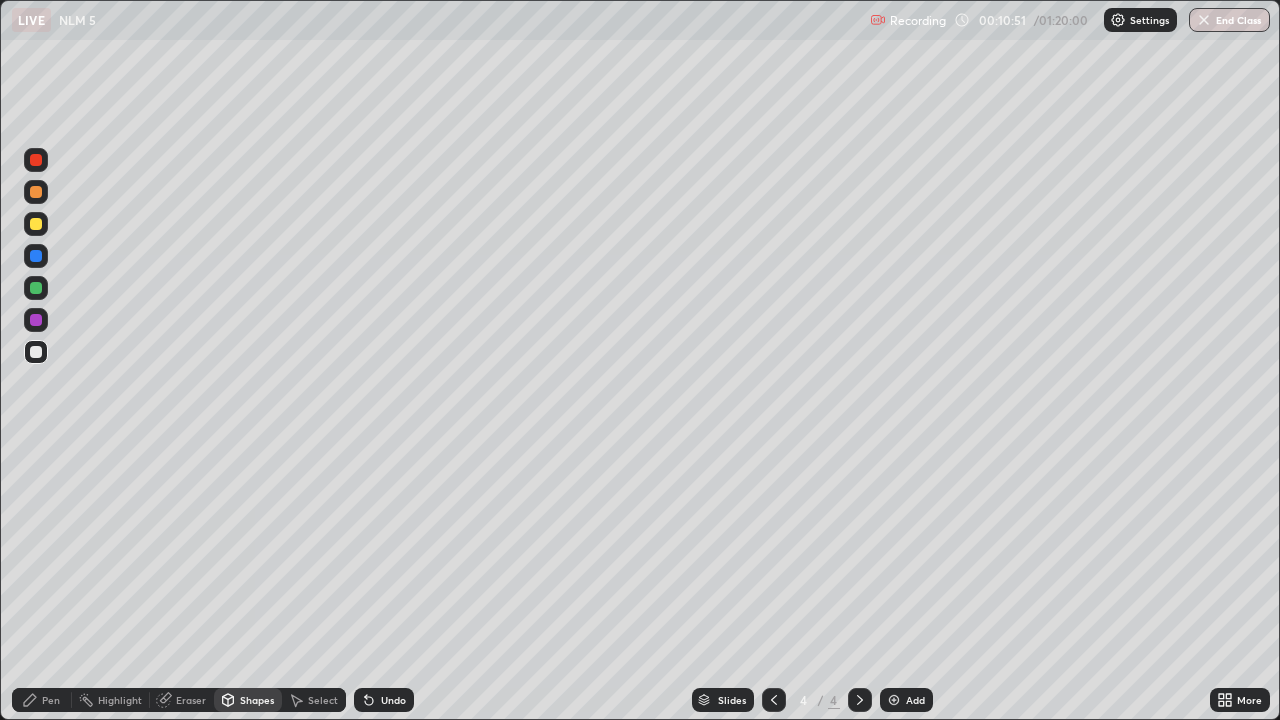 click on "Pen" at bounding box center (51, 700) 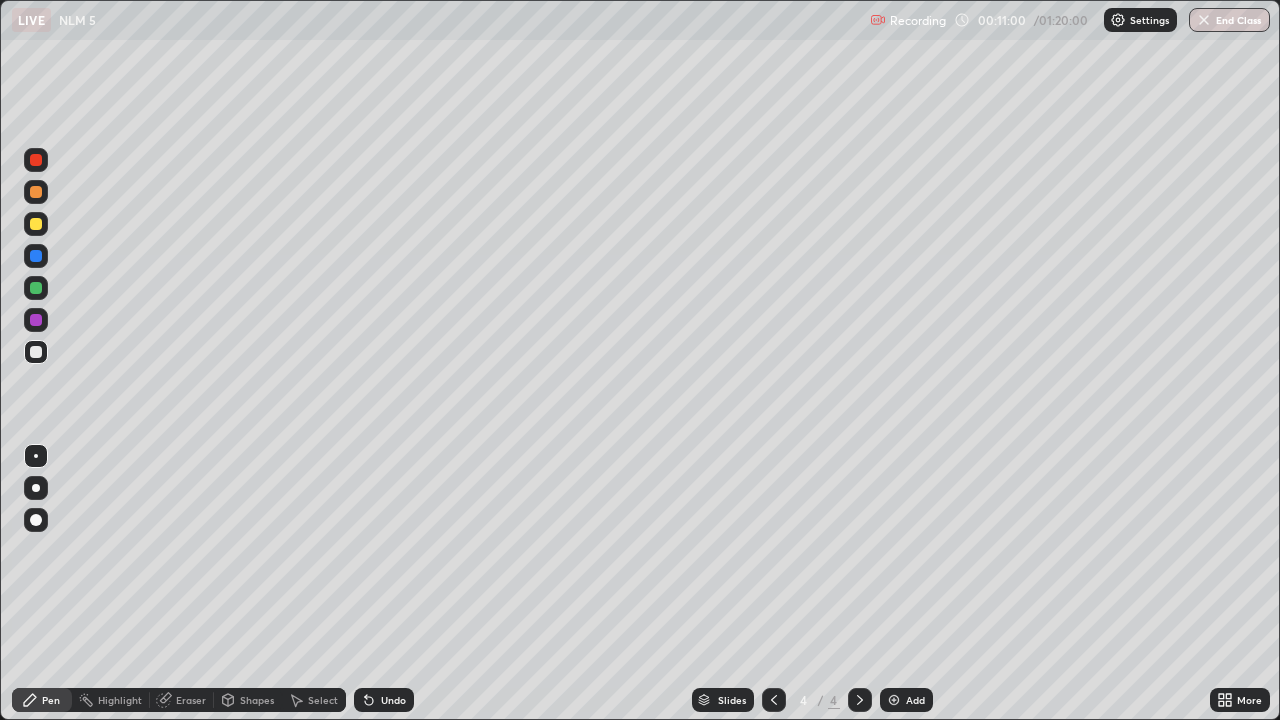 click at bounding box center (36, 352) 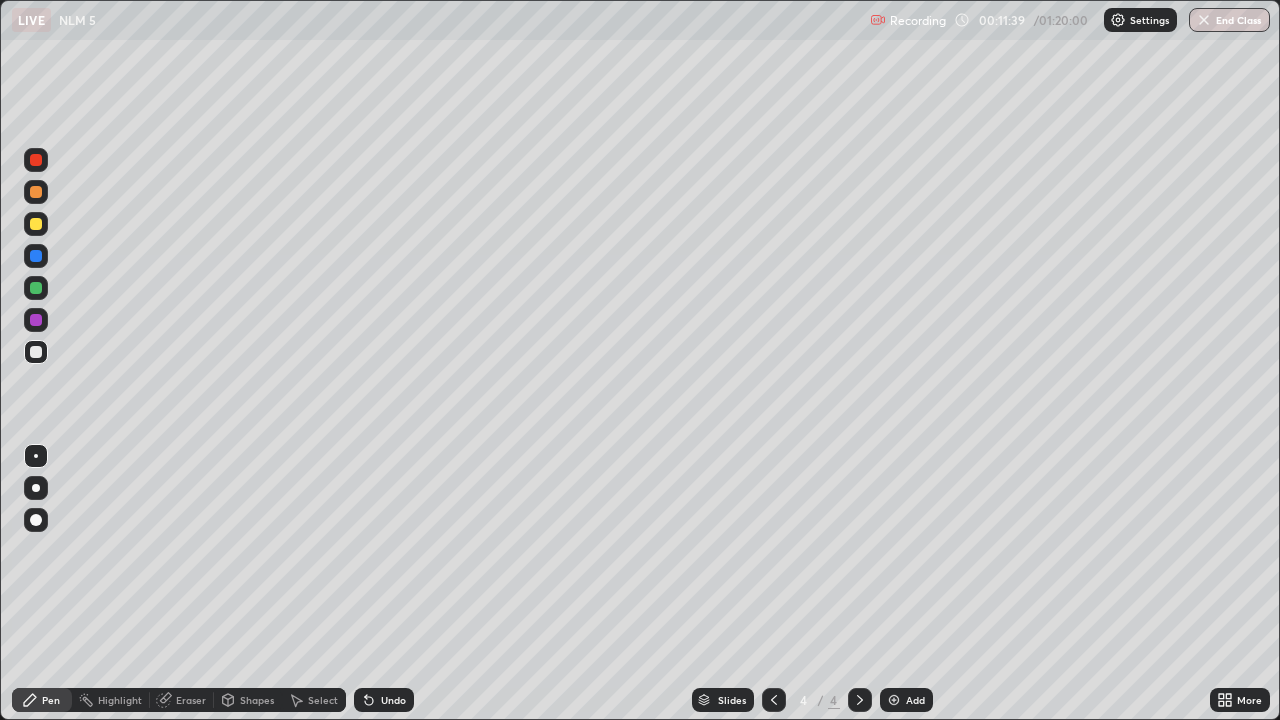click on "Highlight" at bounding box center (120, 700) 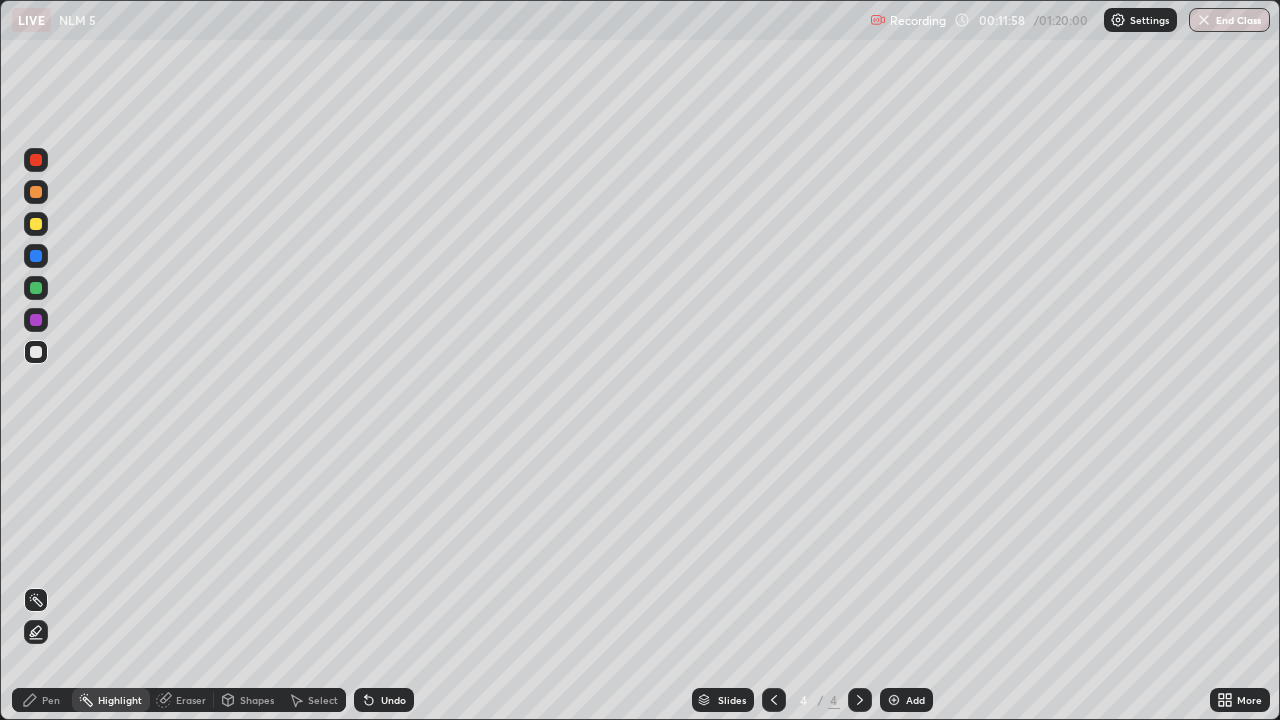 click 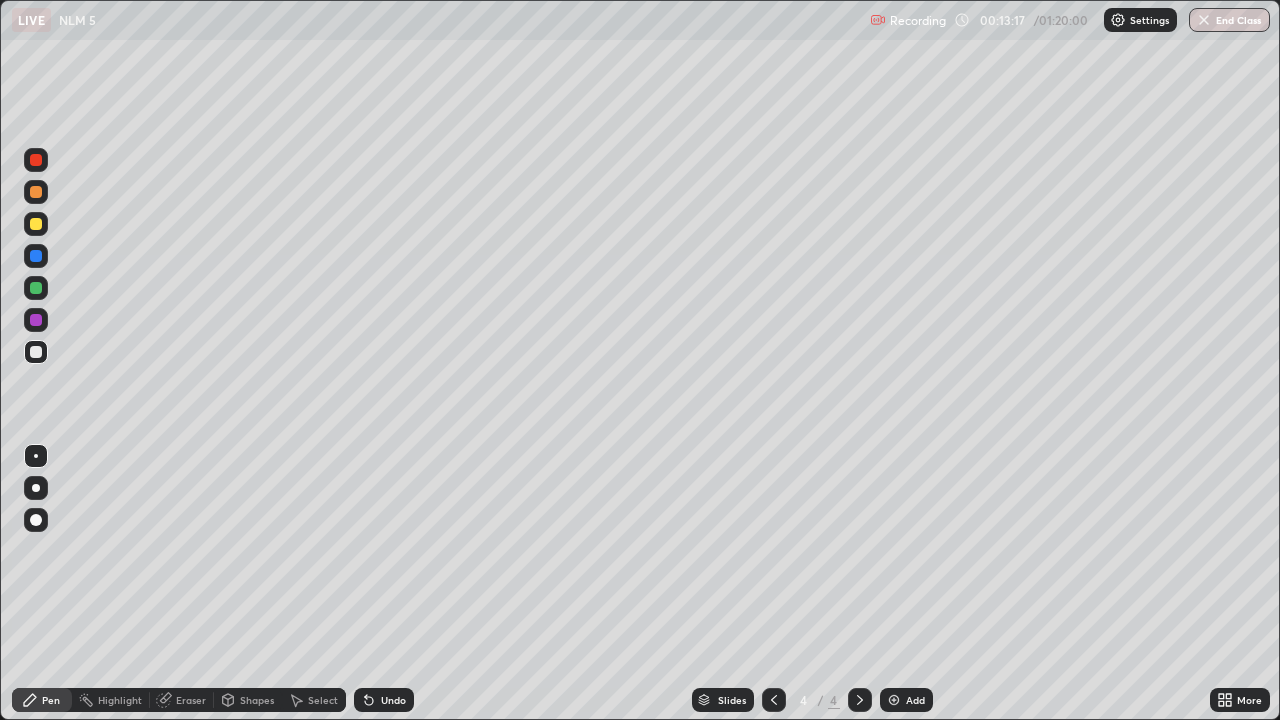 click on "Highlight" at bounding box center (120, 700) 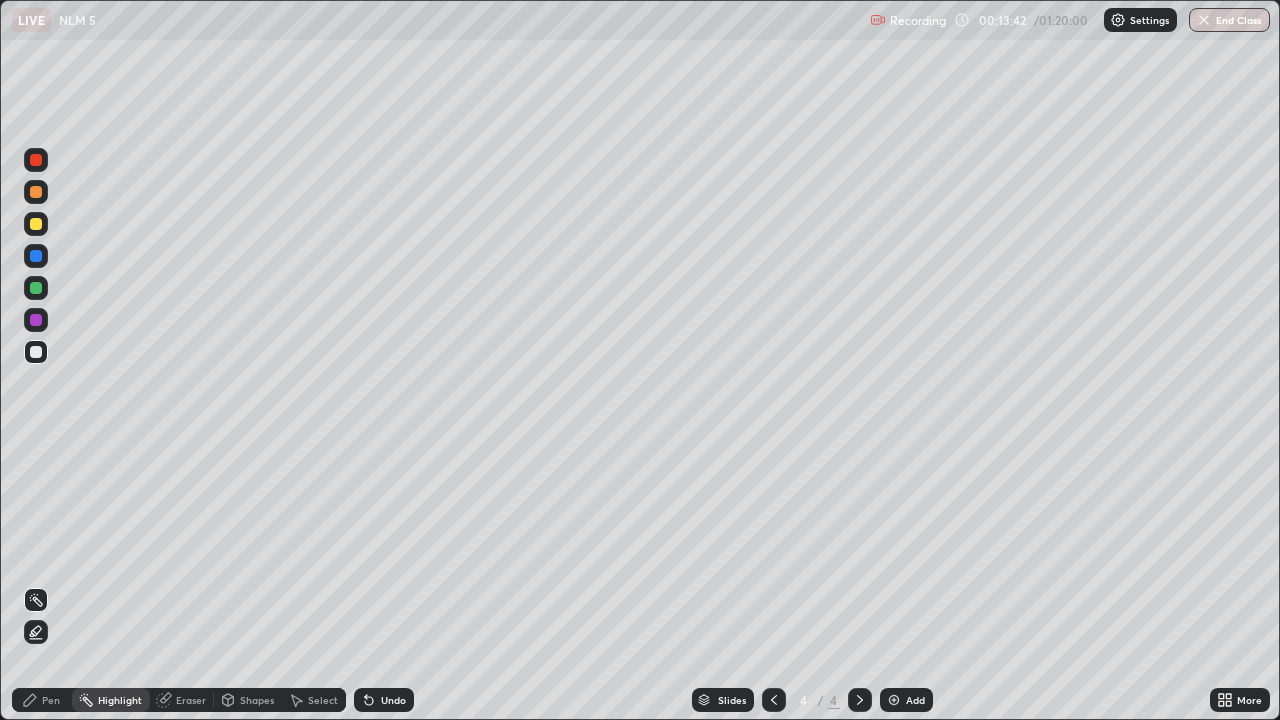 click 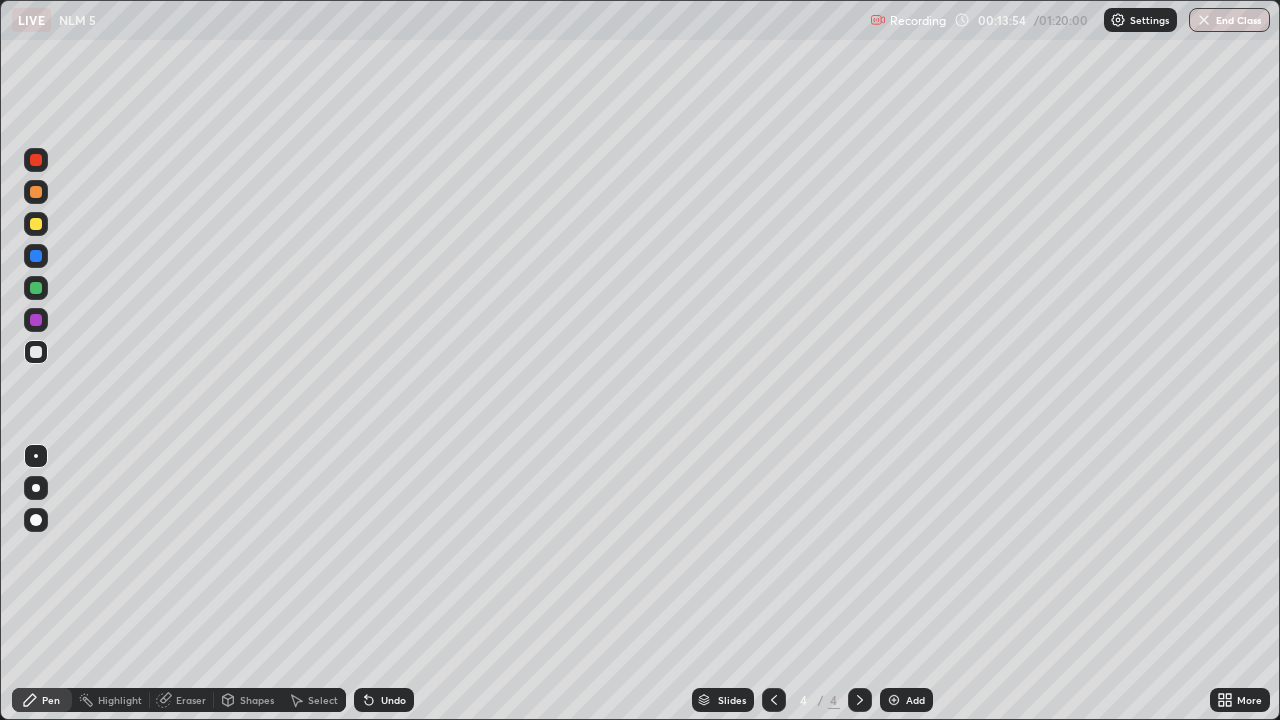 click on "Undo" at bounding box center (384, 700) 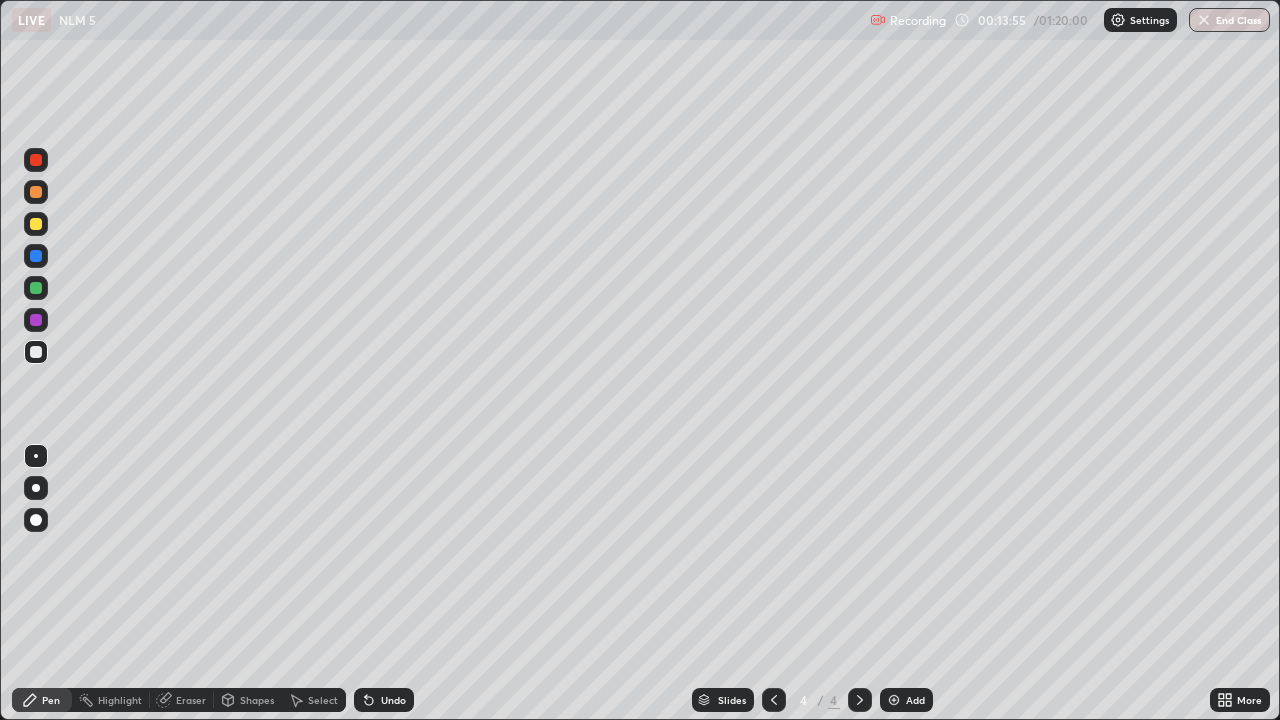 click on "Undo" at bounding box center [384, 700] 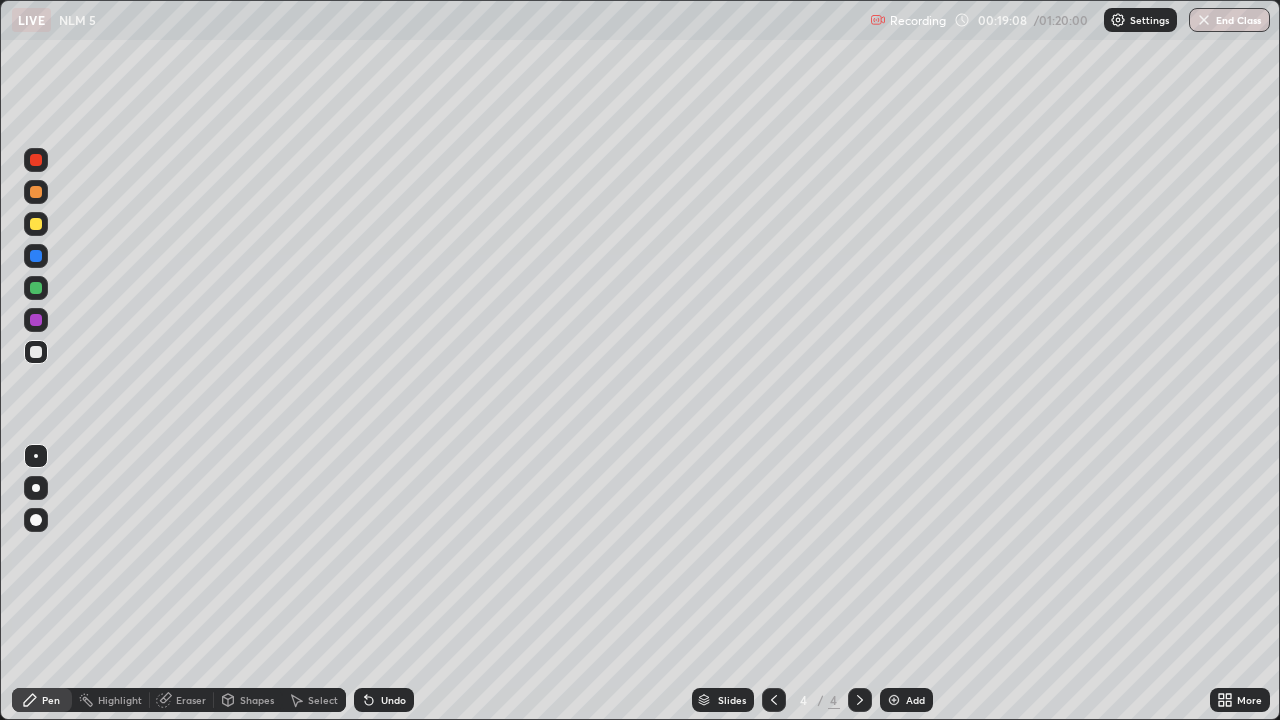 click on "Add" at bounding box center (906, 700) 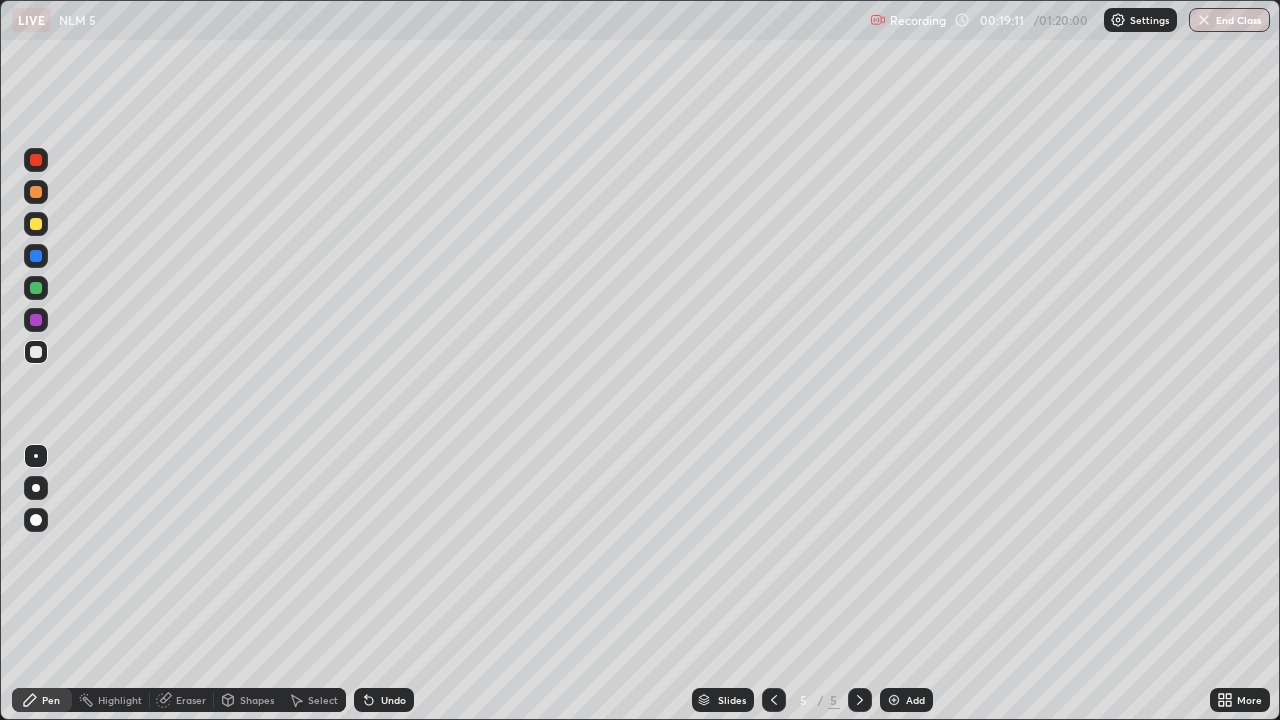click on "Pen" at bounding box center (51, 700) 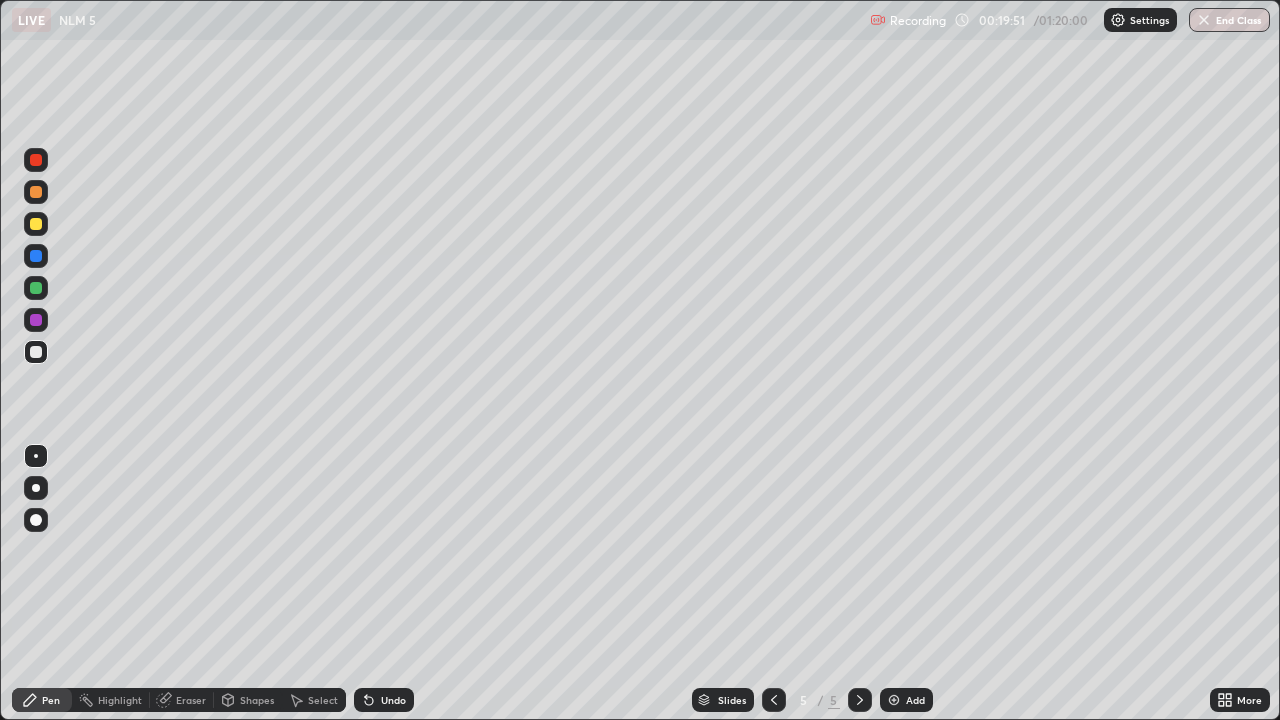 click on "Undo" at bounding box center [384, 700] 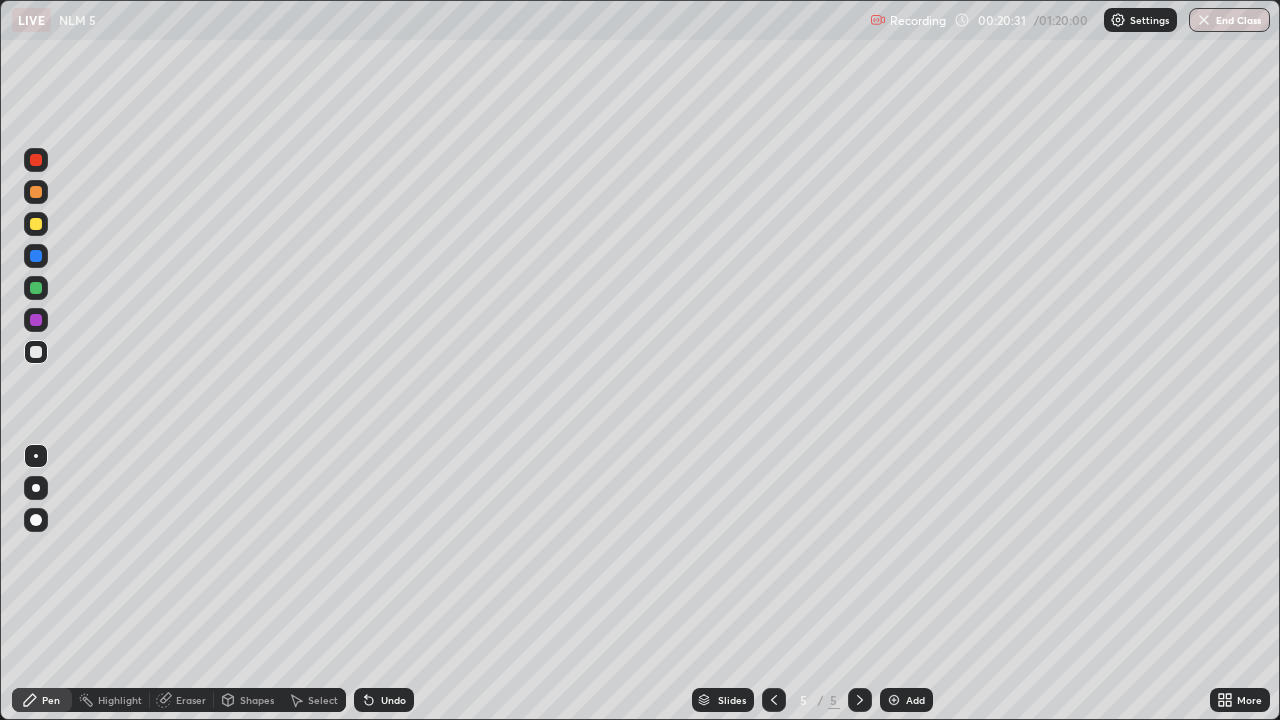 click at bounding box center [36, 352] 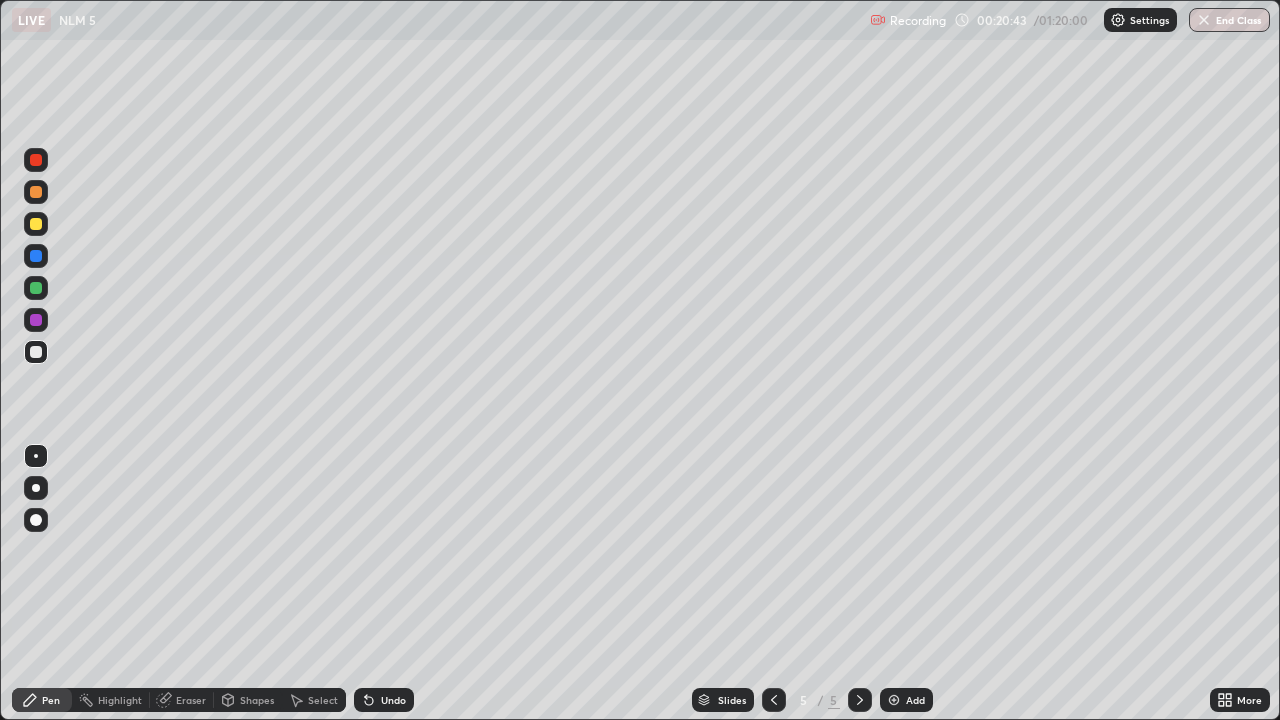click on "Highlight" at bounding box center (120, 700) 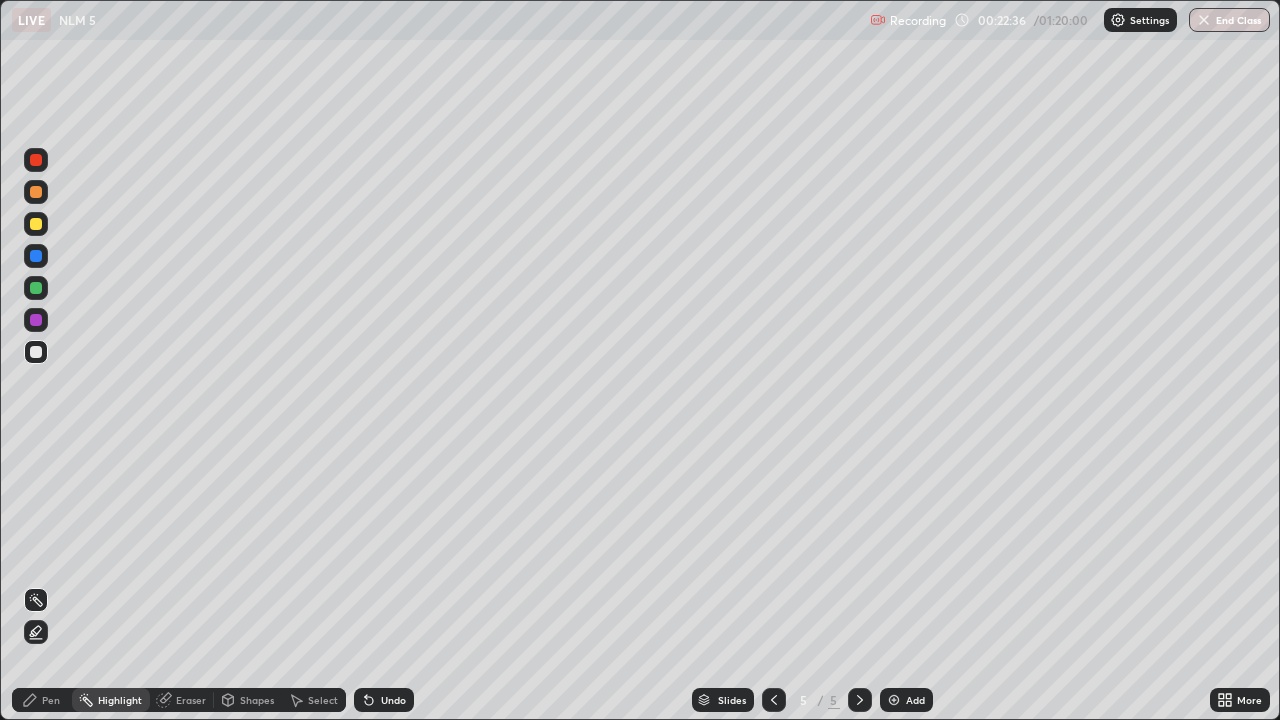 click 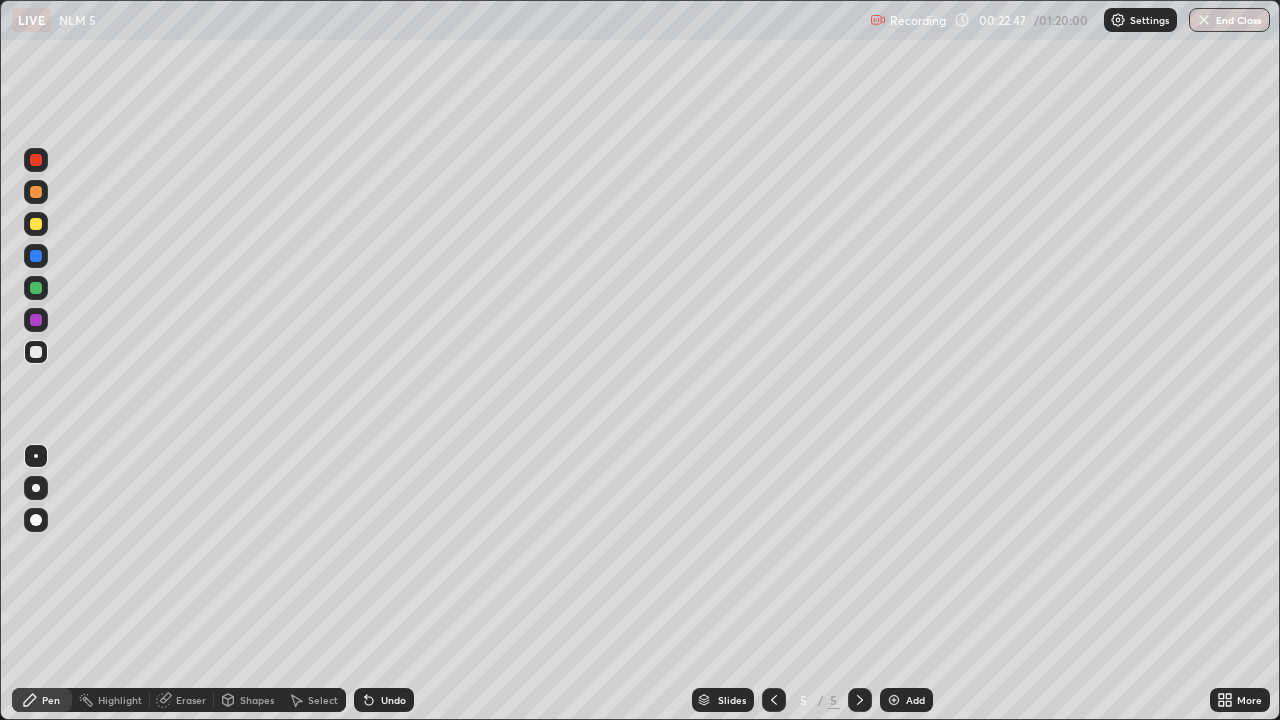 click on "Highlight" at bounding box center [120, 700] 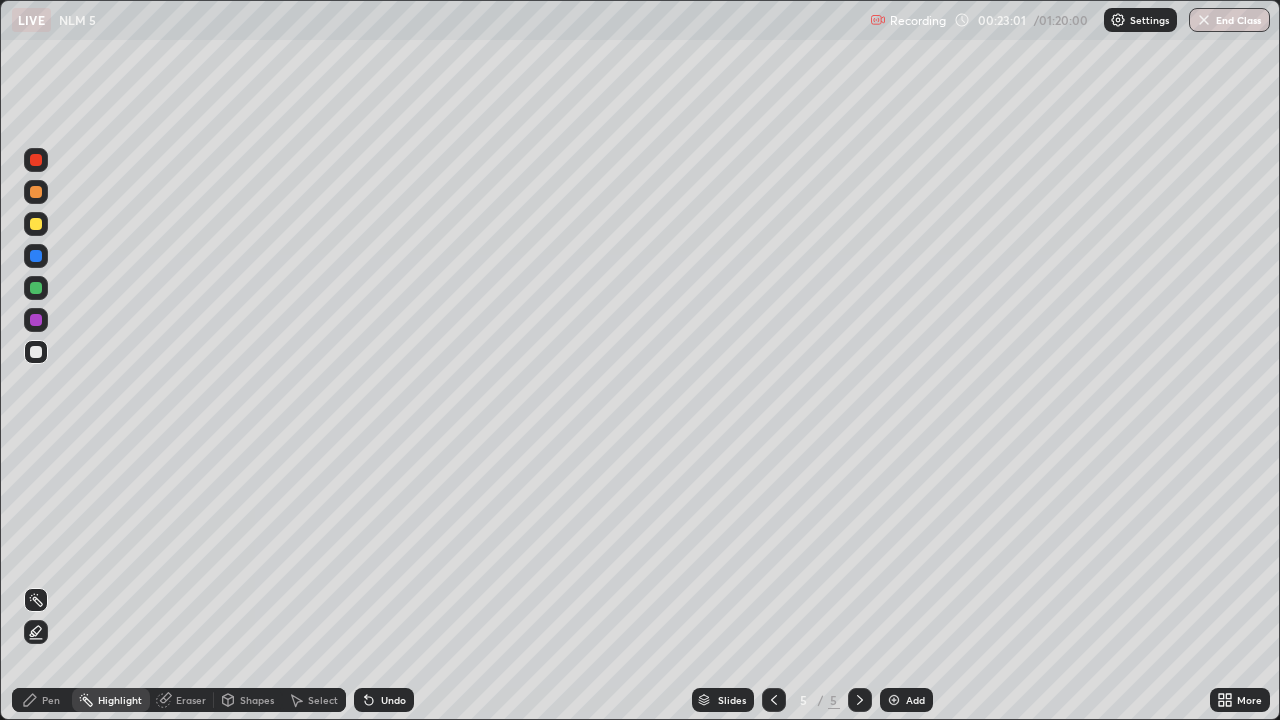 click 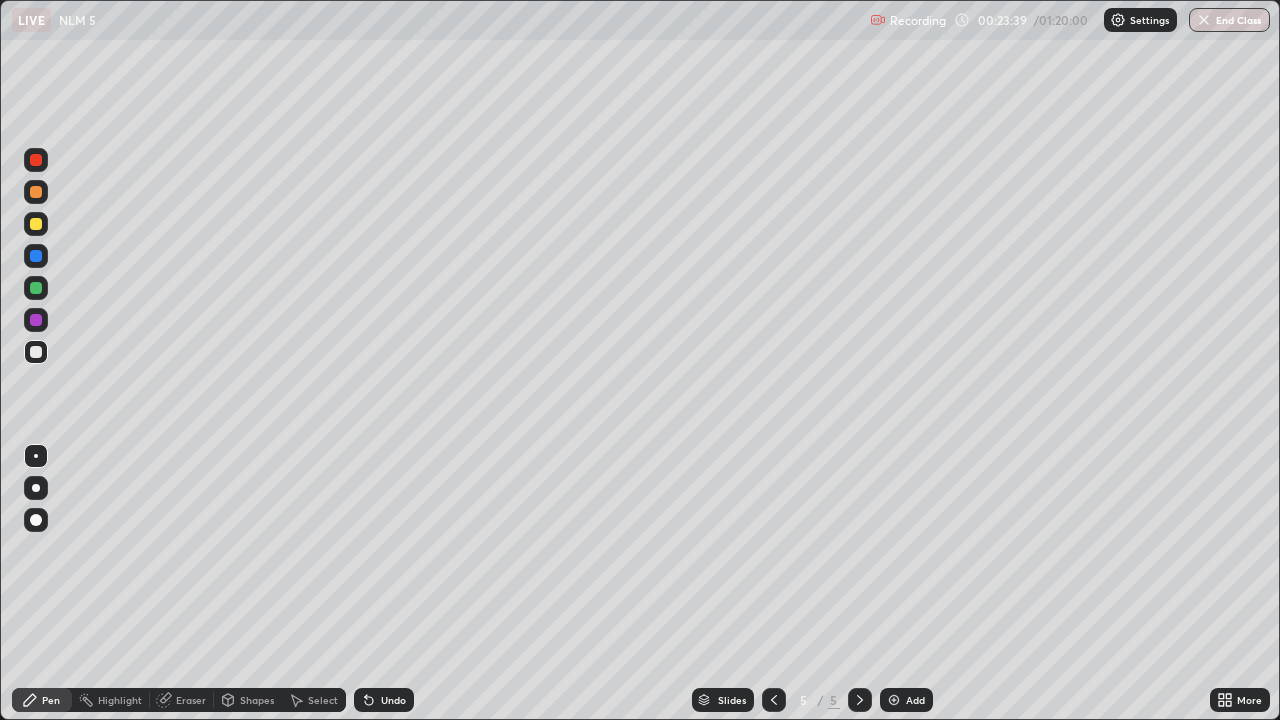 click on "Highlight" at bounding box center [120, 700] 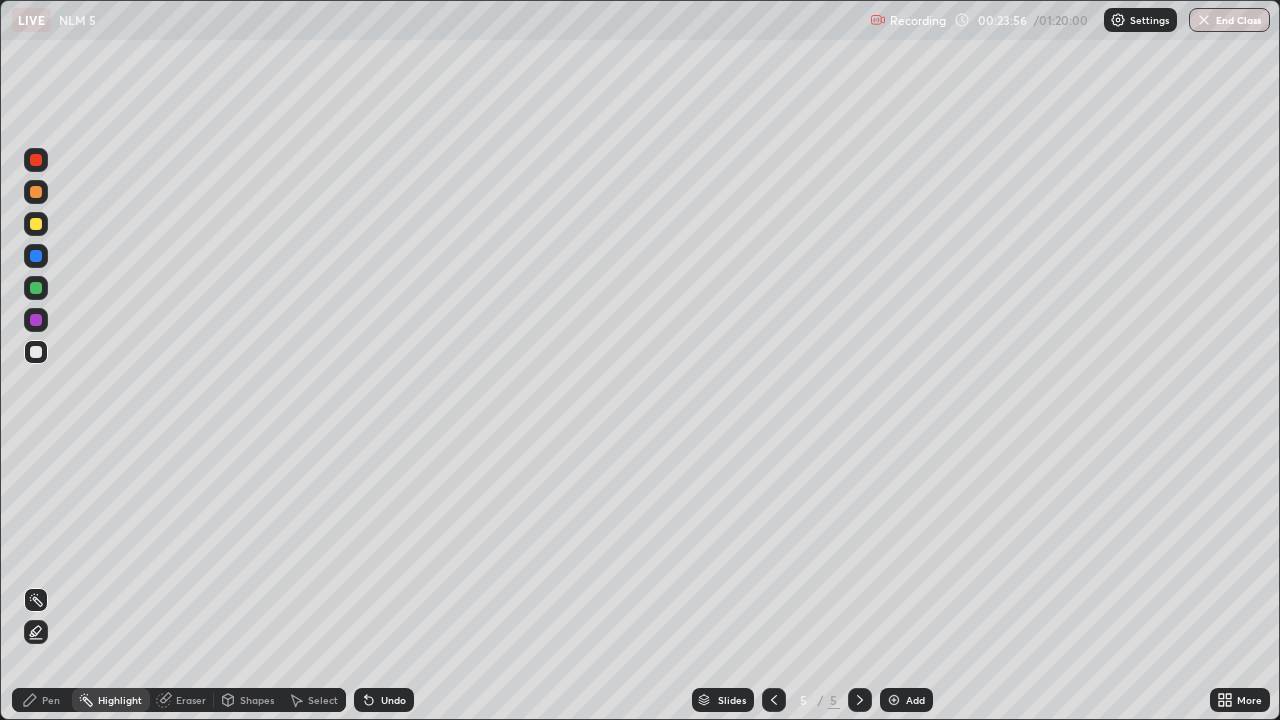 click on "Pen" at bounding box center [51, 700] 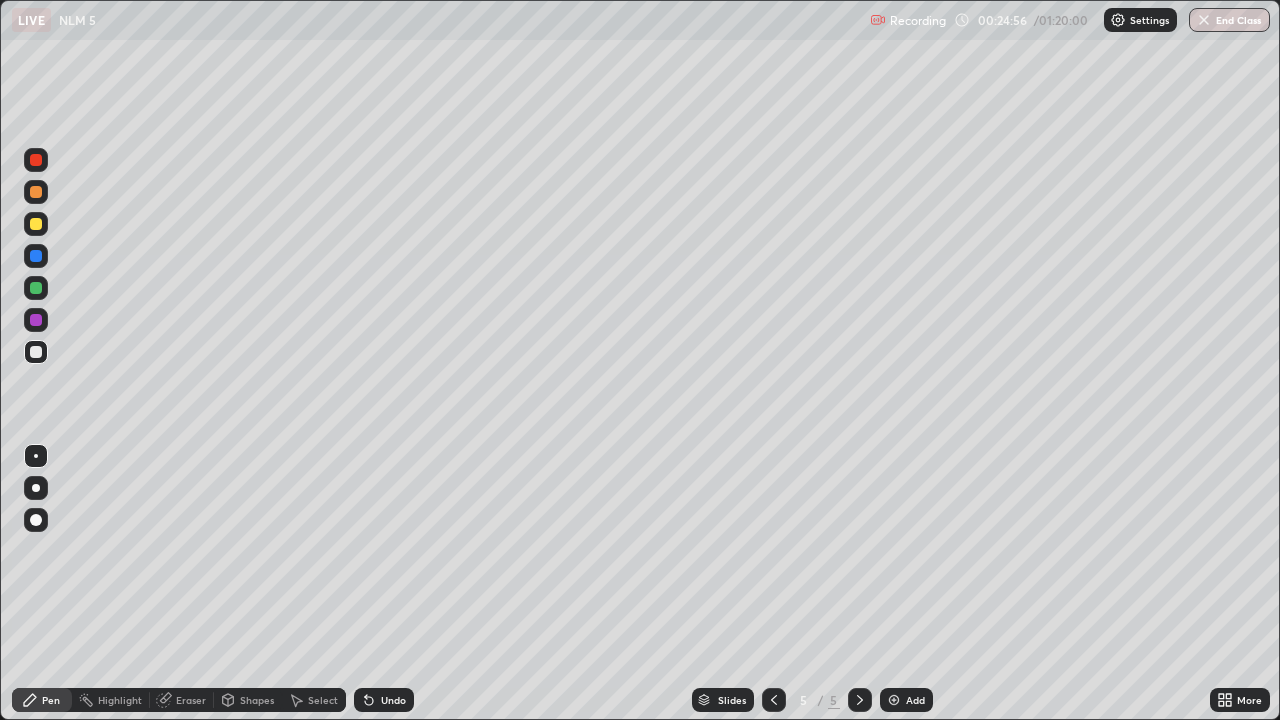 click on "Add" at bounding box center (915, 700) 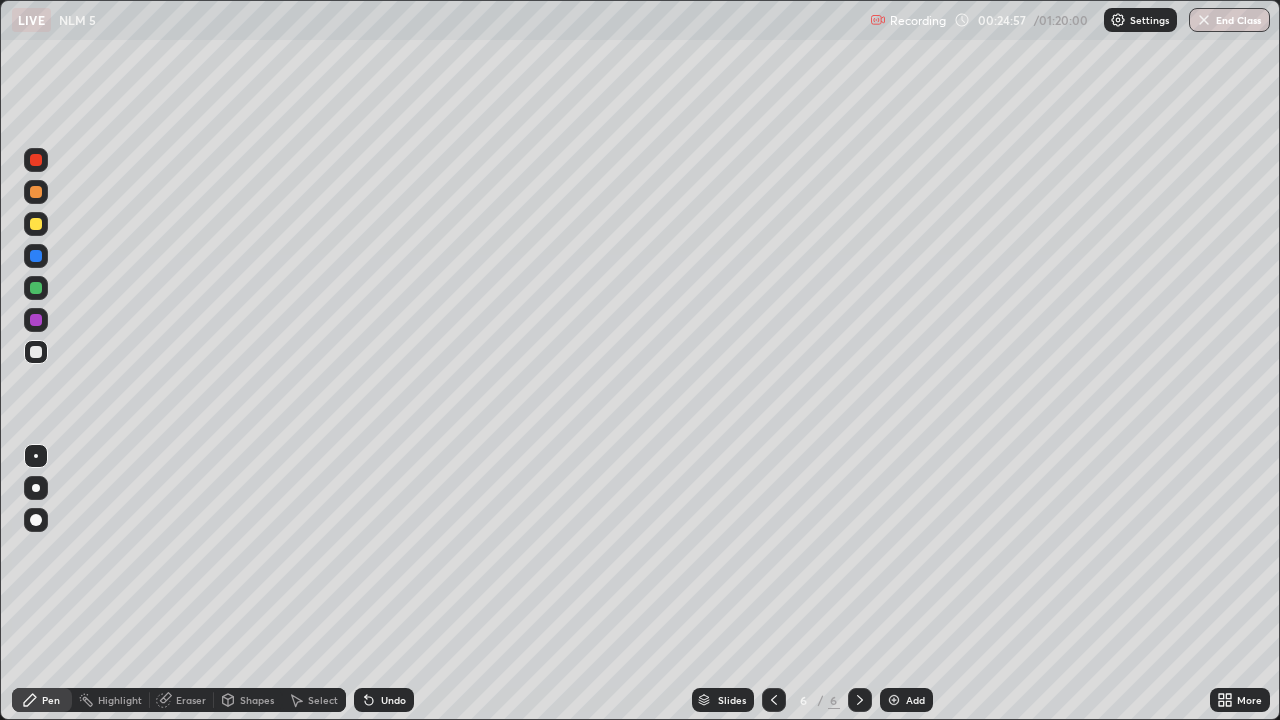 click 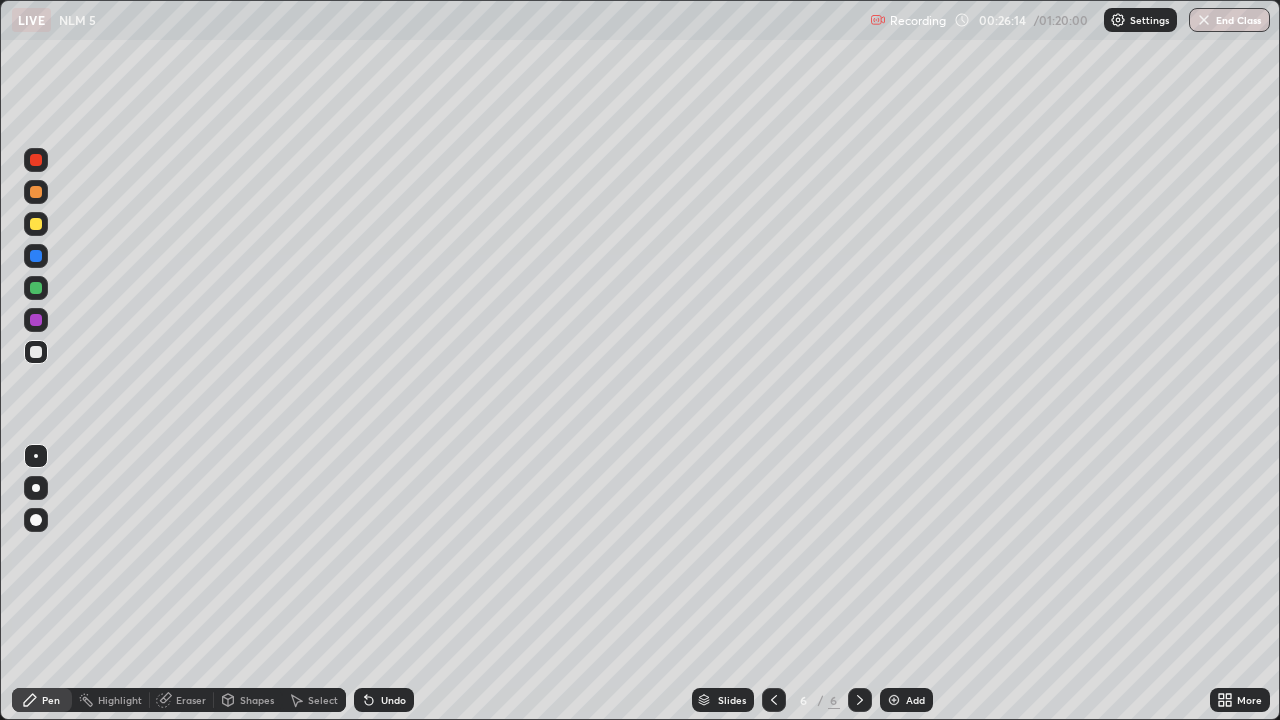 click at bounding box center (36, 224) 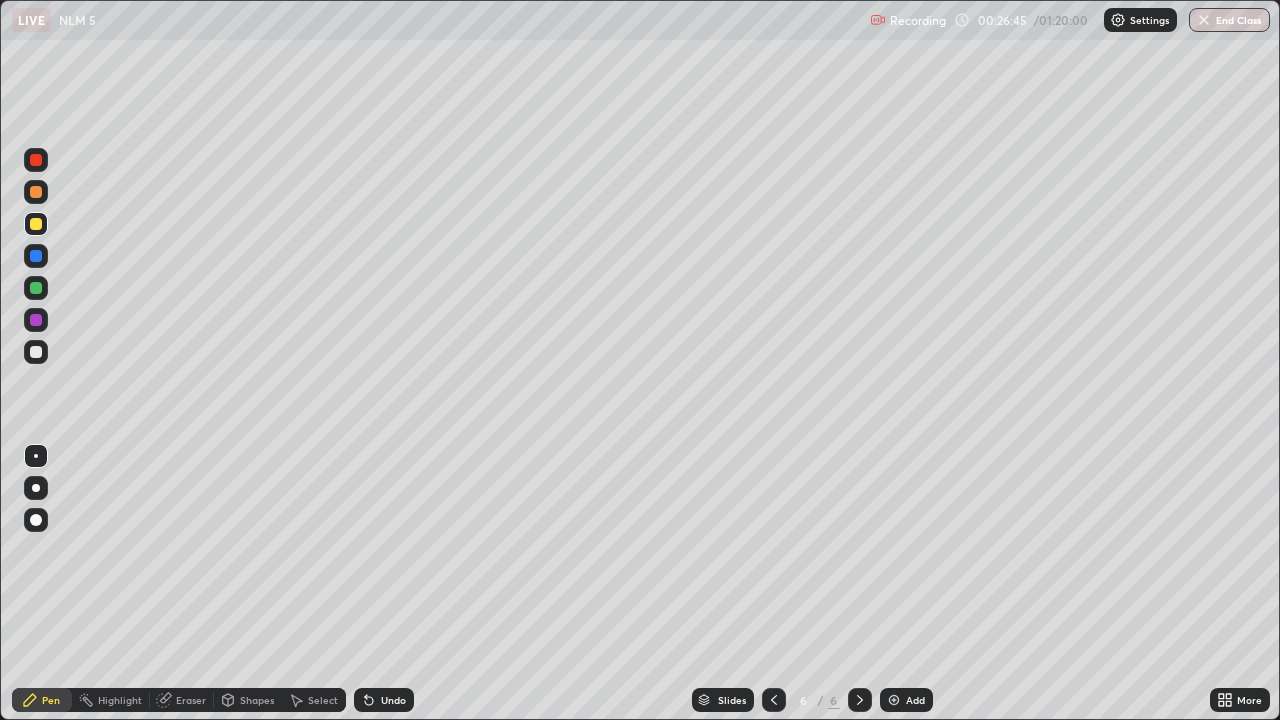 click at bounding box center [36, 352] 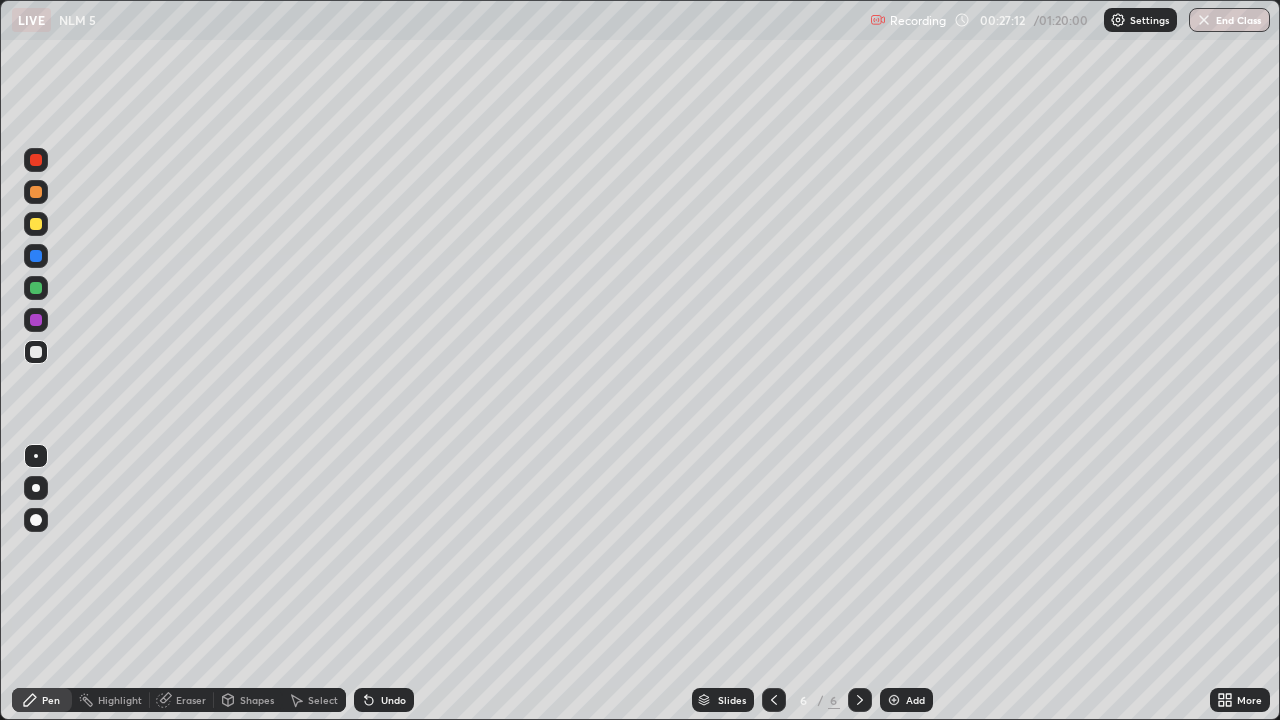 click on "Shapes" at bounding box center [257, 700] 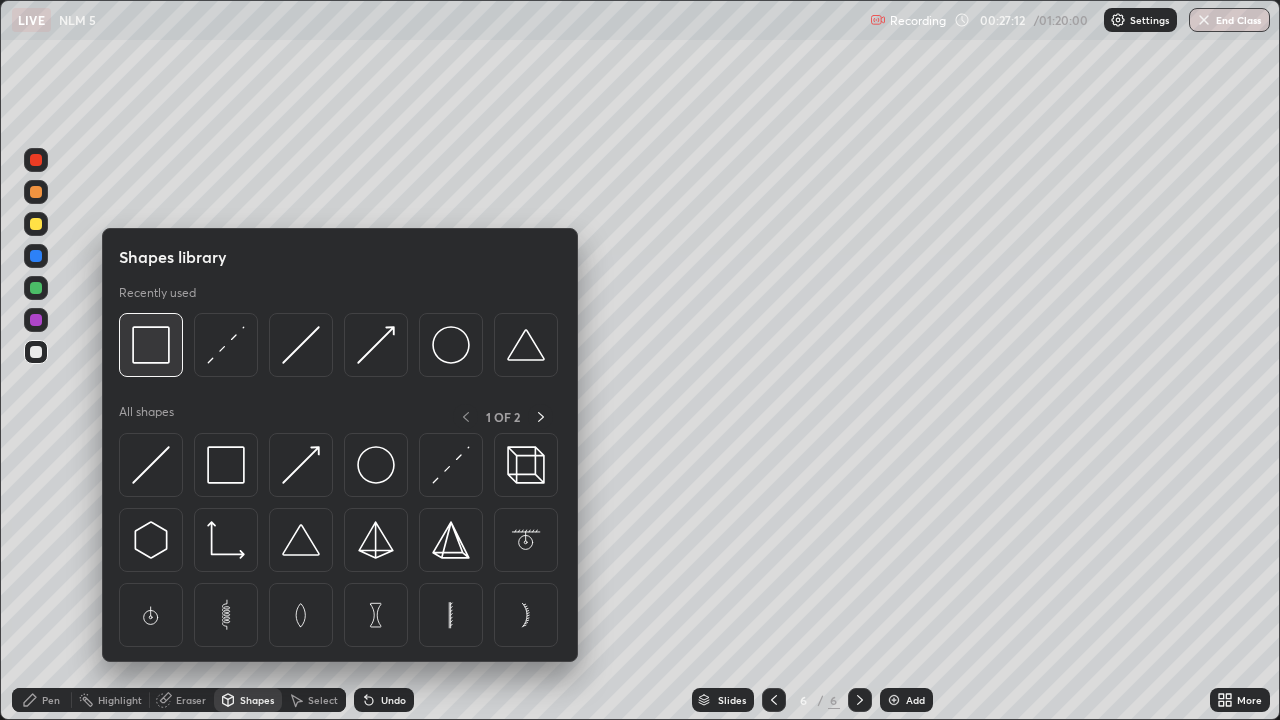 click at bounding box center [151, 345] 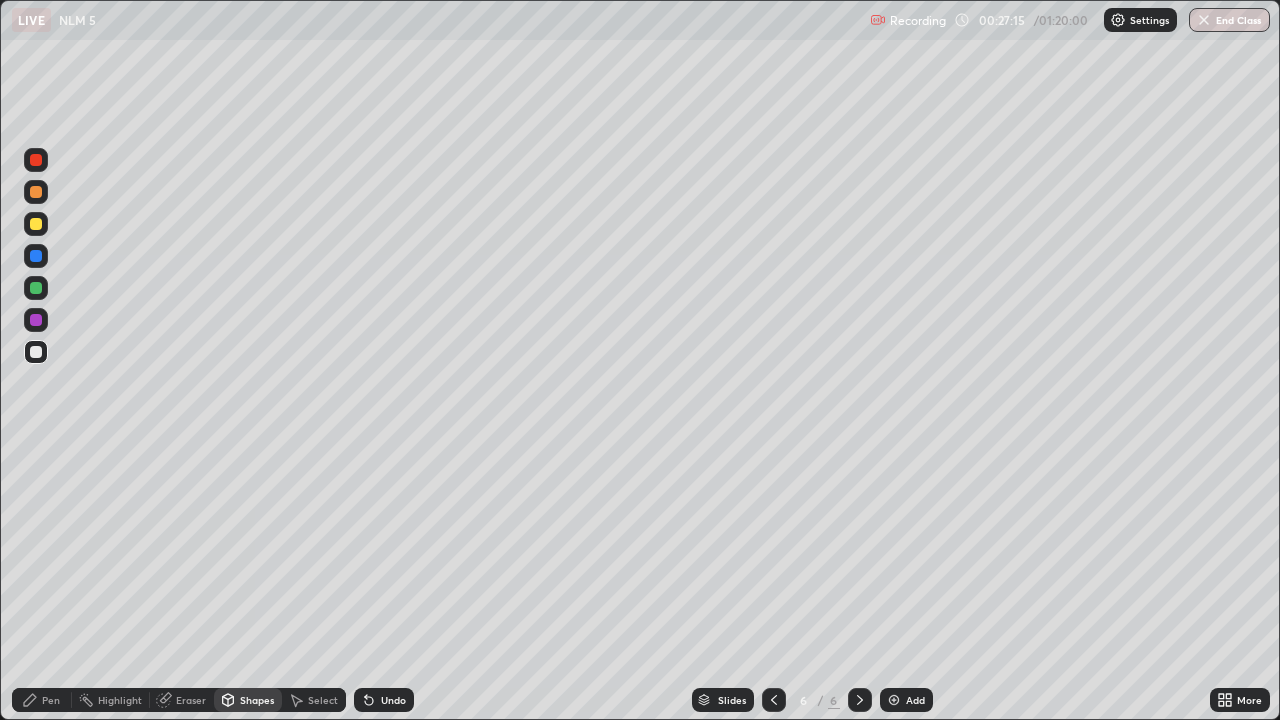 click 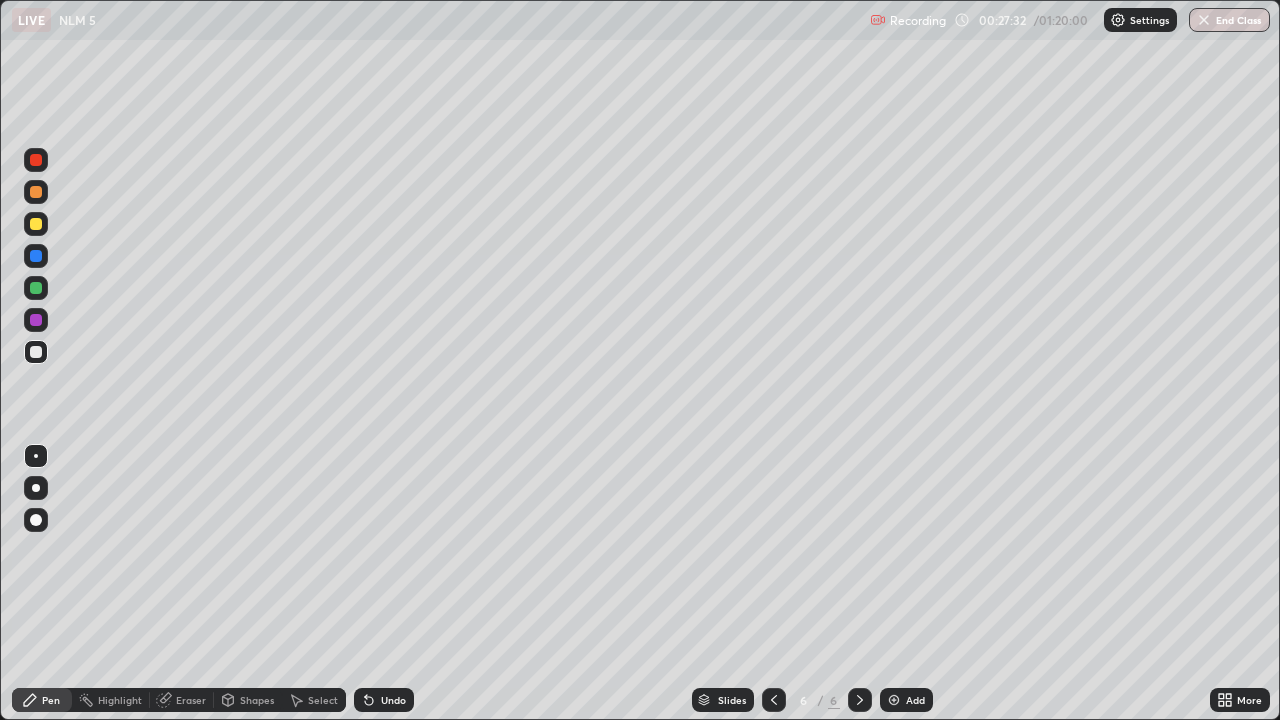 click on "Highlight" at bounding box center (120, 700) 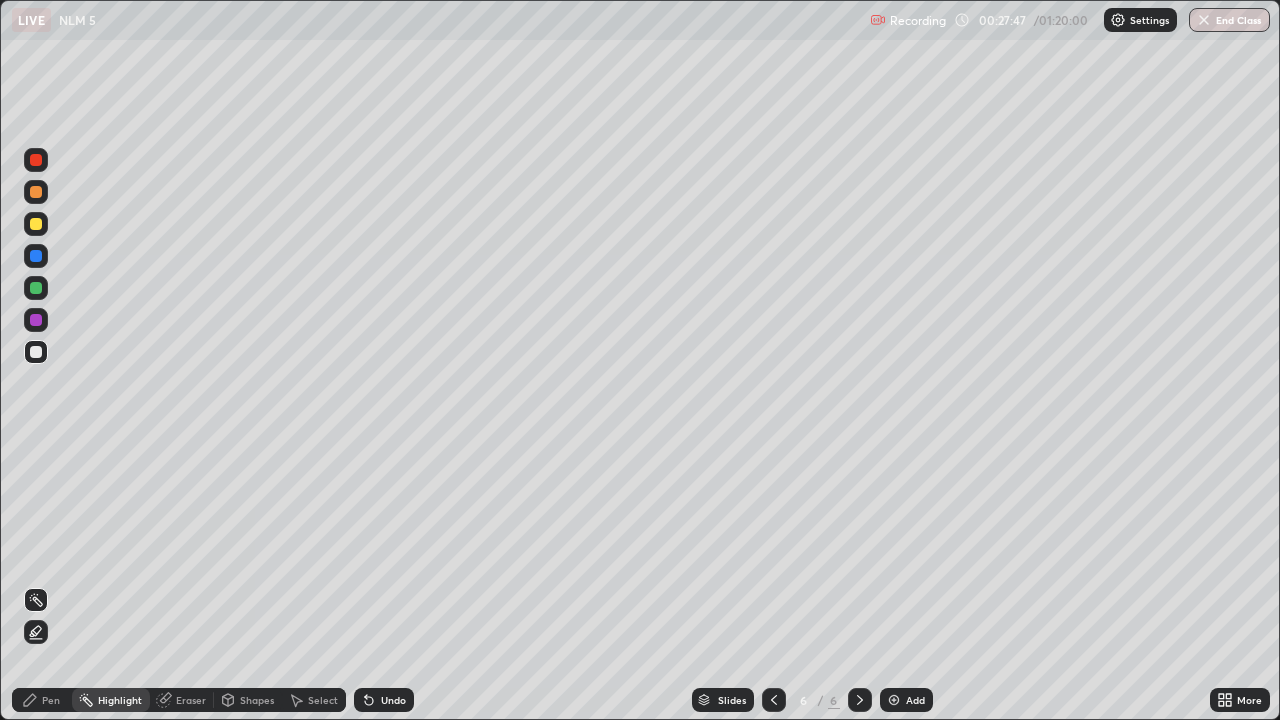 click 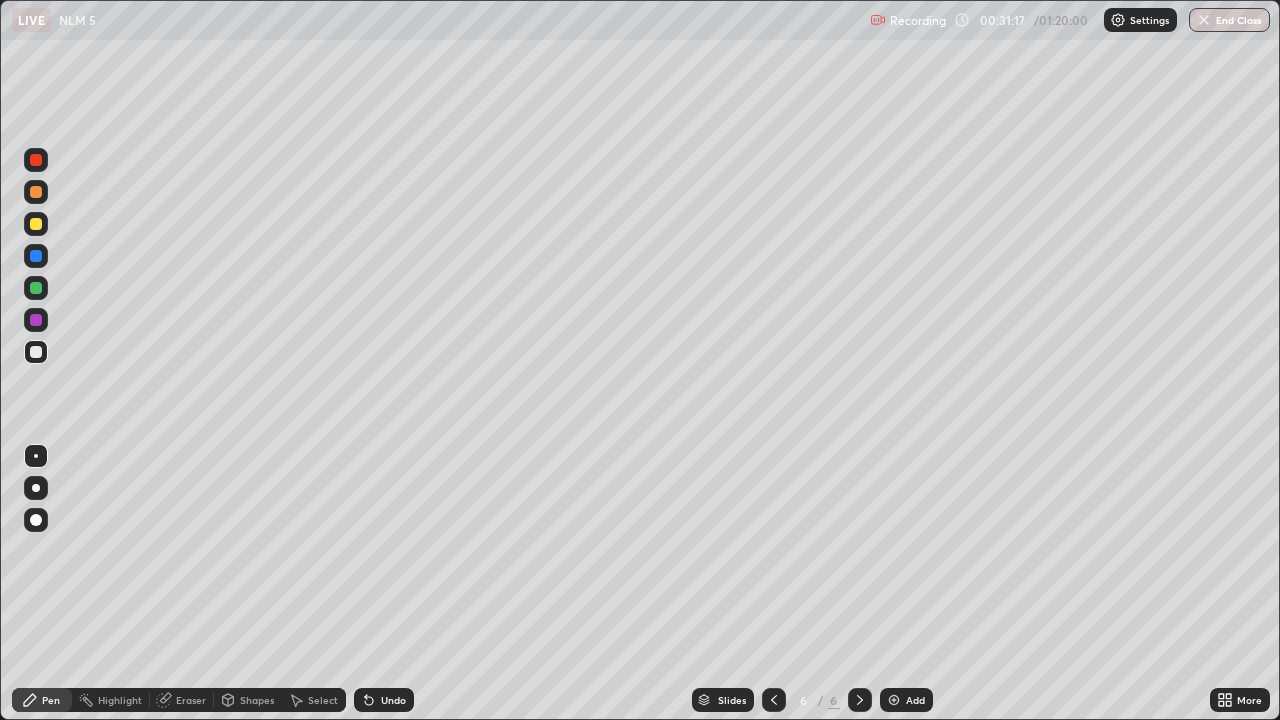 click on "Pen" at bounding box center [42, 700] 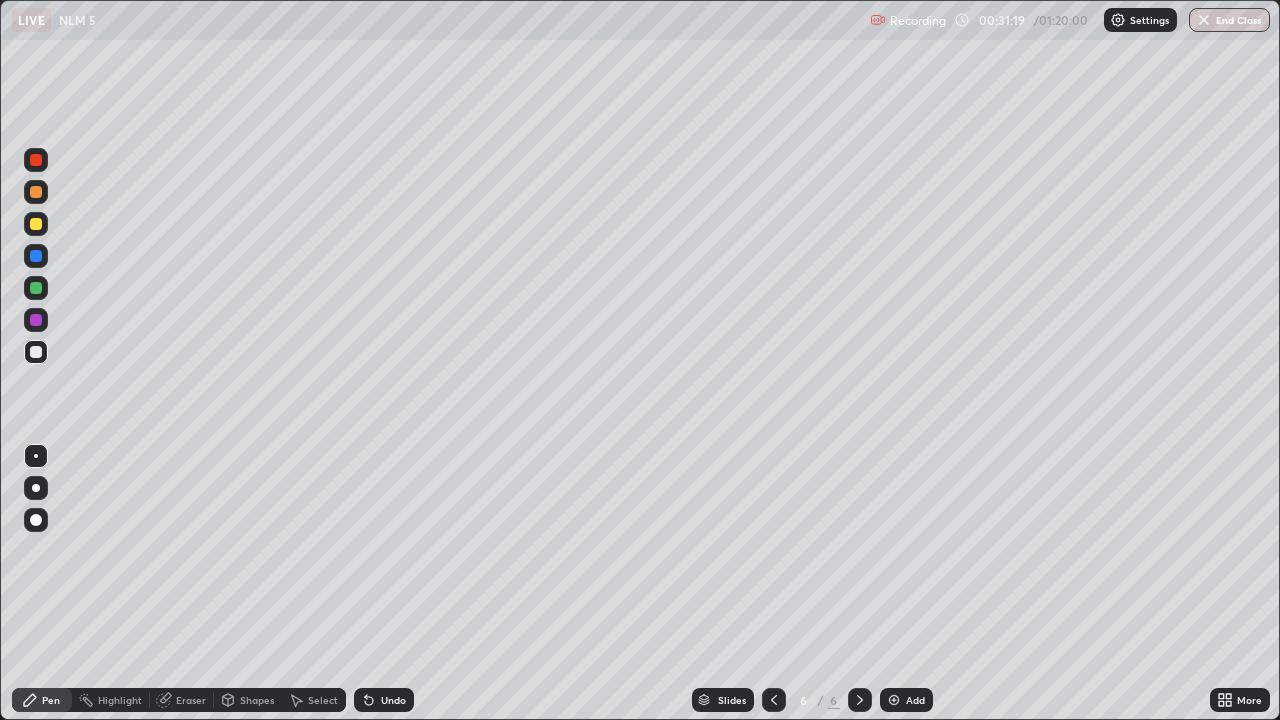 click on "Add" at bounding box center (906, 700) 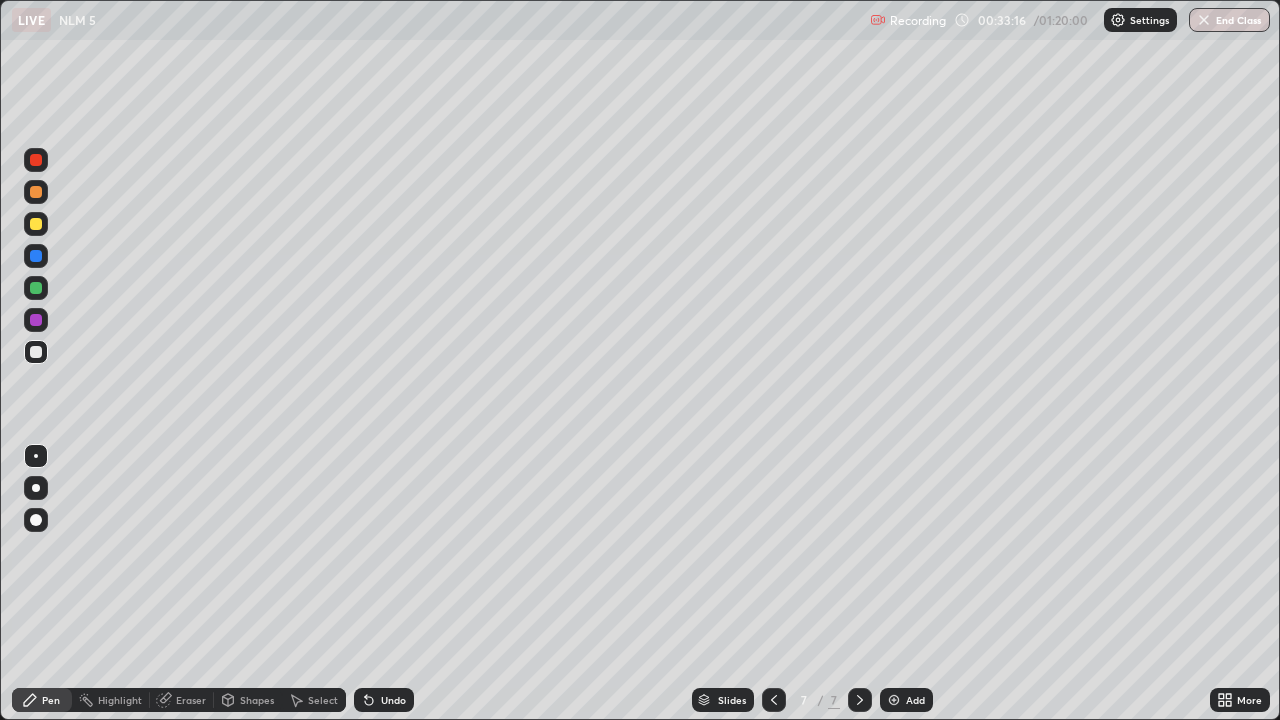 click on "Pen" at bounding box center (51, 700) 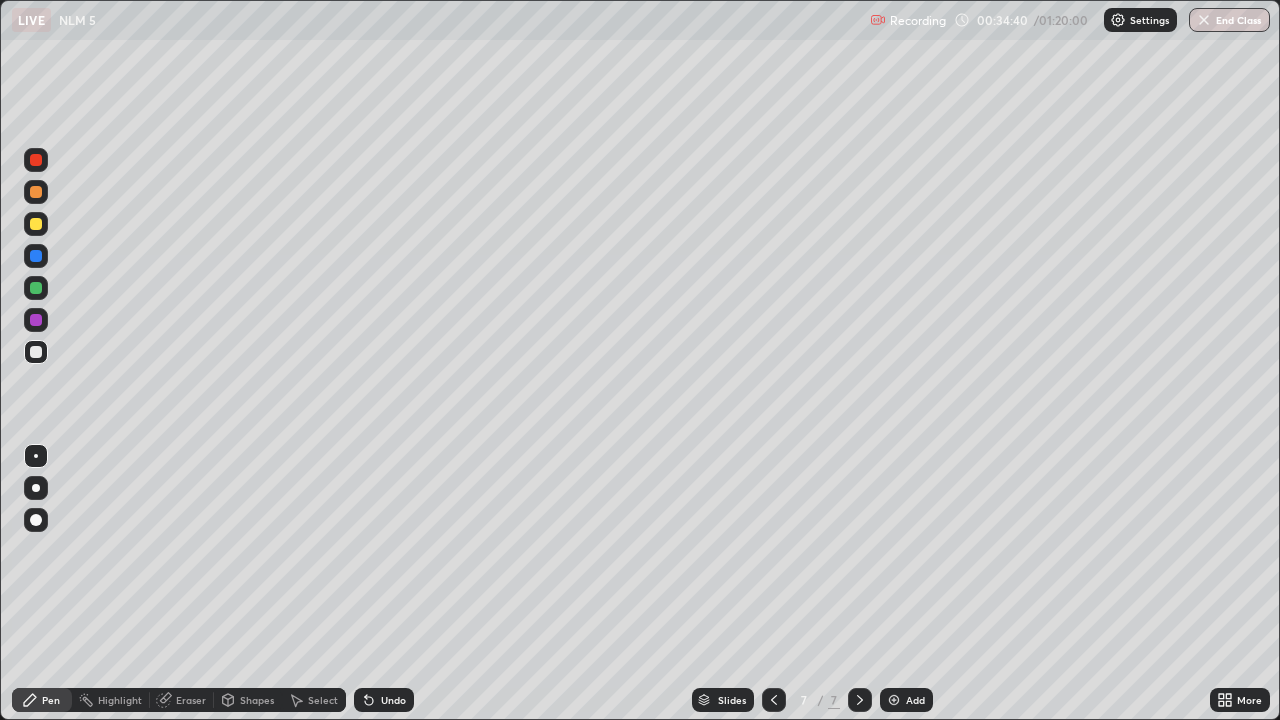 click at bounding box center [36, 256] 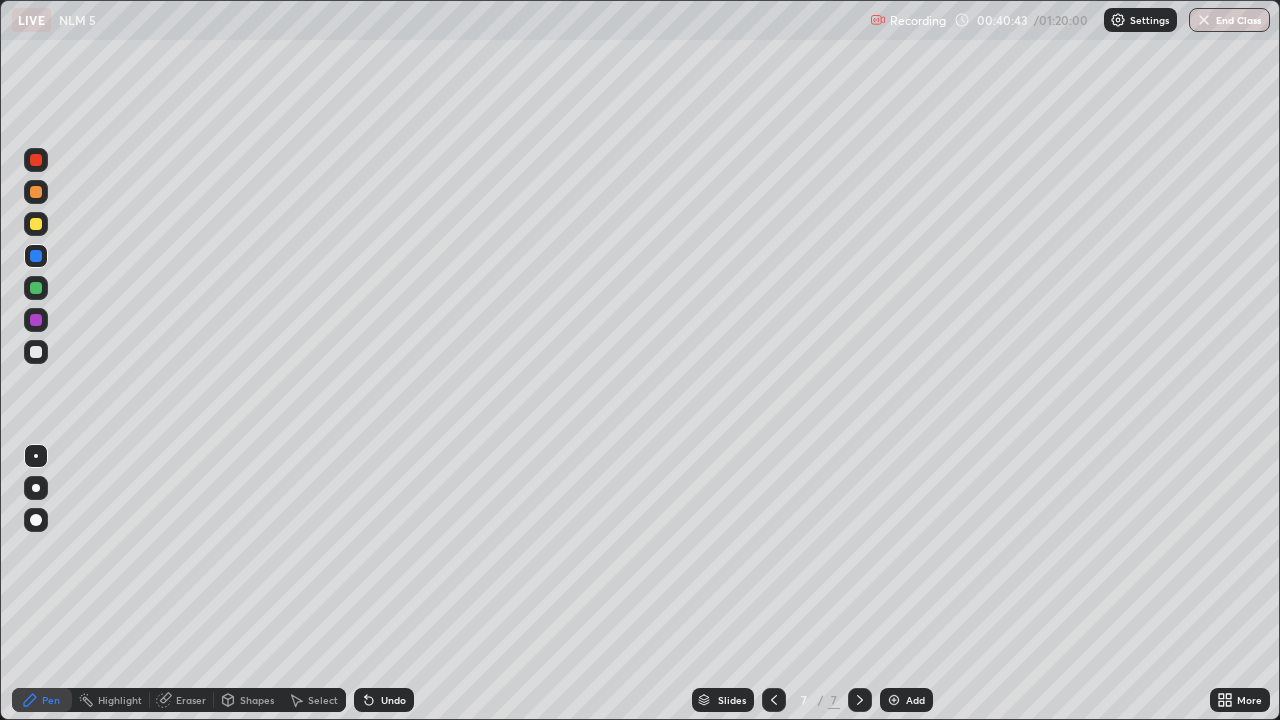 click at bounding box center (36, 456) 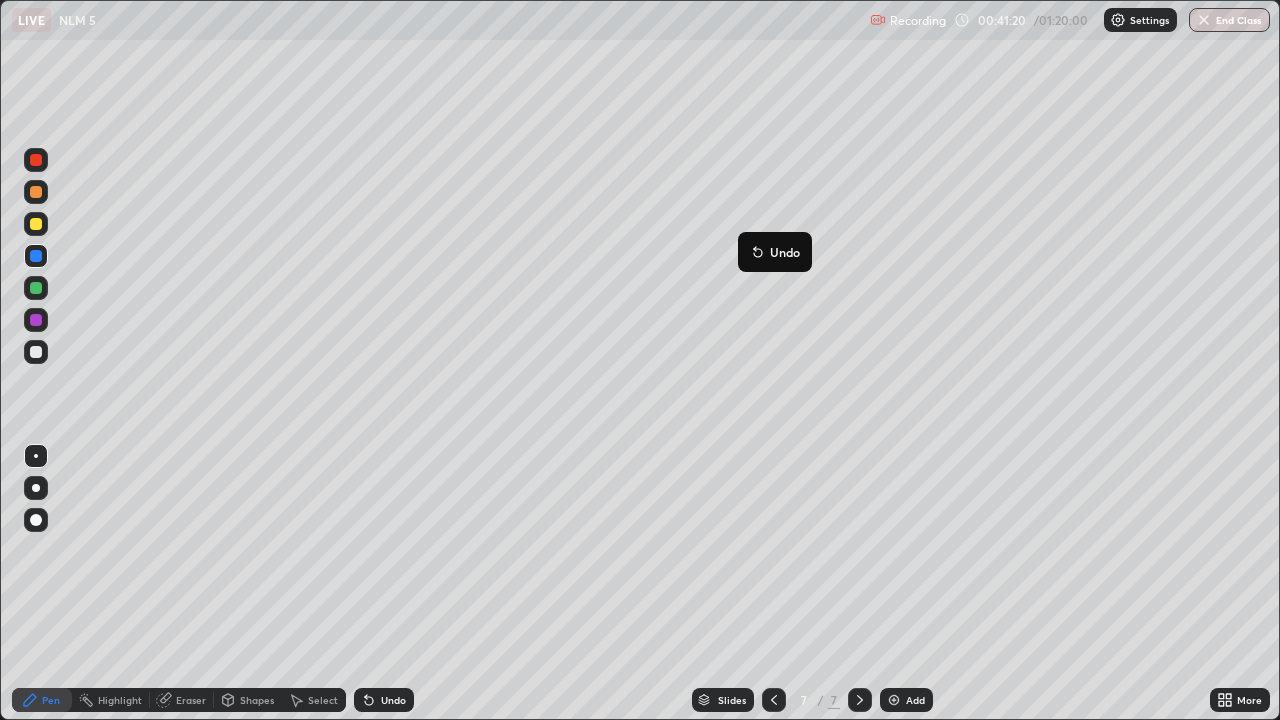 click at bounding box center [36, 288] 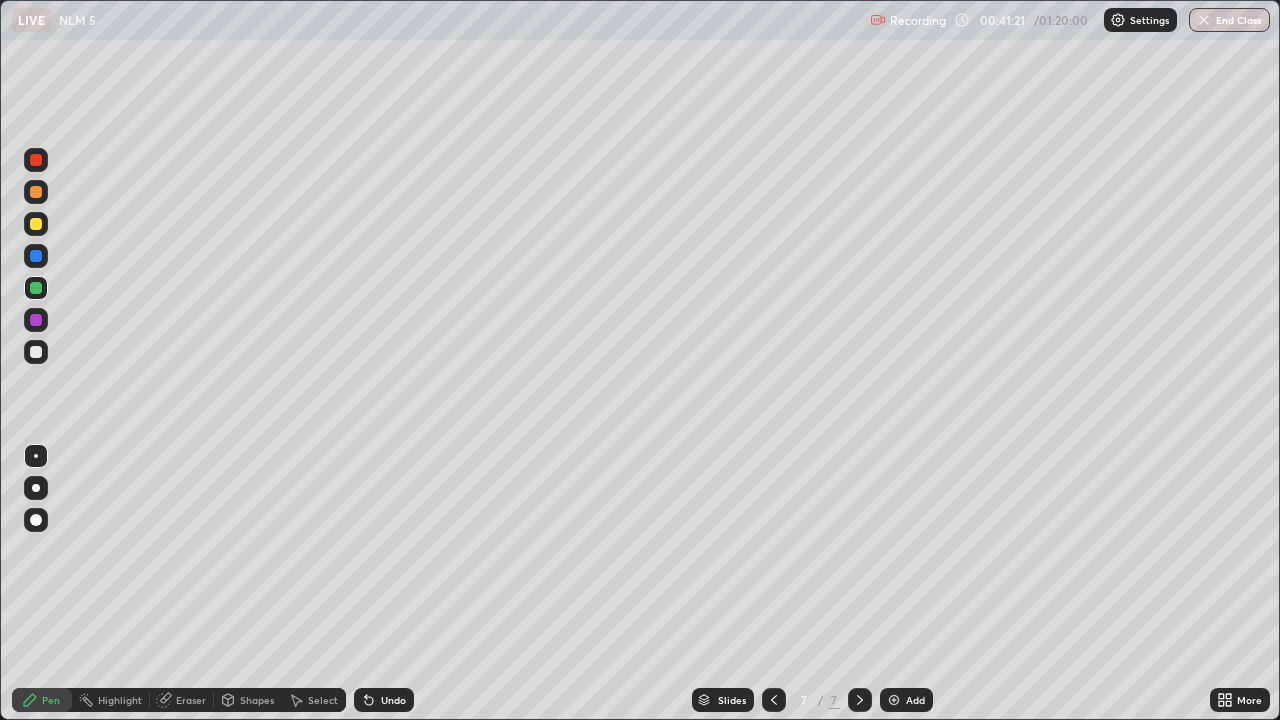 click 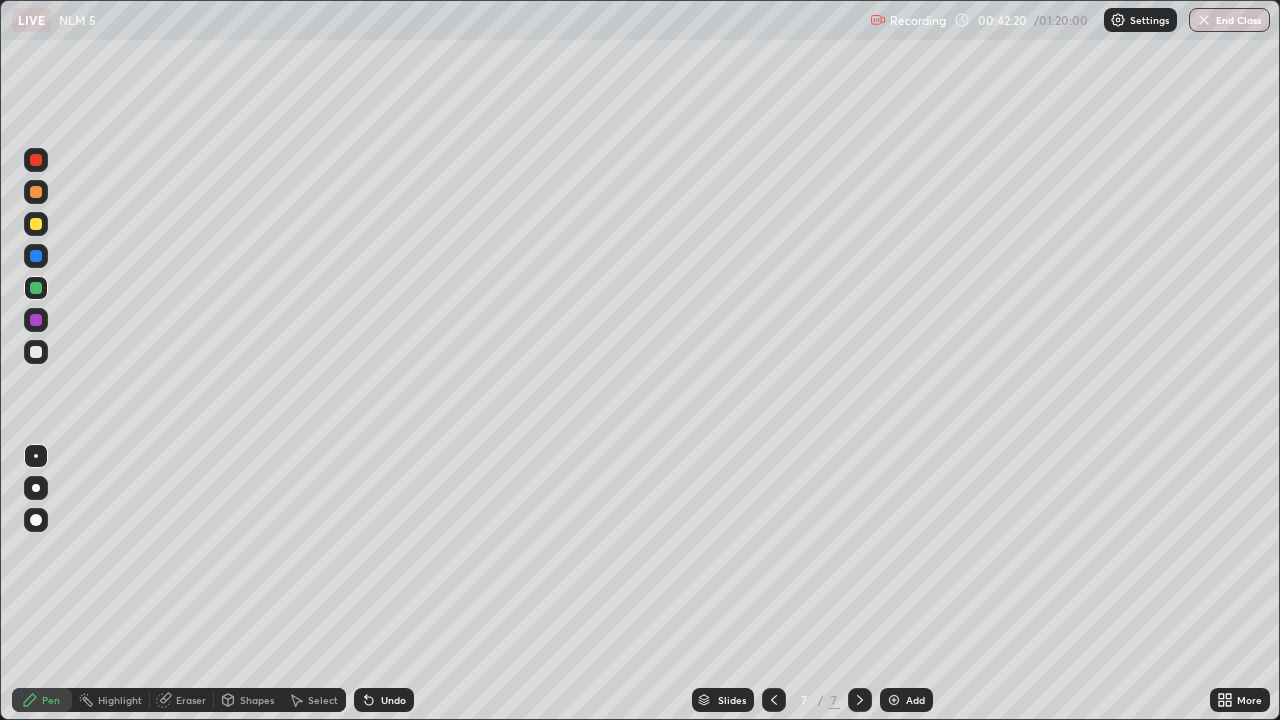 click on "Add" at bounding box center [906, 700] 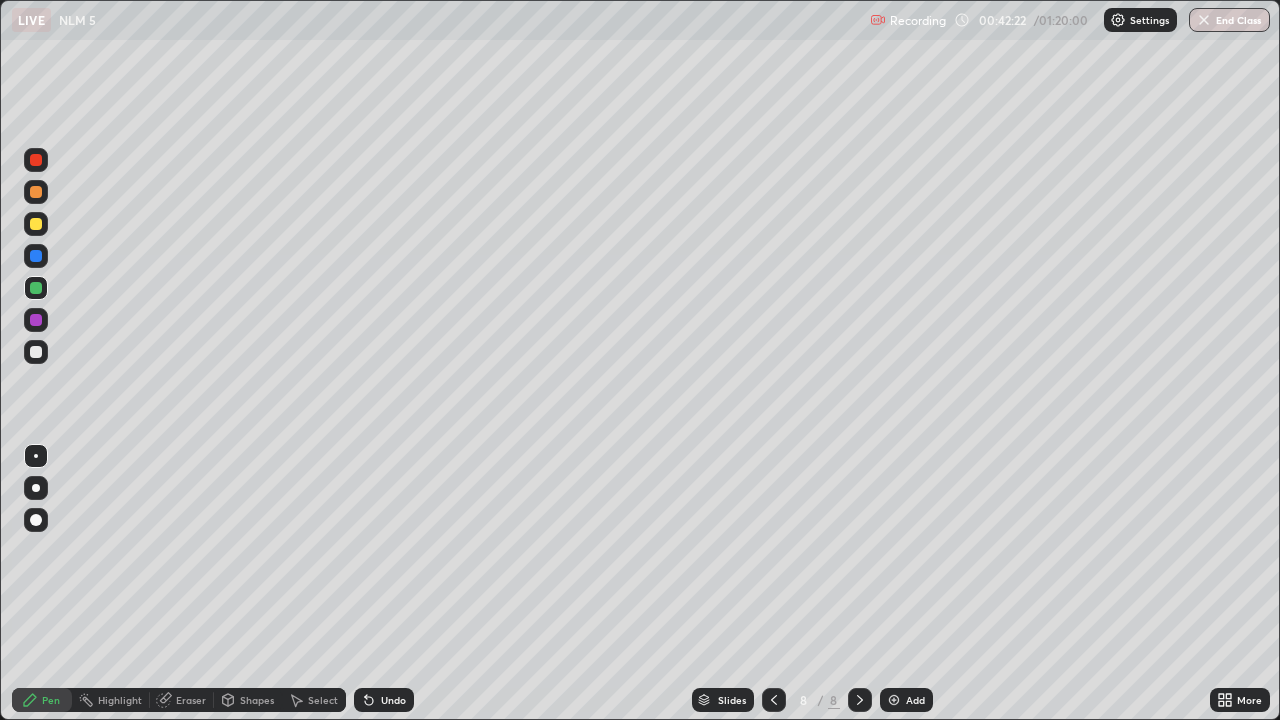 click at bounding box center (36, 352) 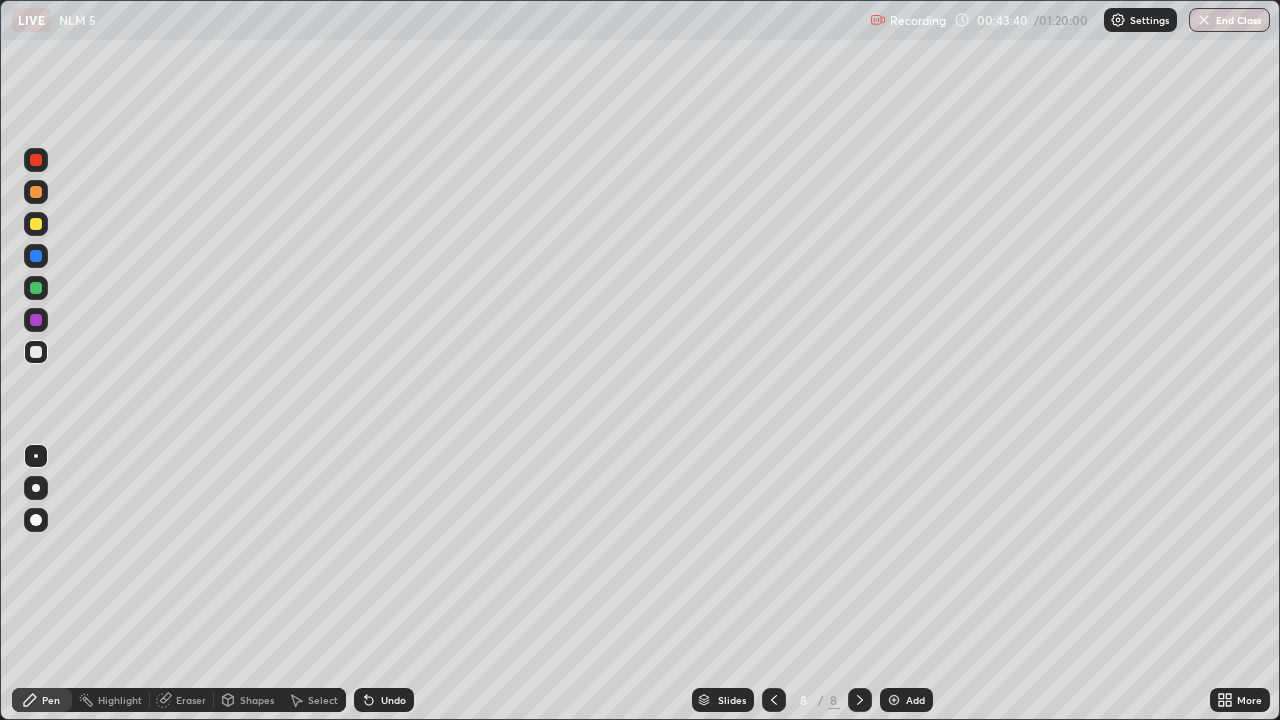 click on "Undo" at bounding box center (384, 700) 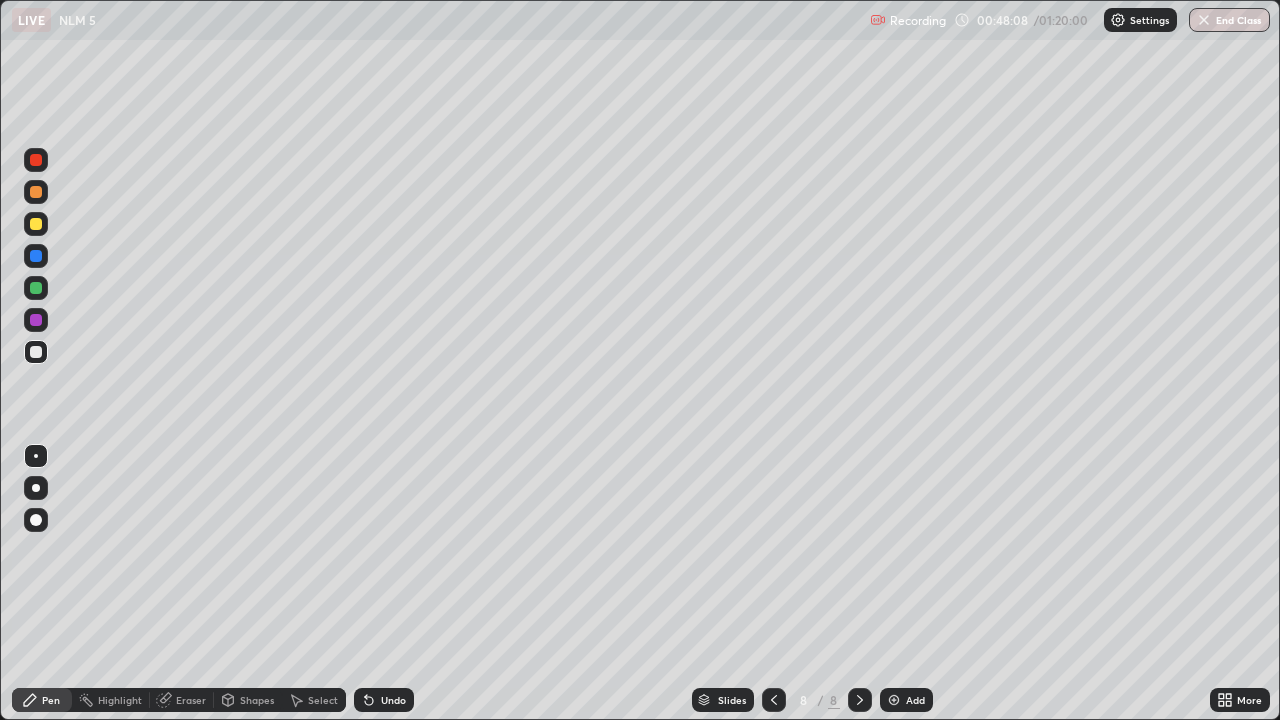click 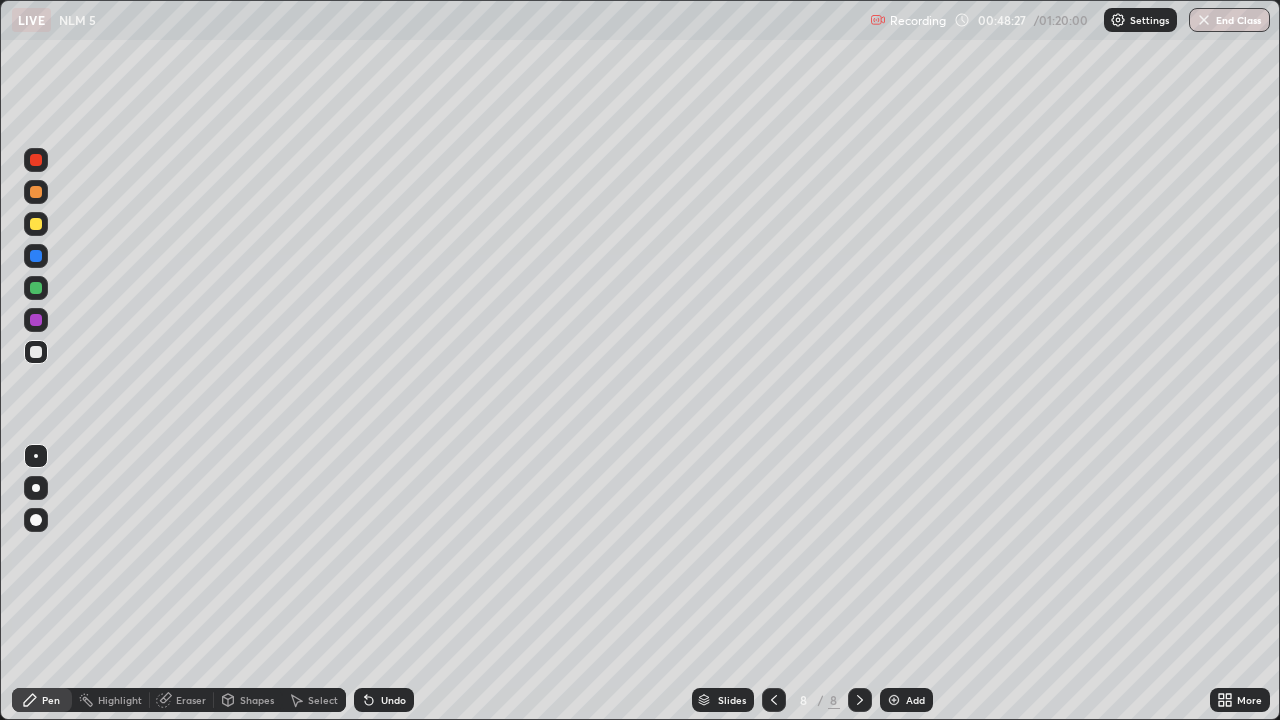 click on "Shapes" at bounding box center [257, 700] 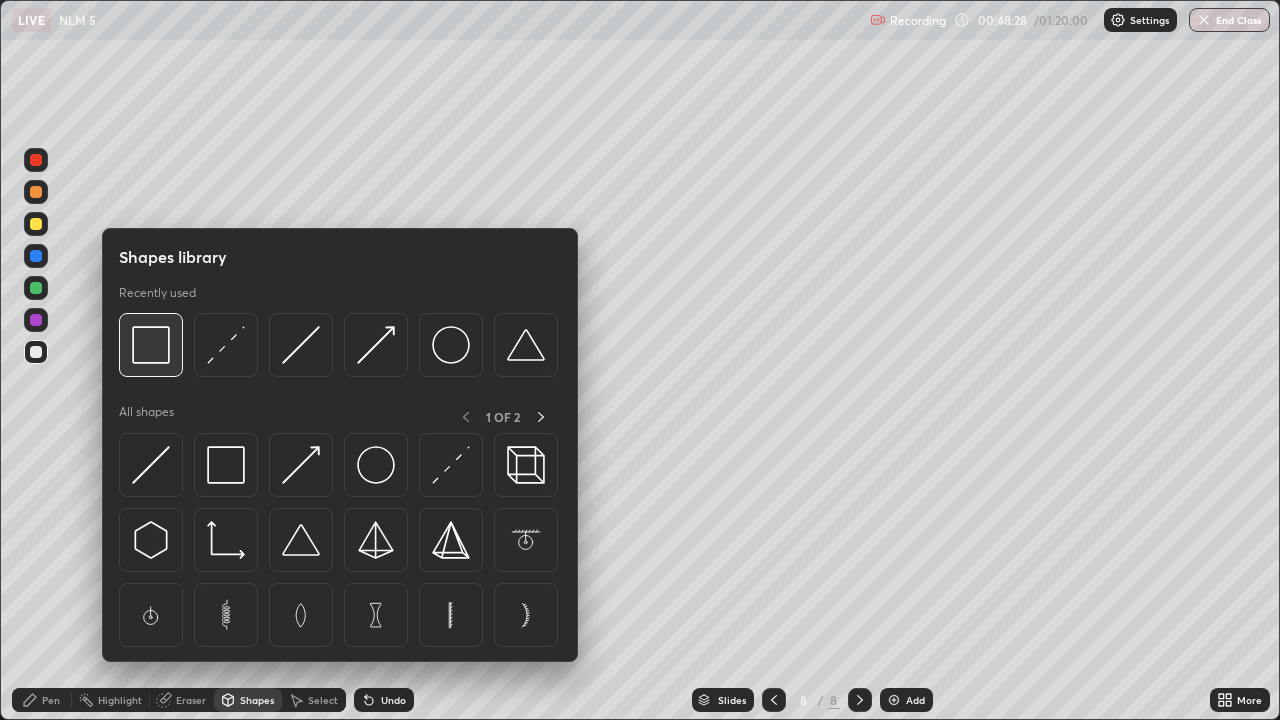click at bounding box center (151, 345) 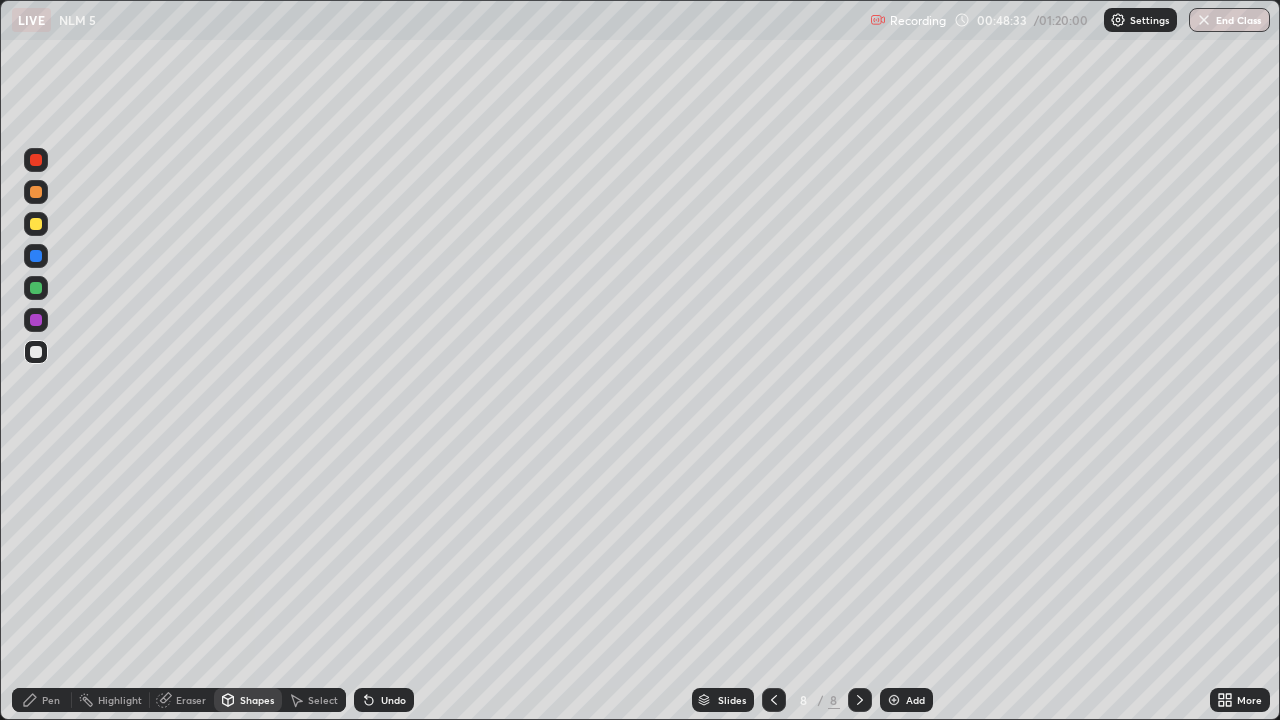 click 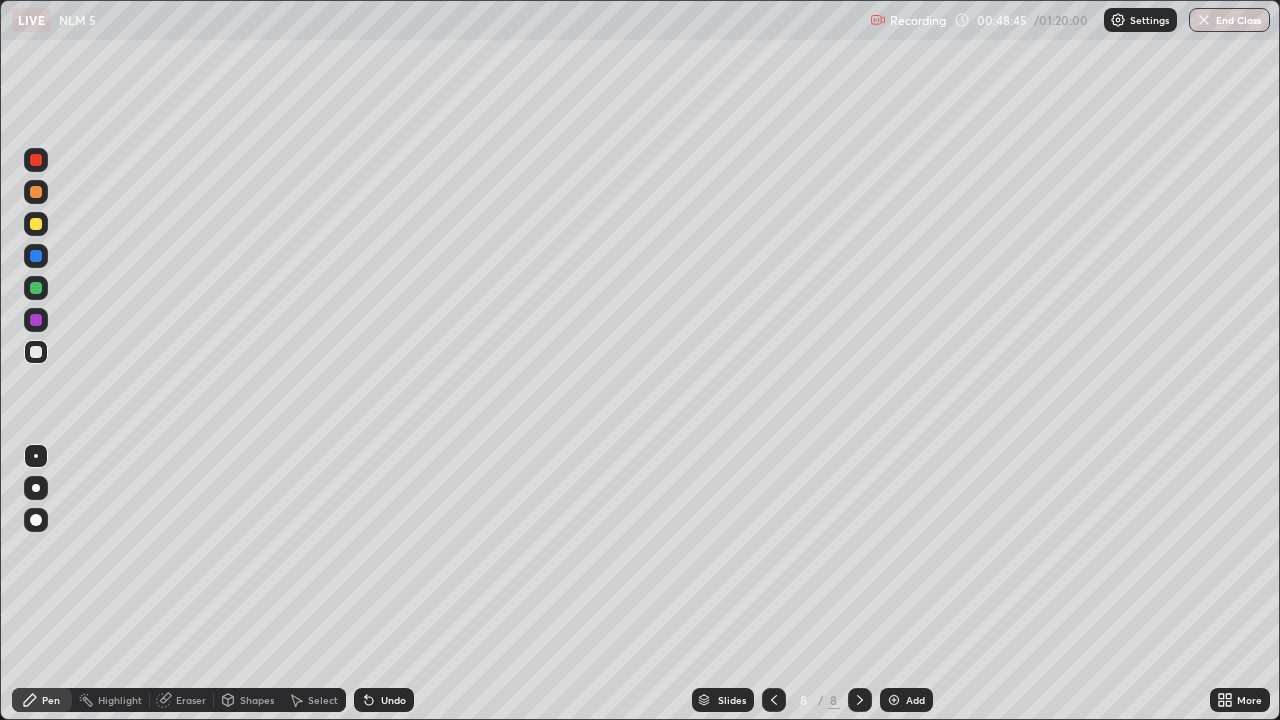 click on "Highlight" at bounding box center (111, 700) 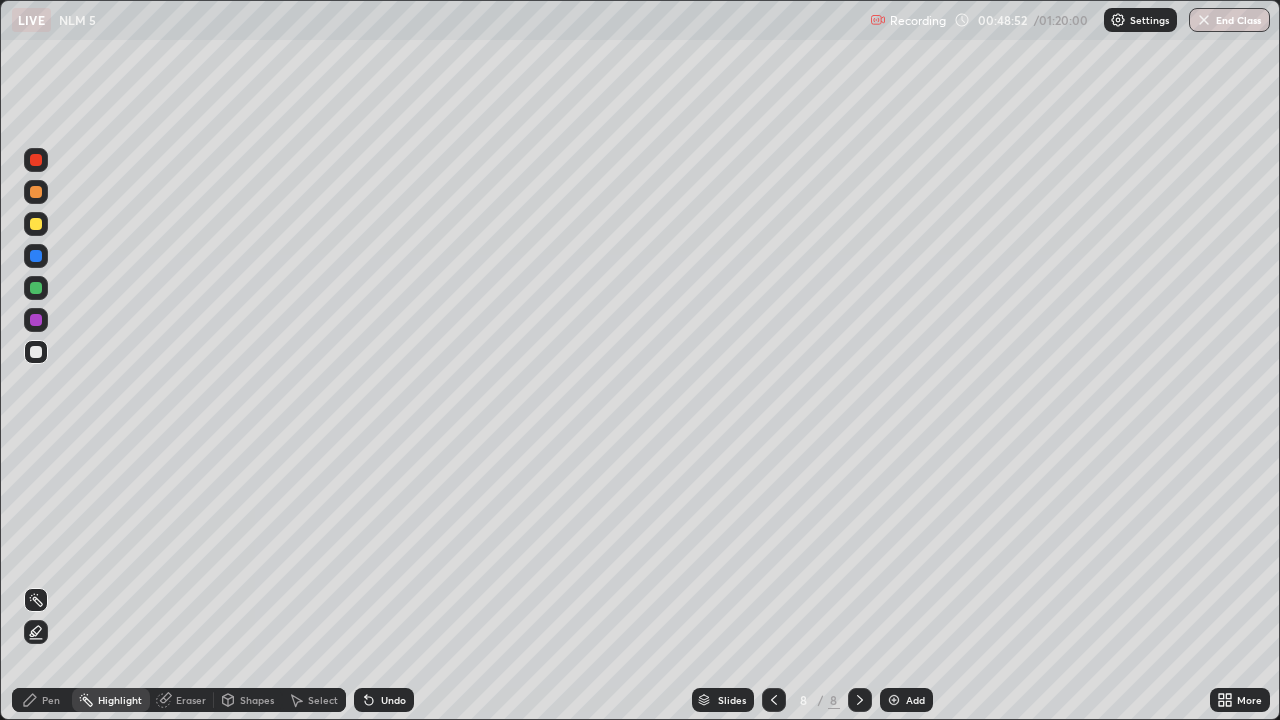 click on "Pen" at bounding box center [42, 700] 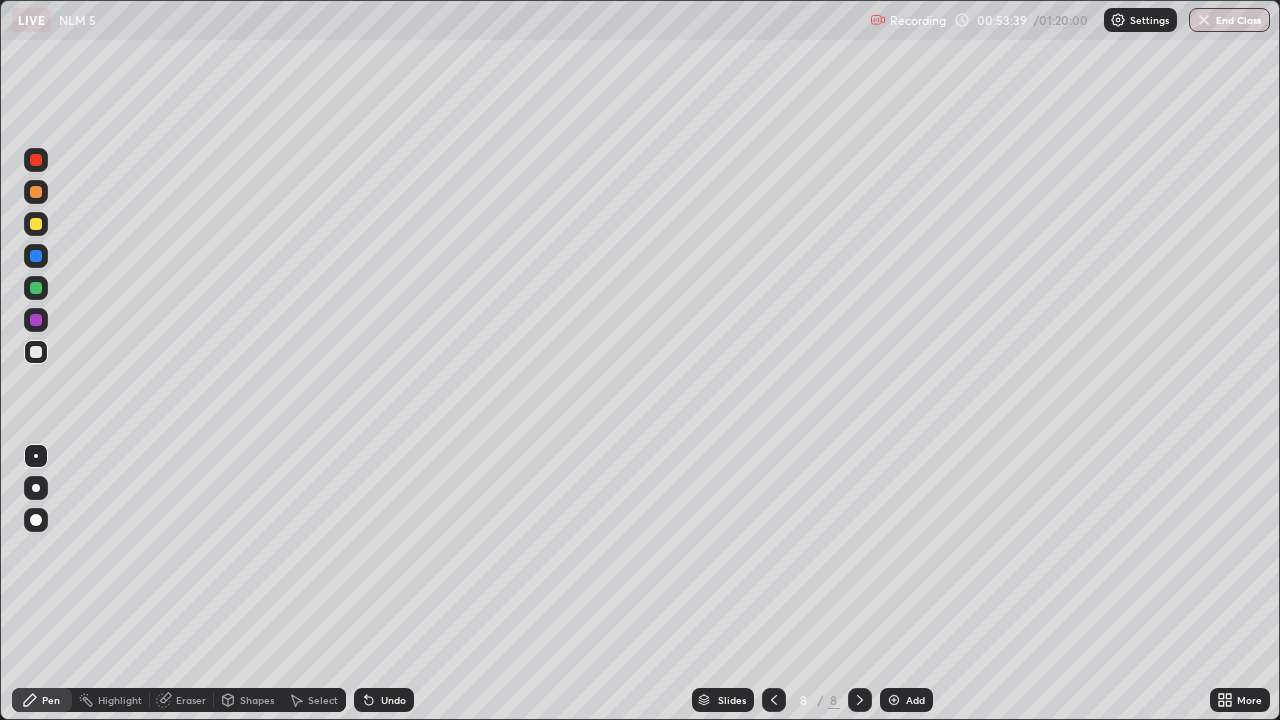 click on "Add" at bounding box center (915, 700) 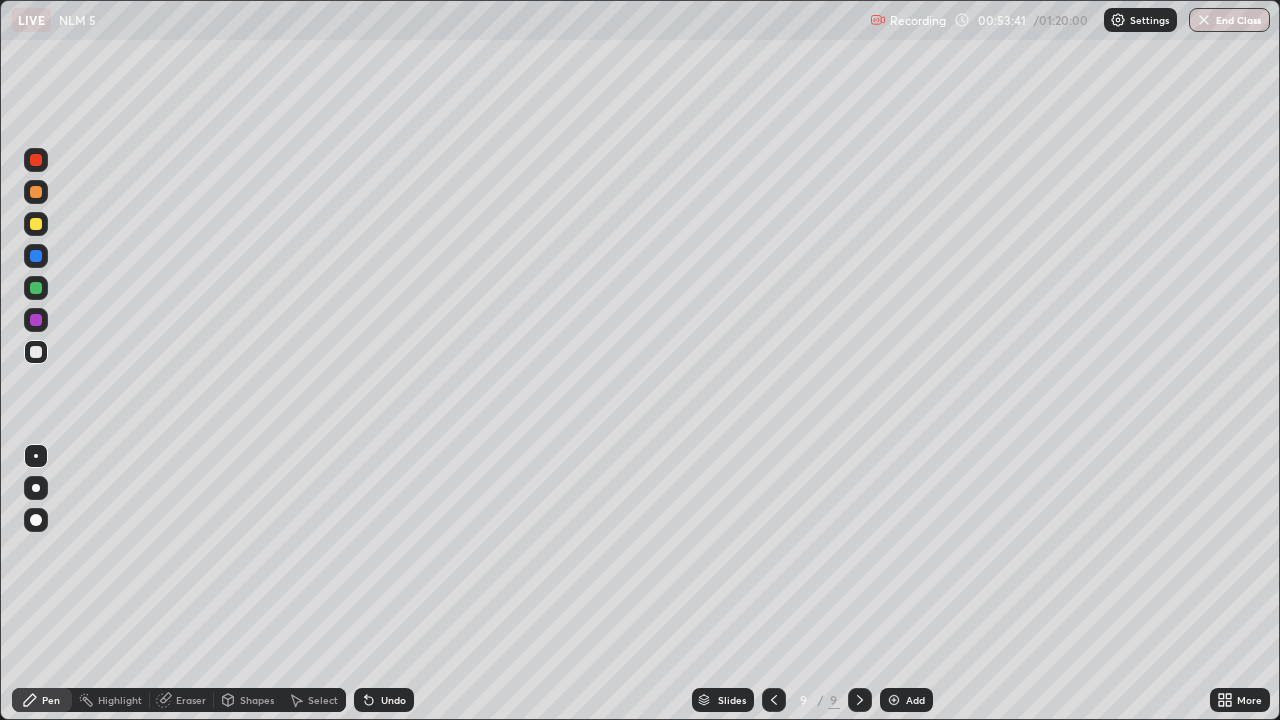 click on "Pen" at bounding box center (51, 700) 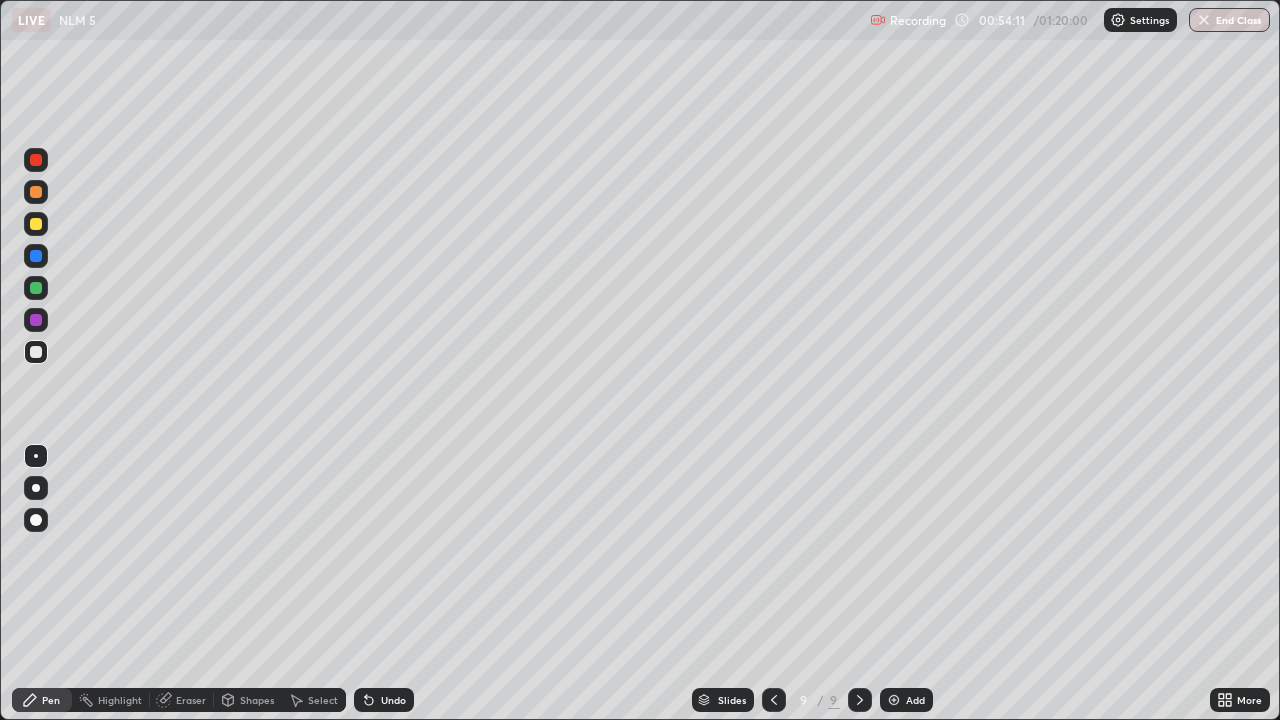 click at bounding box center (36, 224) 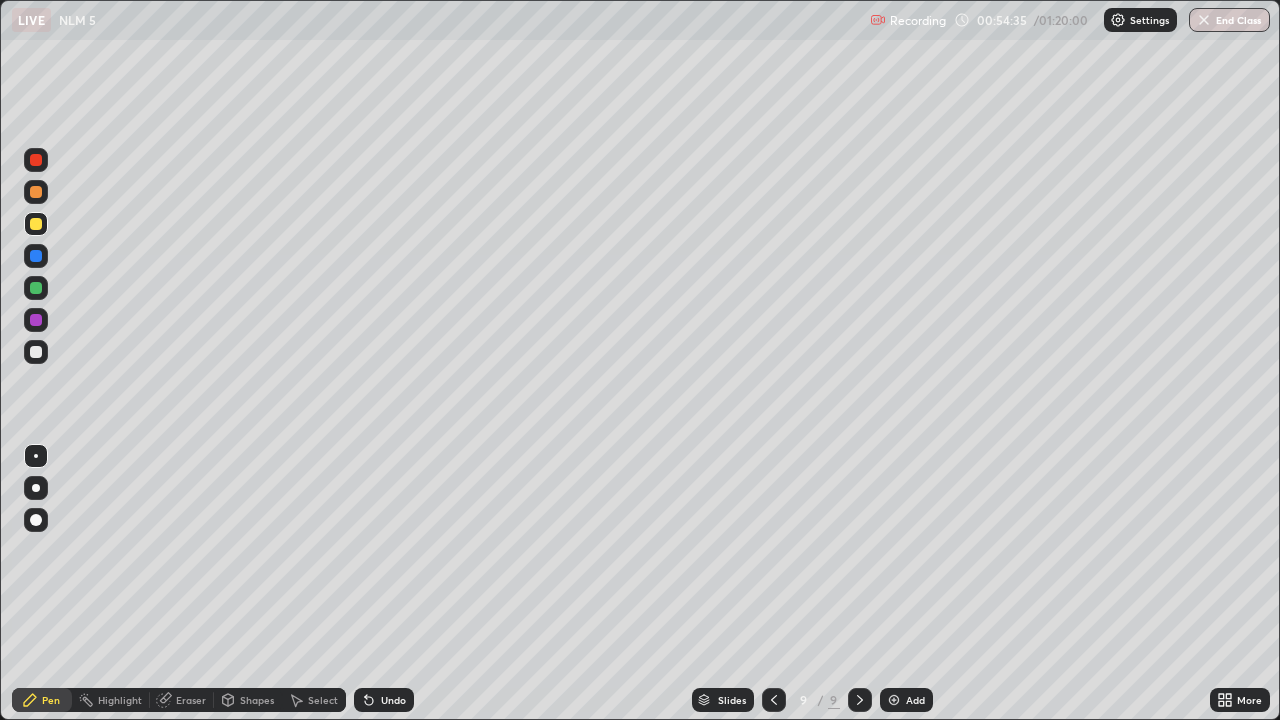 click at bounding box center [36, 352] 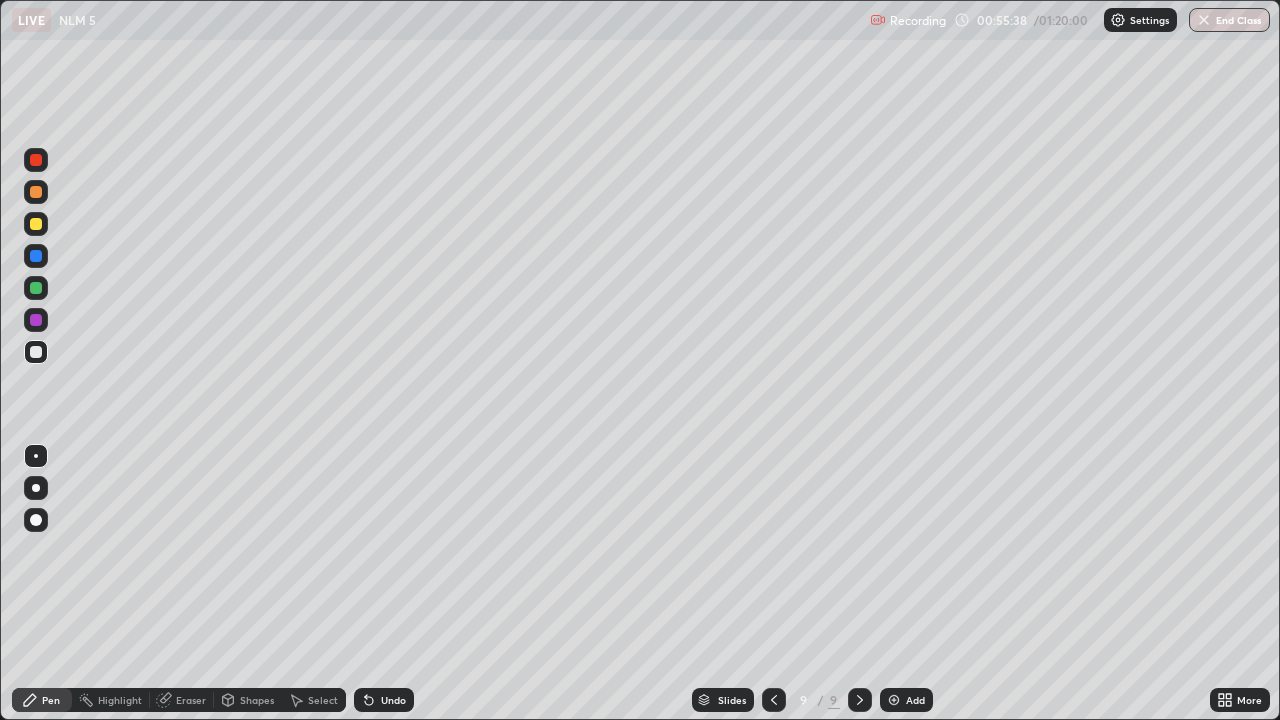 click at bounding box center (36, 352) 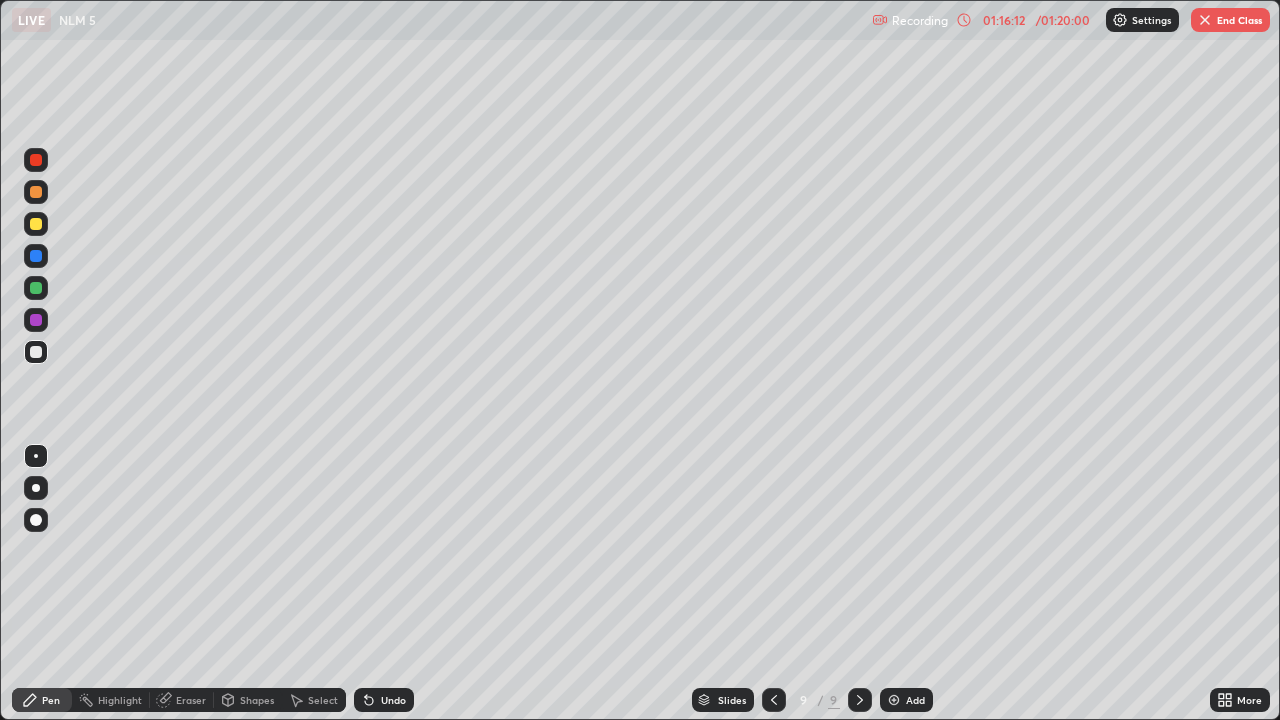 click on "End Class" at bounding box center (1230, 20) 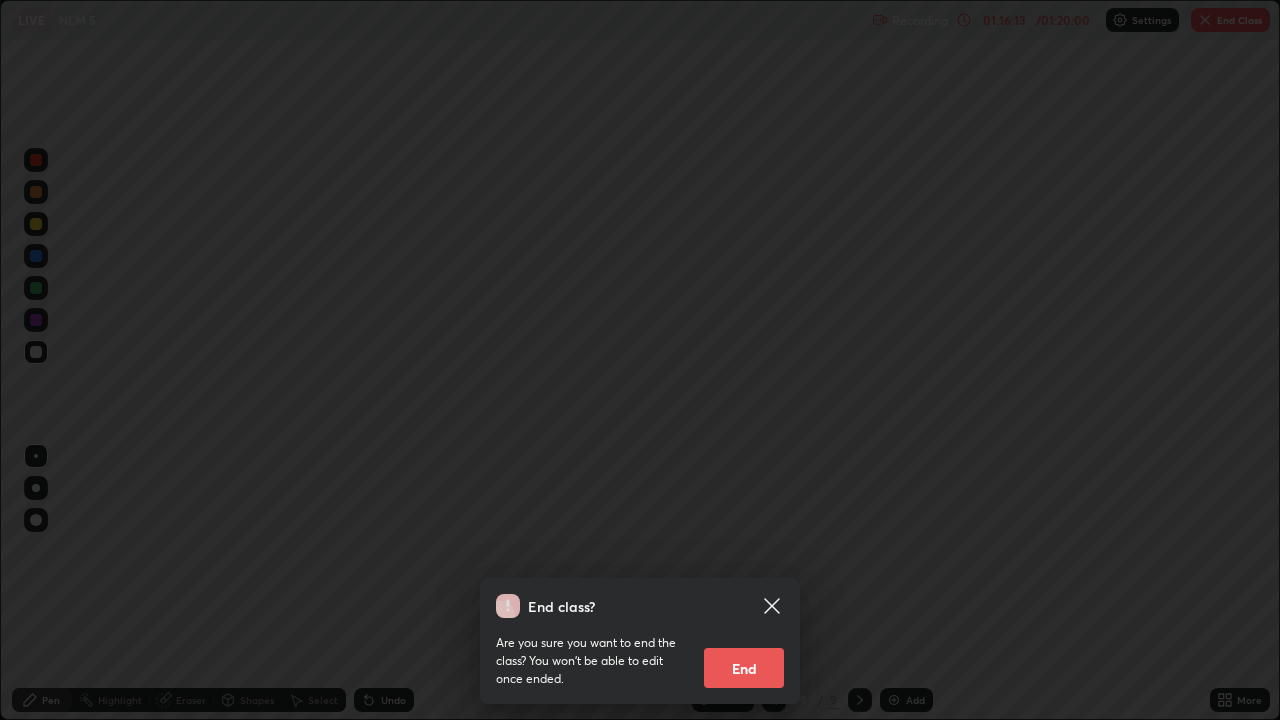 click on "End" at bounding box center (744, 668) 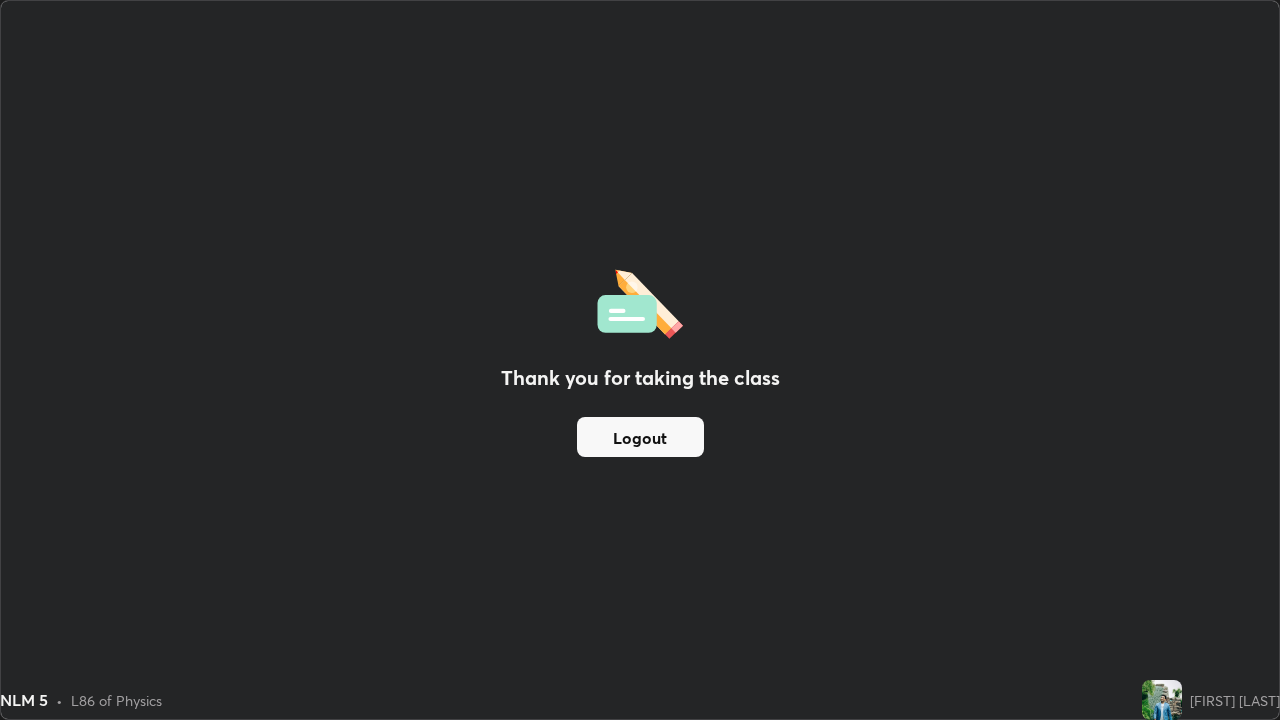 click on "Logout" at bounding box center [640, 437] 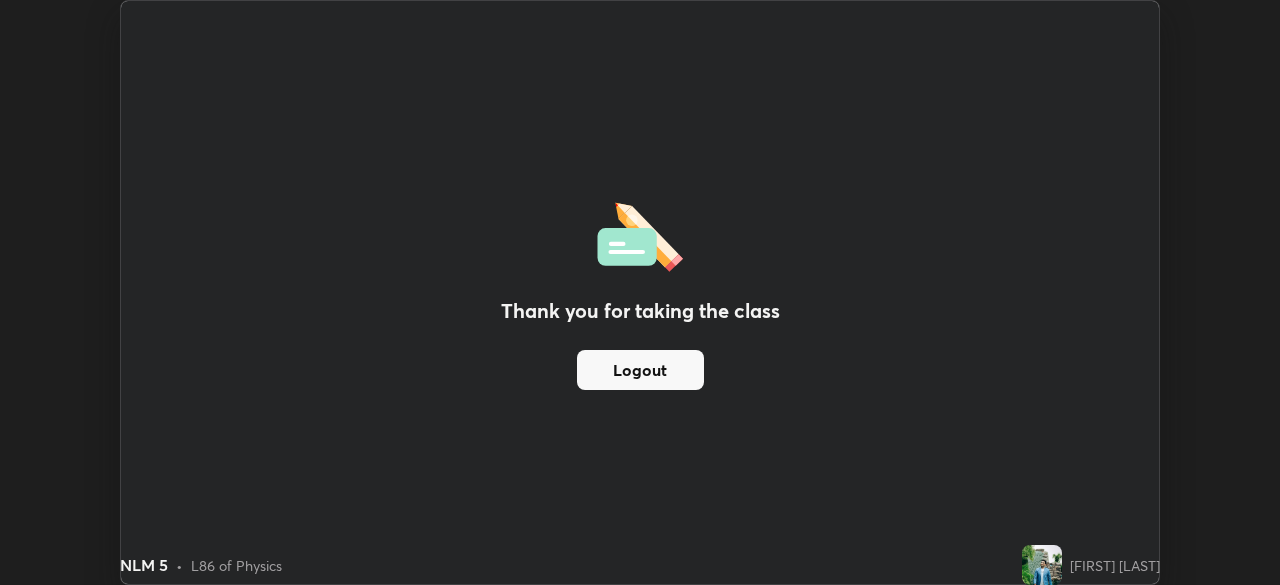scroll, scrollTop: 585, scrollLeft: 1280, axis: both 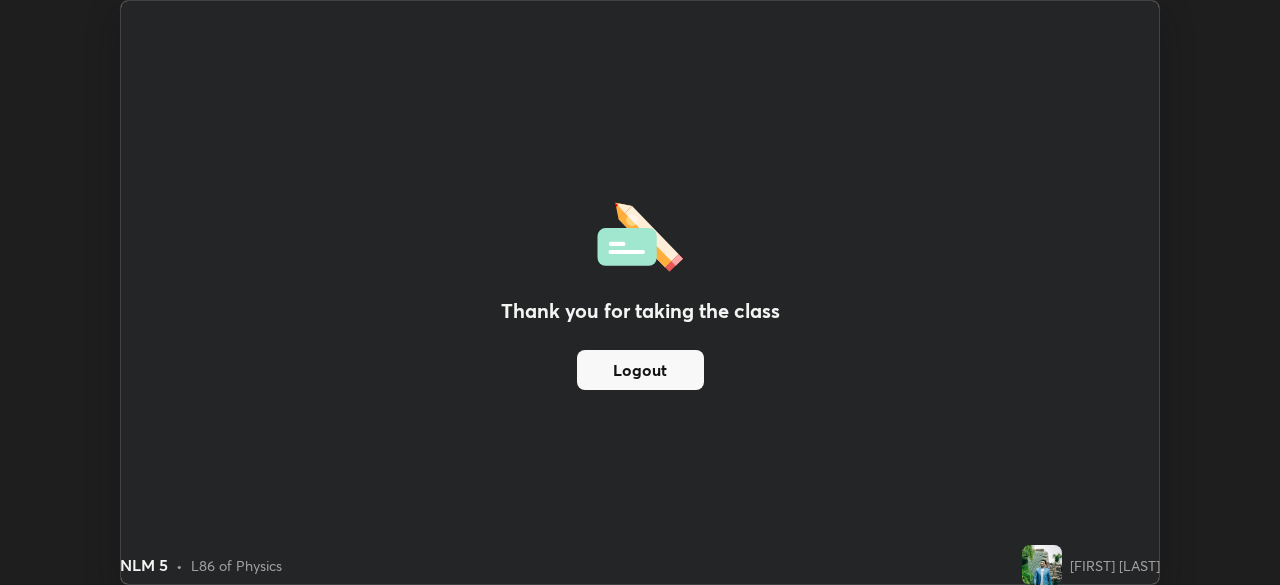 click on "Logout" at bounding box center (640, 370) 